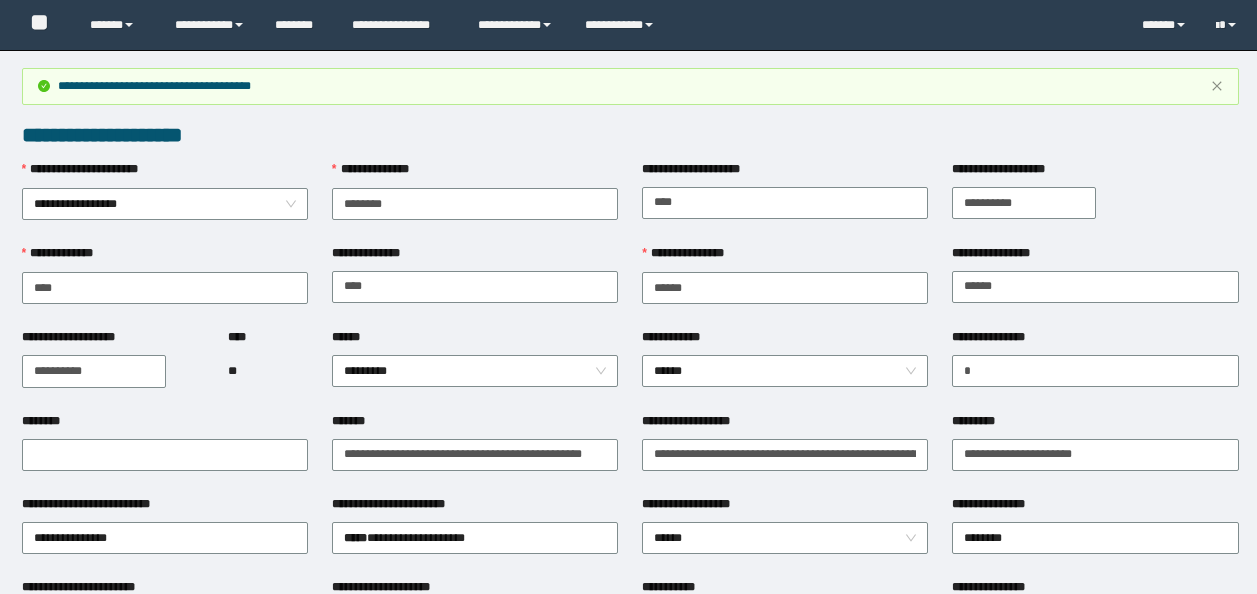 scroll, scrollTop: 1212, scrollLeft: 0, axis: vertical 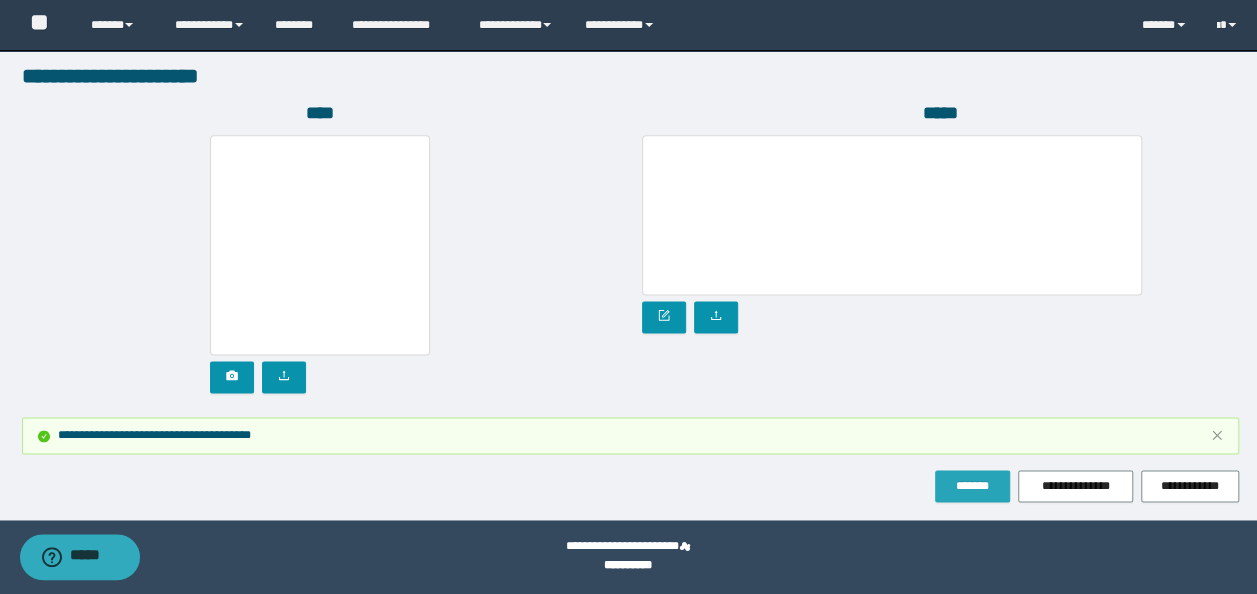 click on "*******" at bounding box center (972, 486) 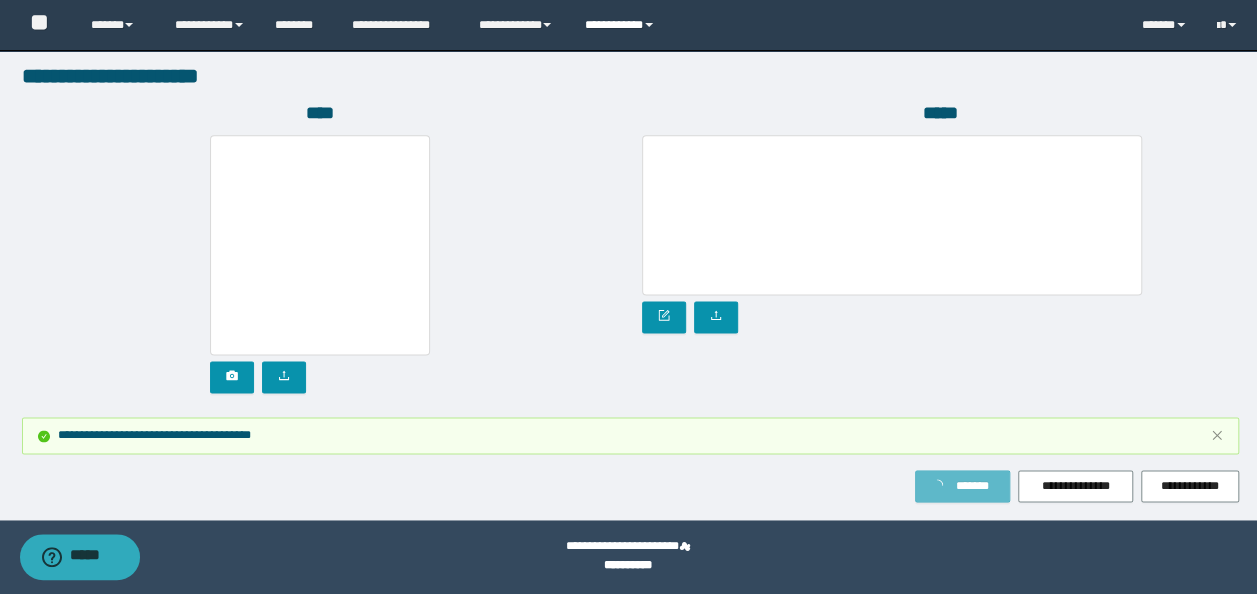 click on "**********" at bounding box center [622, 25] 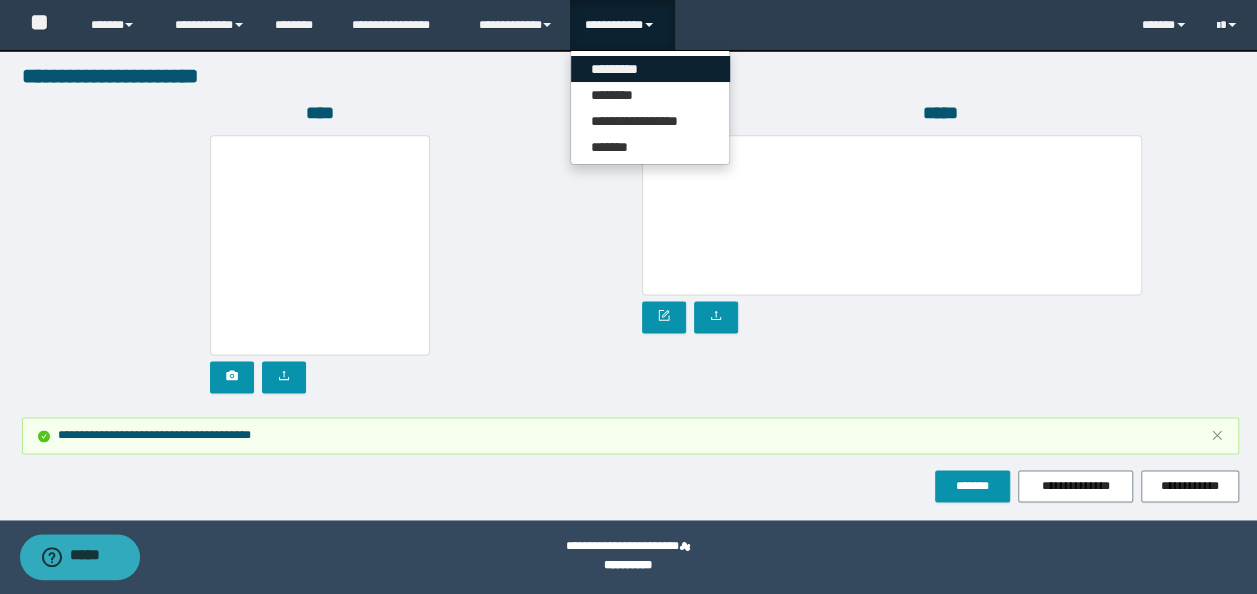 click on "*********" at bounding box center (650, 69) 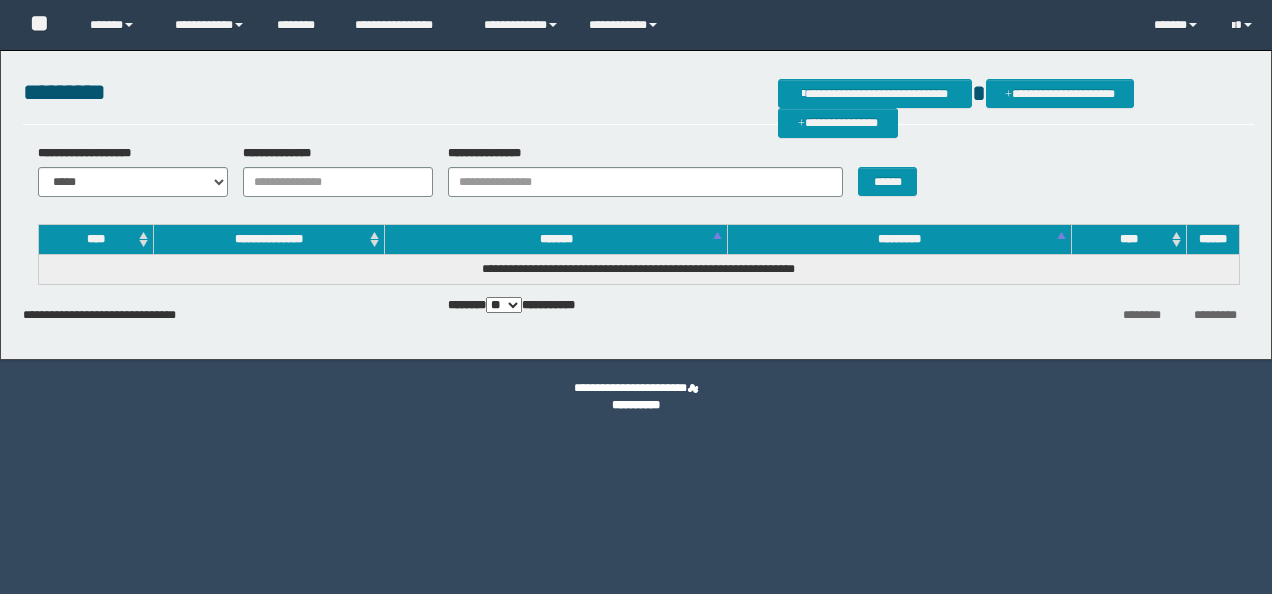 scroll, scrollTop: 0, scrollLeft: 0, axis: both 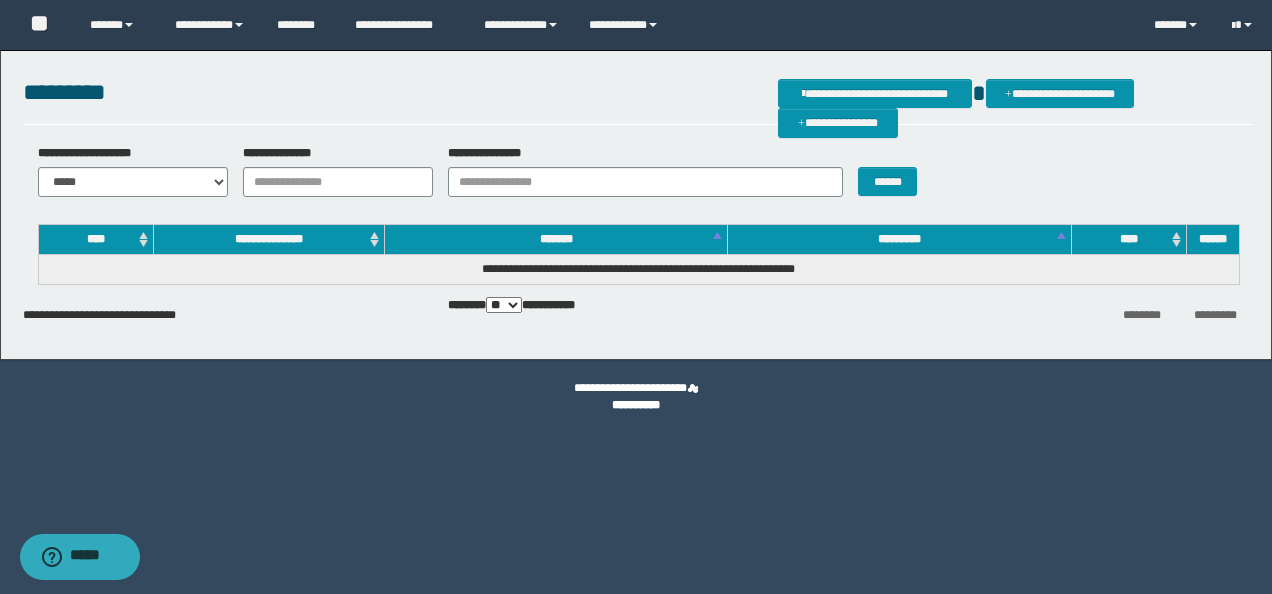 click on "**********" at bounding box center [638, 178] 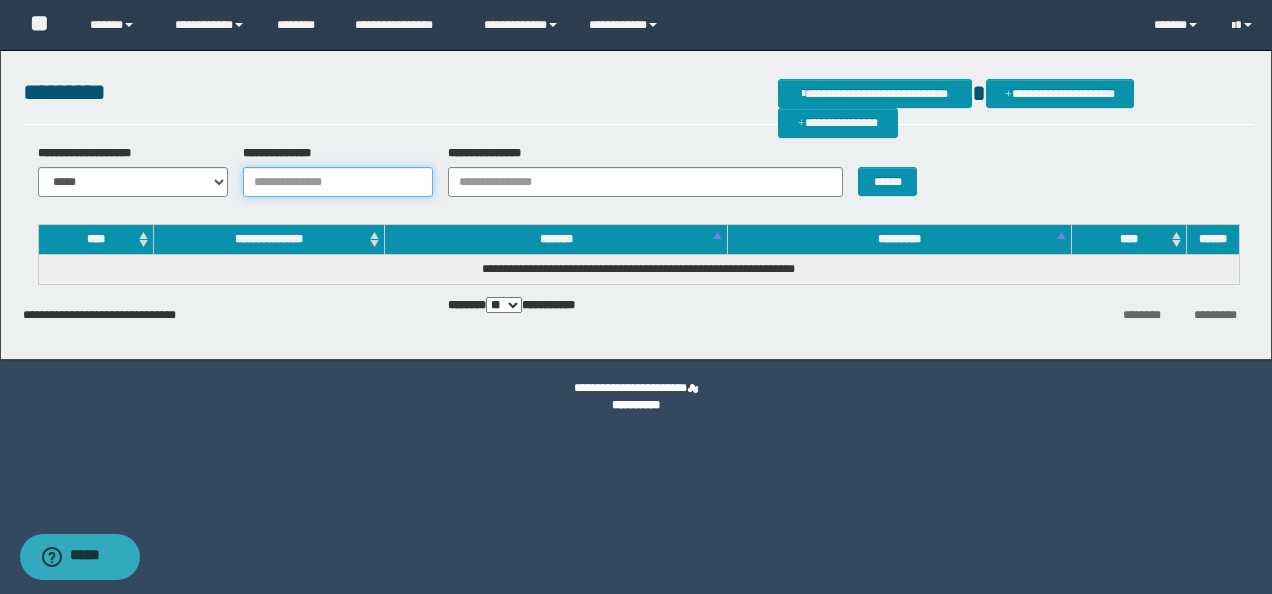click on "**********" at bounding box center [338, 182] 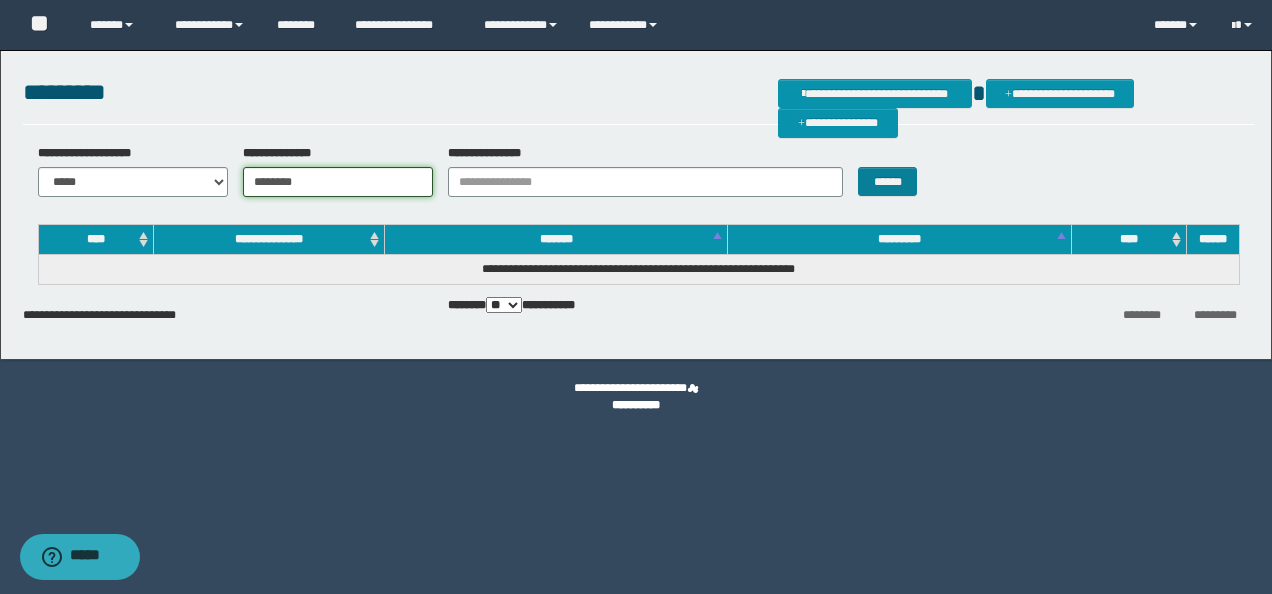 type on "********" 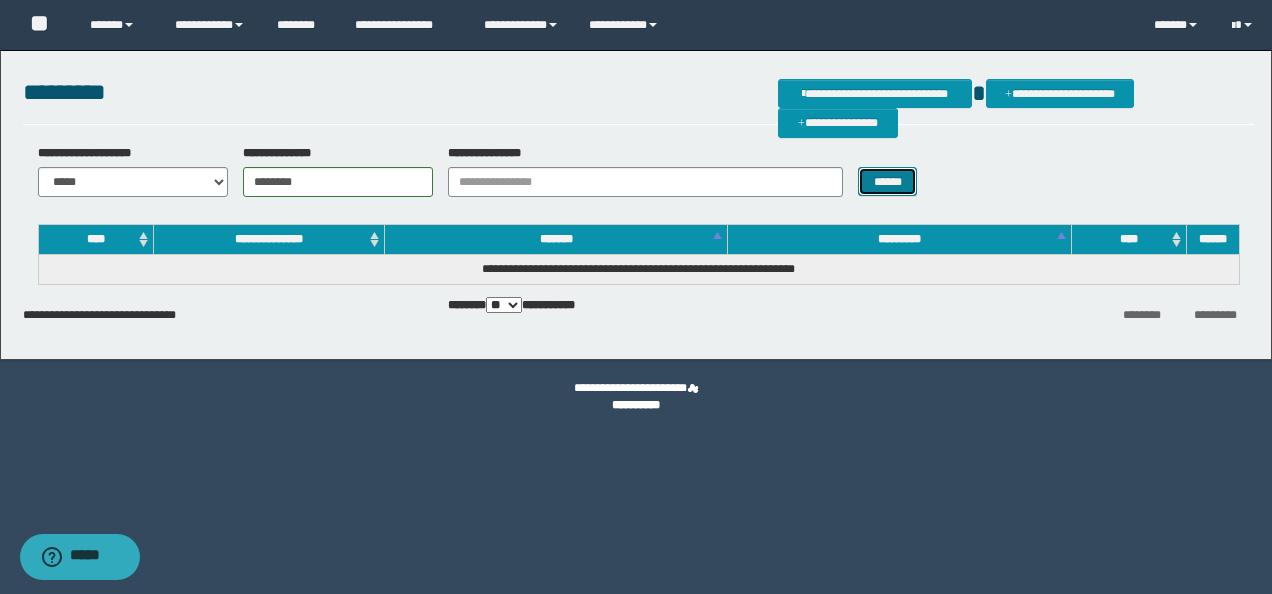 click on "******" at bounding box center (887, 181) 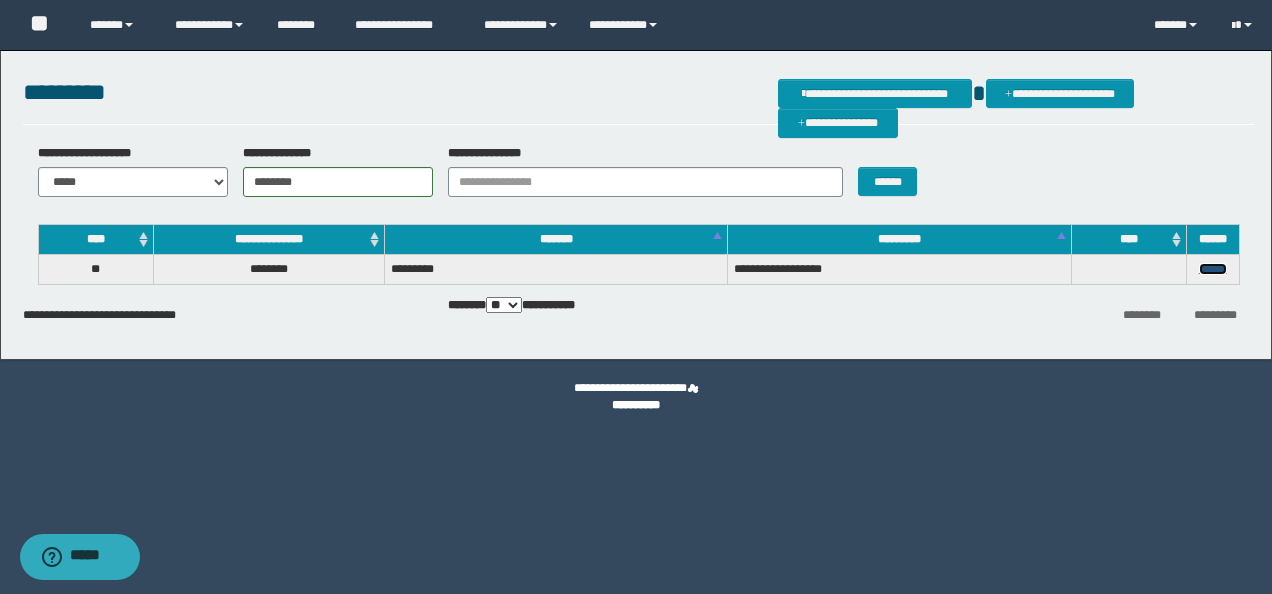 click on "******" at bounding box center [1213, 269] 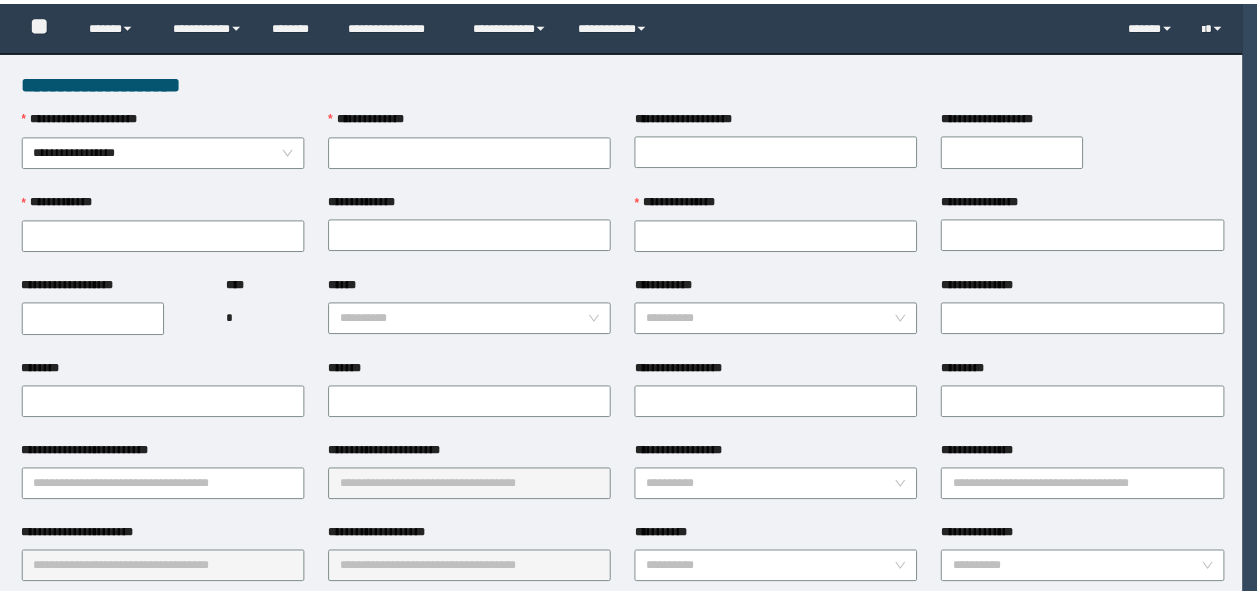 scroll, scrollTop: 0, scrollLeft: 0, axis: both 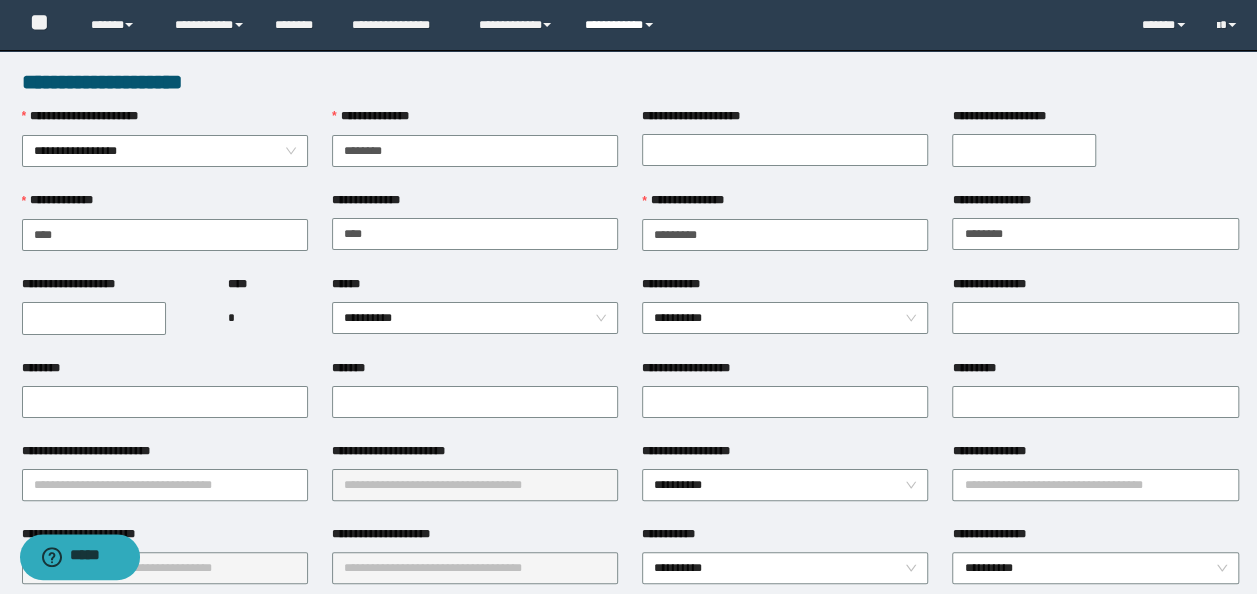 click on "**********" at bounding box center (622, 25) 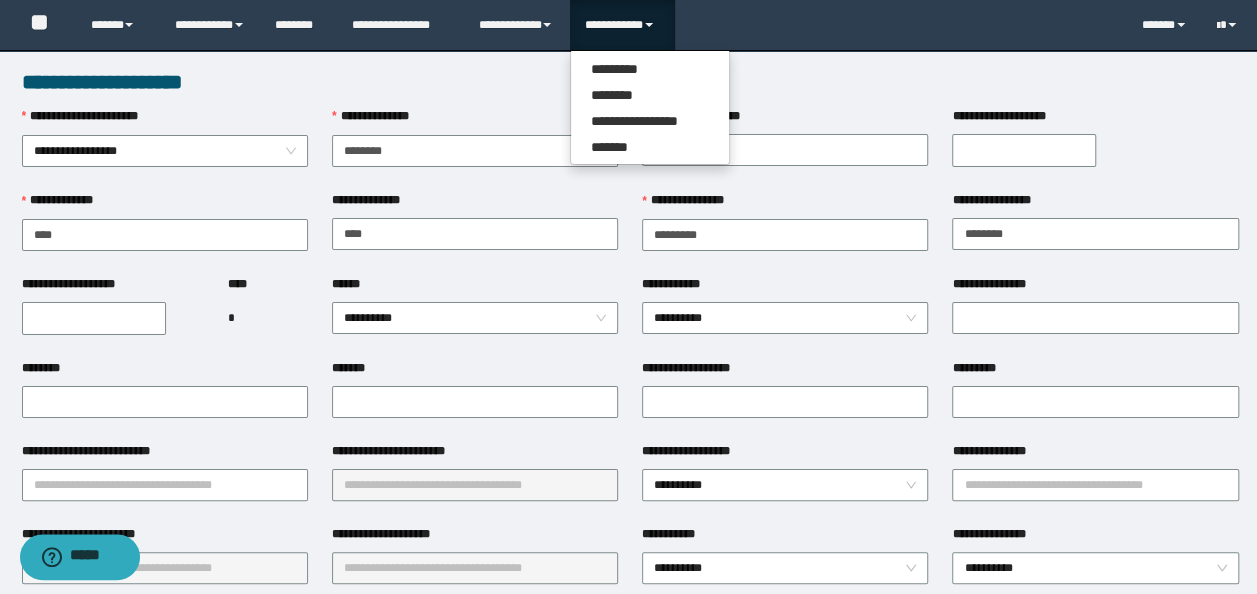 click on "**********" at bounding box center (650, 107) 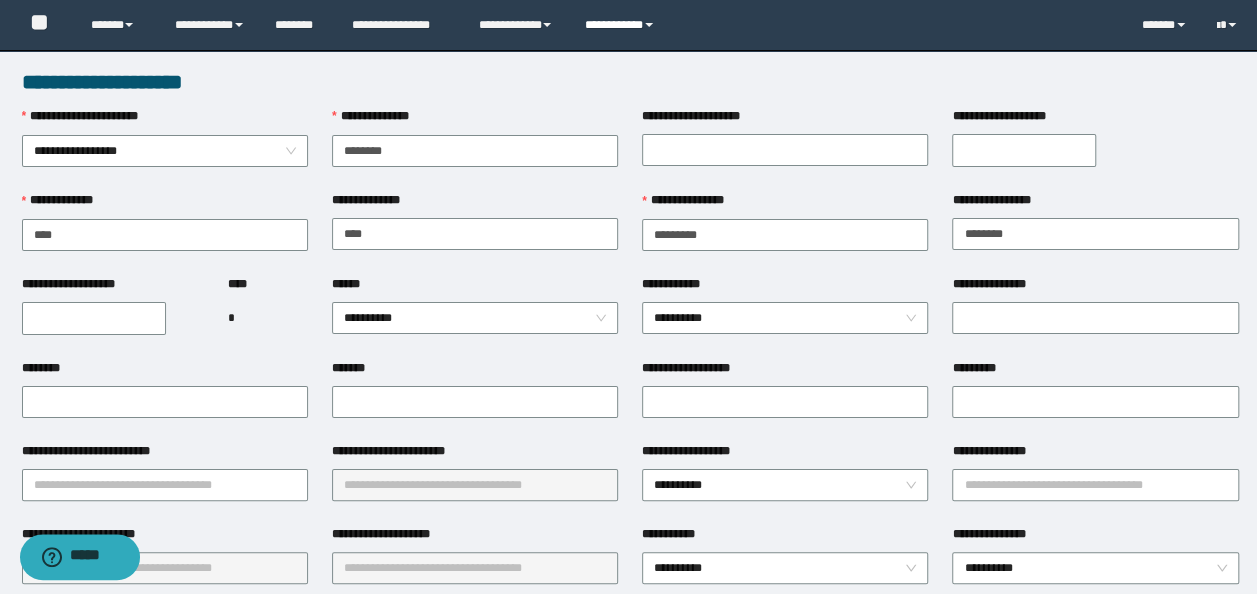 click on "**********" at bounding box center (622, 25) 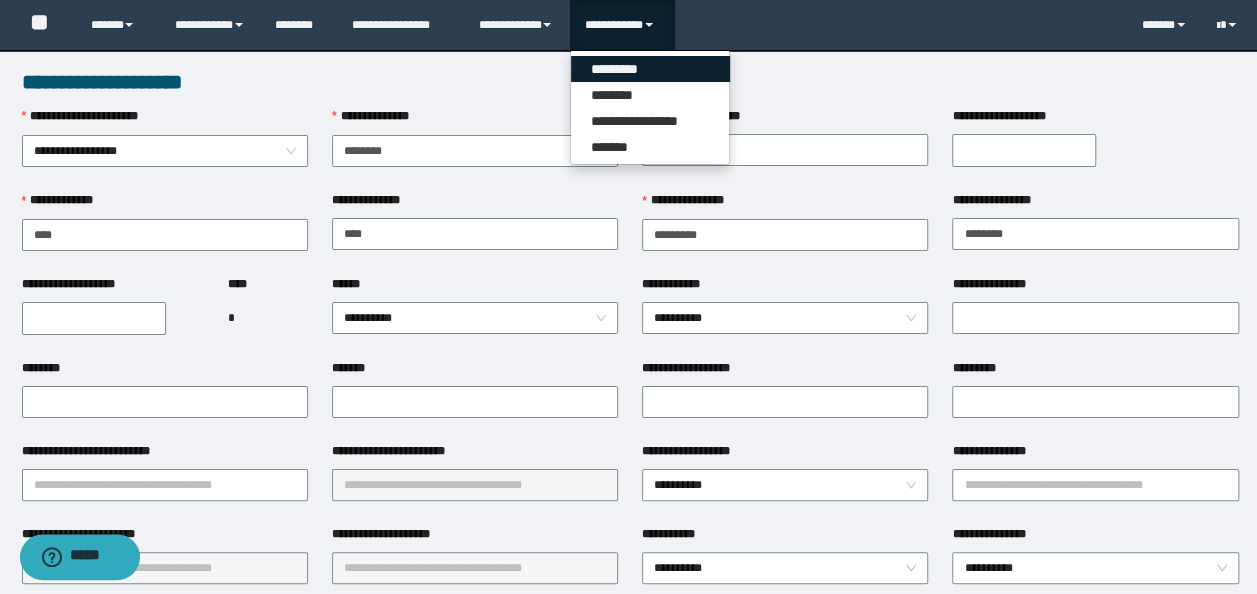 click on "*********" at bounding box center [650, 69] 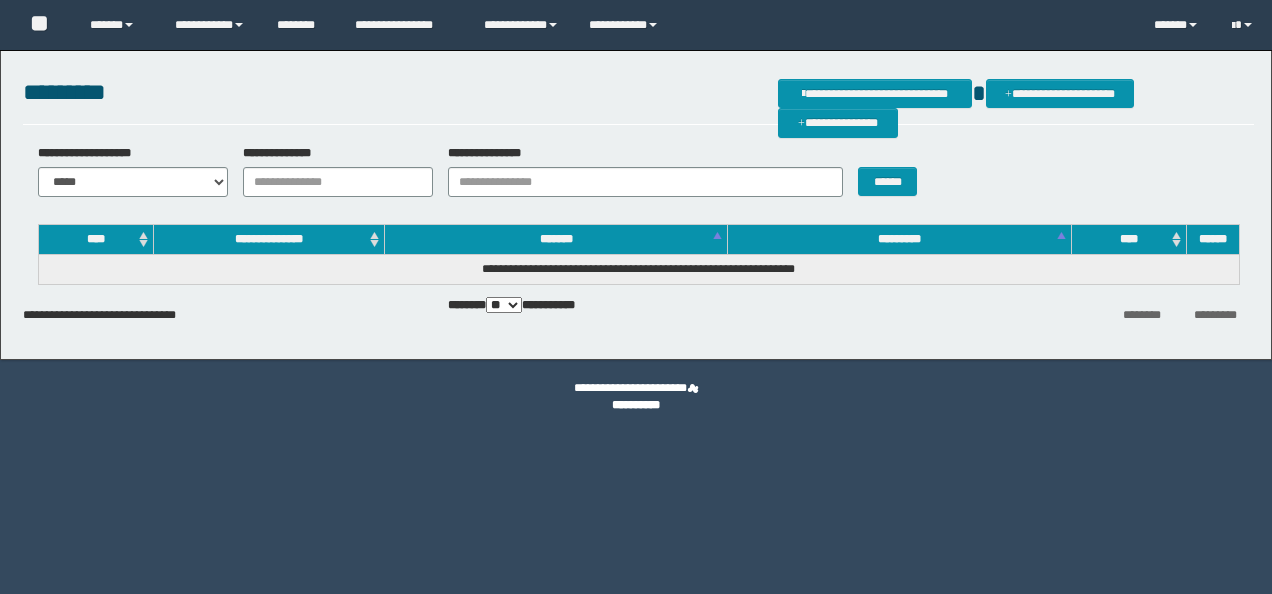 scroll, scrollTop: 0, scrollLeft: 0, axis: both 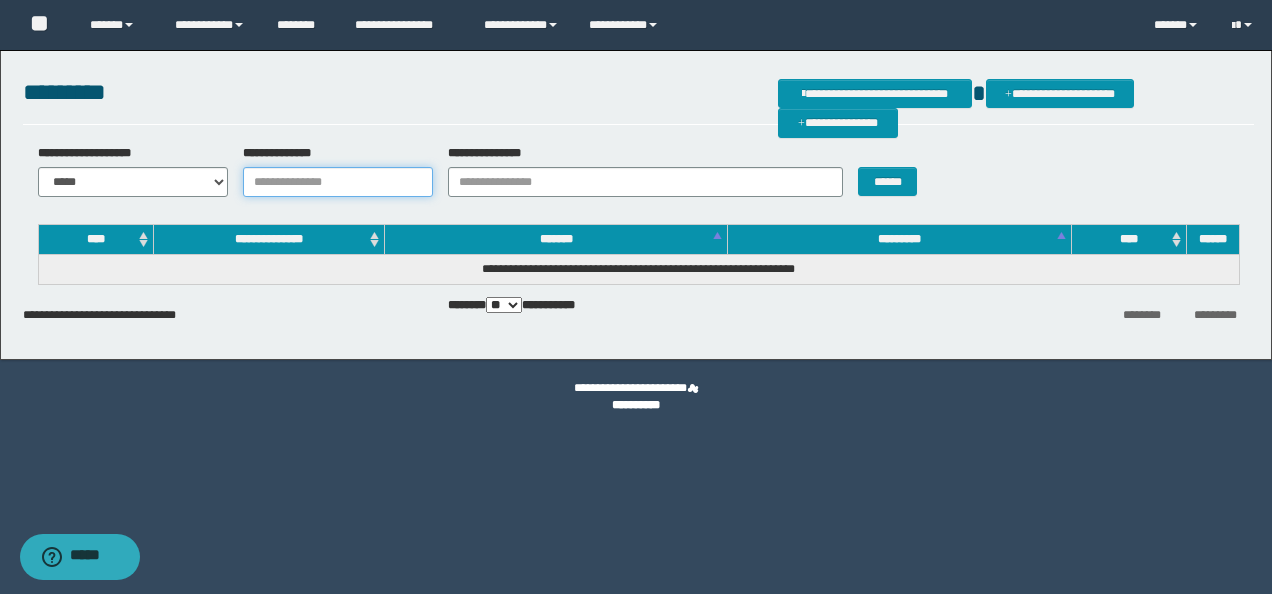 click on "**********" at bounding box center [338, 182] 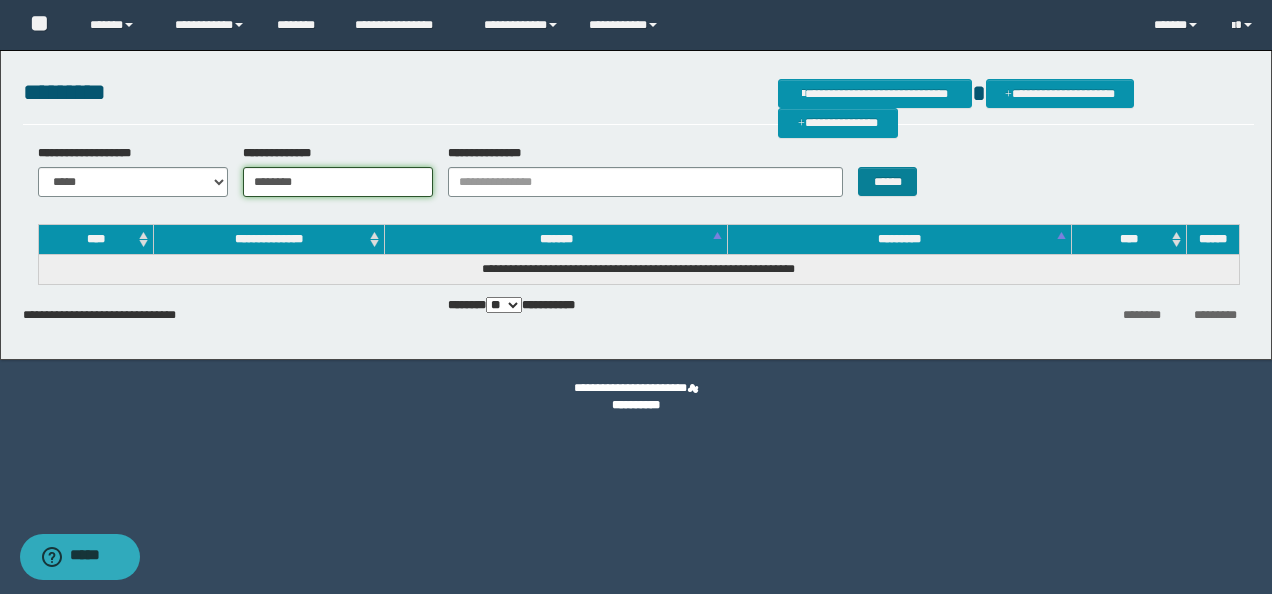 type on "********" 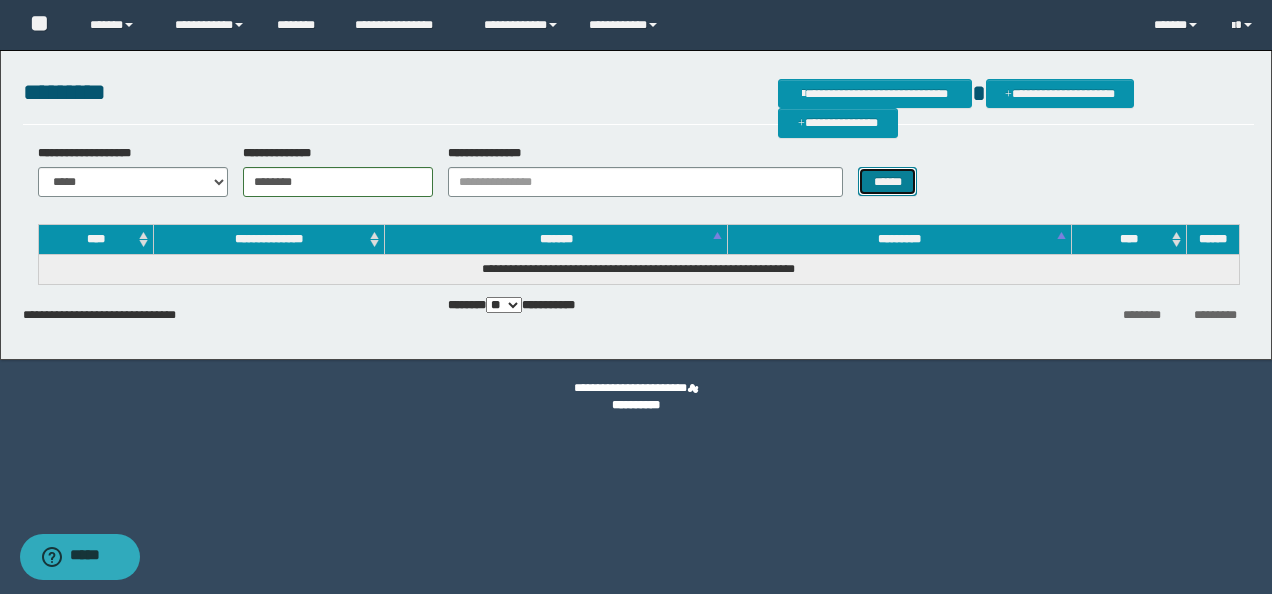 click on "******" at bounding box center [887, 181] 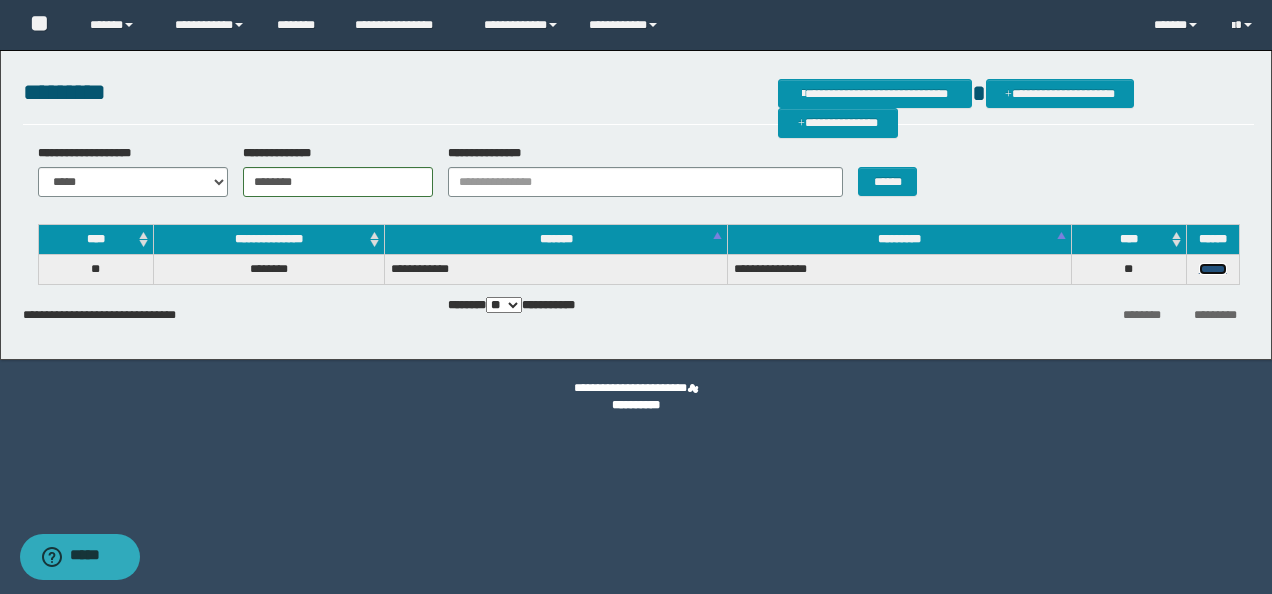 click on "******" at bounding box center (1213, 269) 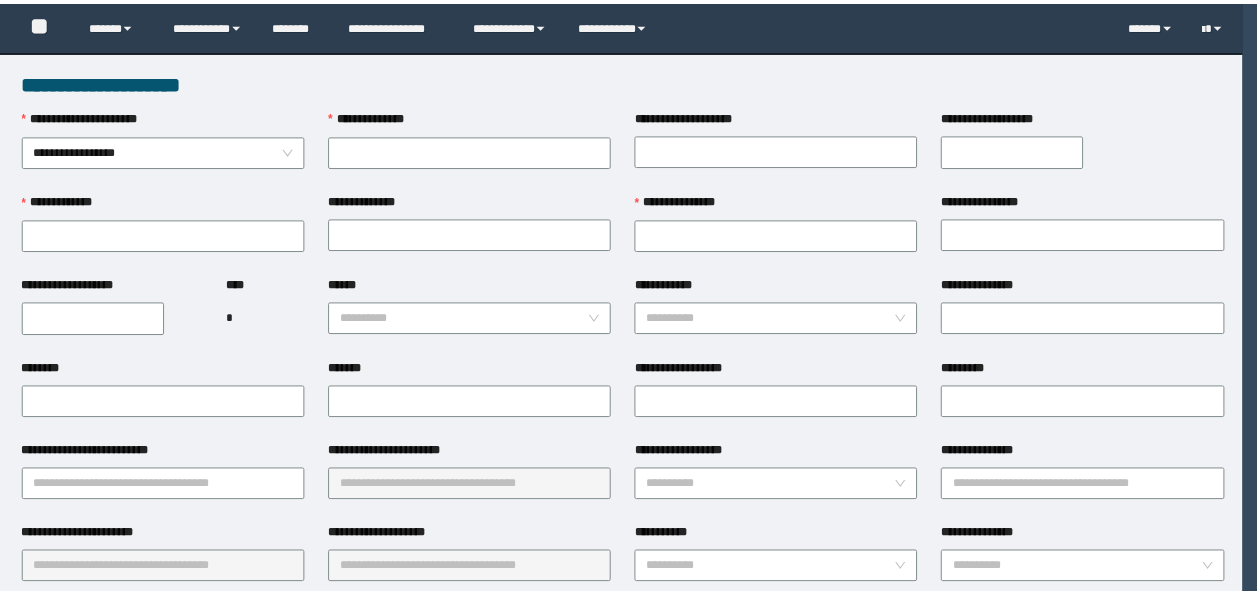 scroll, scrollTop: 0, scrollLeft: 0, axis: both 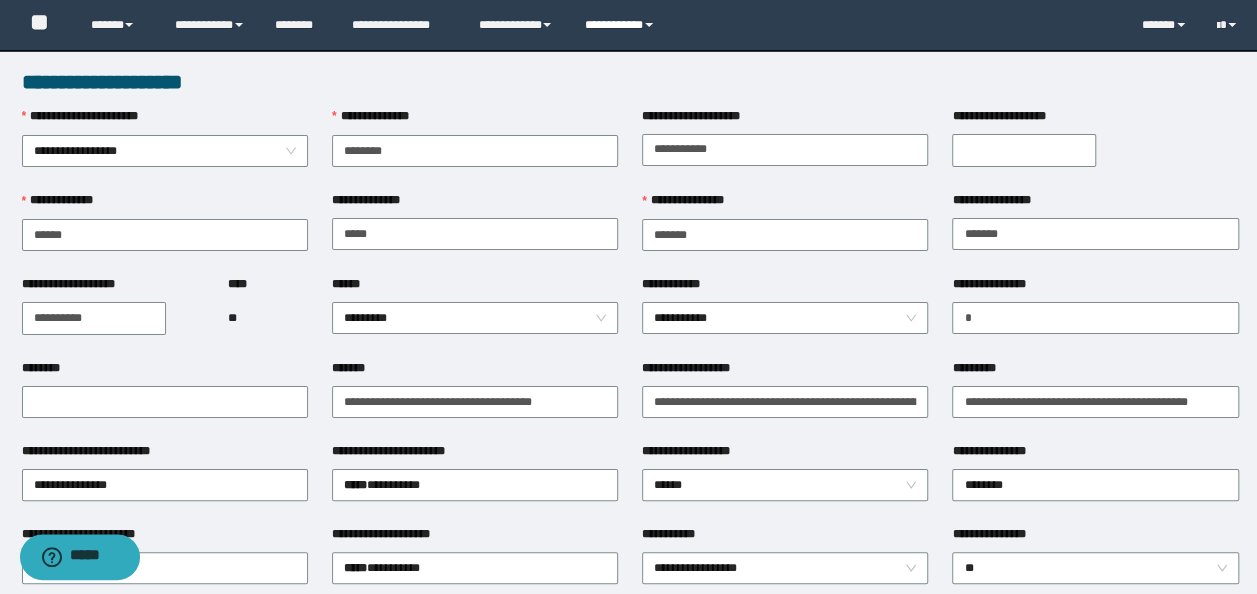 click on "**********" at bounding box center [622, 25] 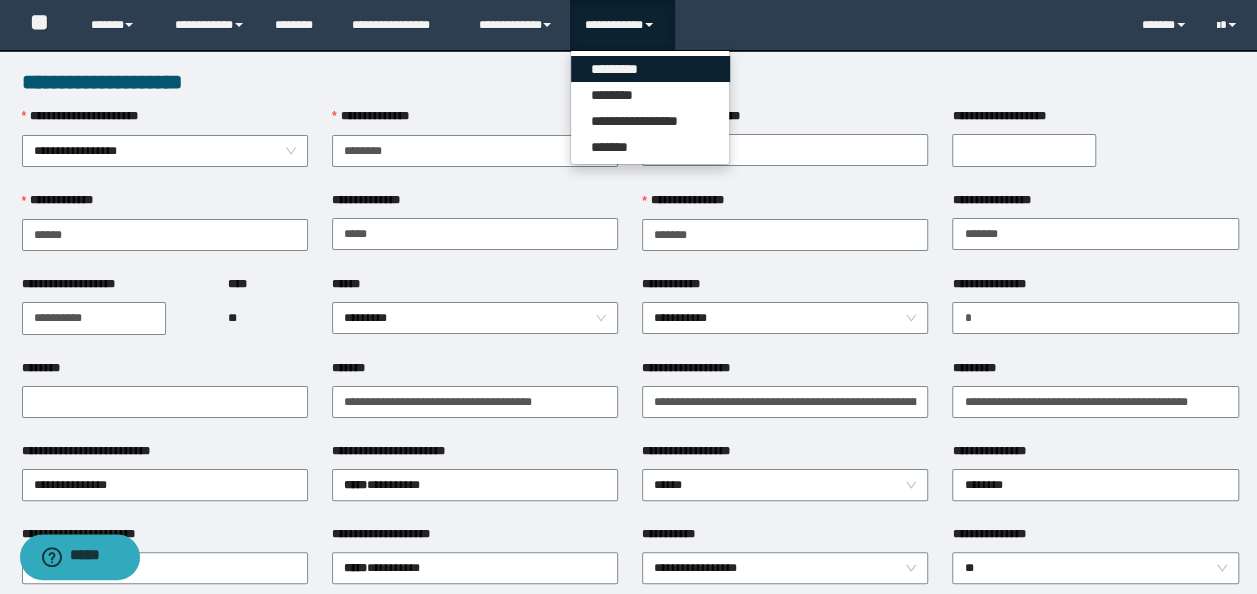 click on "*********" at bounding box center (650, 69) 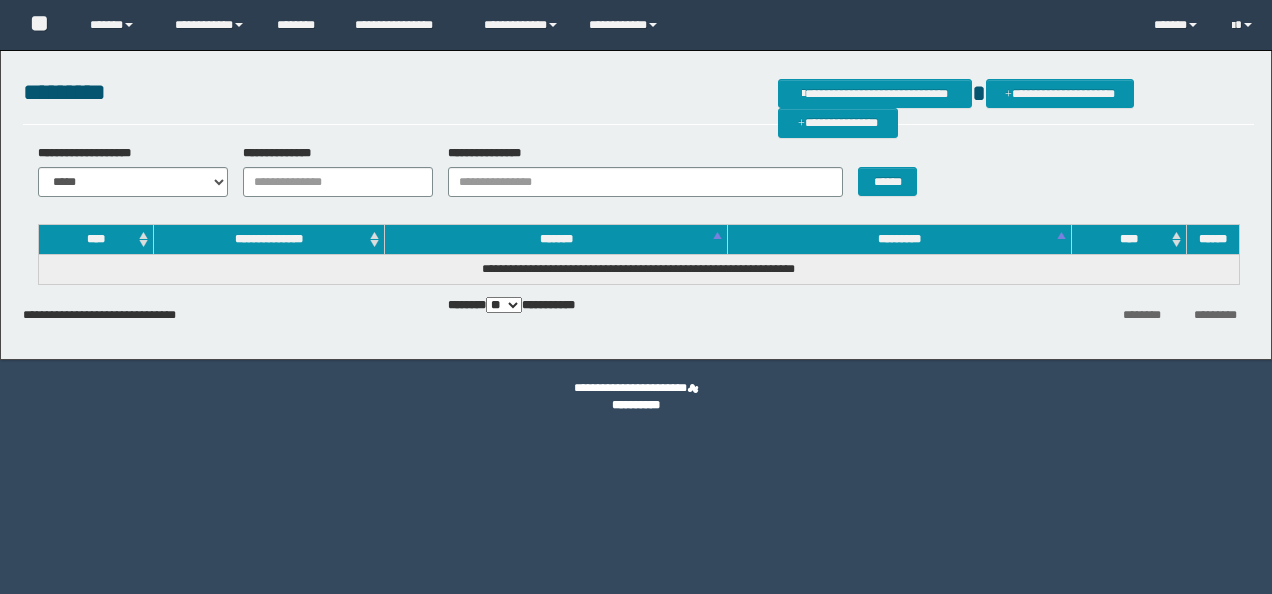 scroll, scrollTop: 0, scrollLeft: 0, axis: both 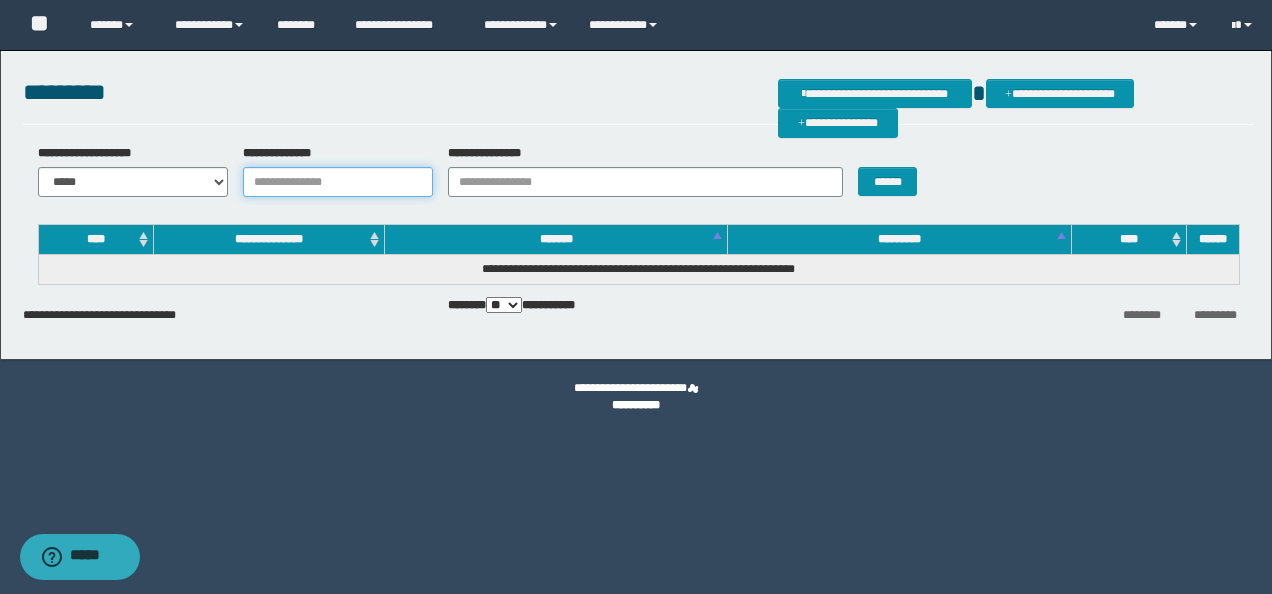 click on "**********" at bounding box center [338, 182] 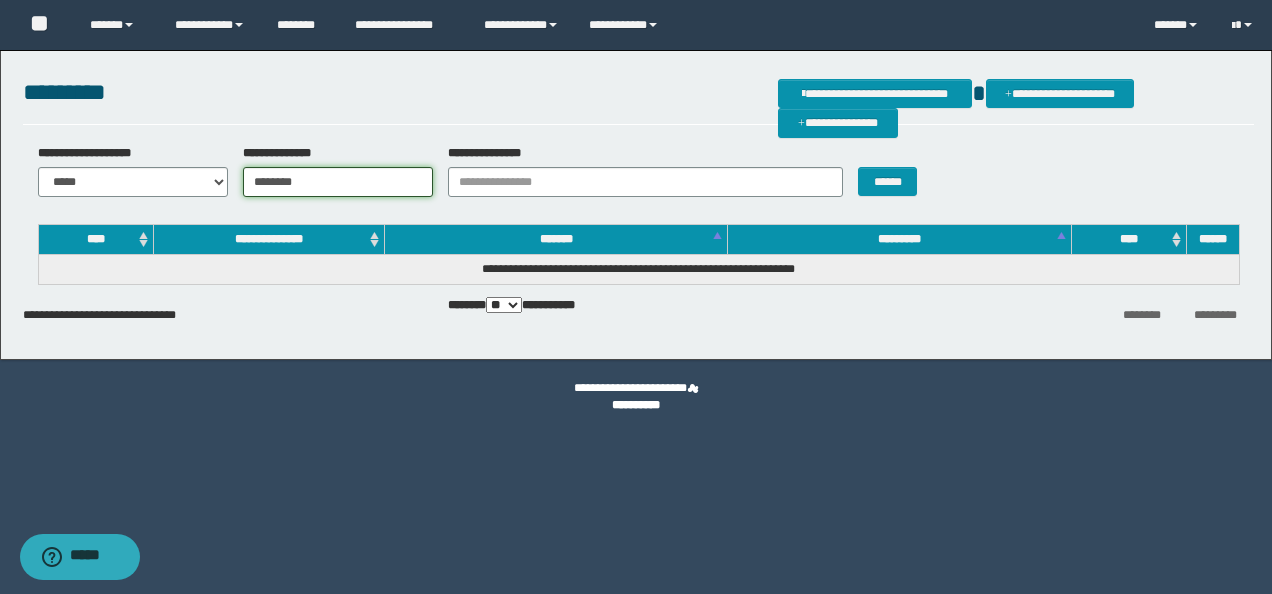 type on "********" 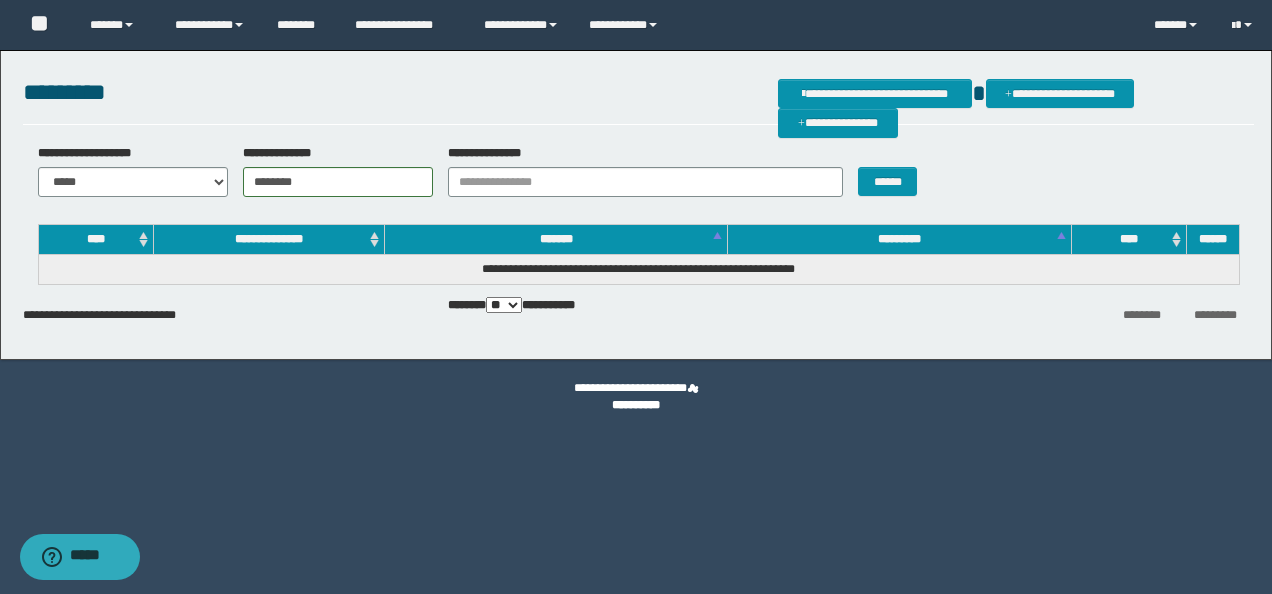 click on "******" at bounding box center [894, 170] 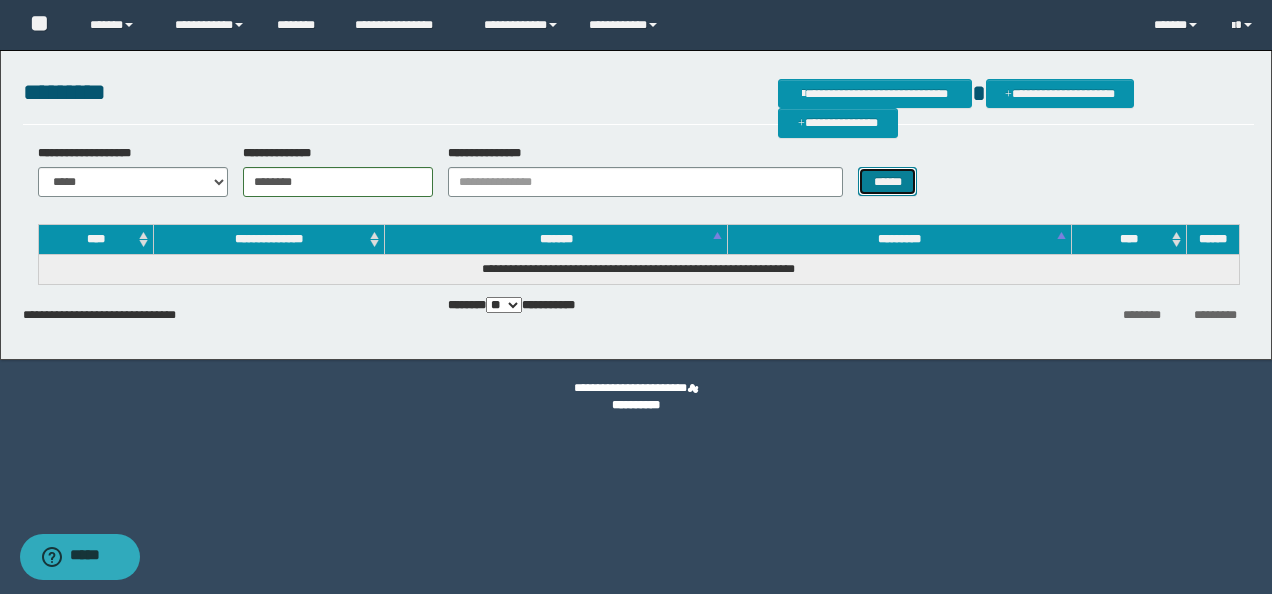 click on "******" at bounding box center [887, 181] 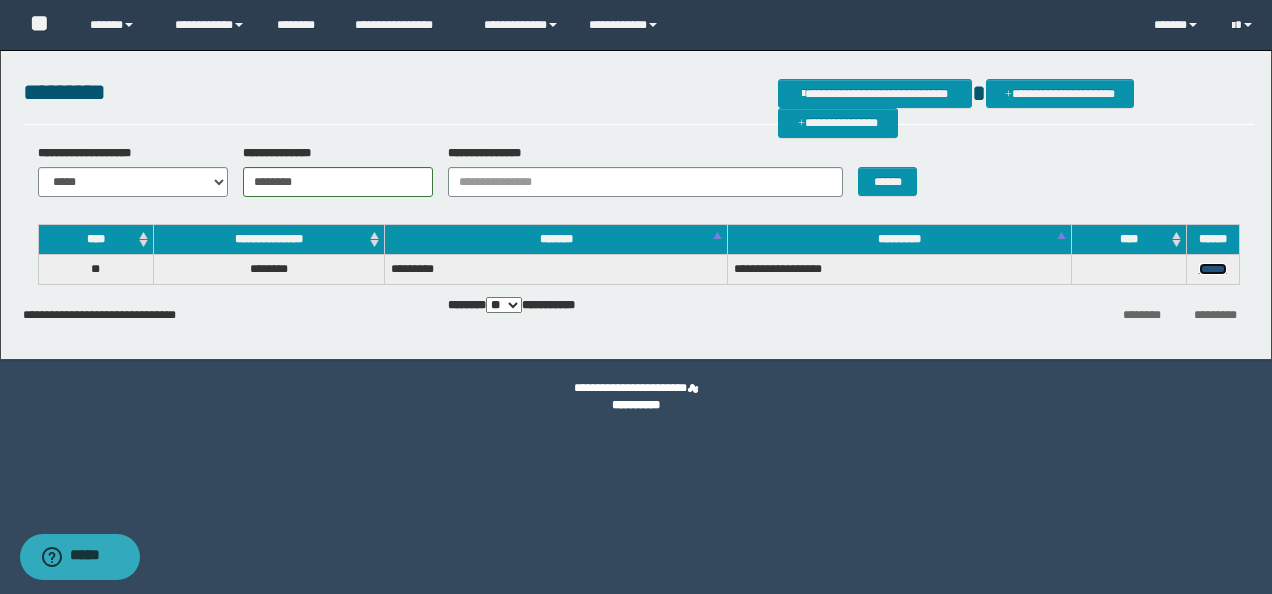 click on "******" at bounding box center [1213, 269] 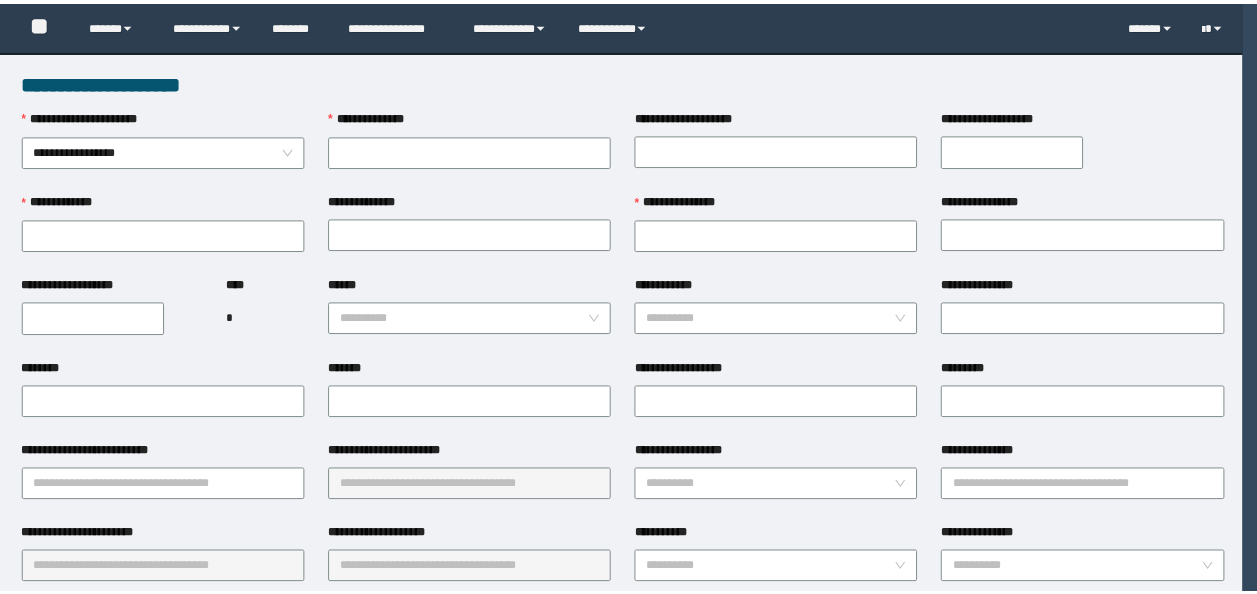 scroll, scrollTop: 0, scrollLeft: 0, axis: both 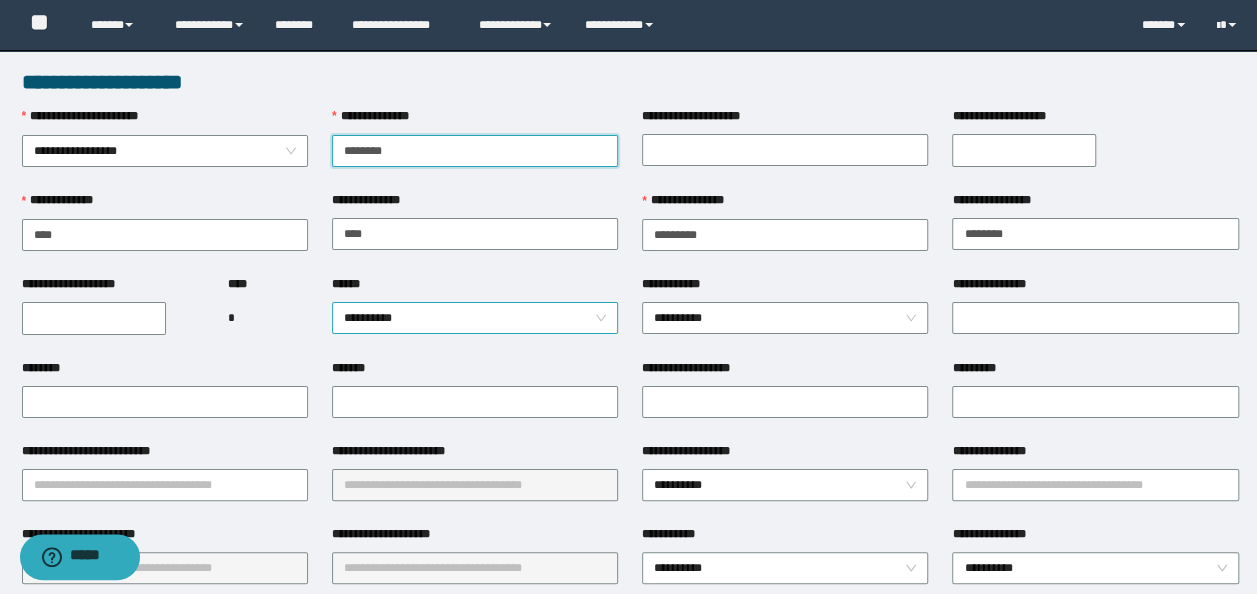 click on "**********" at bounding box center (475, 318) 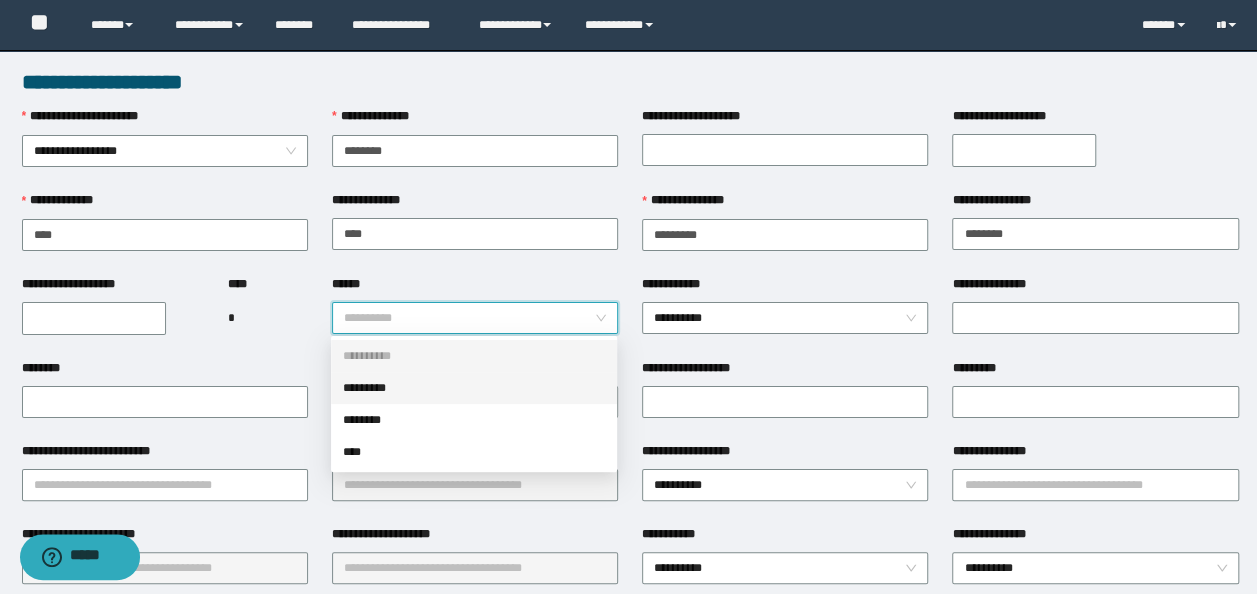click on "*********" at bounding box center (474, 388) 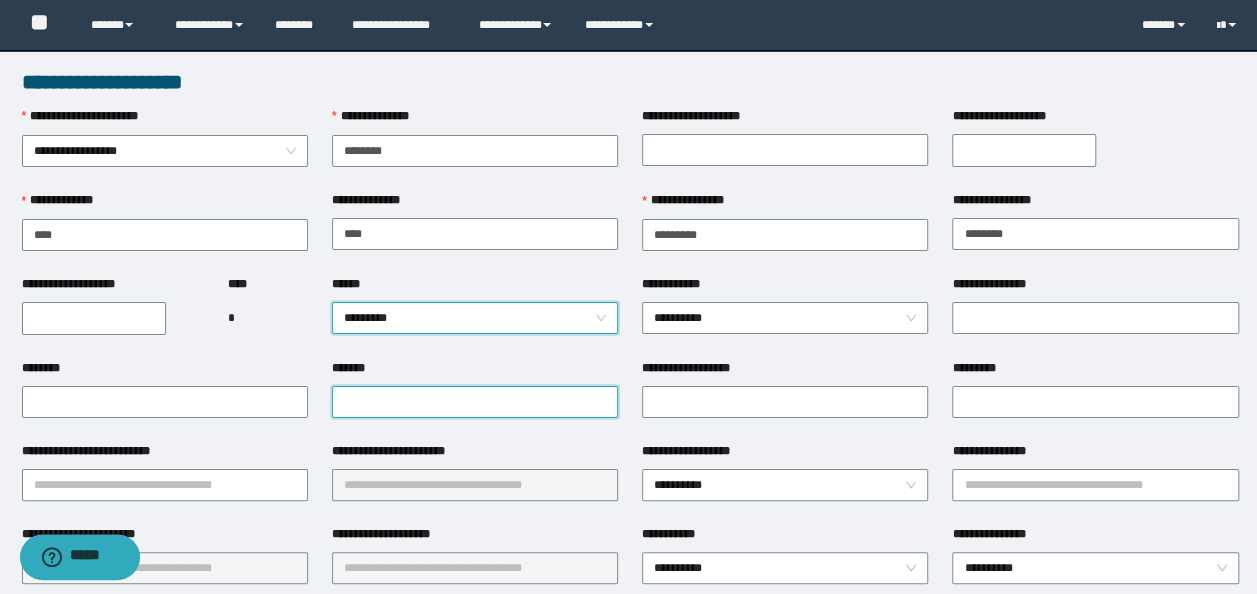 click on "*******" at bounding box center [475, 402] 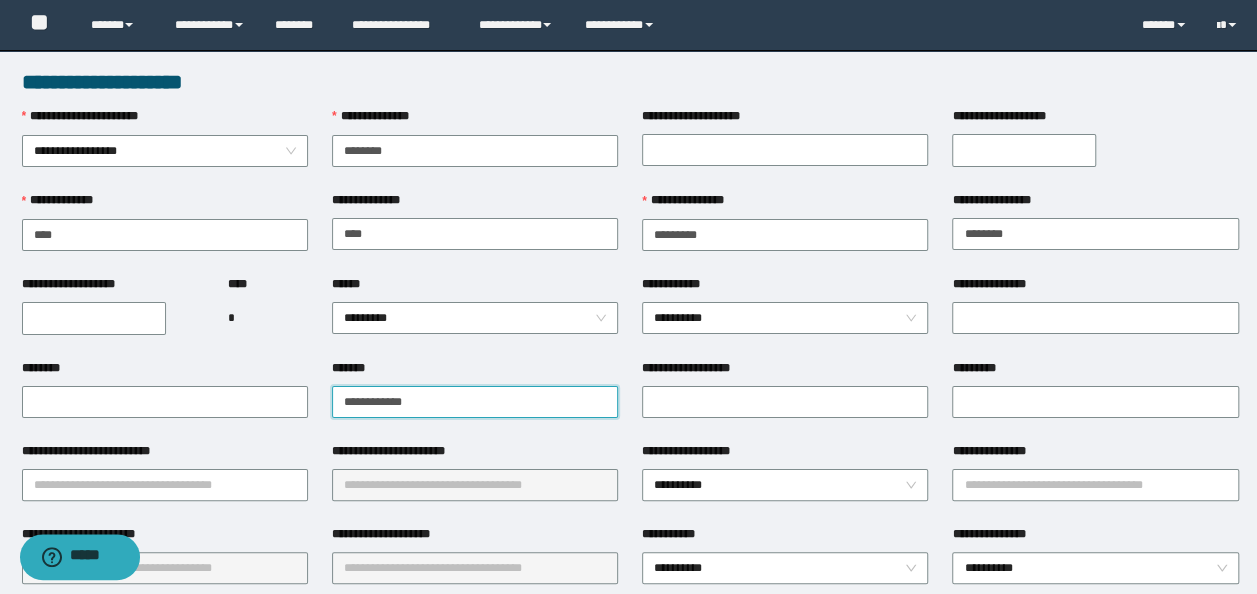 type on "**********" 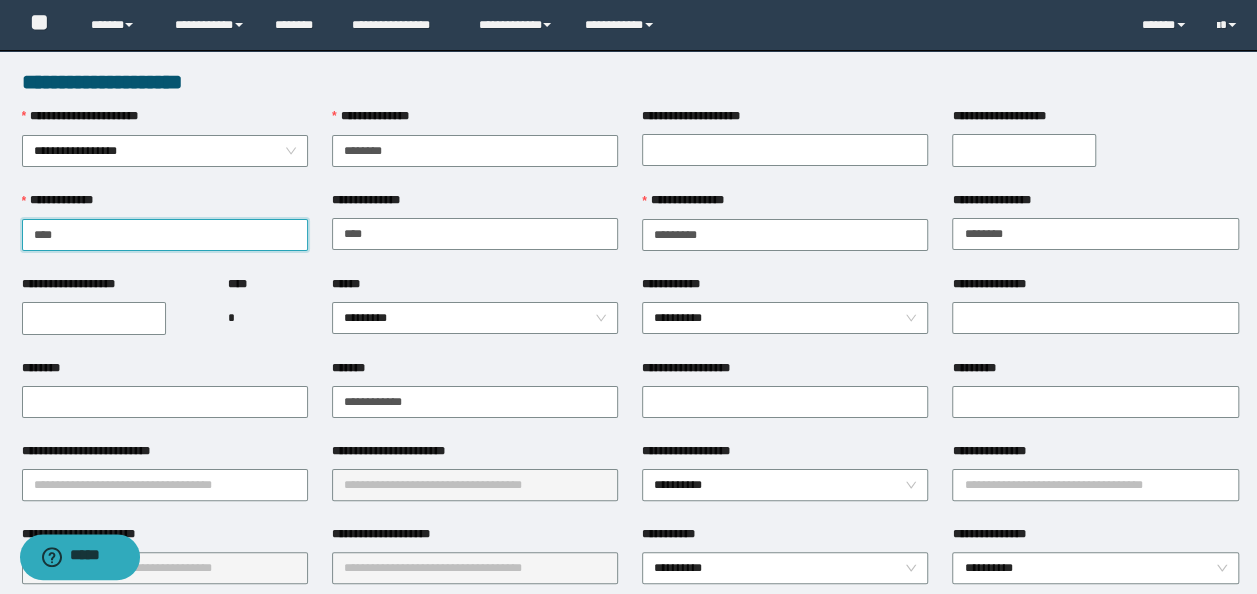 drag, startPoint x: 155, startPoint y: 232, endPoint x: 38, endPoint y: 205, distance: 120.074974 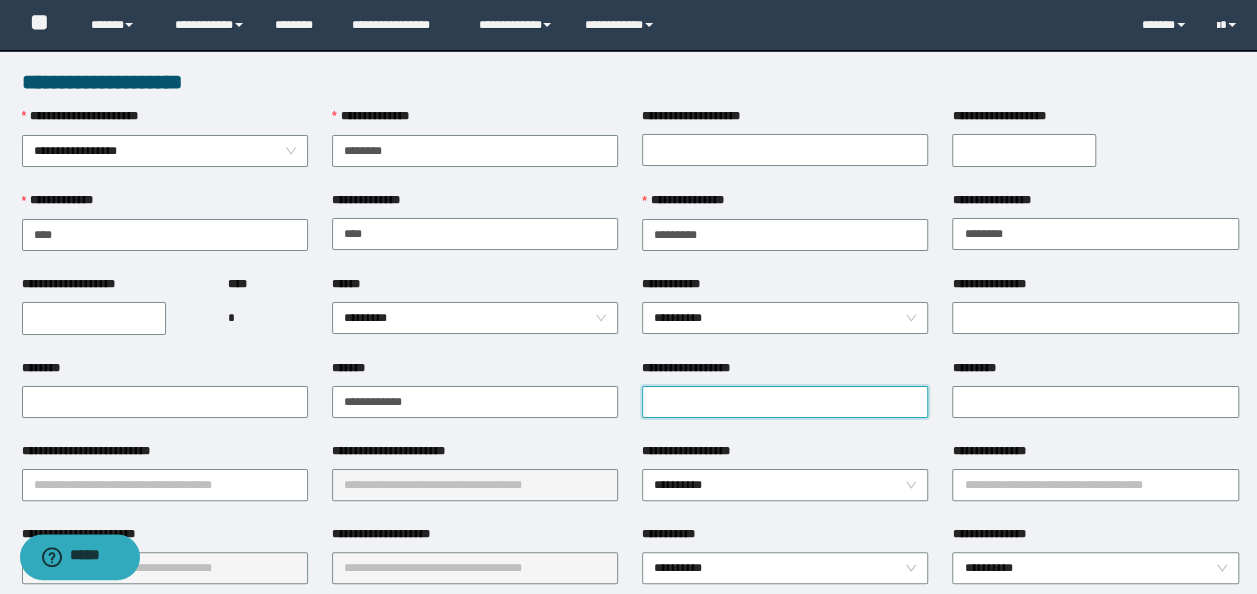 click on "**********" at bounding box center (785, 402) 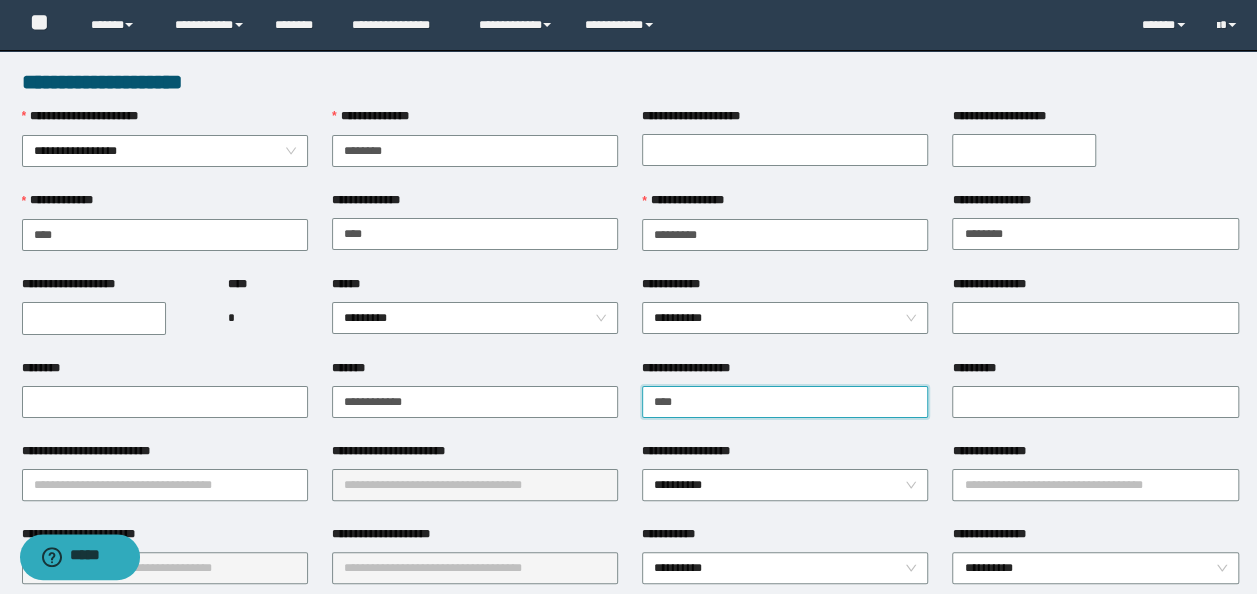 type on "****" 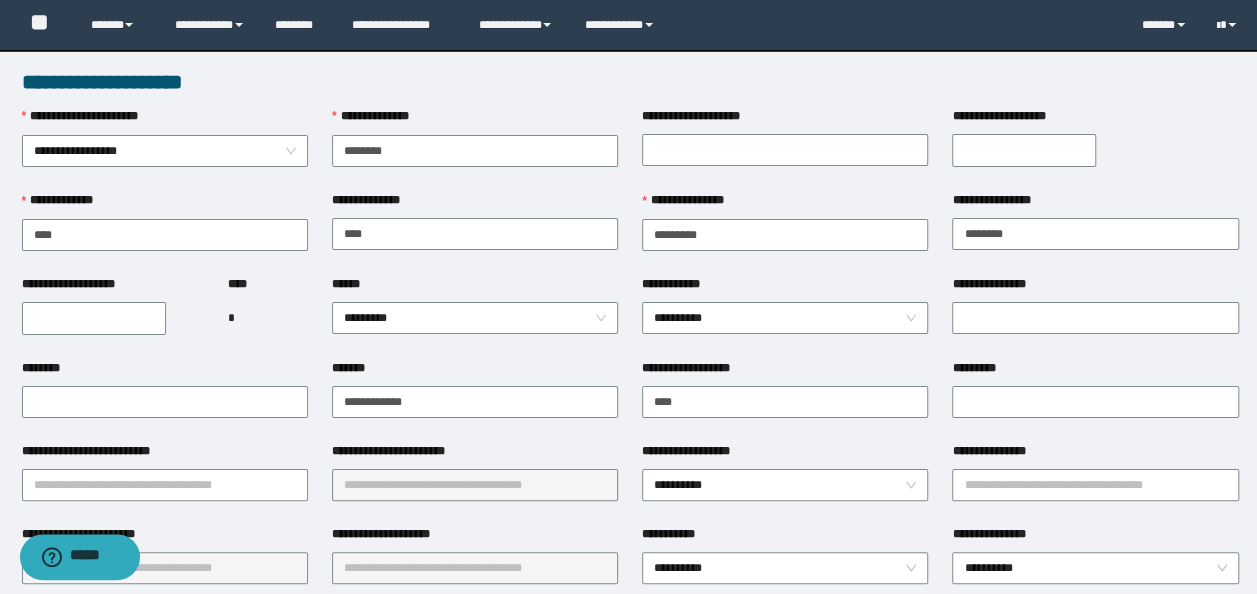 click on "**********" at bounding box center [785, 233] 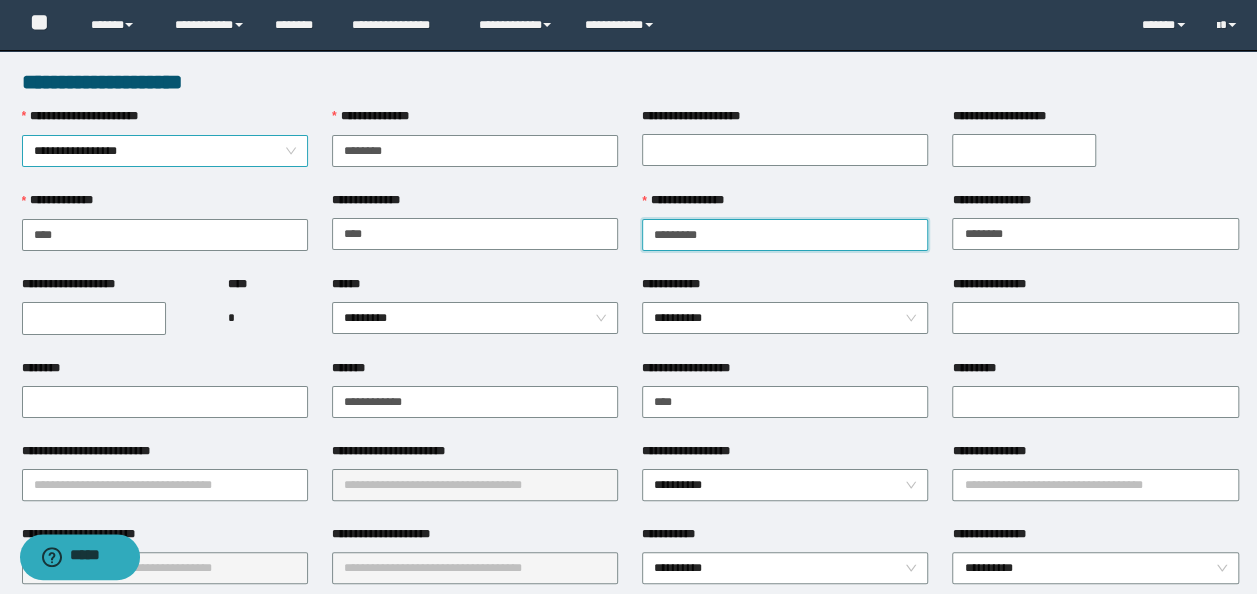 click on "**********" at bounding box center (630, 838) 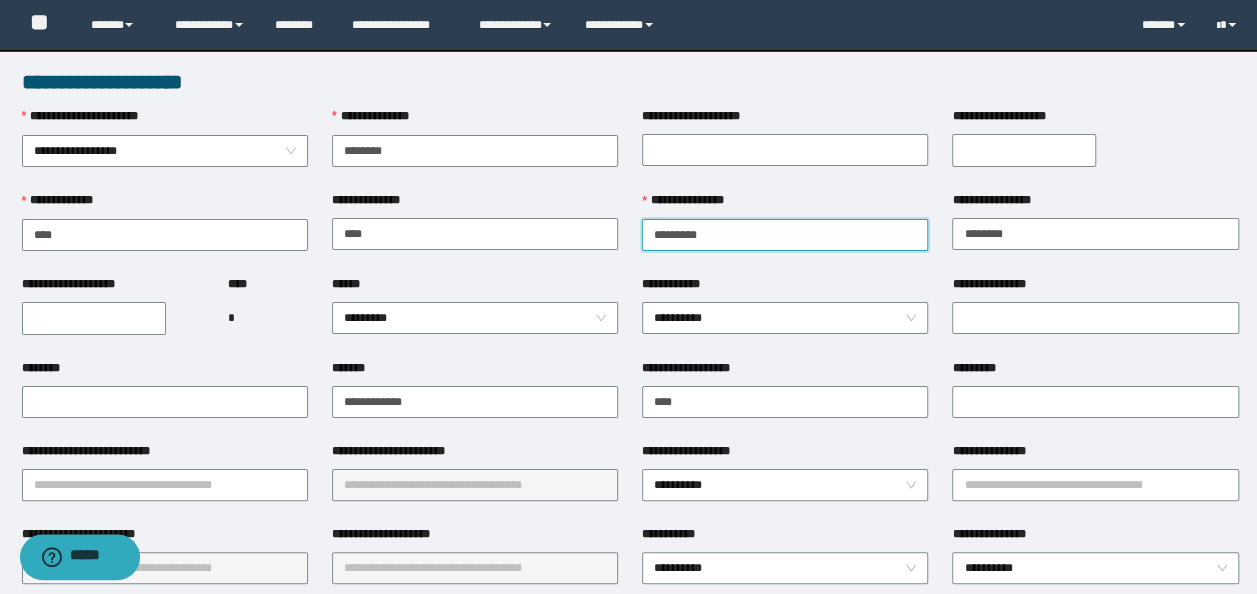 type on "*********" 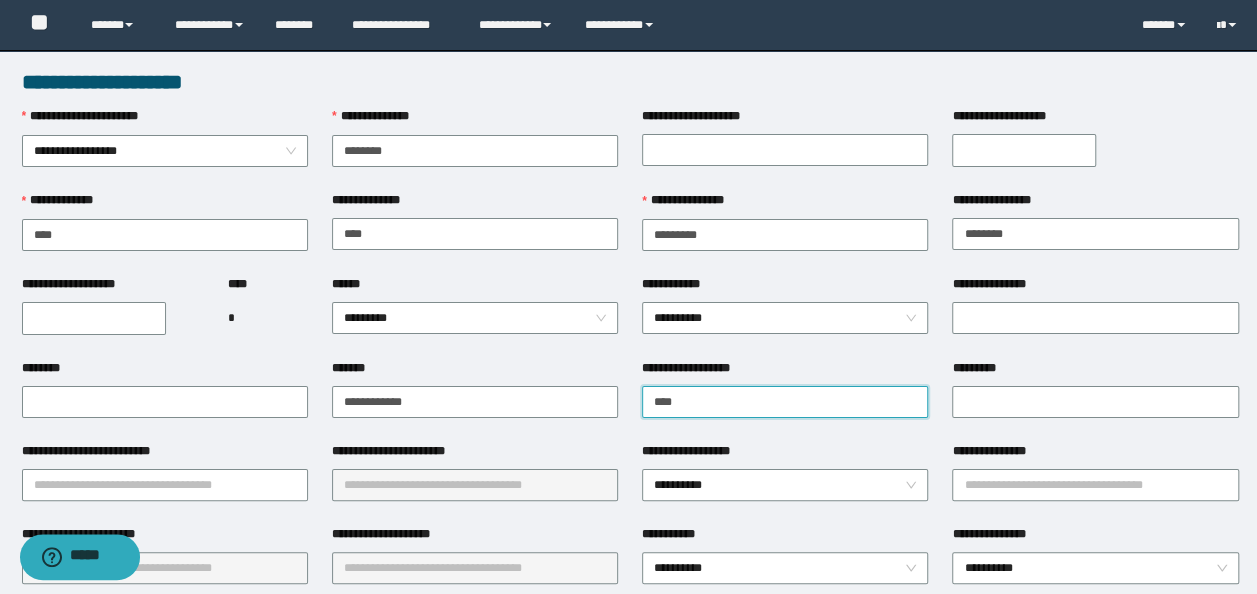 click on "****" at bounding box center (785, 402) 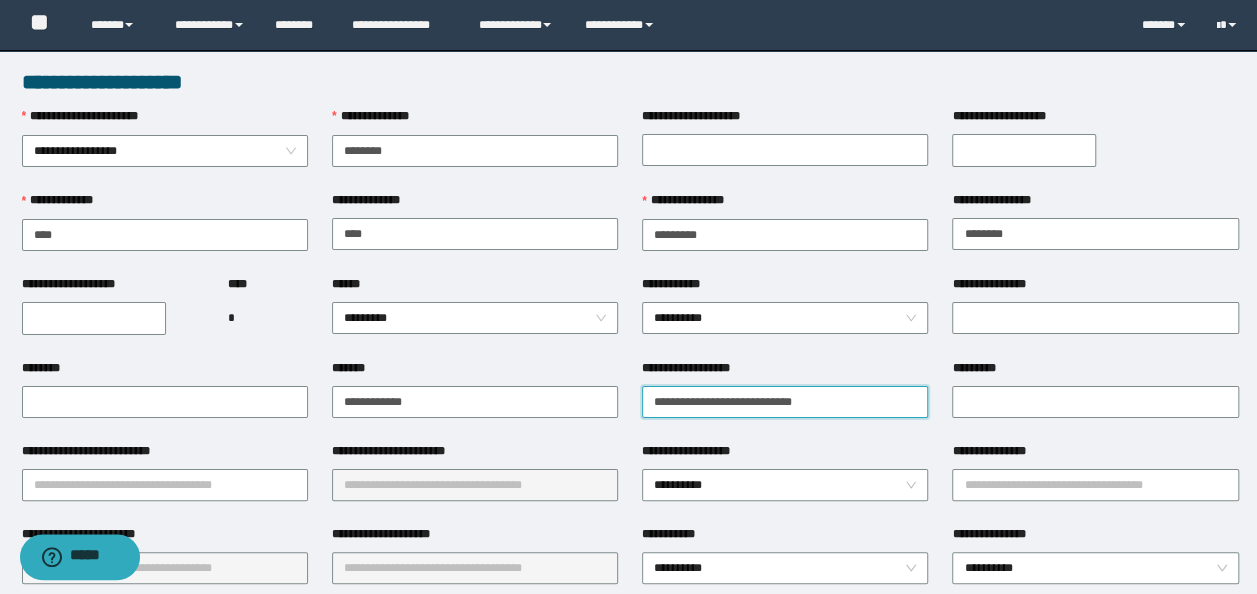 type on "**********" 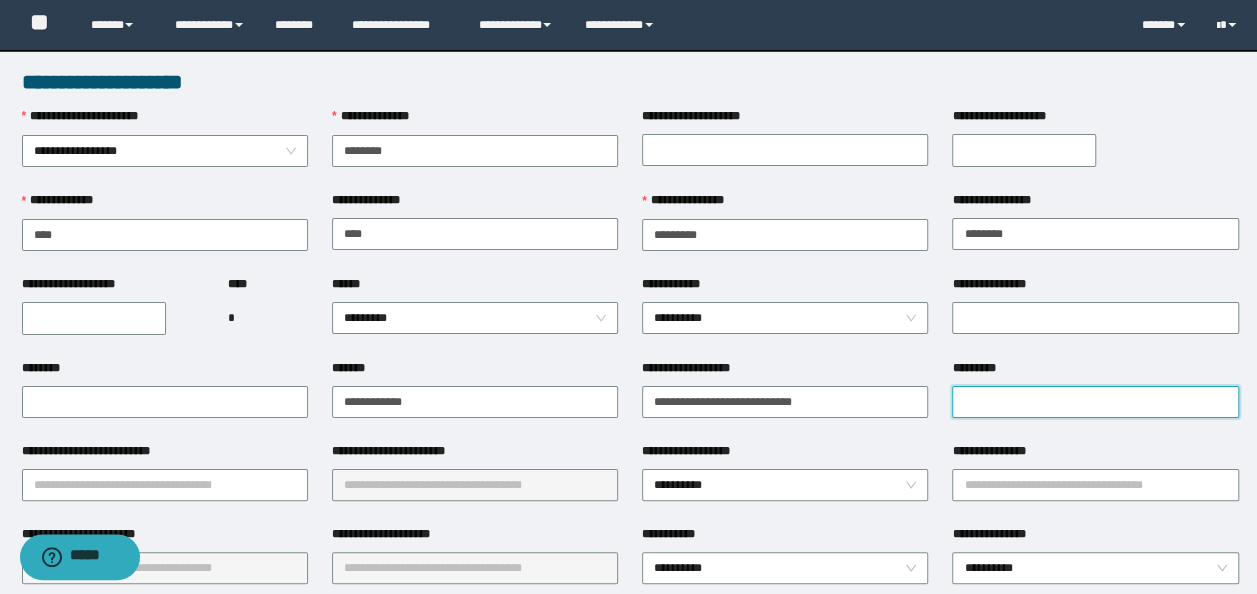 click on "*********" at bounding box center [1095, 402] 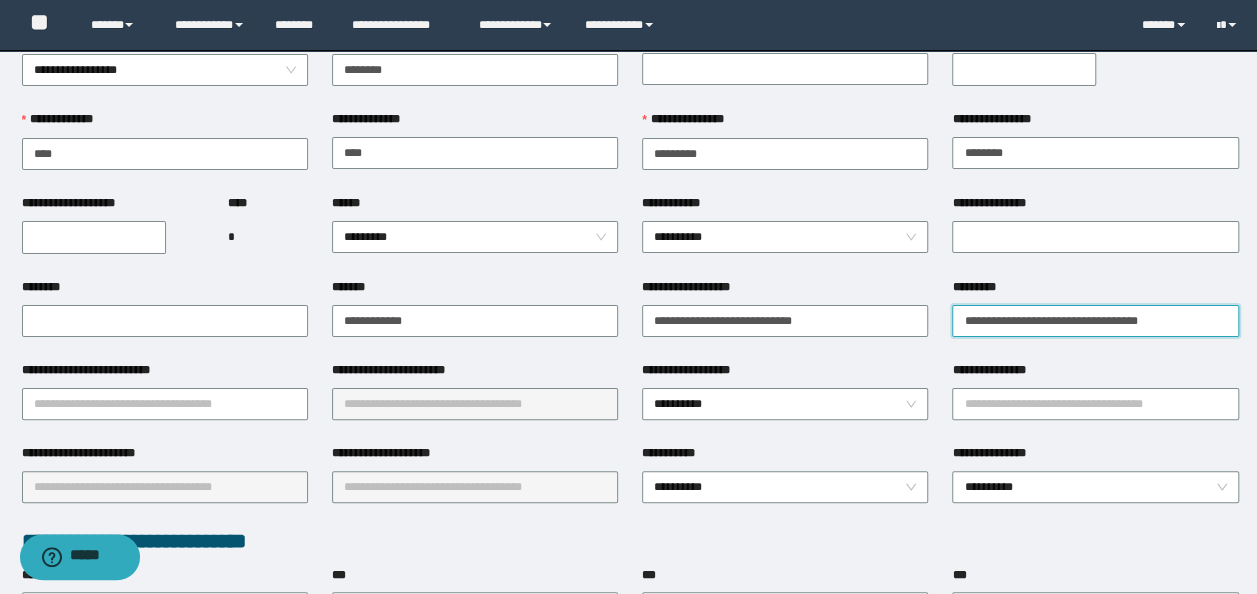 scroll, scrollTop: 100, scrollLeft: 0, axis: vertical 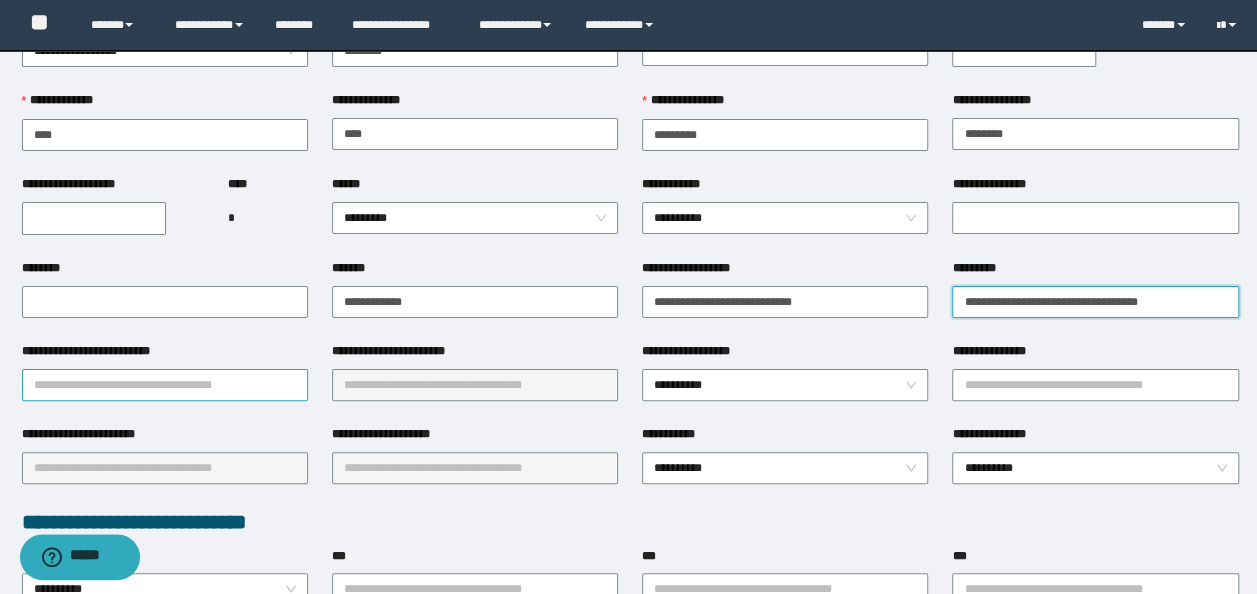 type on "**********" 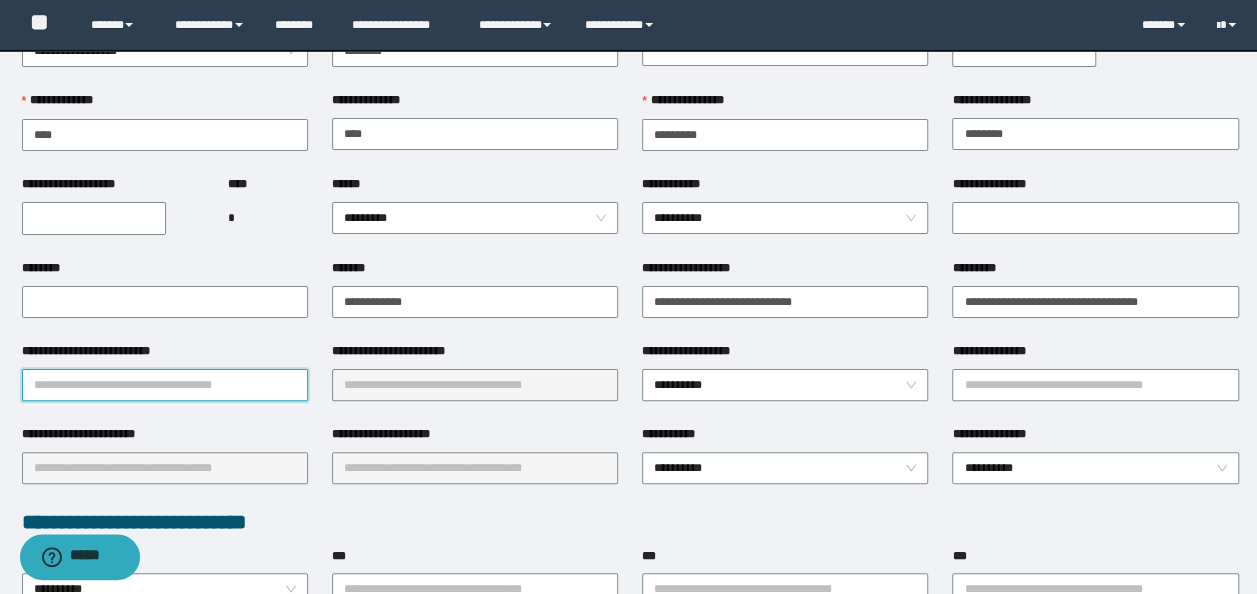 click on "**********" at bounding box center (165, 385) 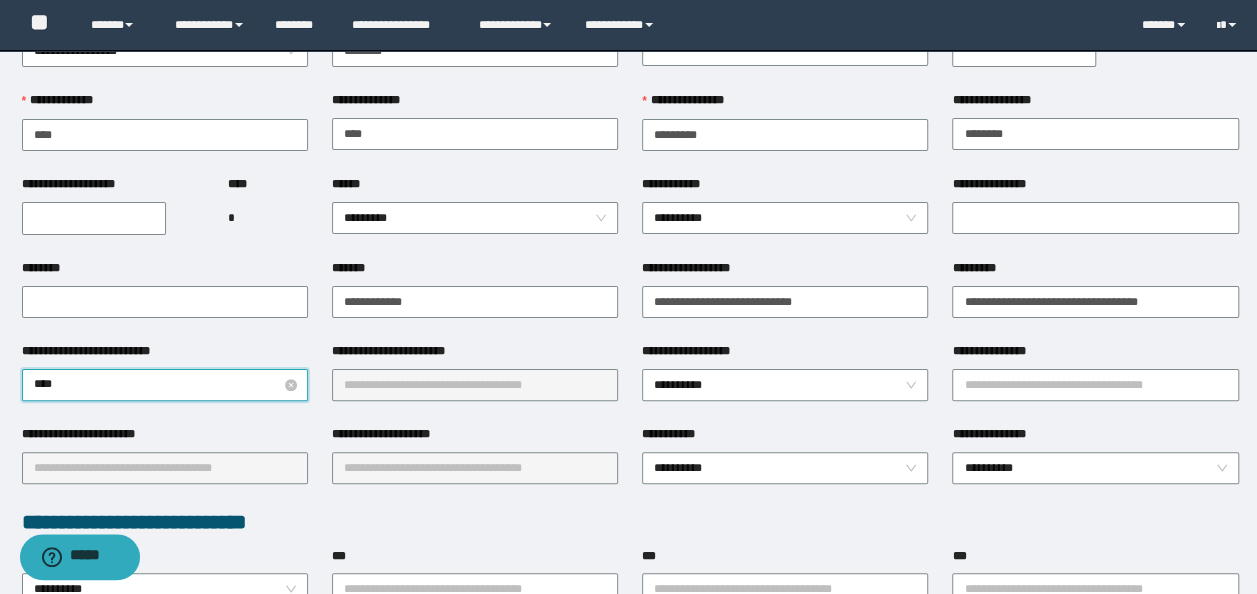 type on "*****" 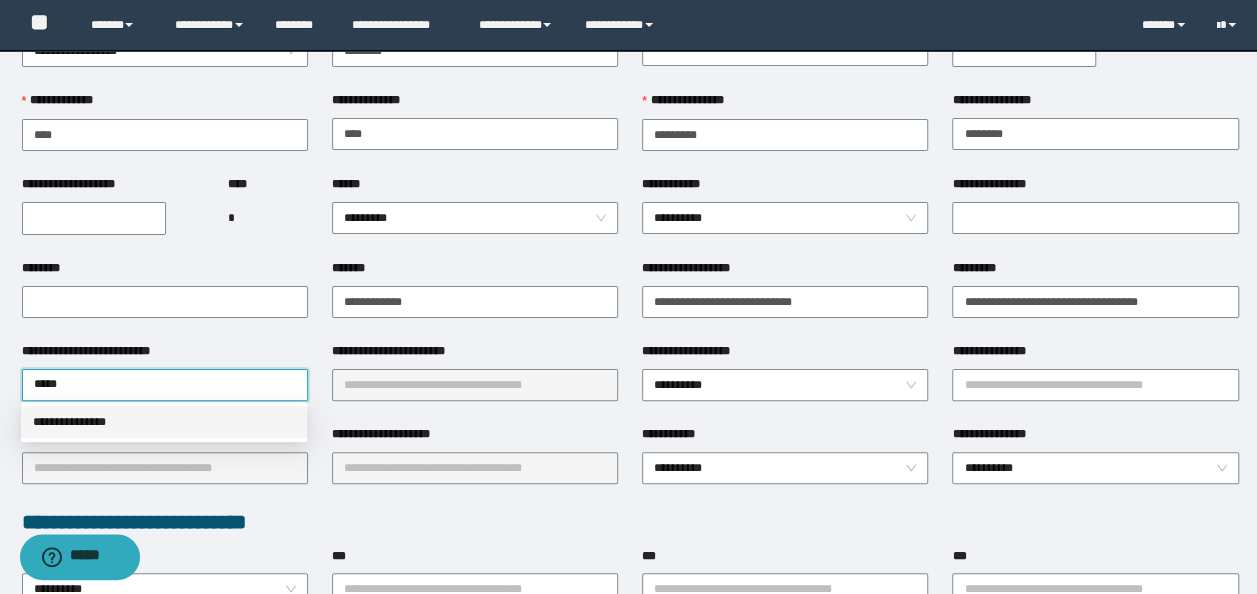 drag, startPoint x: 93, startPoint y: 423, endPoint x: 313, endPoint y: 402, distance: 221 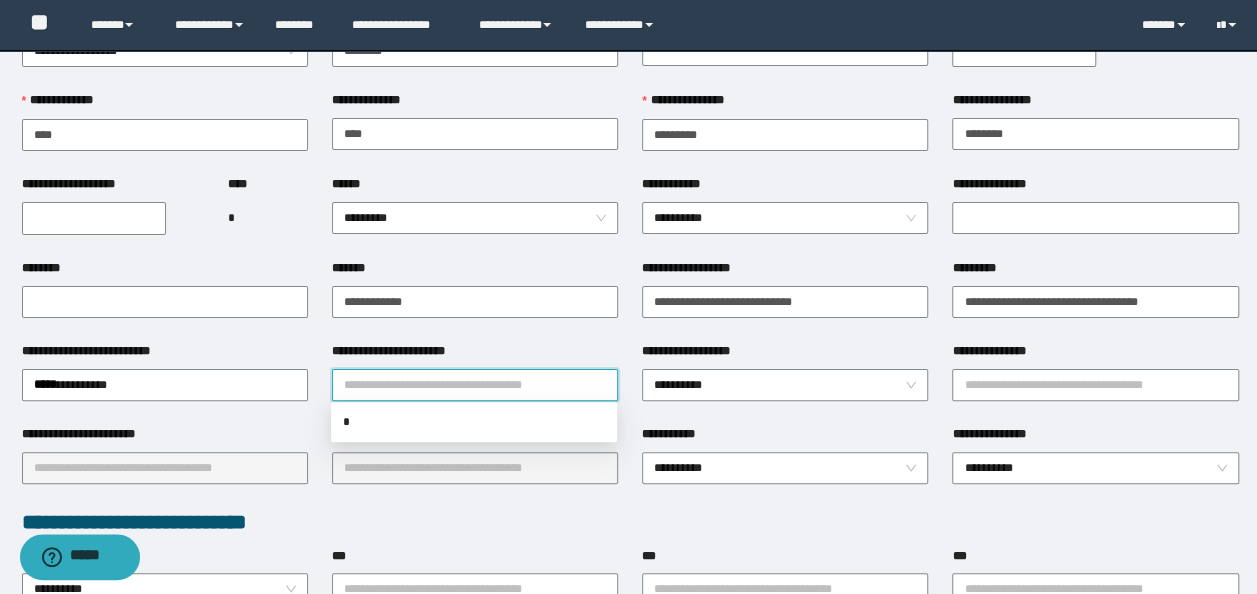 click on "**********" at bounding box center [475, 385] 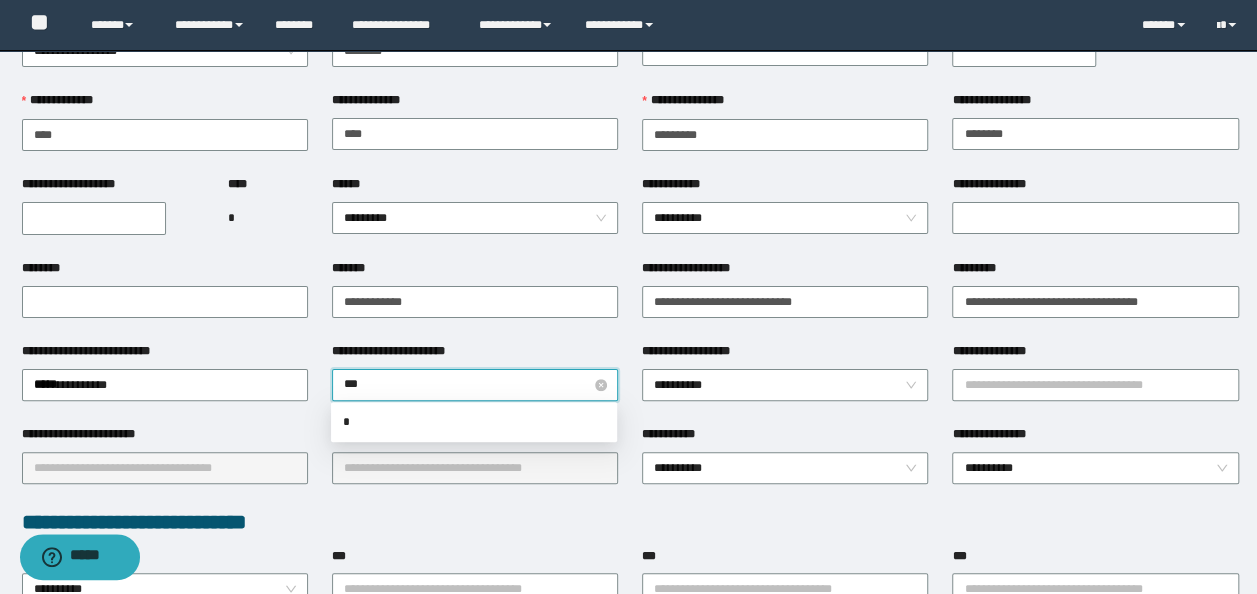 type on "****" 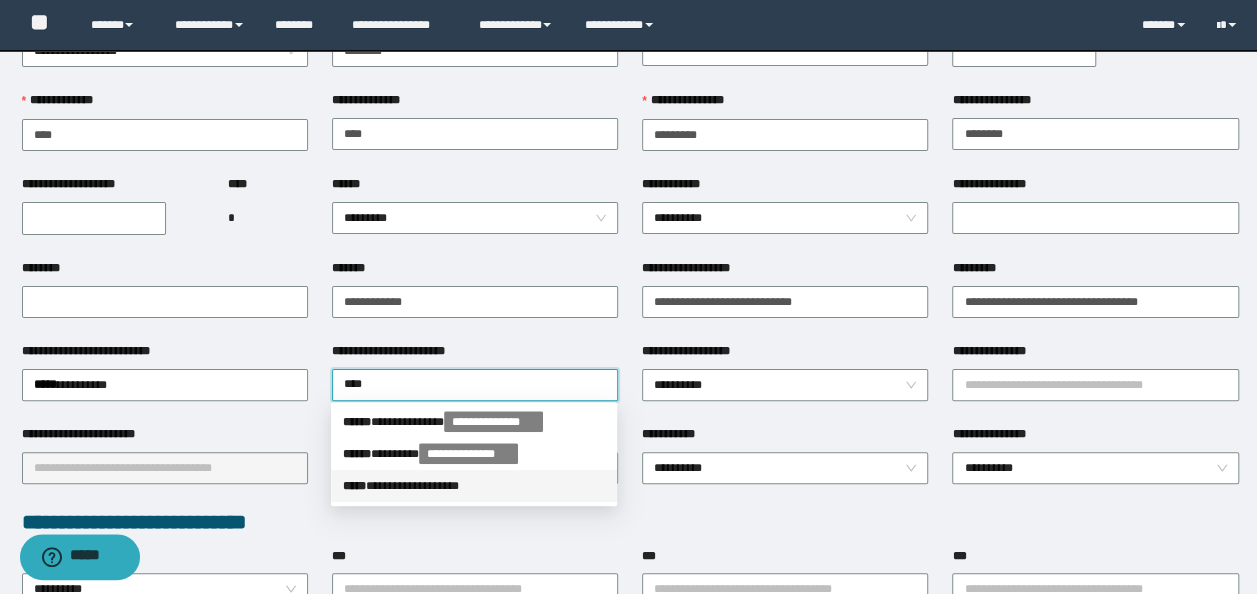 click on "**********" at bounding box center [474, 486] 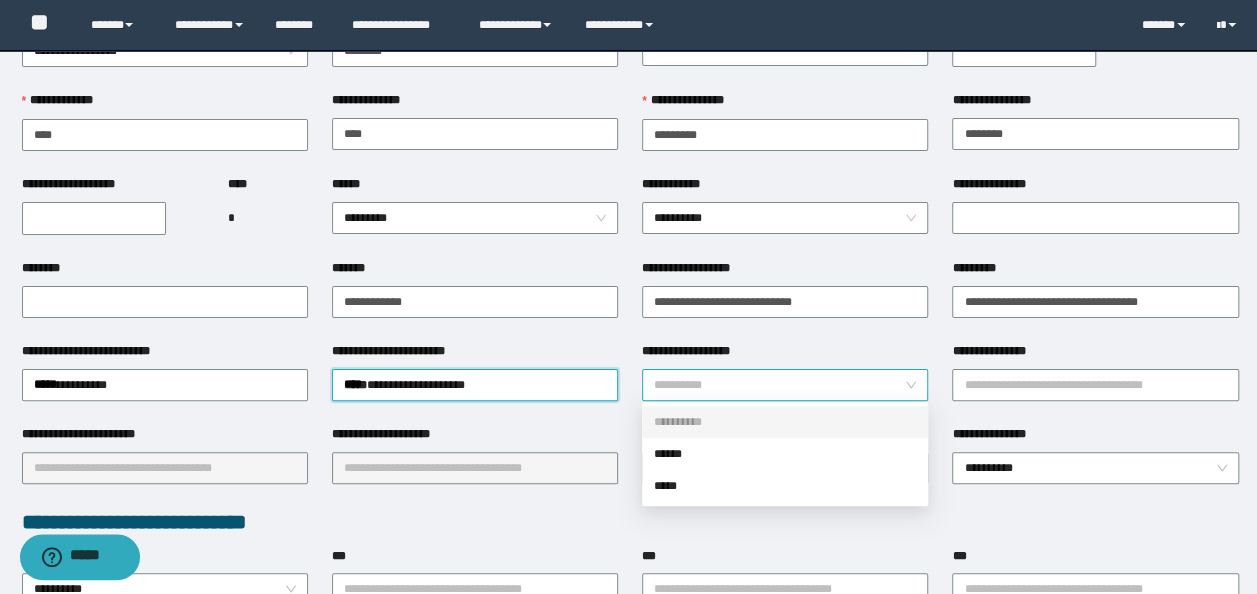 click on "**********" at bounding box center [785, 385] 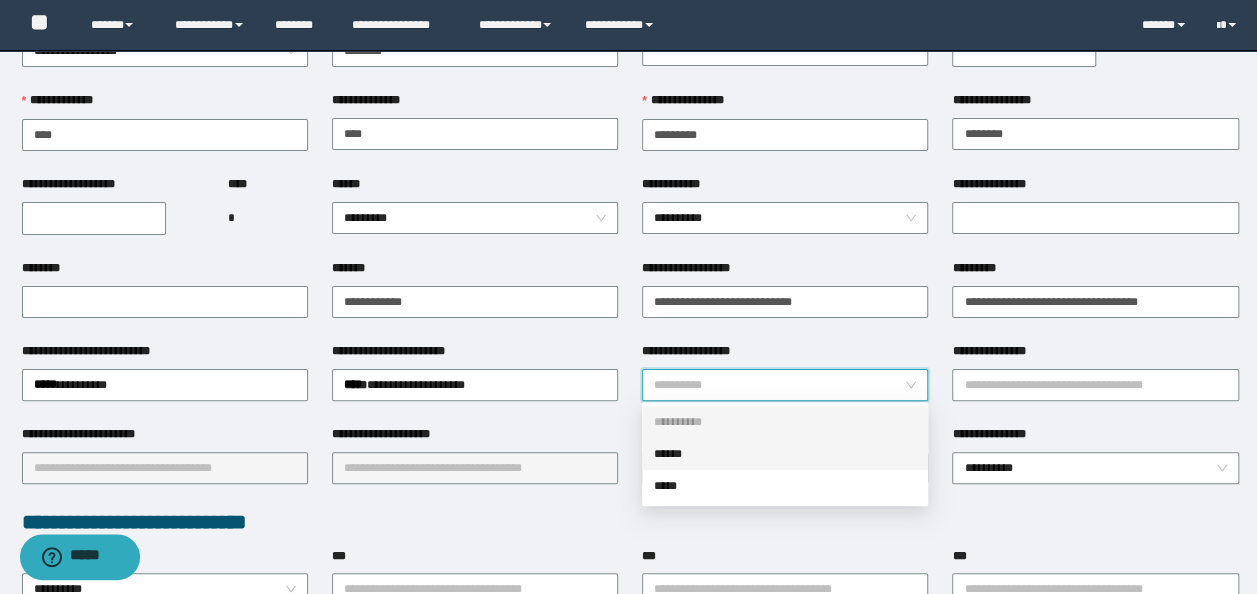 click on "******" at bounding box center (785, 454) 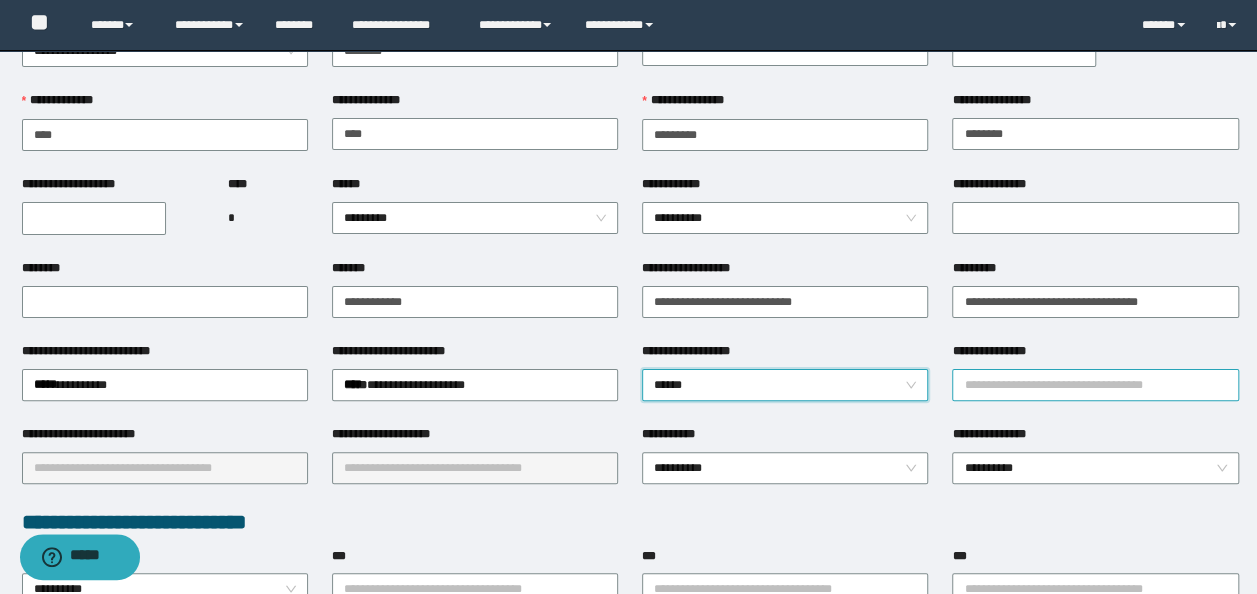 click on "**********" at bounding box center [1095, 385] 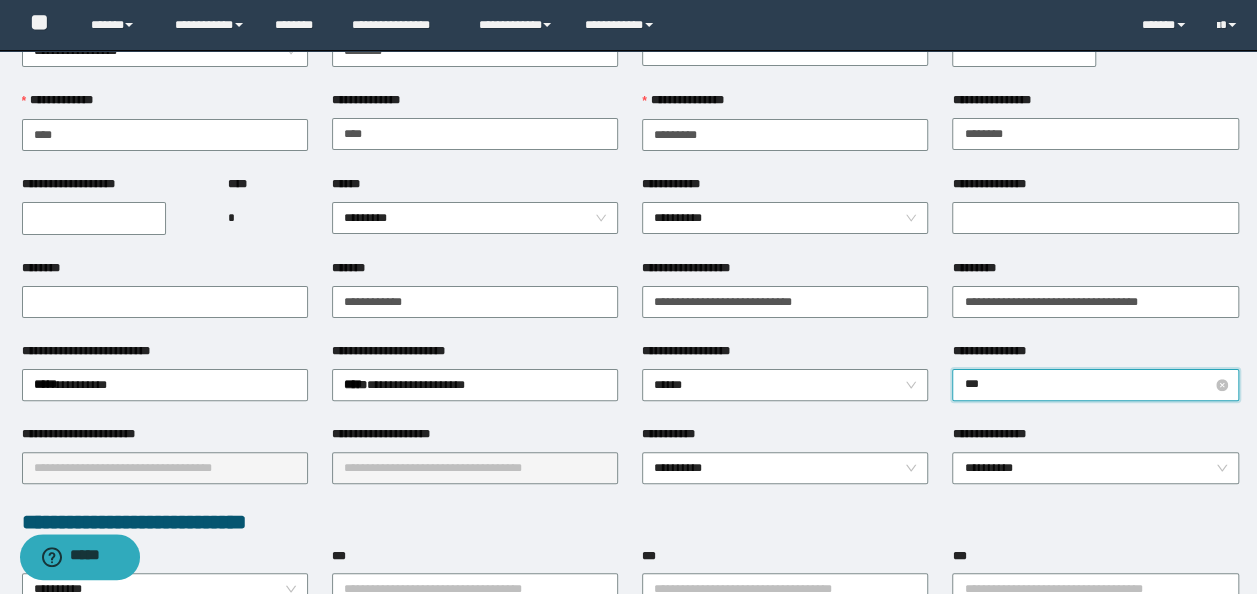 type on "****" 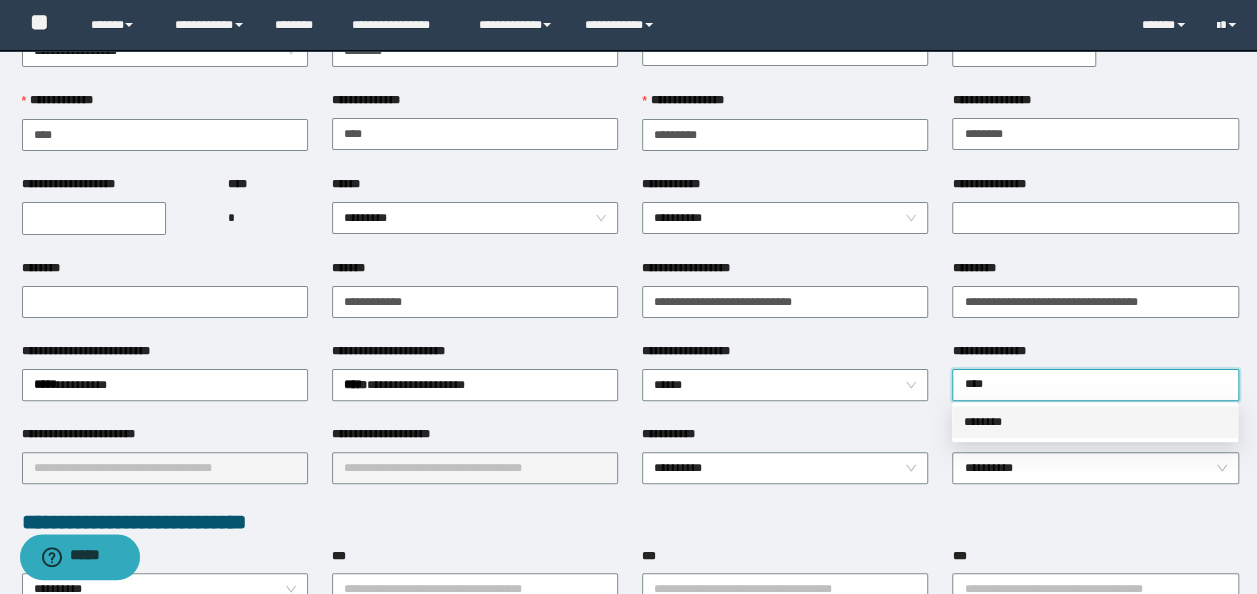 click on "********" at bounding box center (1095, 422) 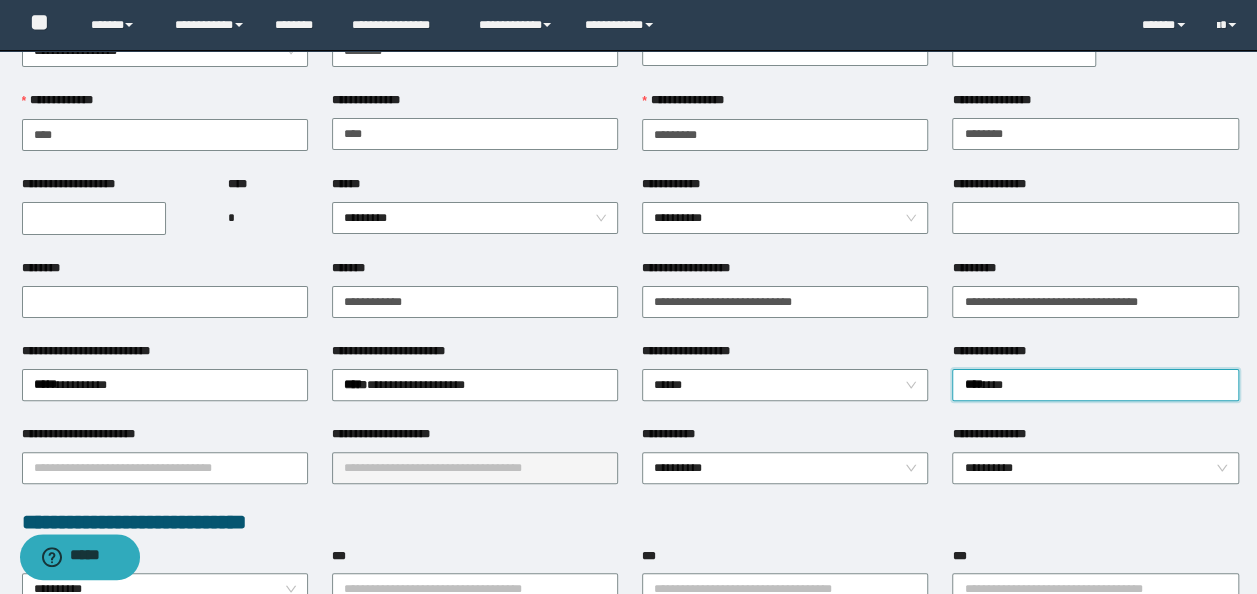 type 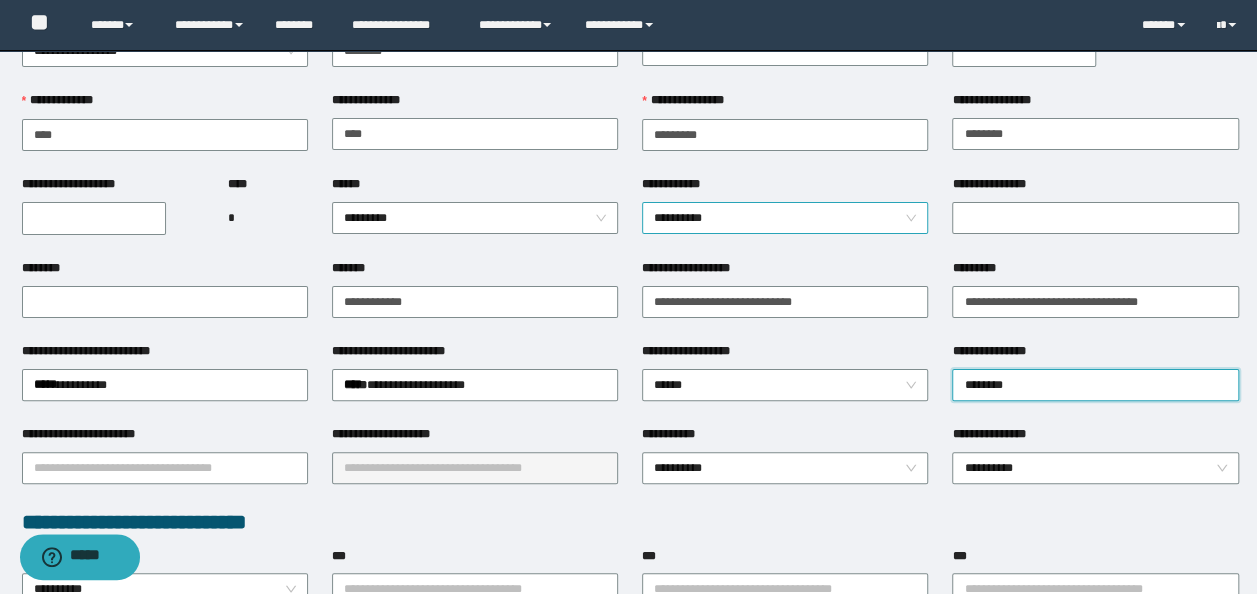 click on "**********" at bounding box center [785, 218] 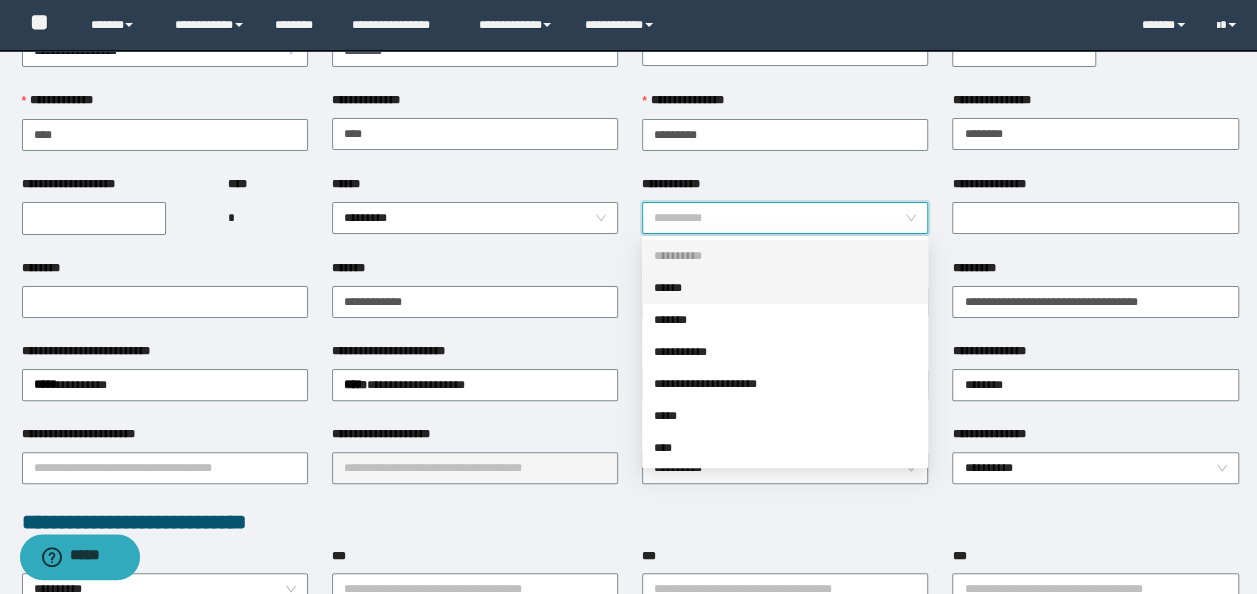 click on "******" at bounding box center [785, 288] 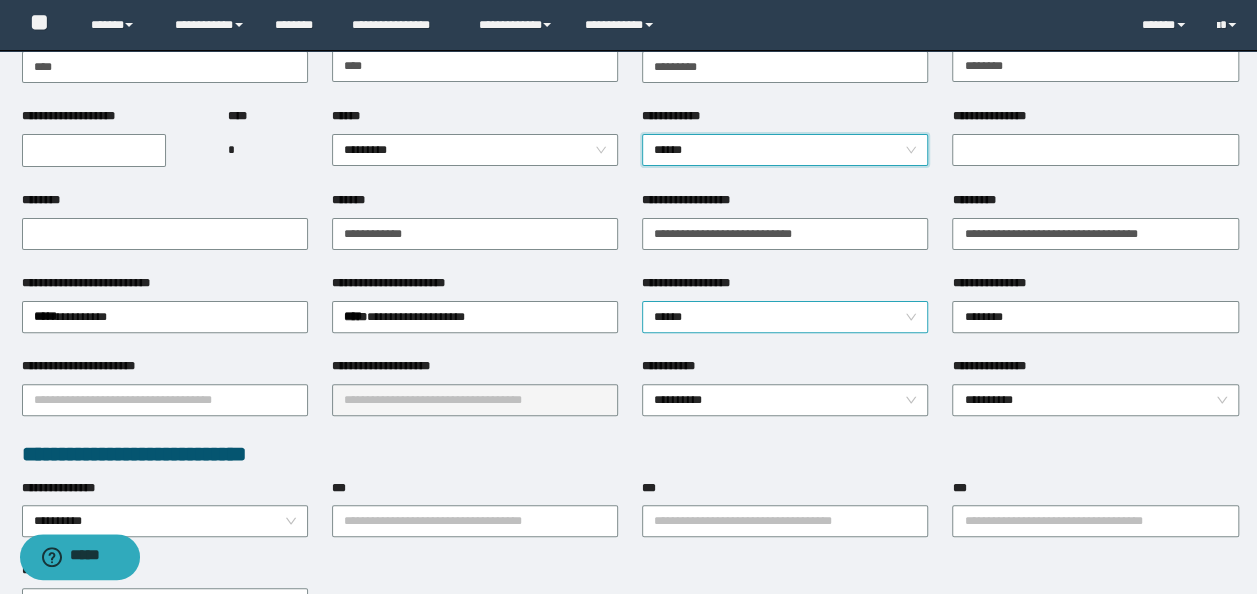 scroll, scrollTop: 200, scrollLeft: 0, axis: vertical 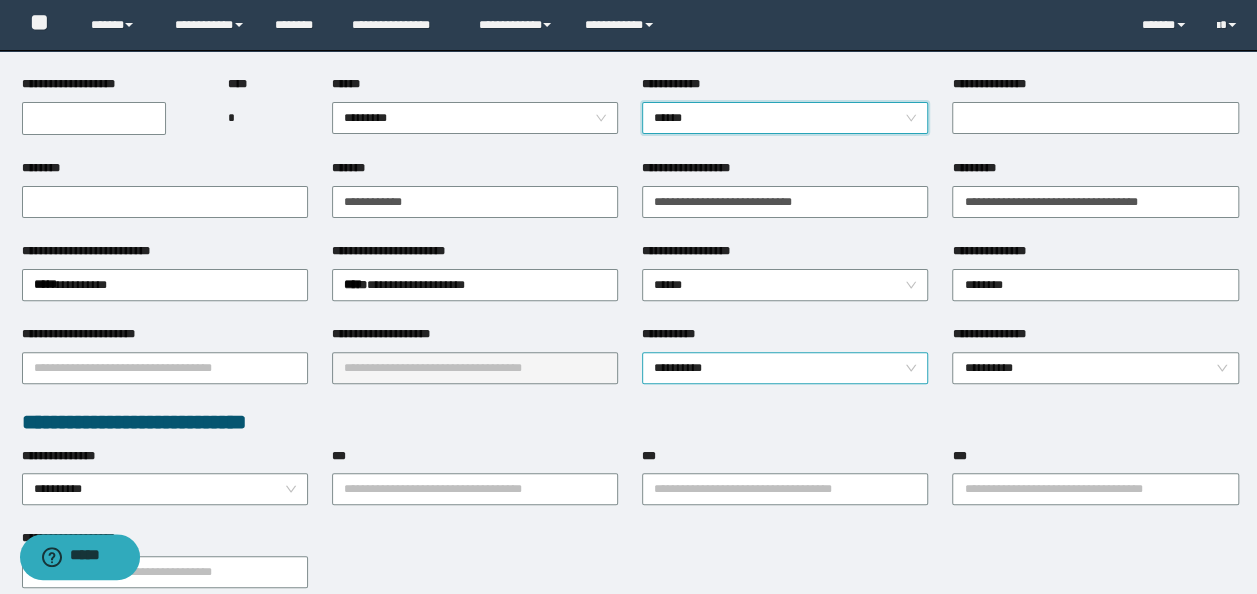 click on "**********" at bounding box center (785, 368) 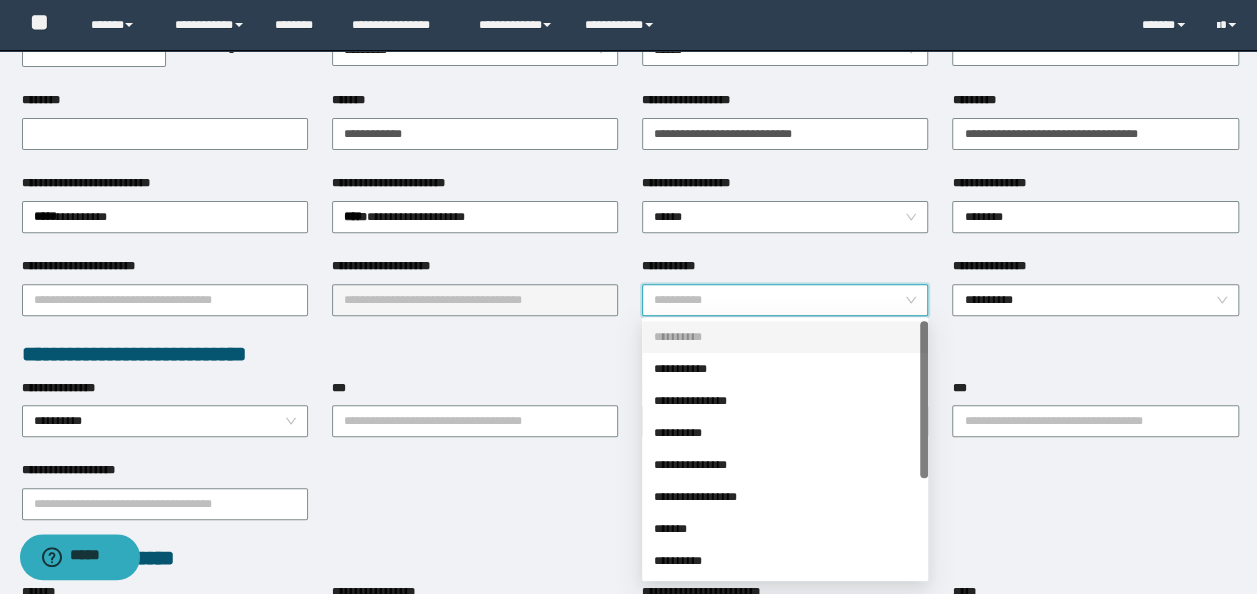 scroll, scrollTop: 300, scrollLeft: 0, axis: vertical 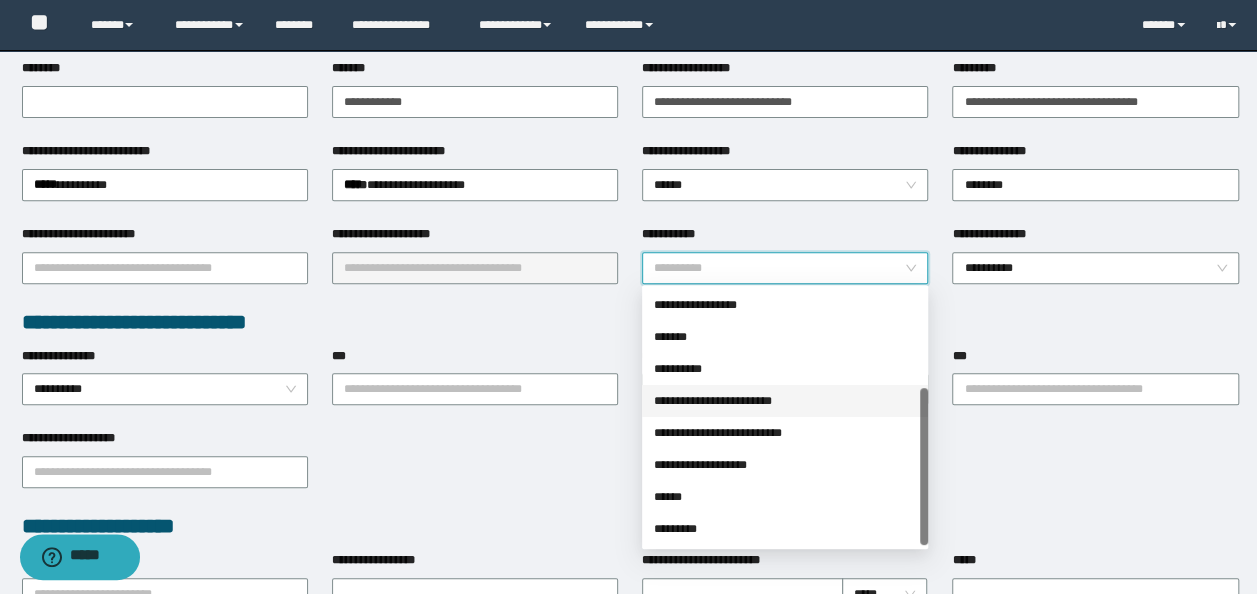 click on "**********" at bounding box center (785, 401) 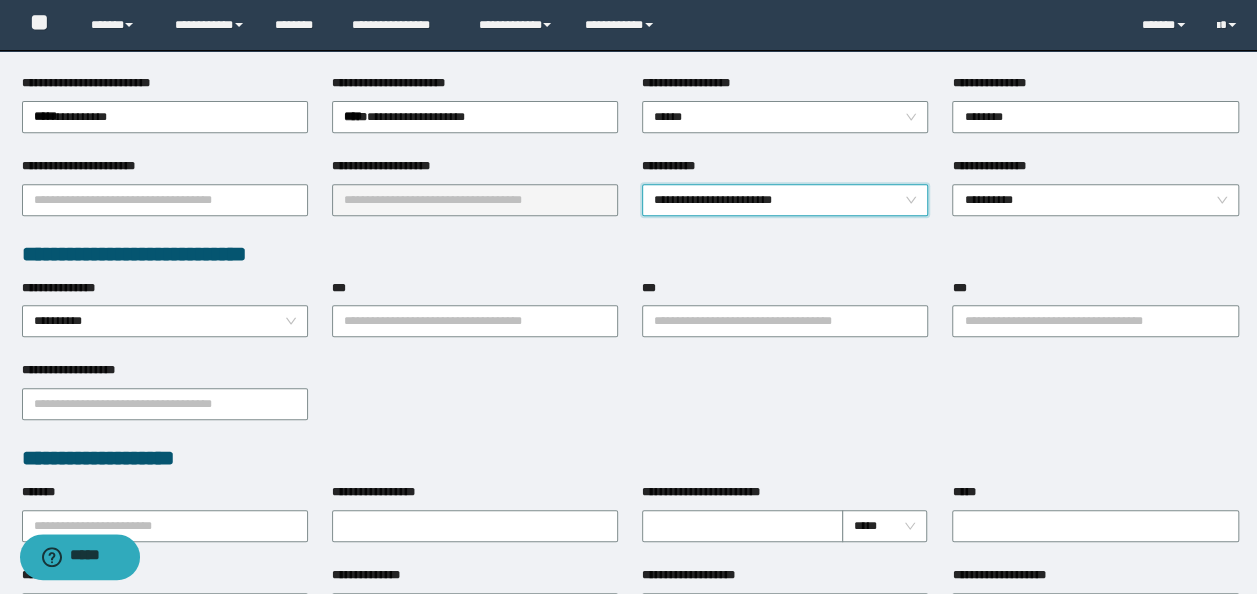 scroll, scrollTop: 400, scrollLeft: 0, axis: vertical 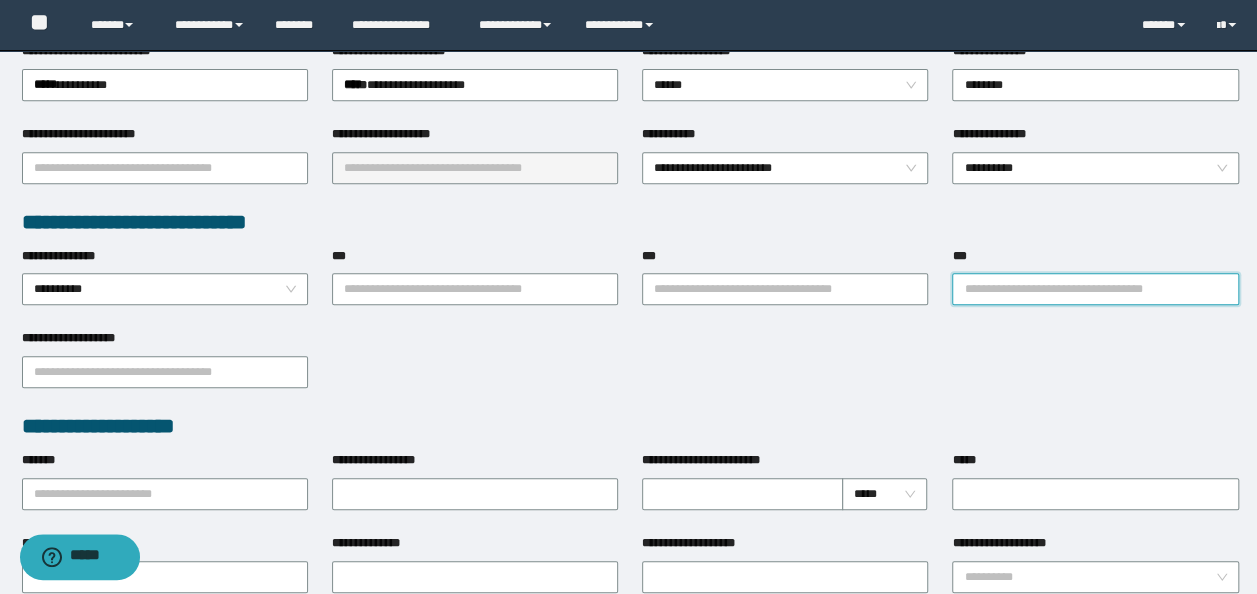 click on "***" at bounding box center (1095, 289) 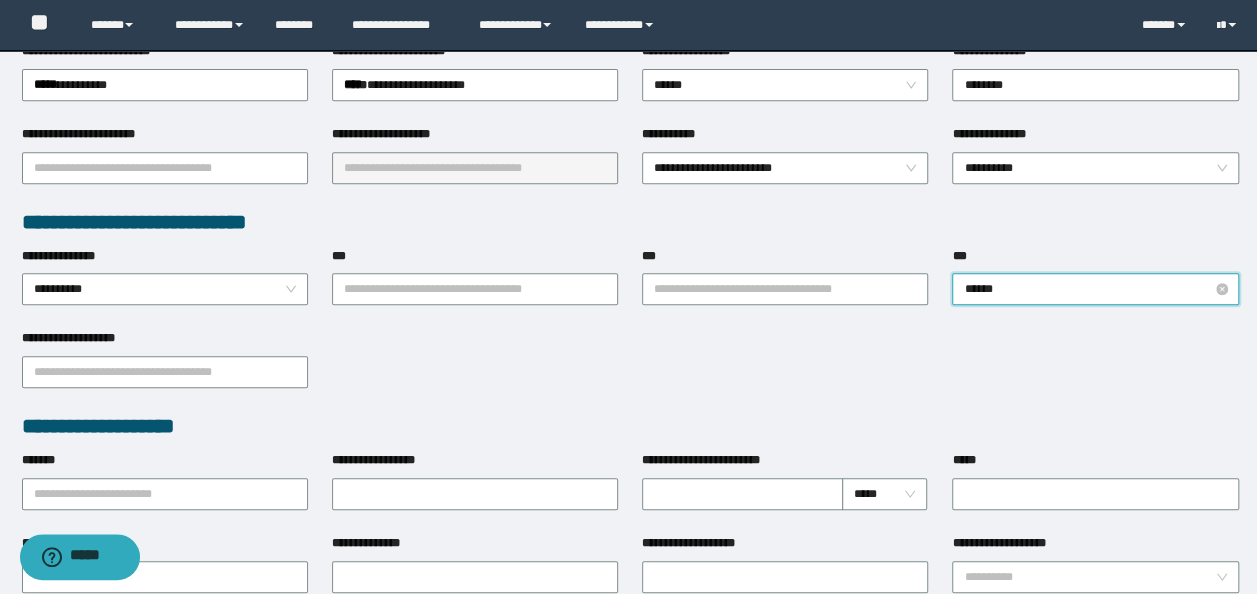 type on "*******" 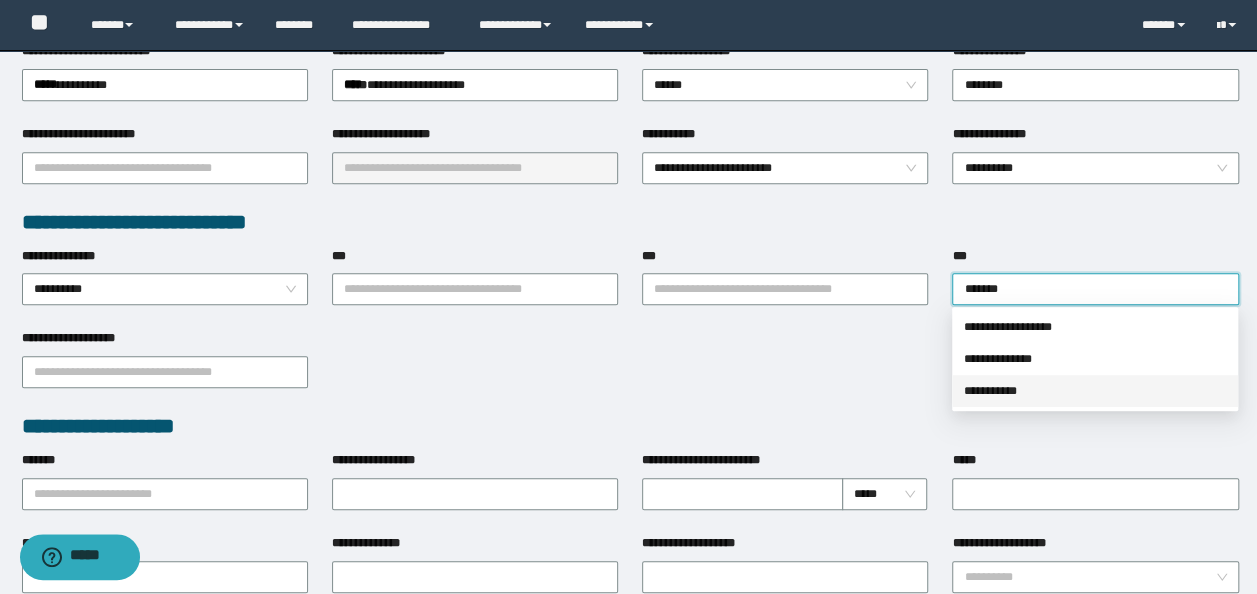 click on "**********" at bounding box center (1095, 391) 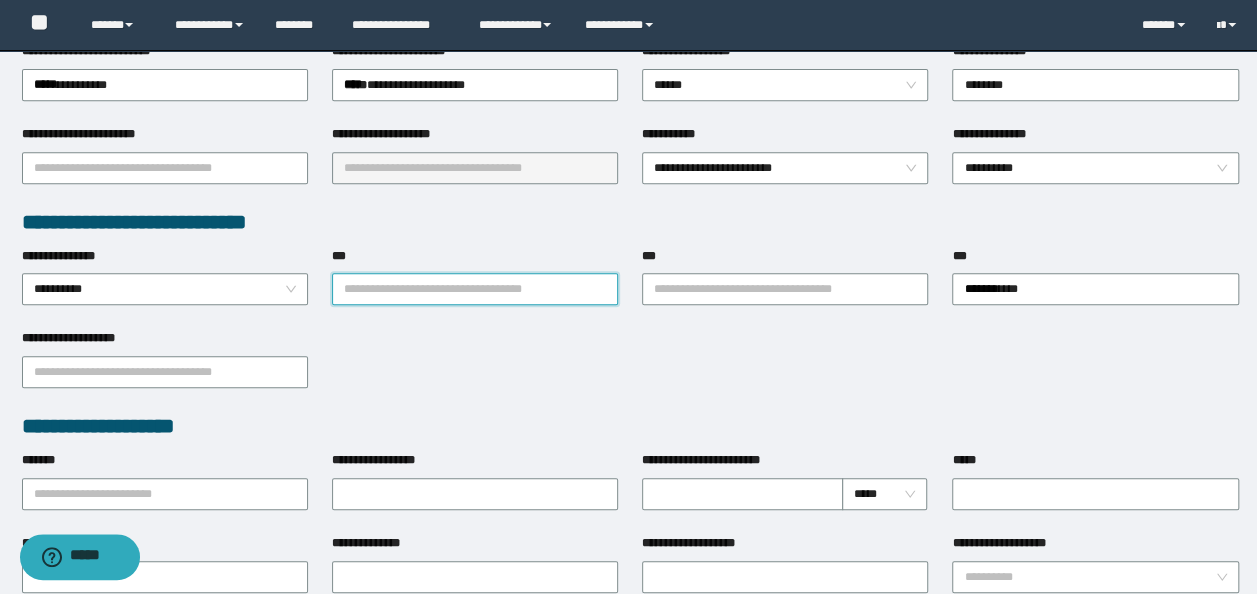 click on "***" at bounding box center [475, 289] 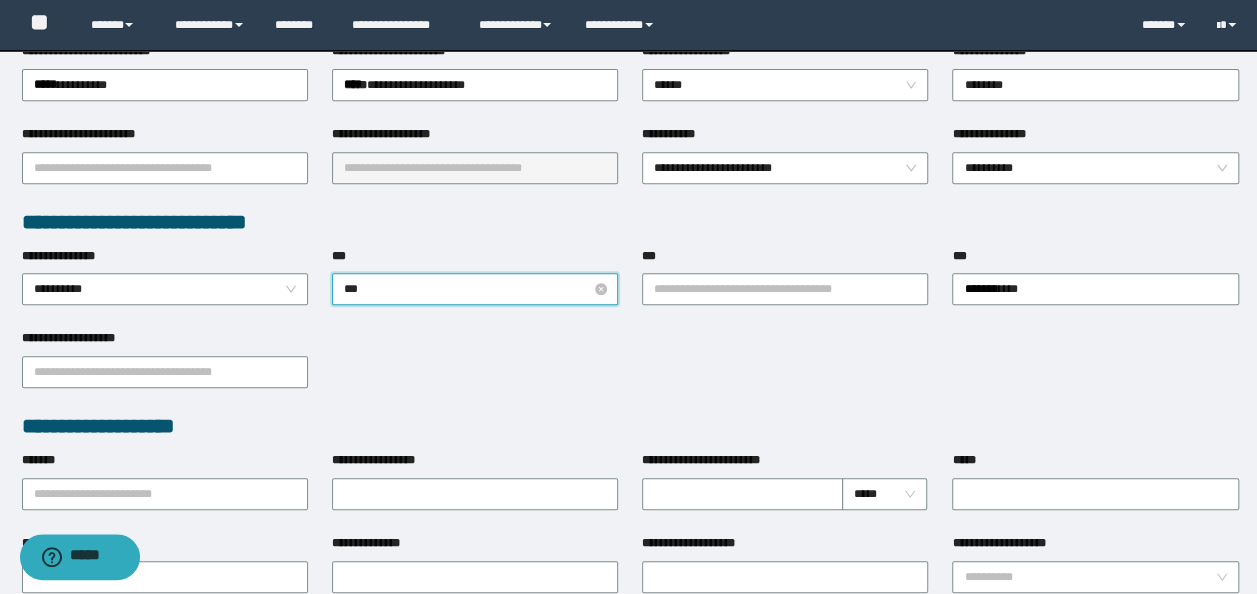 type on "****" 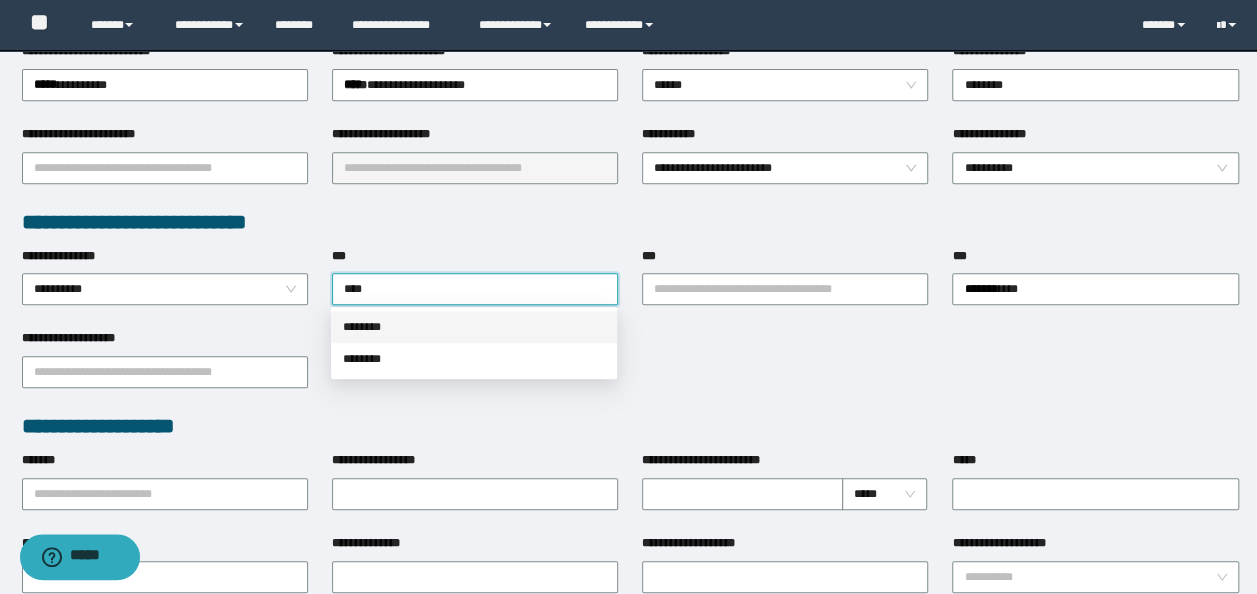 click on "********" at bounding box center (474, 327) 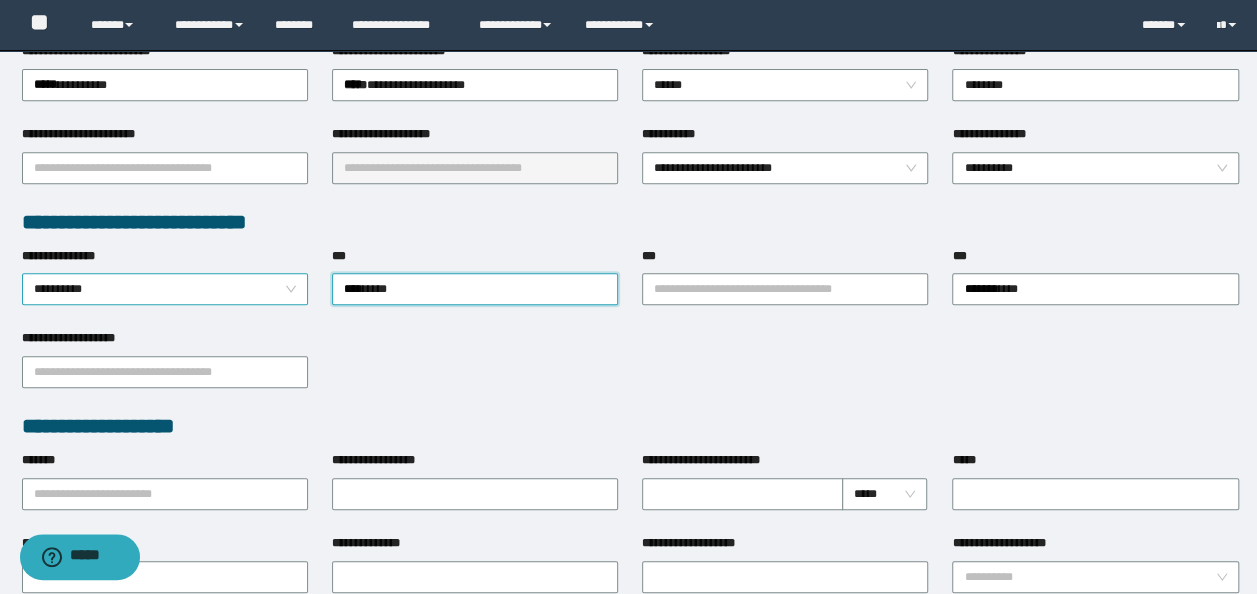 click on "**********" at bounding box center [165, 289] 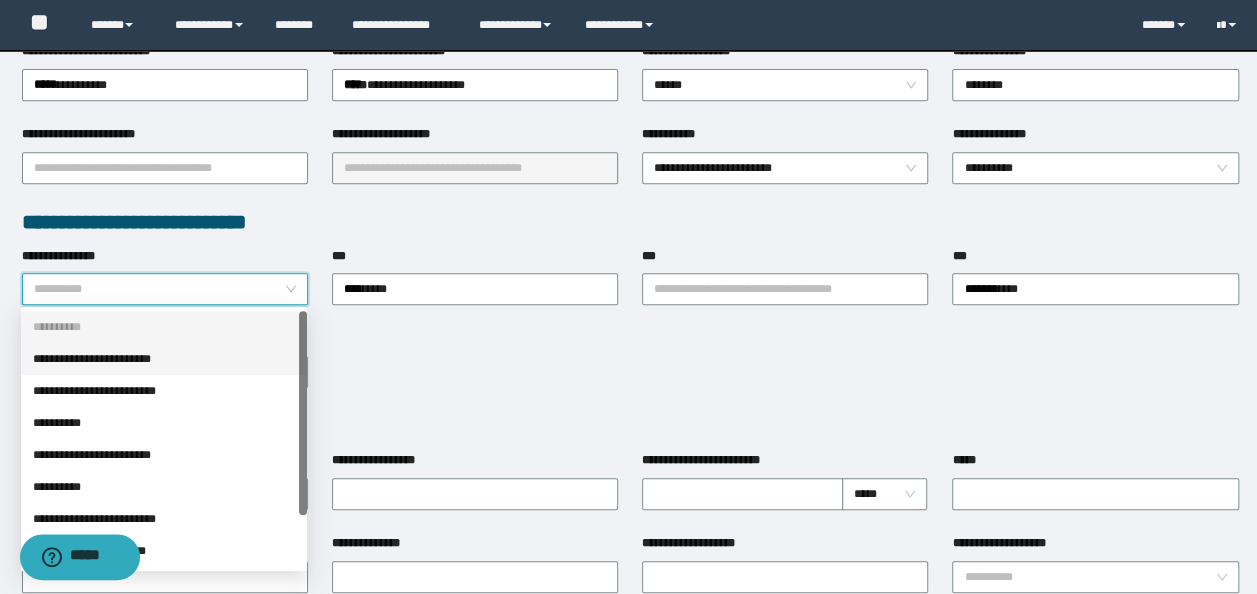 click on "**********" at bounding box center [164, 359] 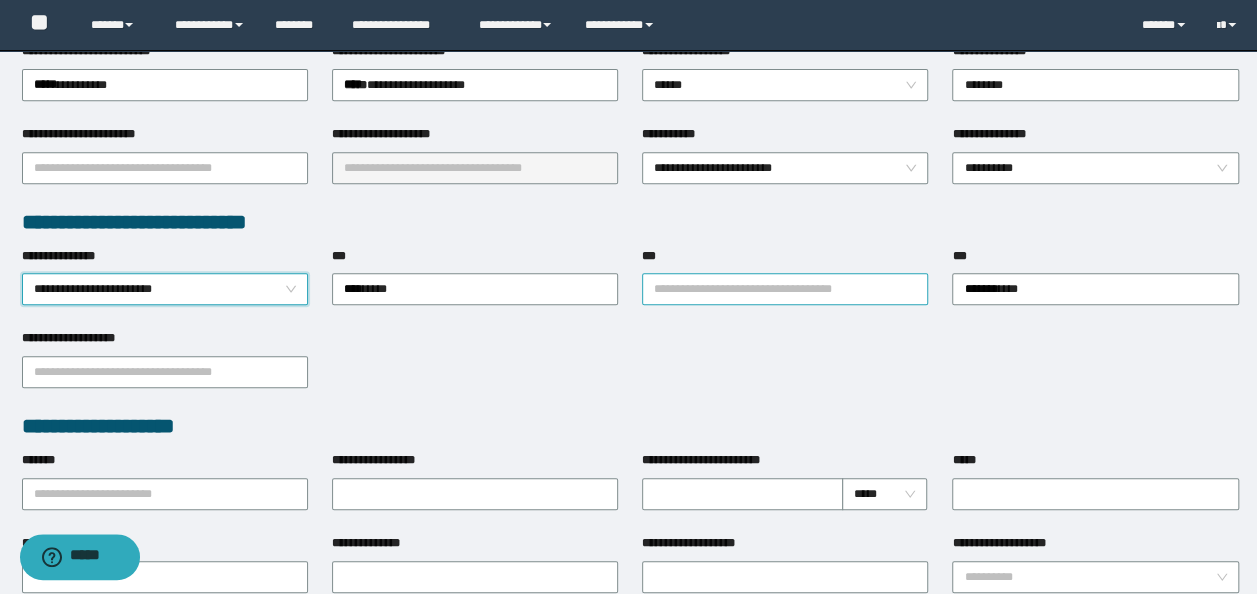click on "***" at bounding box center [785, 289] 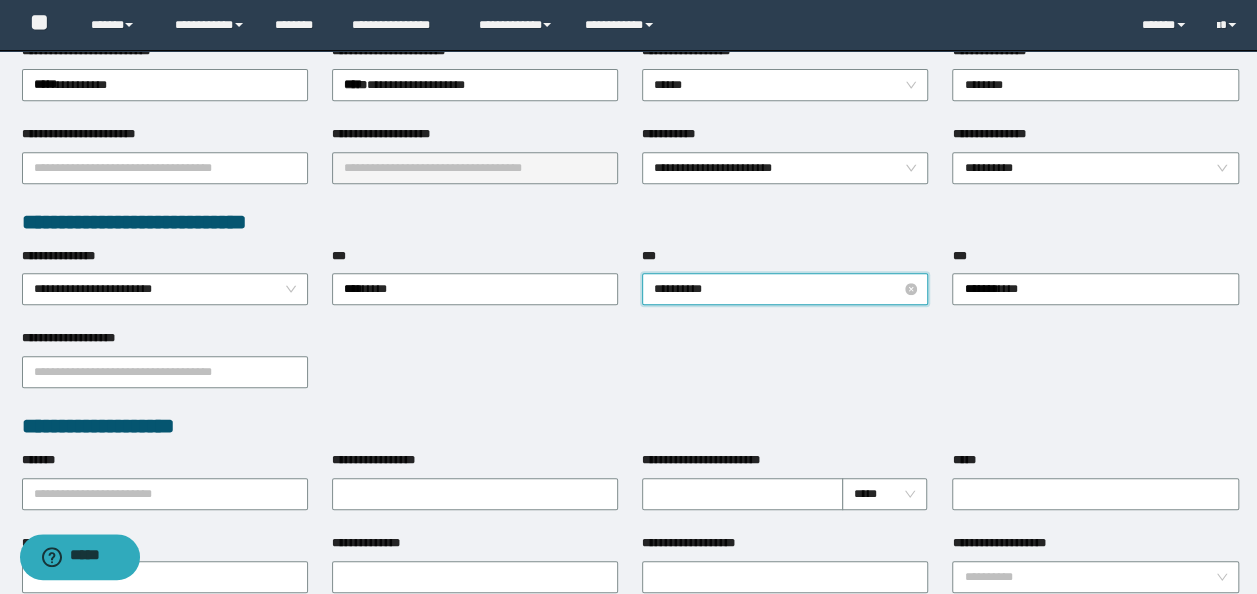 type on "**********" 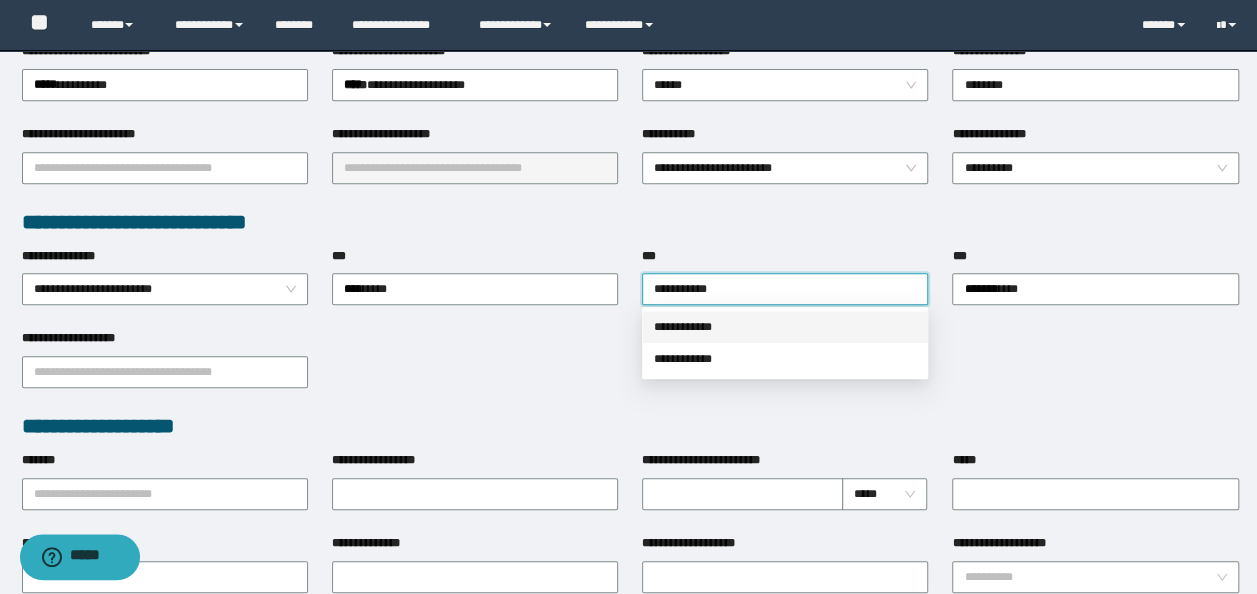 click on "**********" at bounding box center (785, 327) 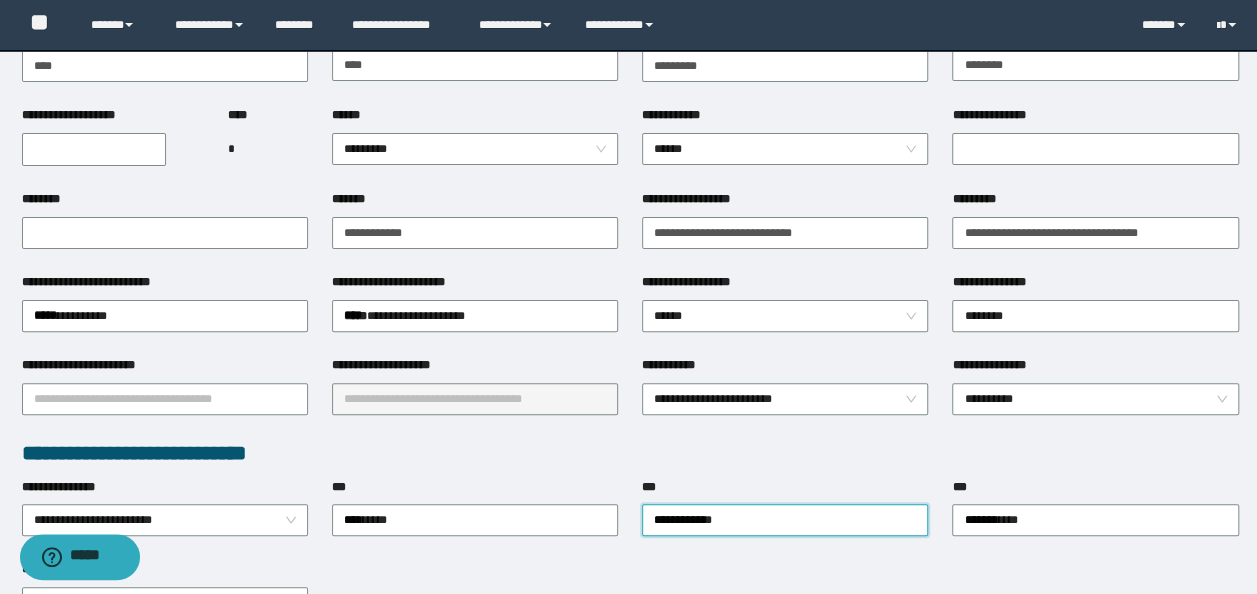 scroll, scrollTop: 0, scrollLeft: 0, axis: both 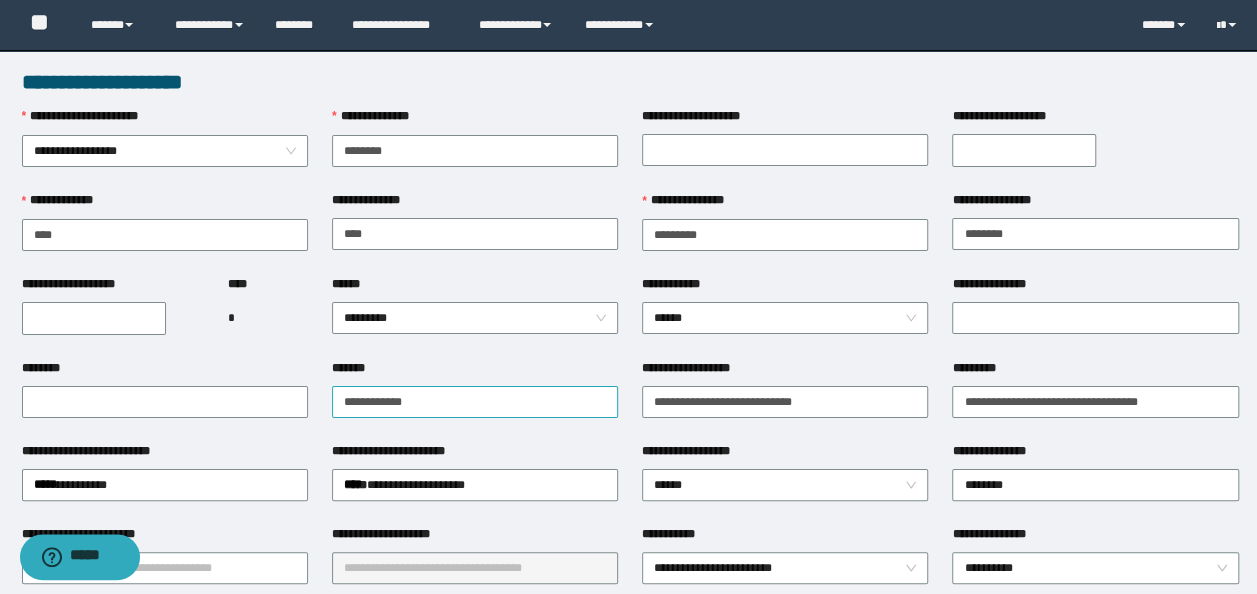click on "**********" at bounding box center (475, 400) 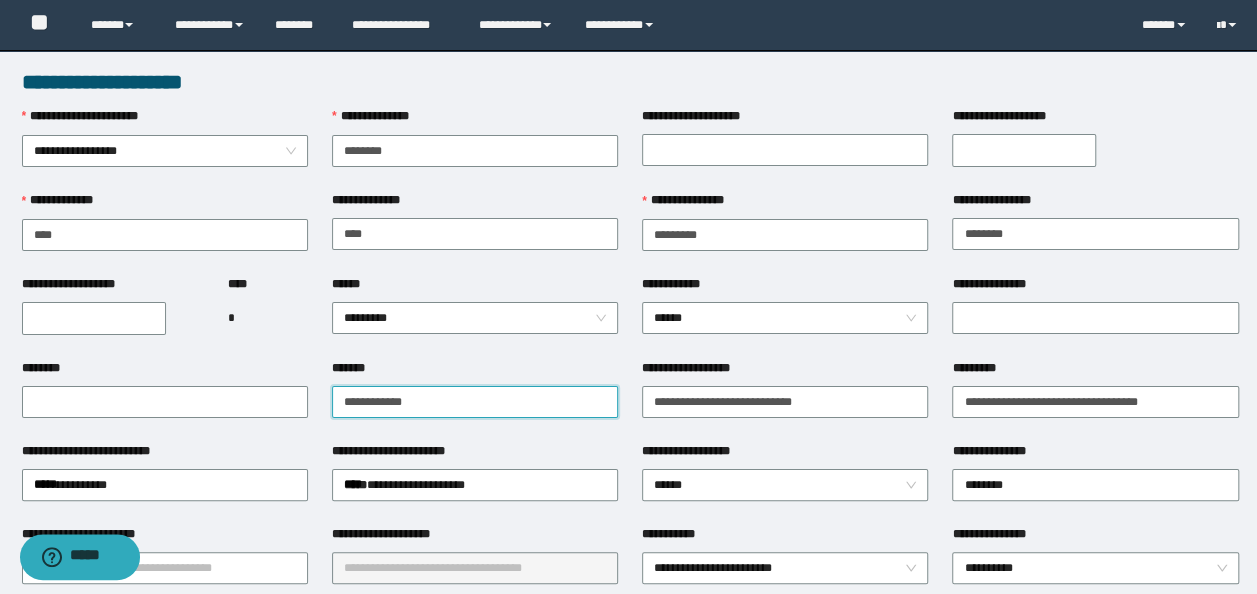 click on "**********" at bounding box center [475, 402] 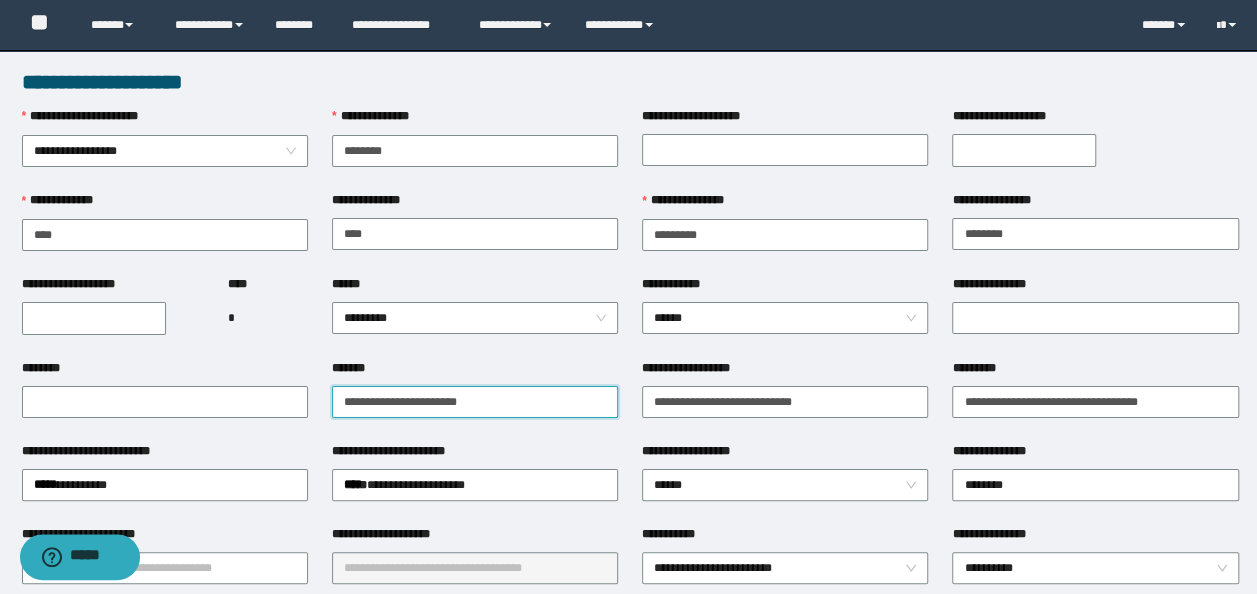 type on "**********" 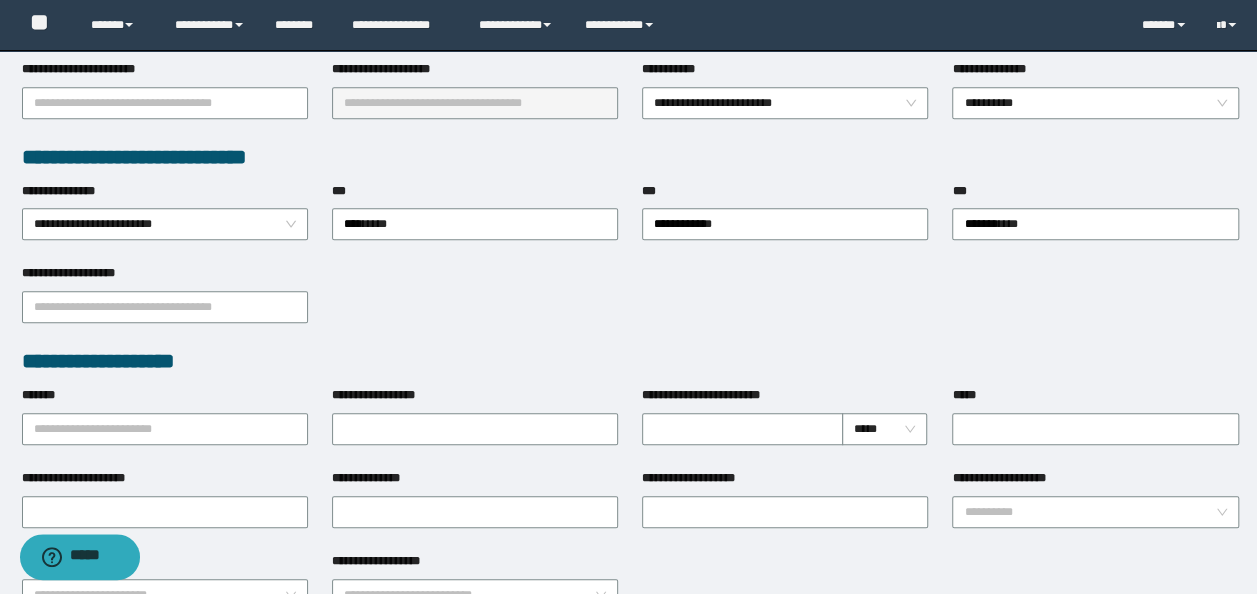 scroll, scrollTop: 500, scrollLeft: 0, axis: vertical 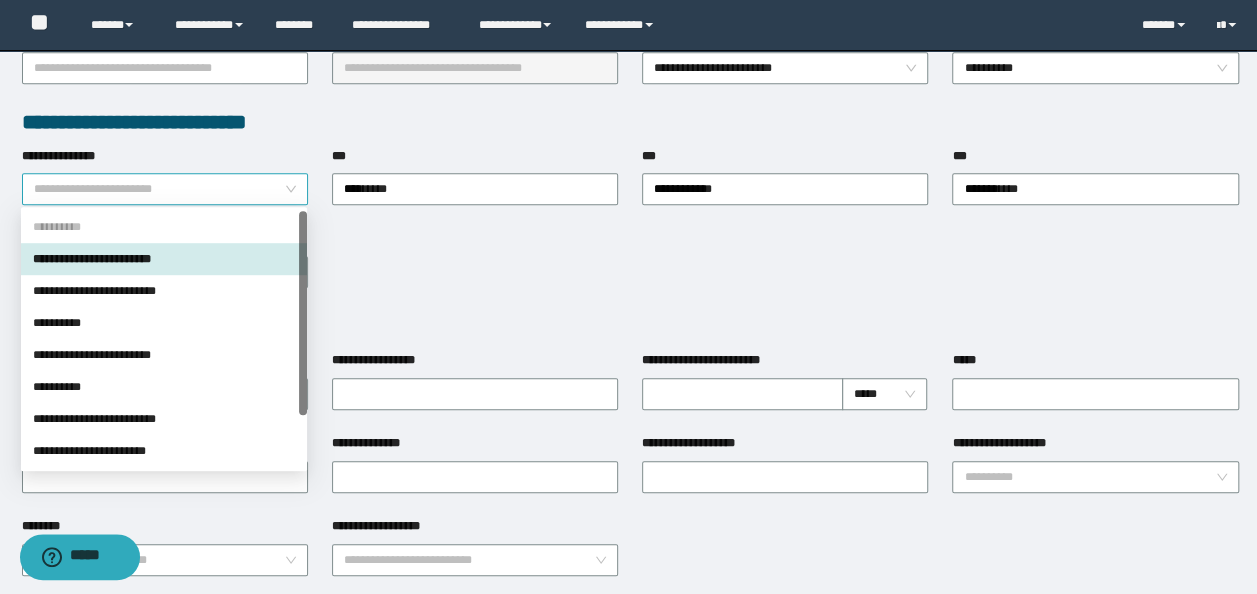 click on "**********" at bounding box center (165, 189) 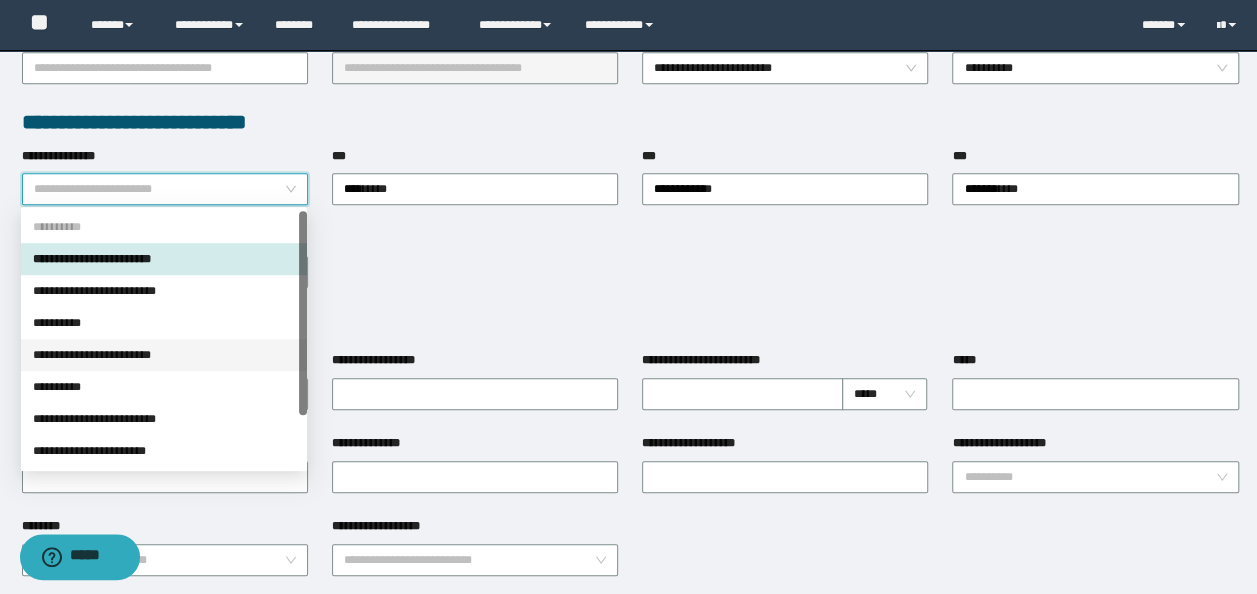 scroll, scrollTop: 64, scrollLeft: 0, axis: vertical 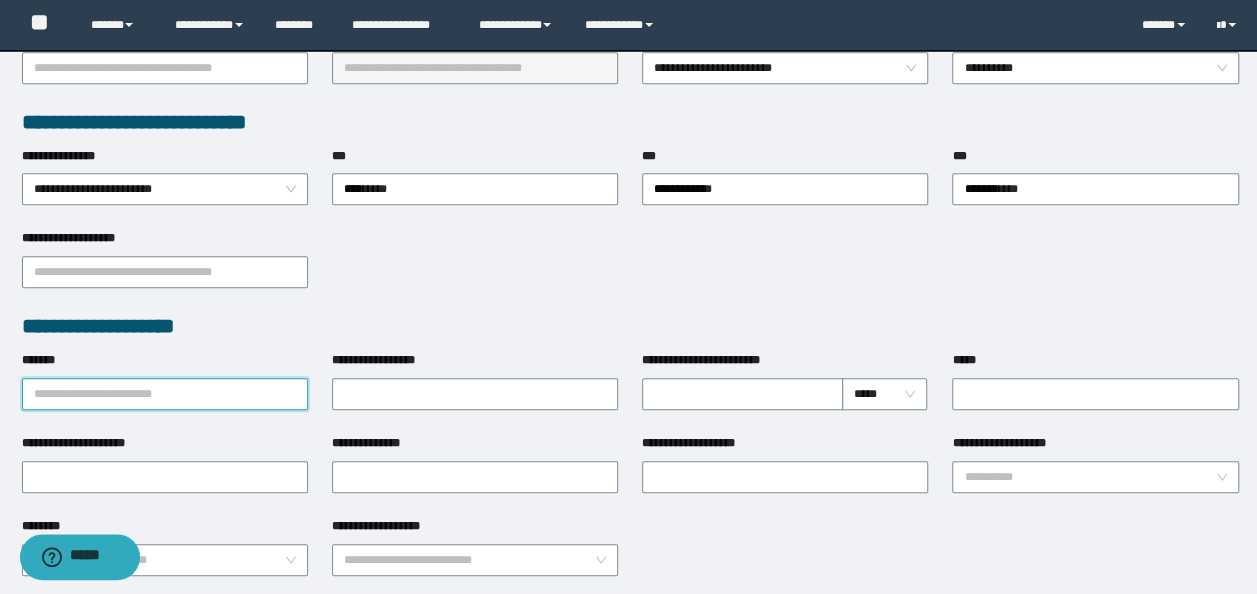 click on "*******" at bounding box center (165, 394) 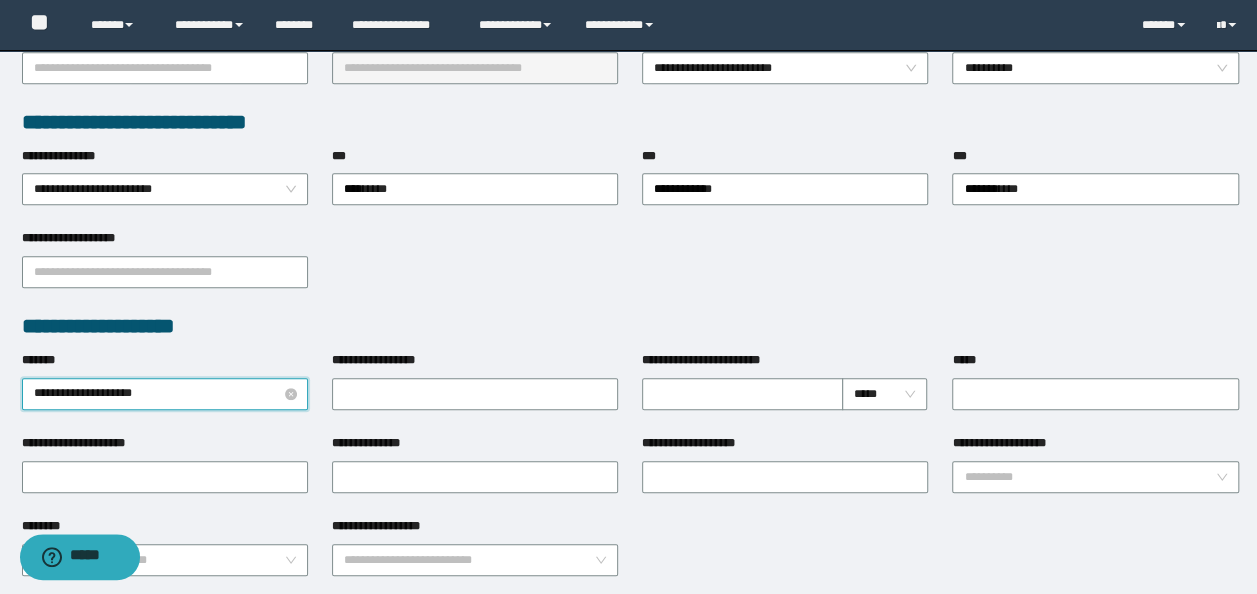 type on "**********" 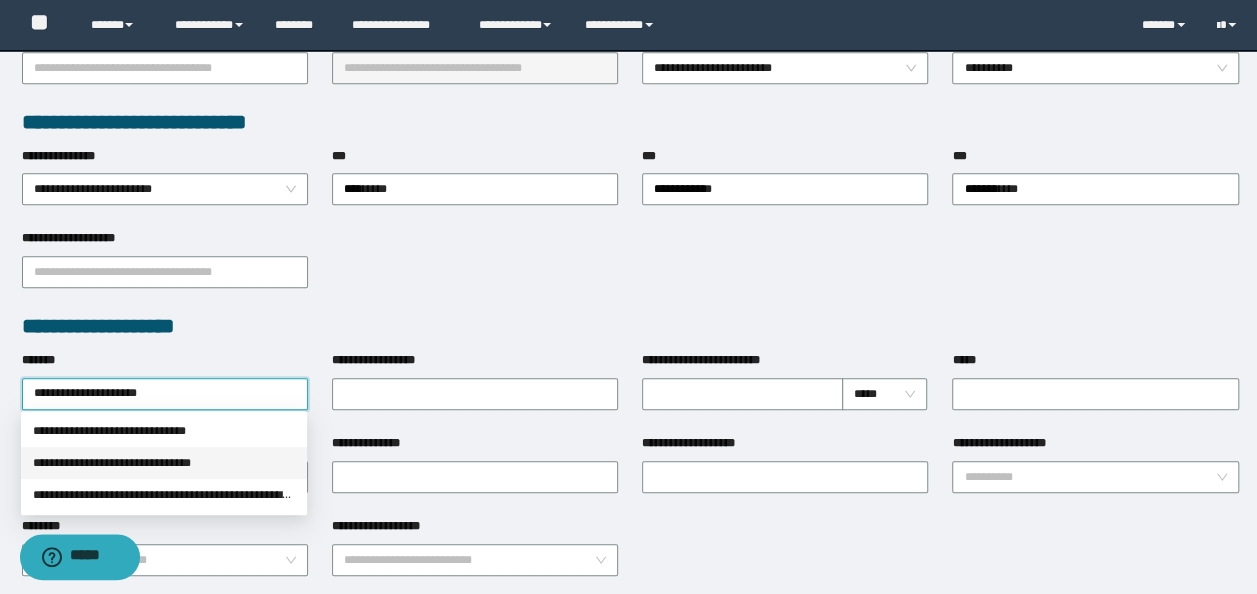 click on "**********" at bounding box center (164, 463) 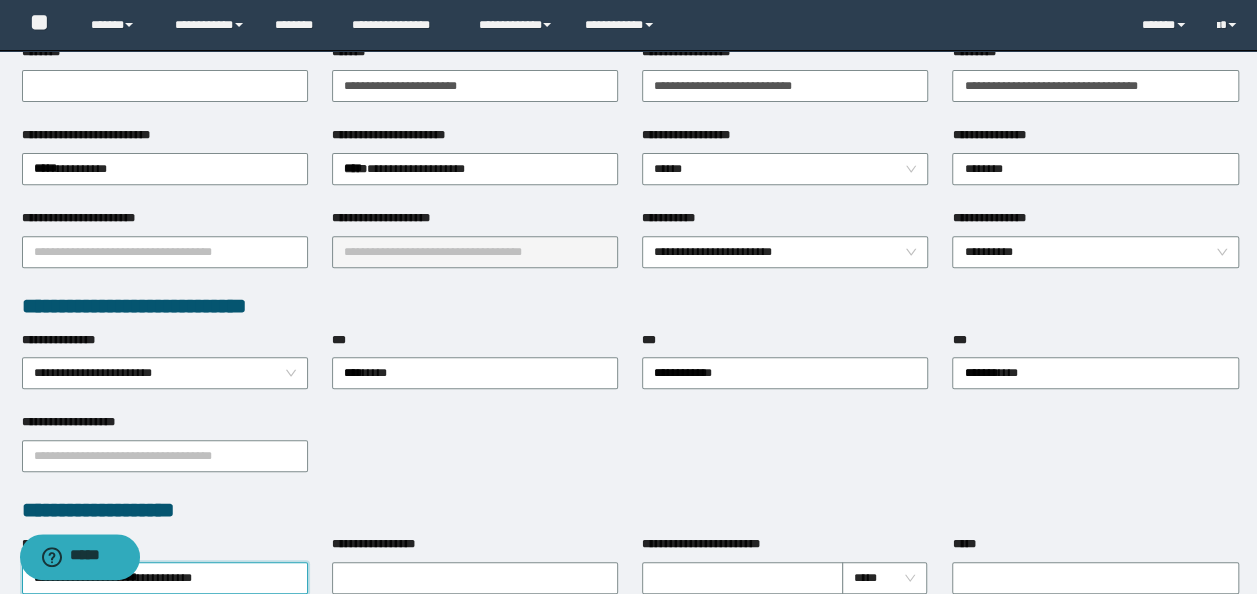scroll, scrollTop: 100, scrollLeft: 0, axis: vertical 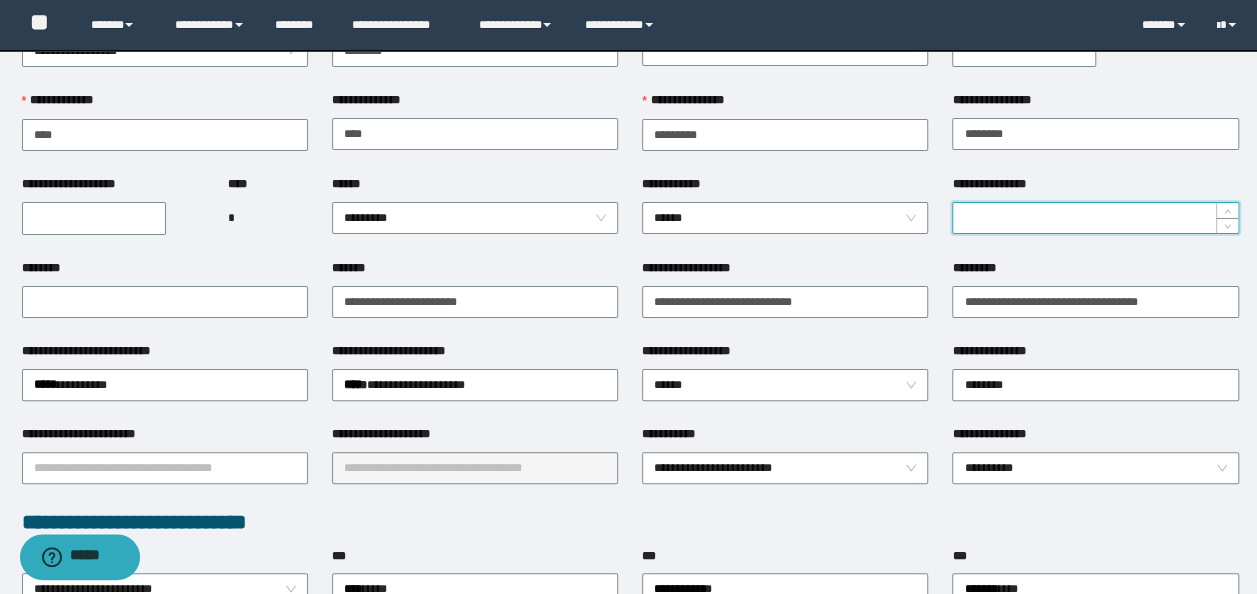 click on "**********" at bounding box center [1095, 218] 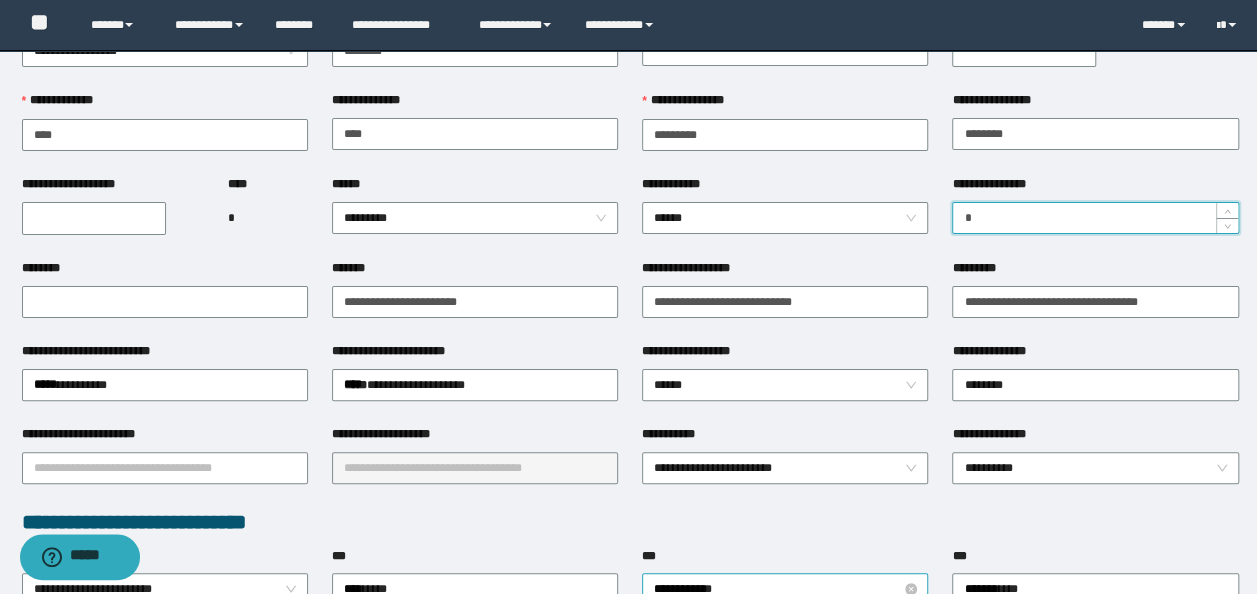 type on "*" 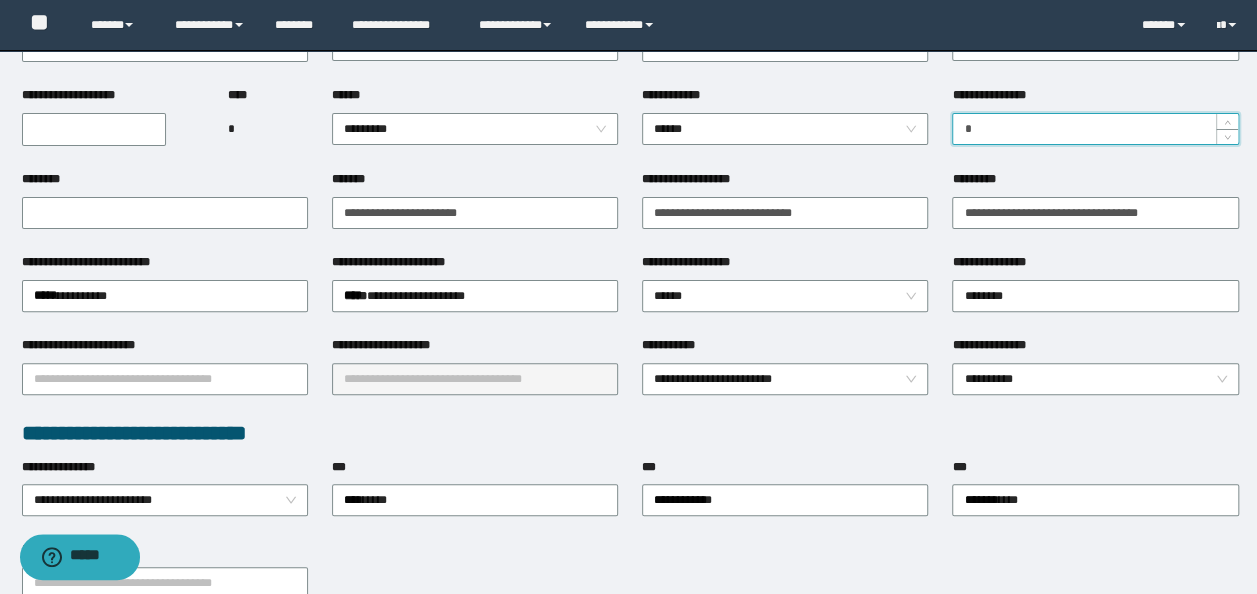 scroll, scrollTop: 300, scrollLeft: 0, axis: vertical 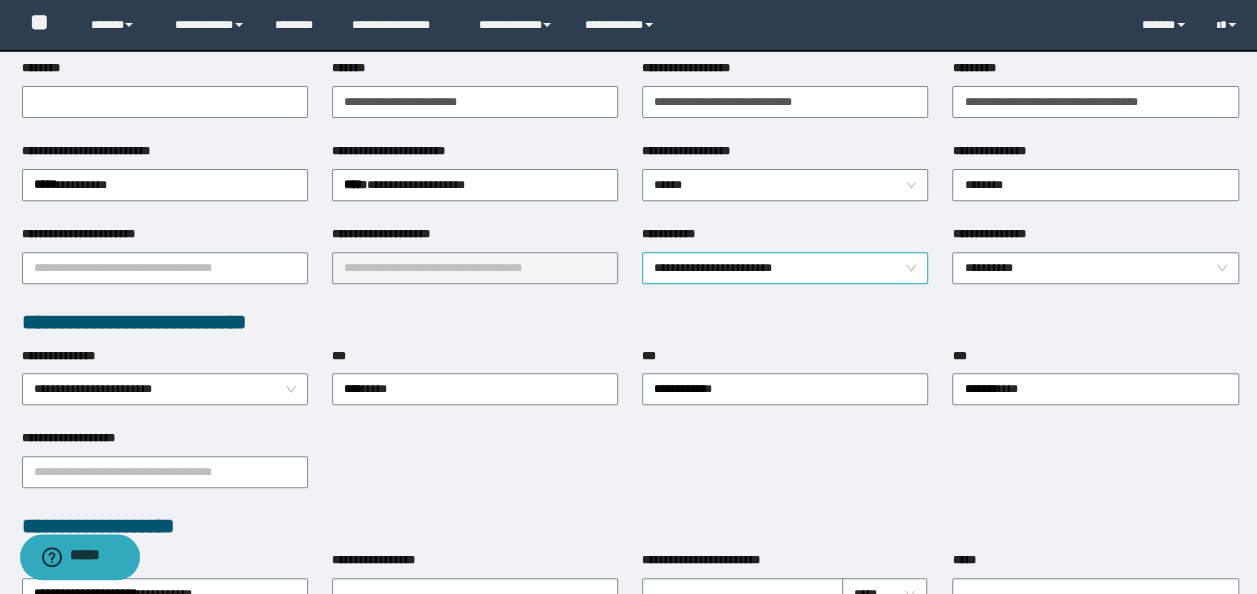 click on "**********" at bounding box center [785, 268] 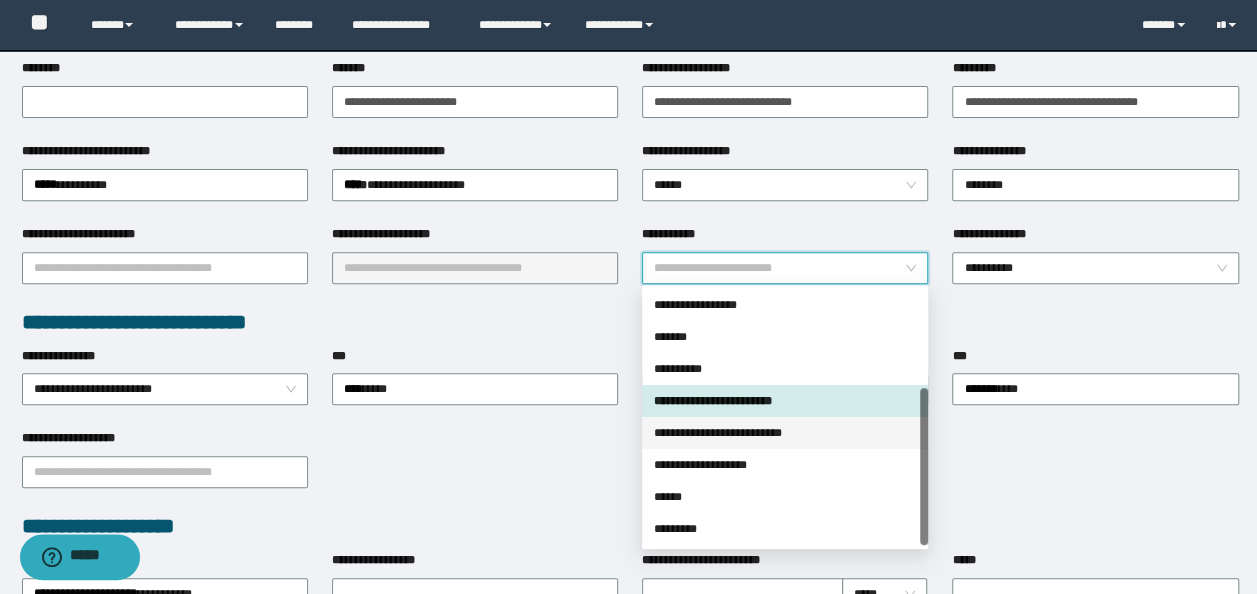 click on "**********" at bounding box center [785, 433] 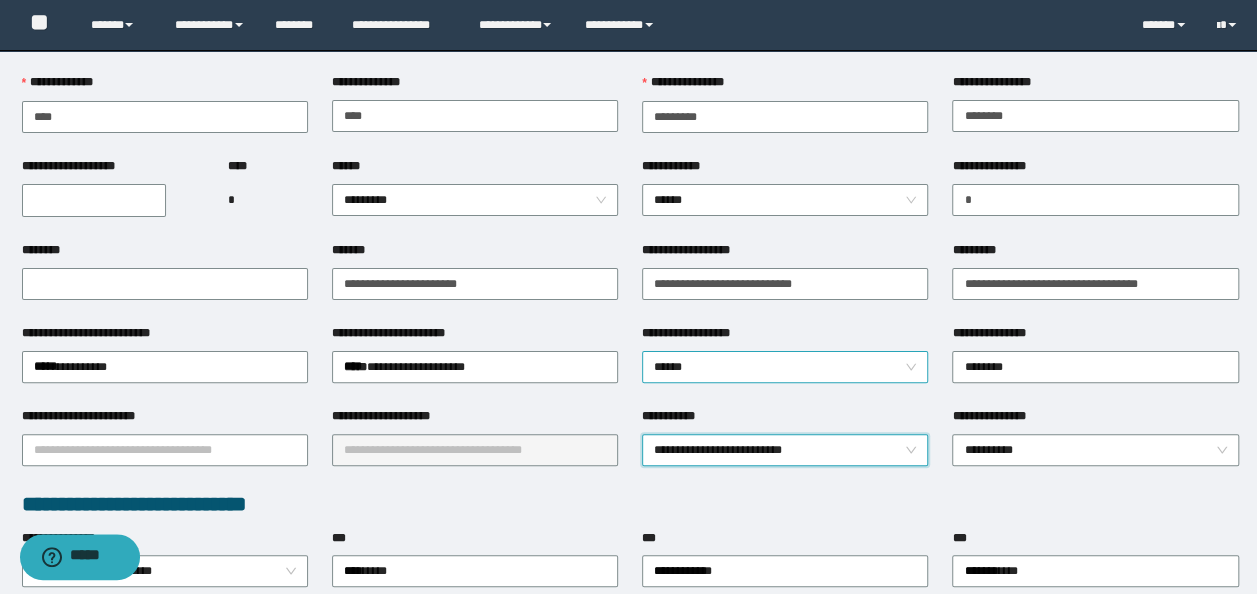 scroll, scrollTop: 100, scrollLeft: 0, axis: vertical 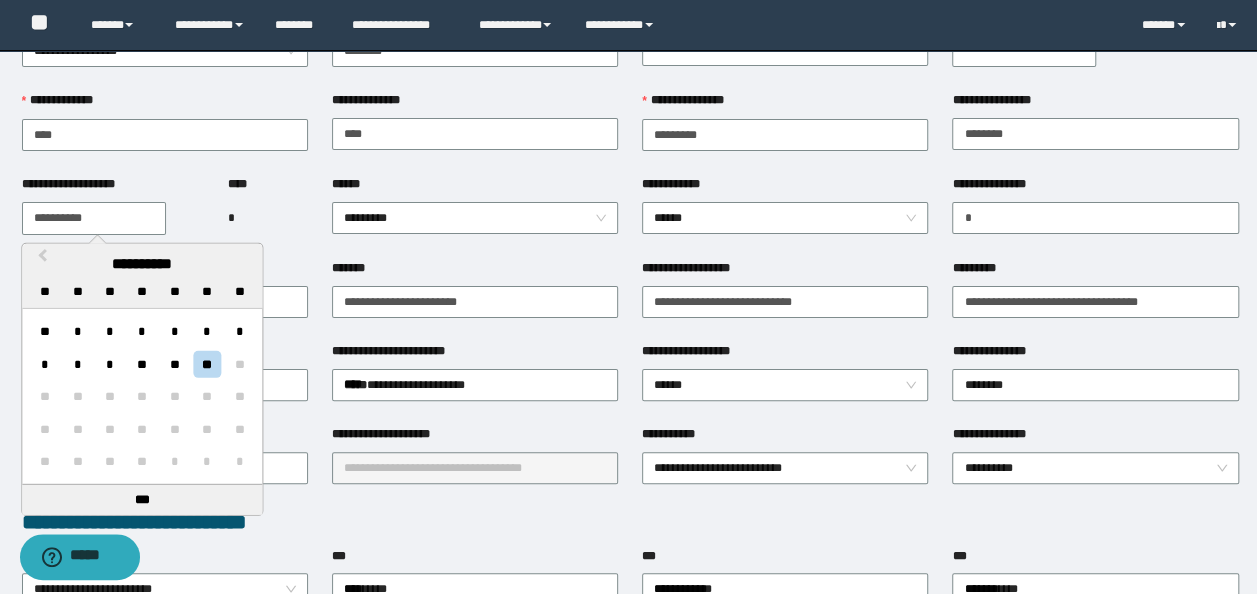 click on "**********" at bounding box center (94, 218) 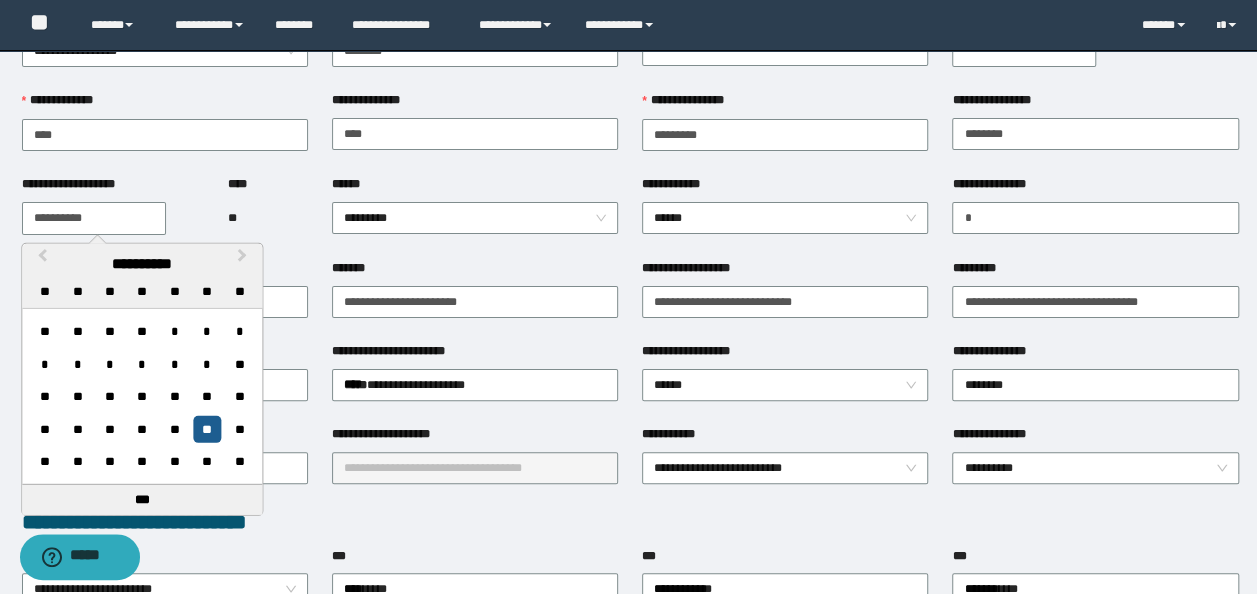 type on "**********" 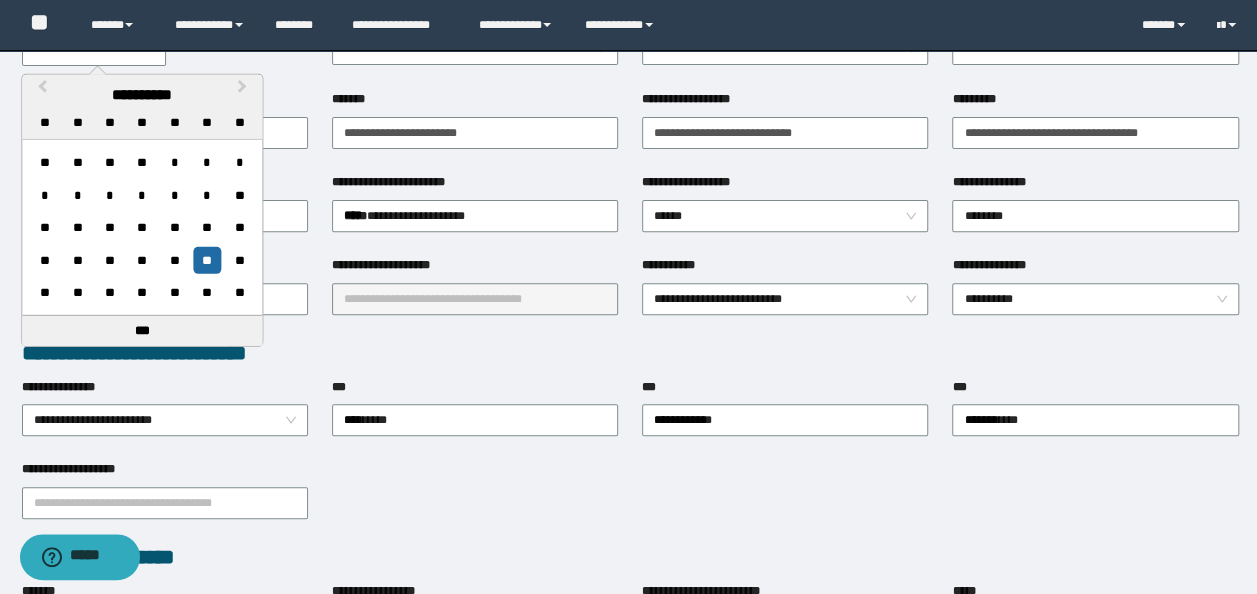 scroll, scrollTop: 300, scrollLeft: 0, axis: vertical 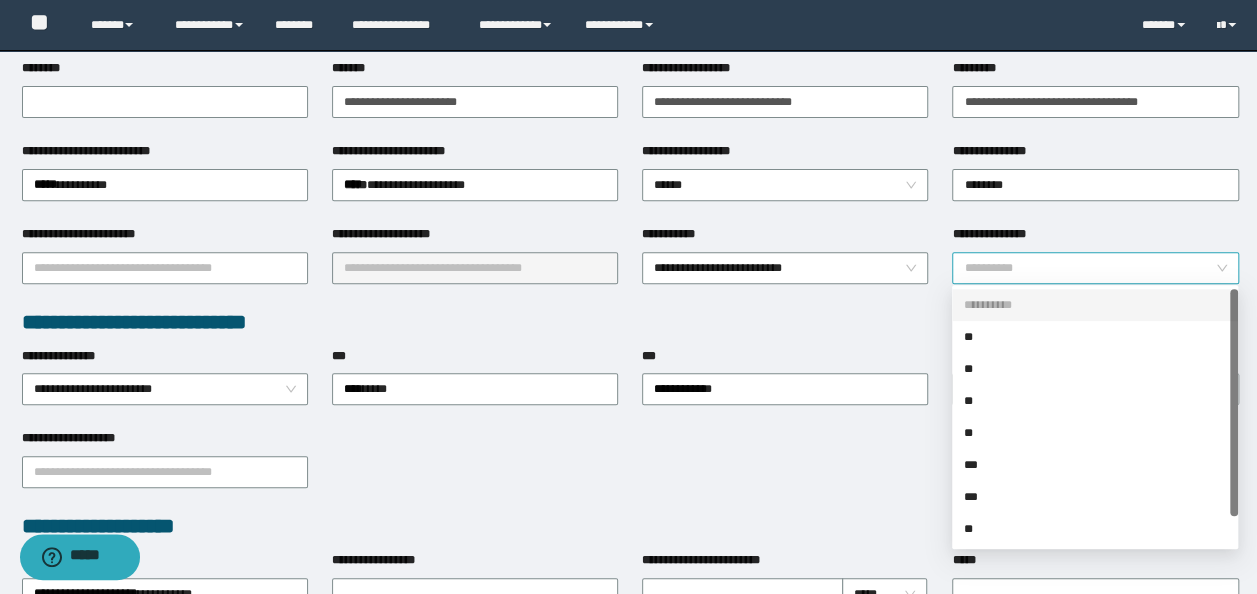 click on "**********" at bounding box center (1095, 268) 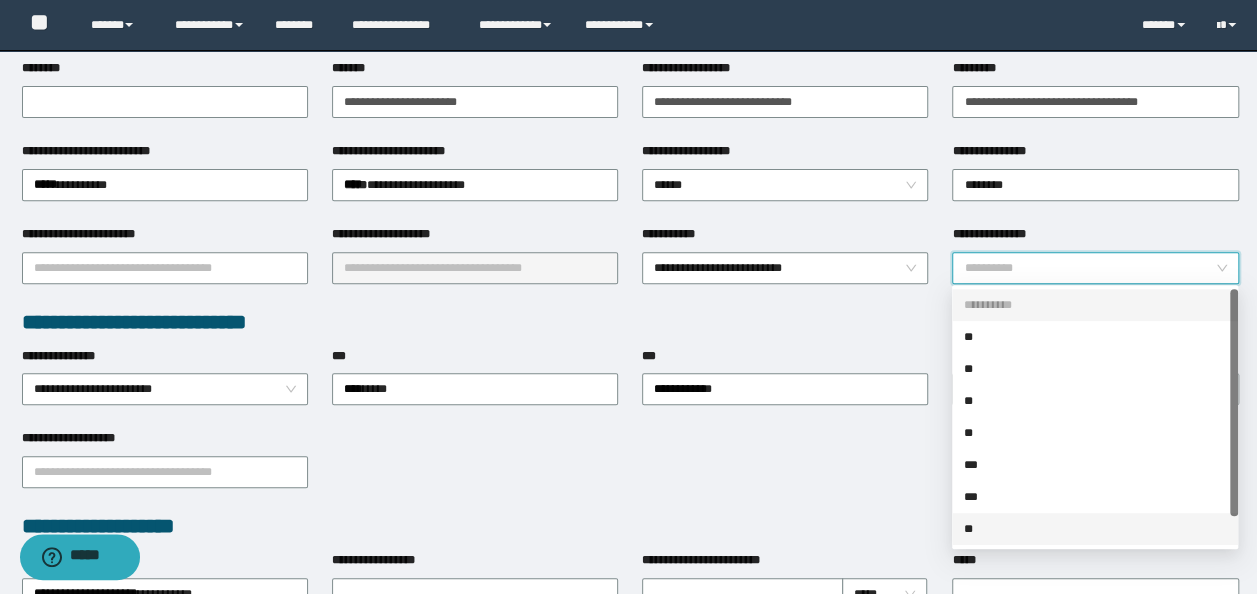click on "**" at bounding box center [1095, 529] 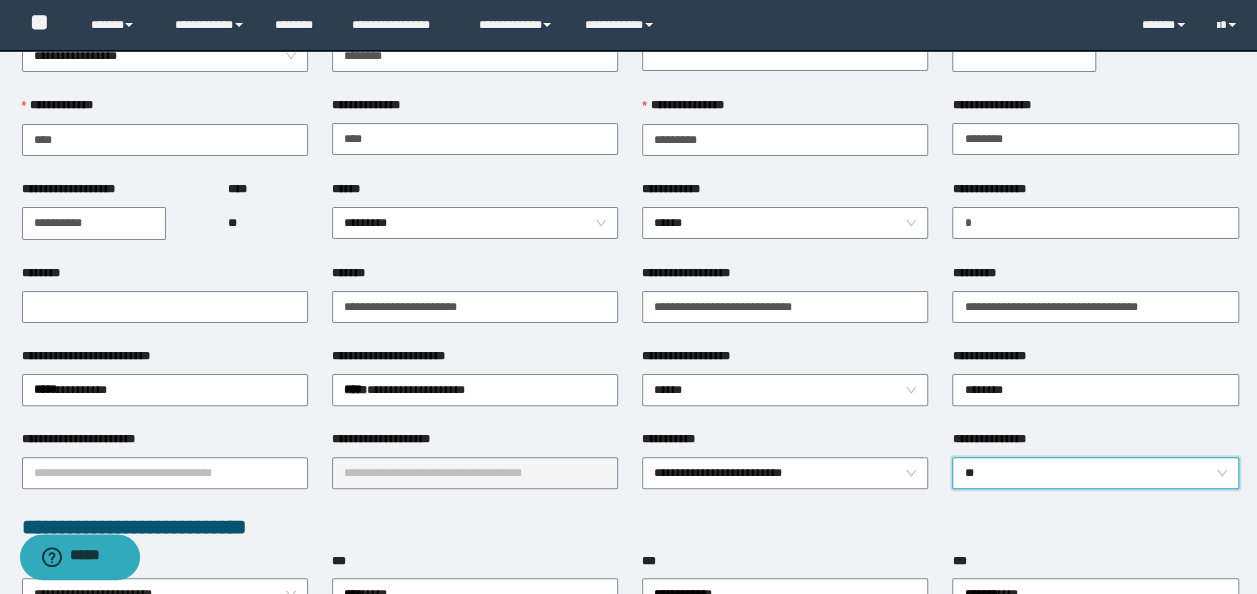 scroll, scrollTop: 0, scrollLeft: 0, axis: both 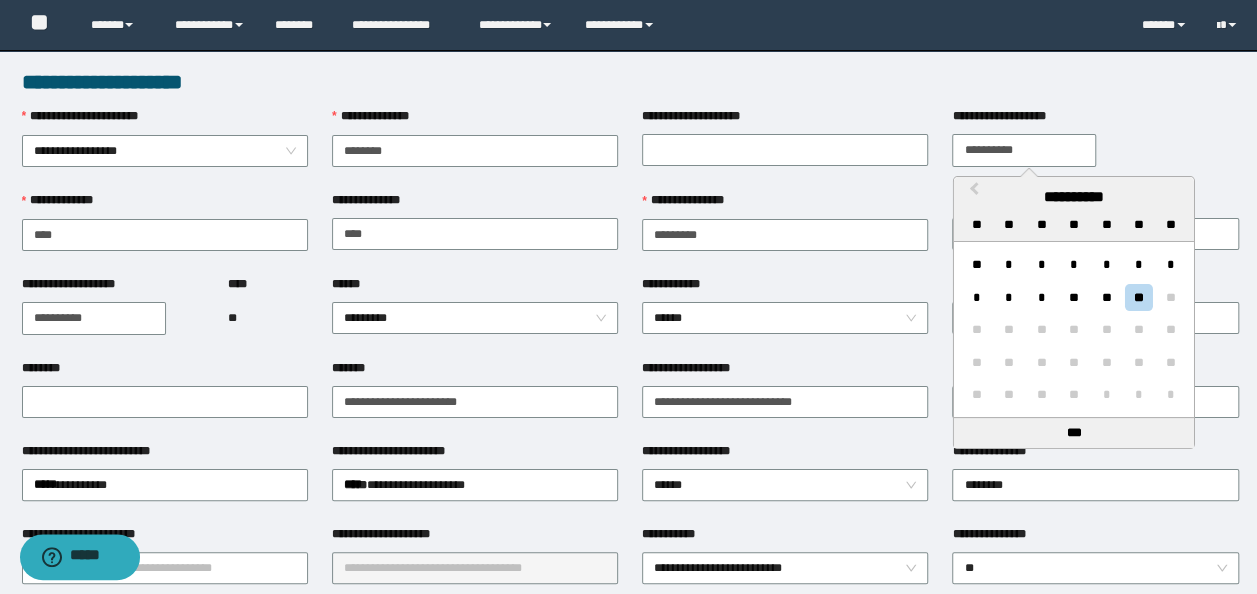 click on "**********" at bounding box center [1024, 150] 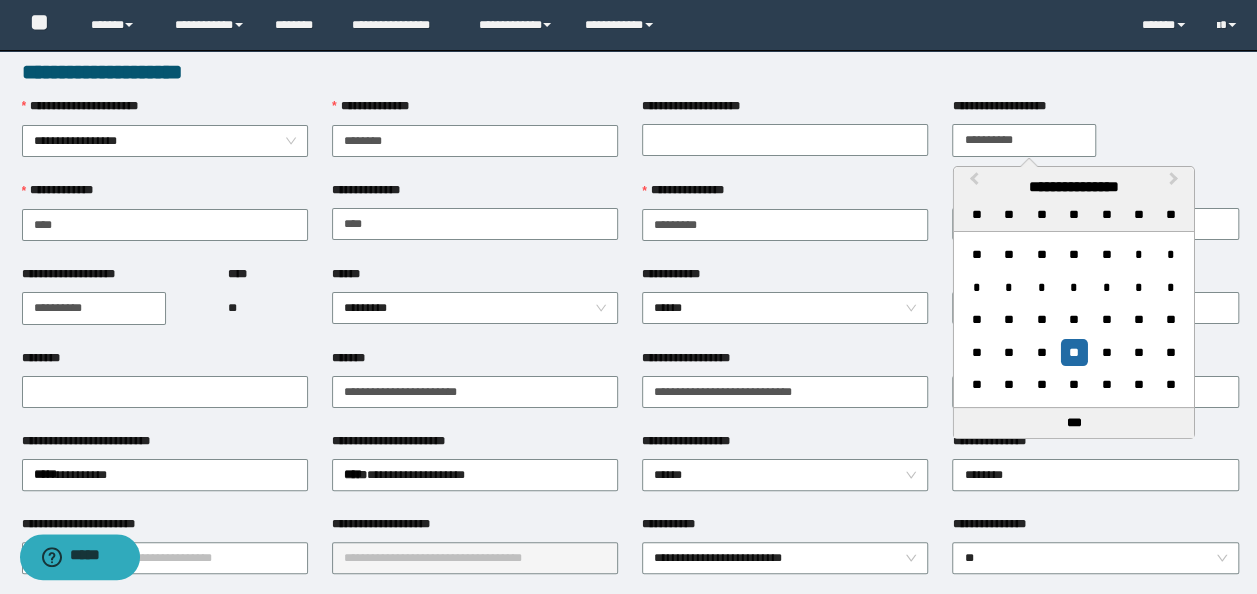 scroll, scrollTop: 0, scrollLeft: 0, axis: both 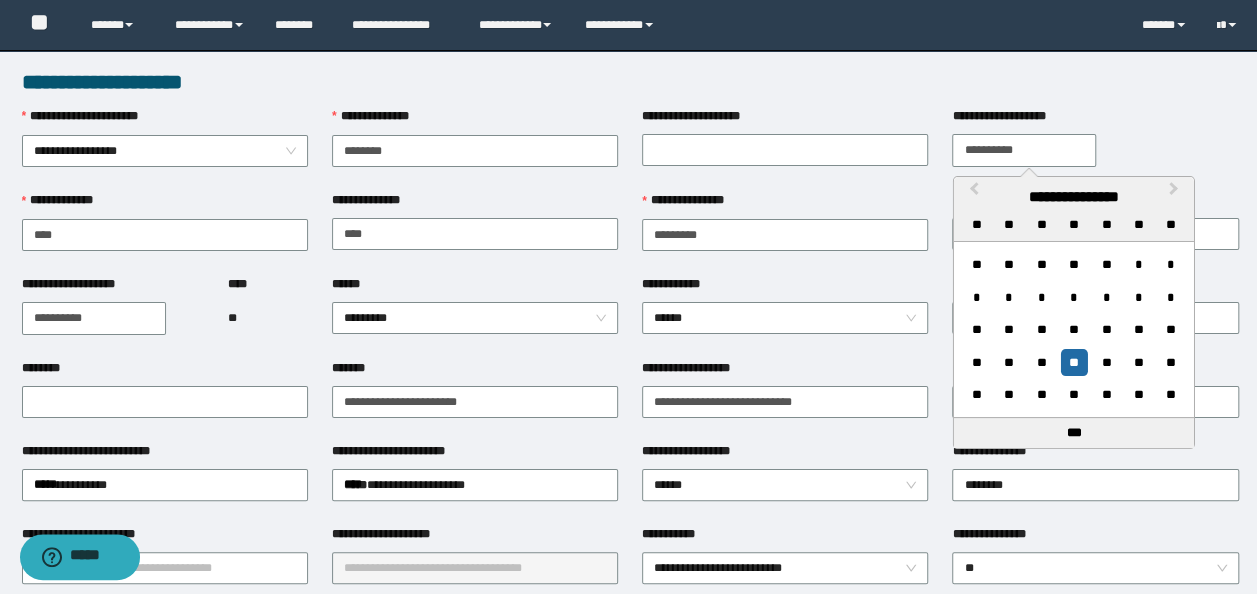 click on "**********" at bounding box center [1024, 150] 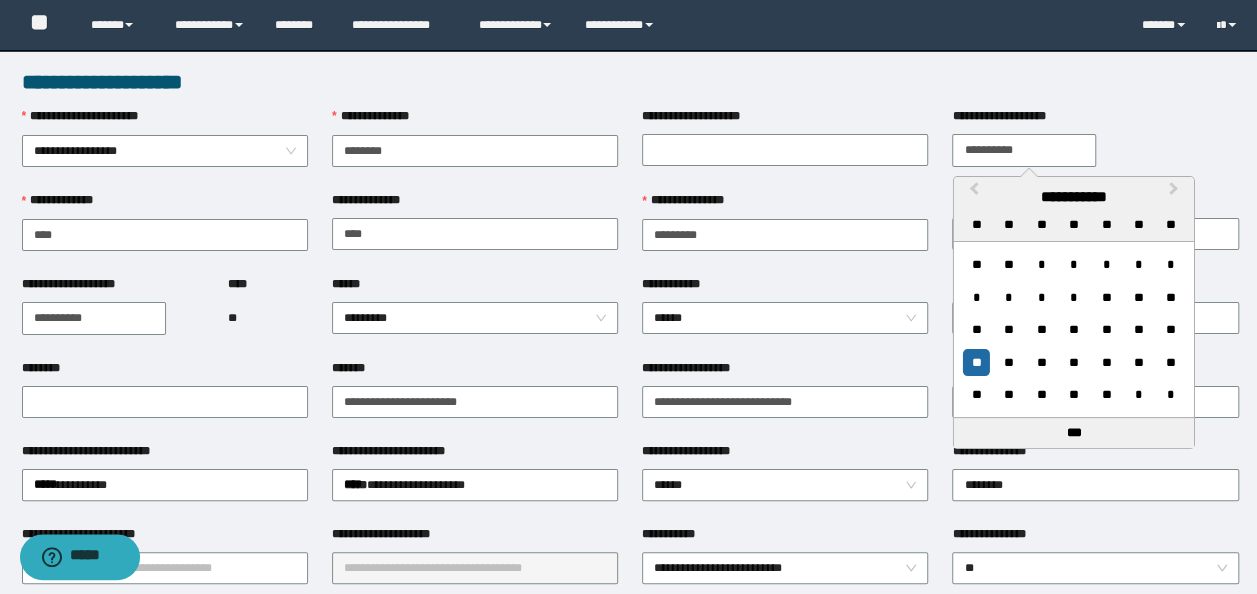 type on "**********" 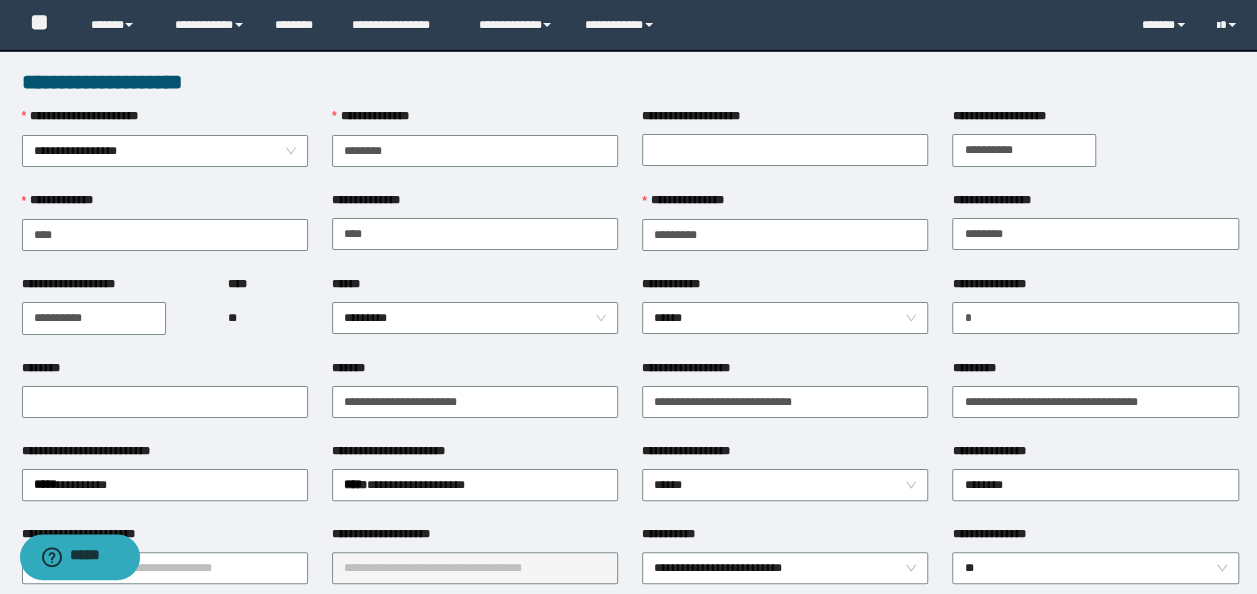 click on "**********" at bounding box center (785, 149) 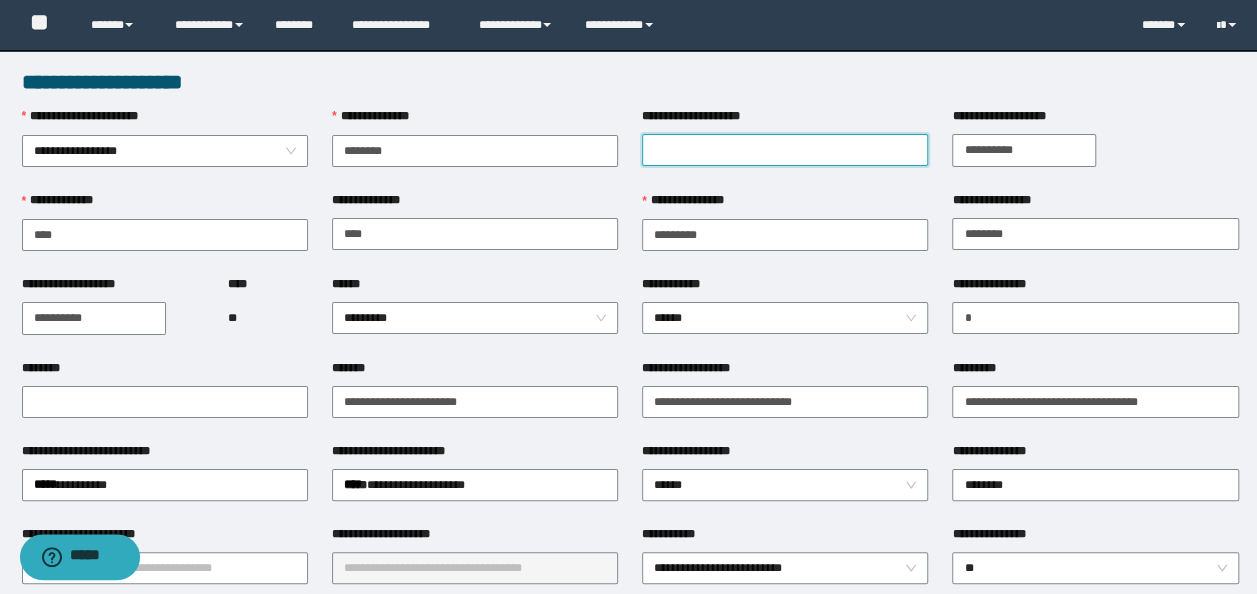 click on "**********" at bounding box center (785, 150) 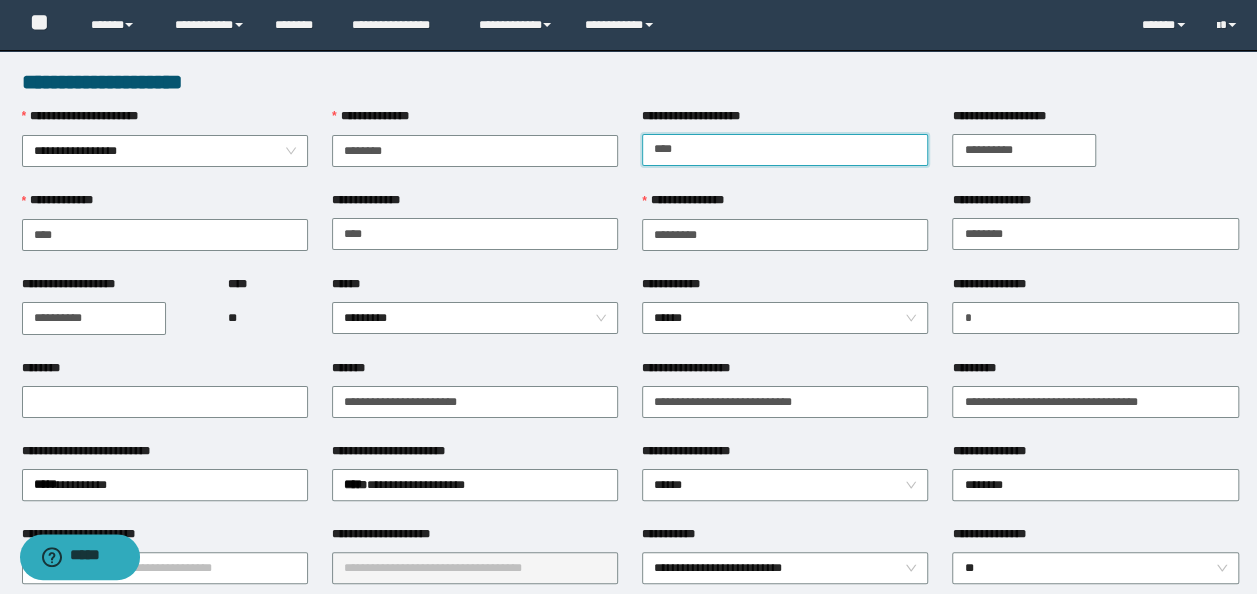 type on "****" 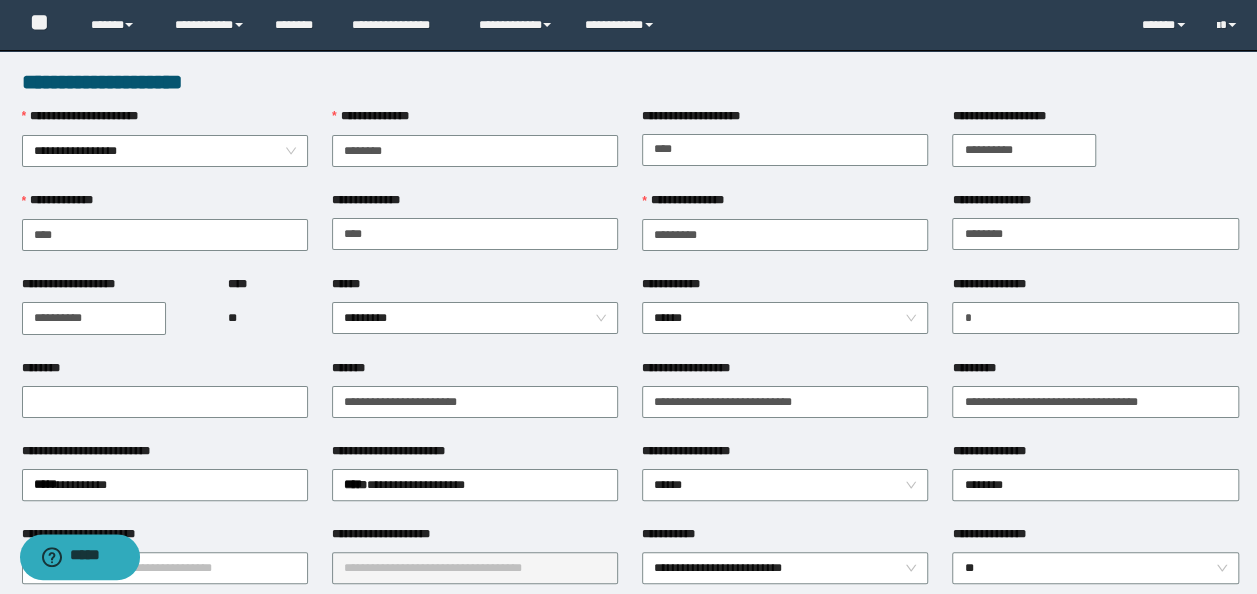 click on "****** *********" at bounding box center (475, 317) 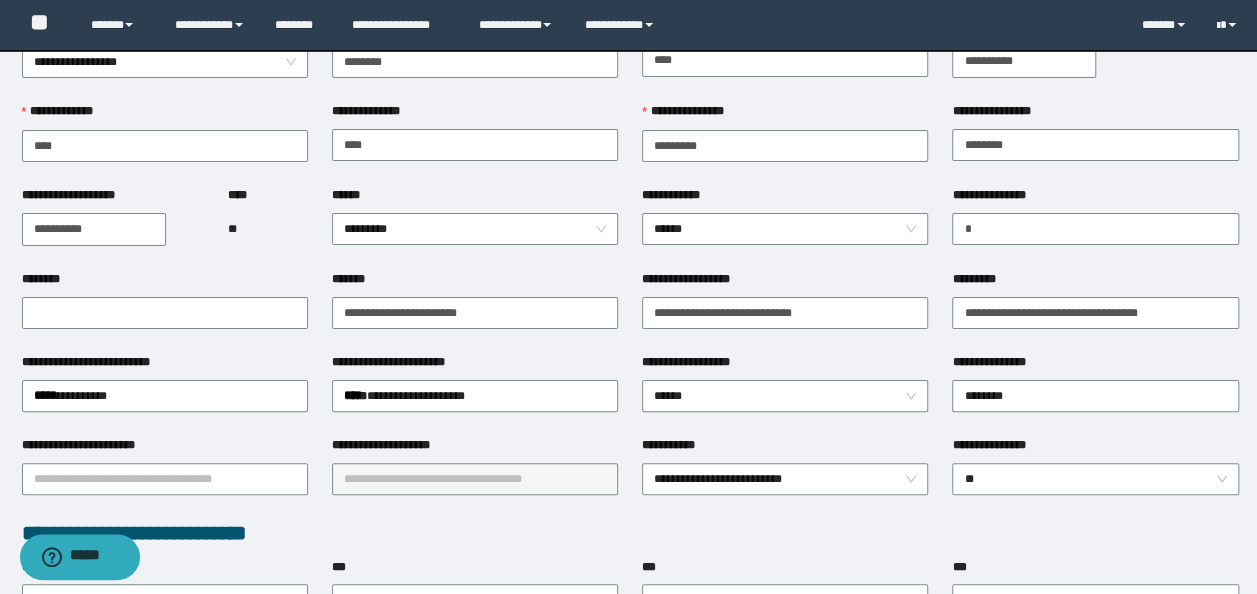 scroll, scrollTop: 200, scrollLeft: 0, axis: vertical 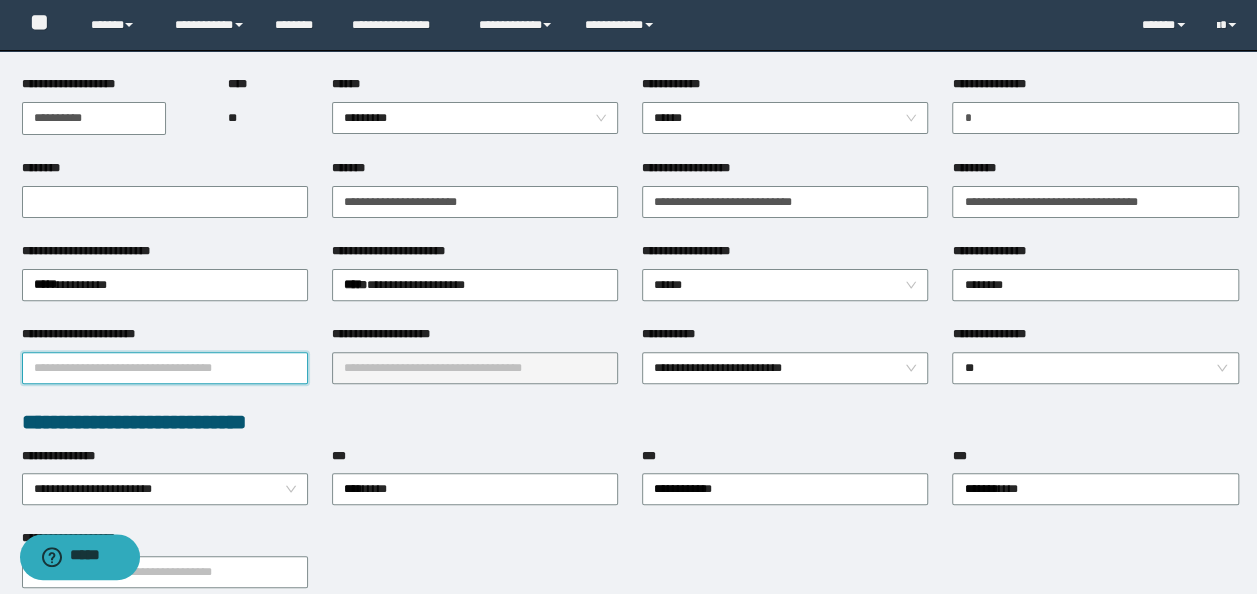 click on "**********" at bounding box center [165, 368] 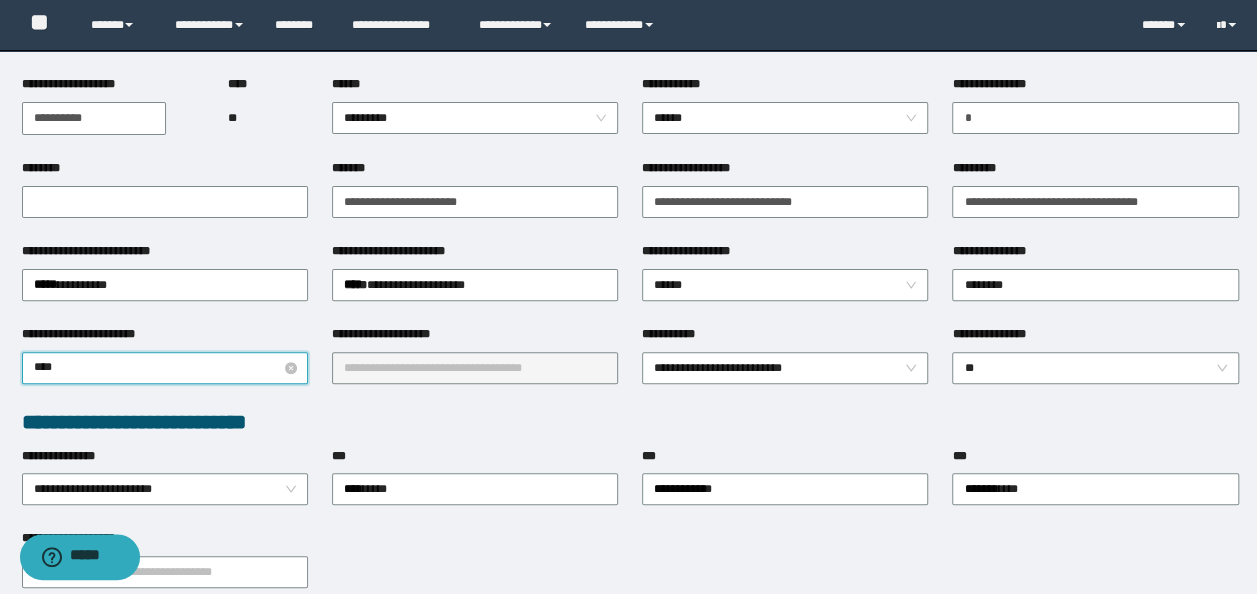 type on "*****" 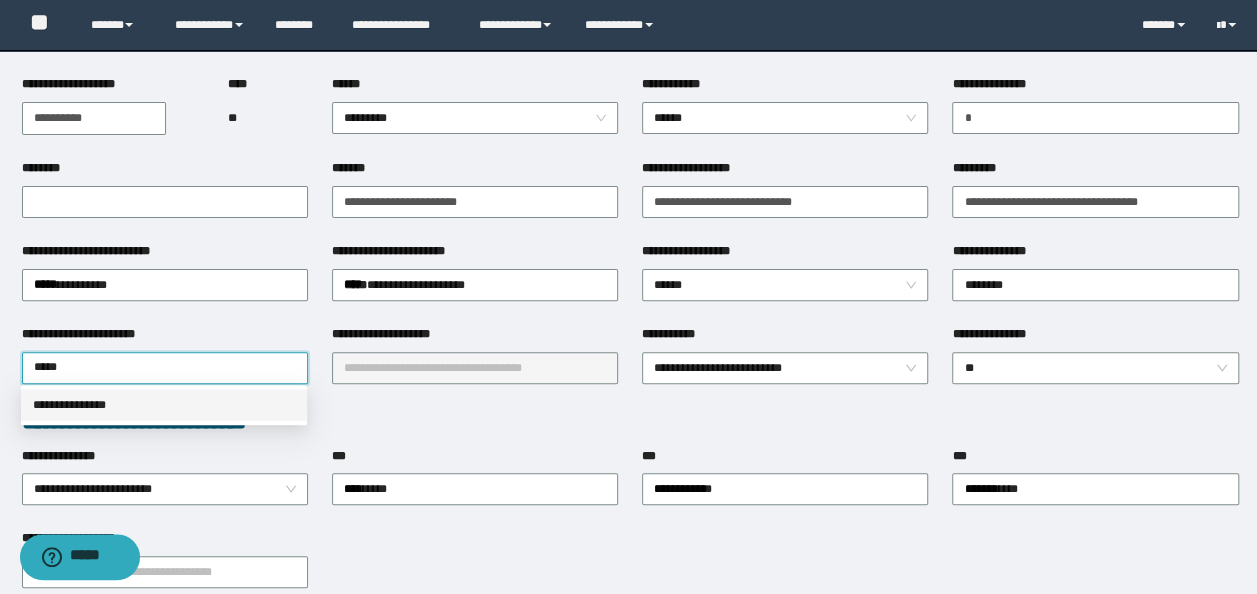 drag, startPoint x: 110, startPoint y: 404, endPoint x: 478, endPoint y: 358, distance: 370.86386 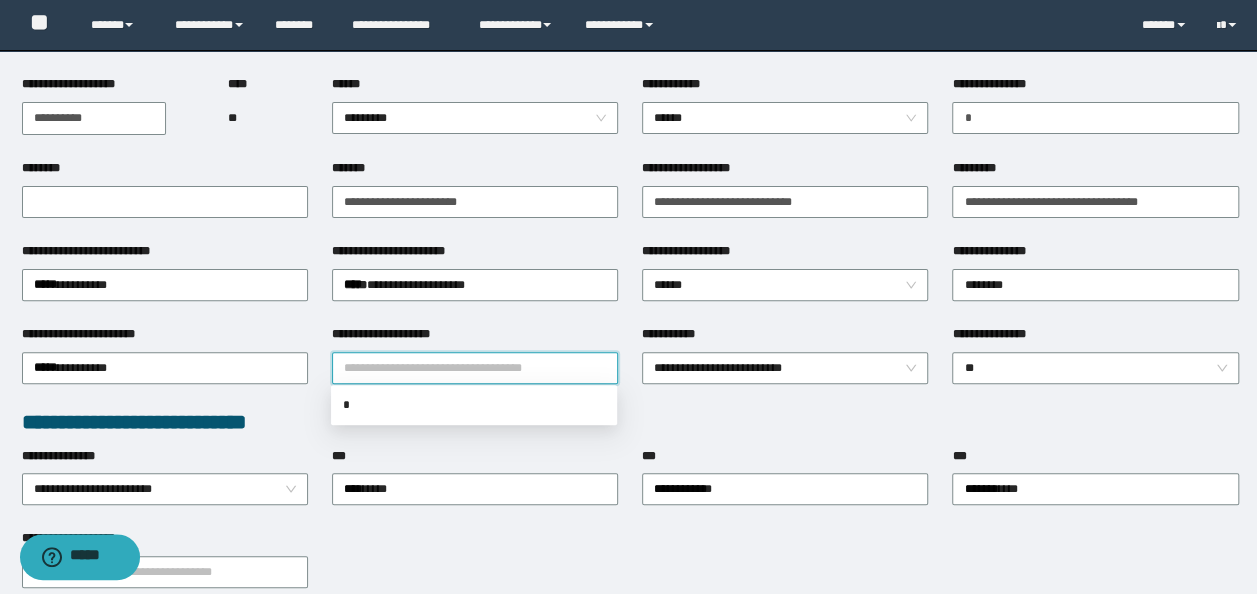 click on "**********" at bounding box center [475, 368] 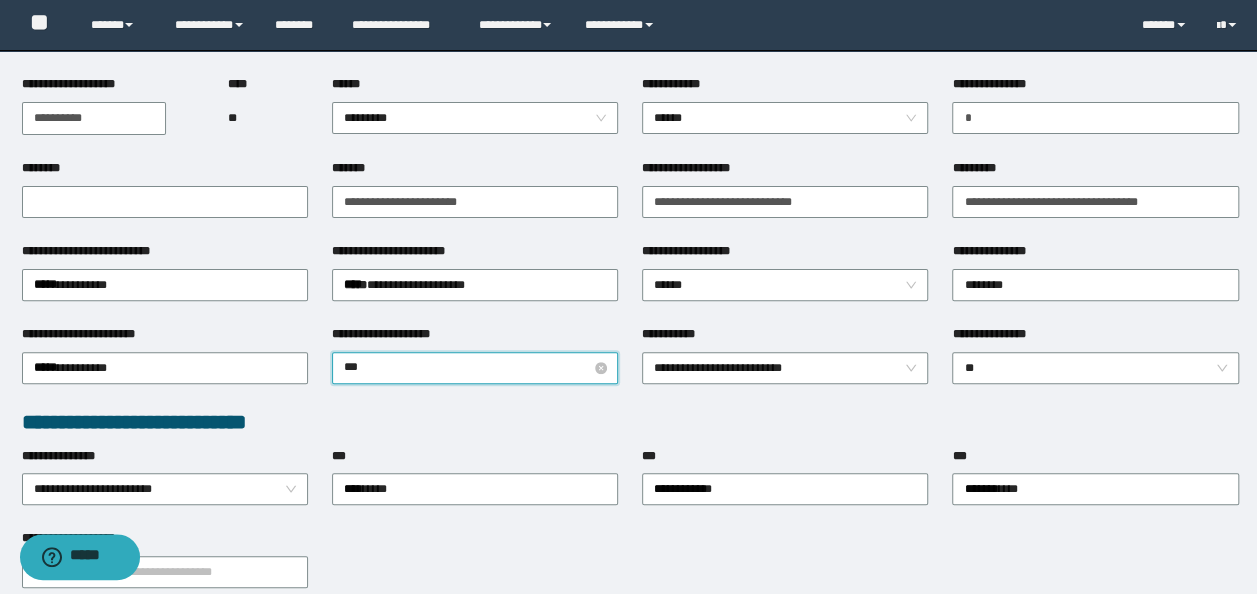 type on "****" 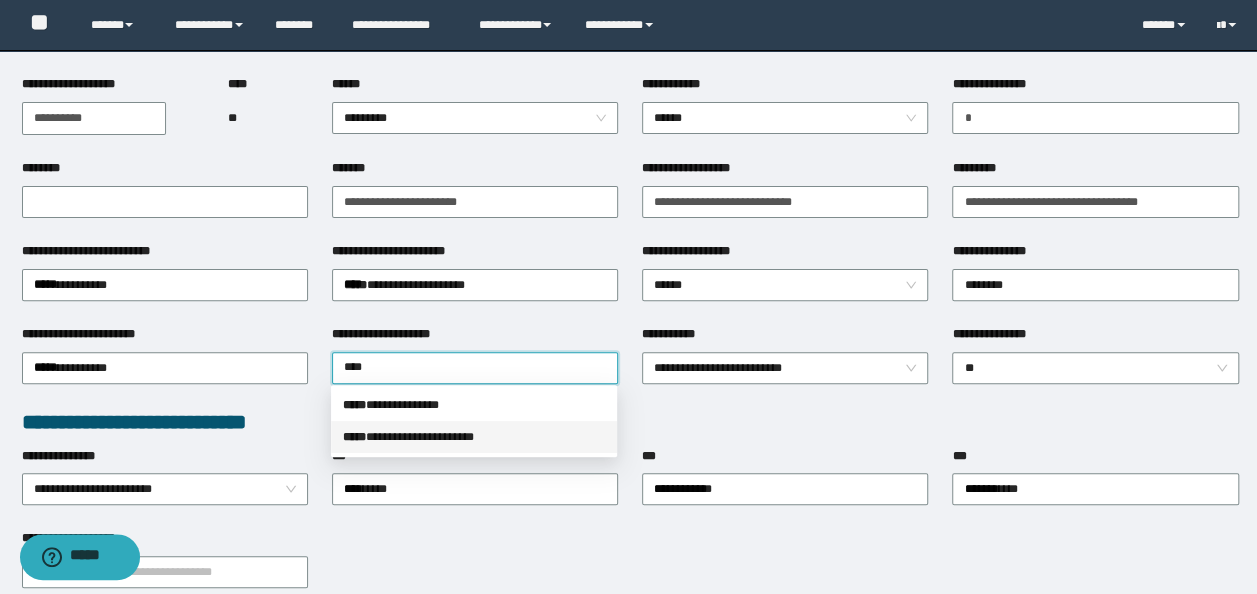 click on "**********" at bounding box center (474, 437) 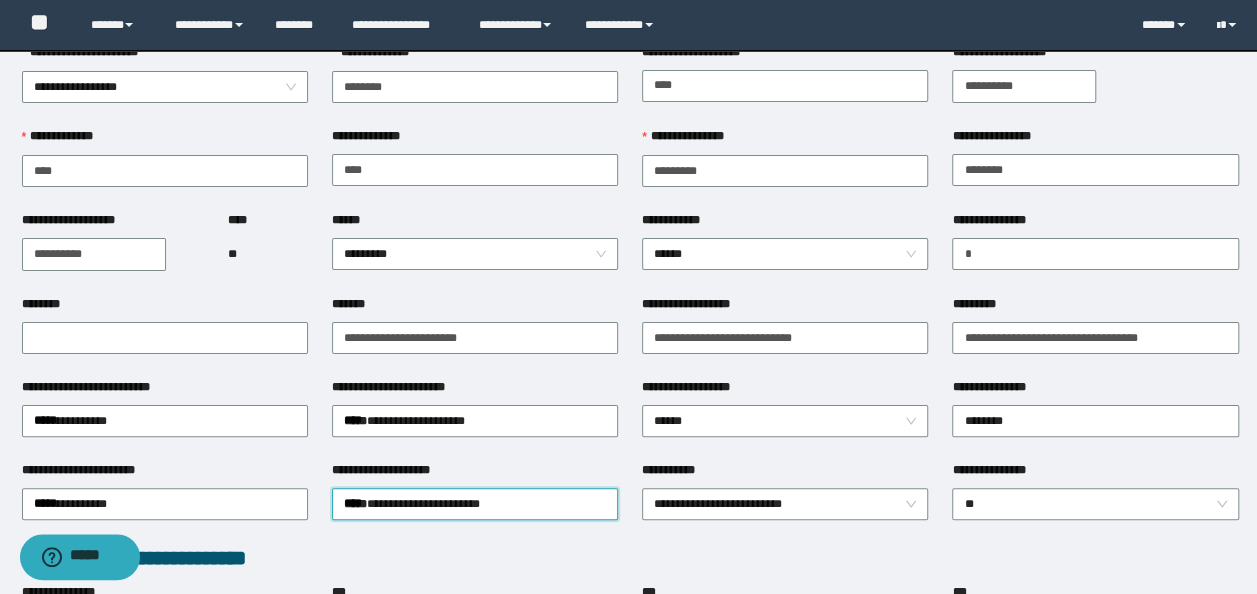 scroll, scrollTop: 0, scrollLeft: 0, axis: both 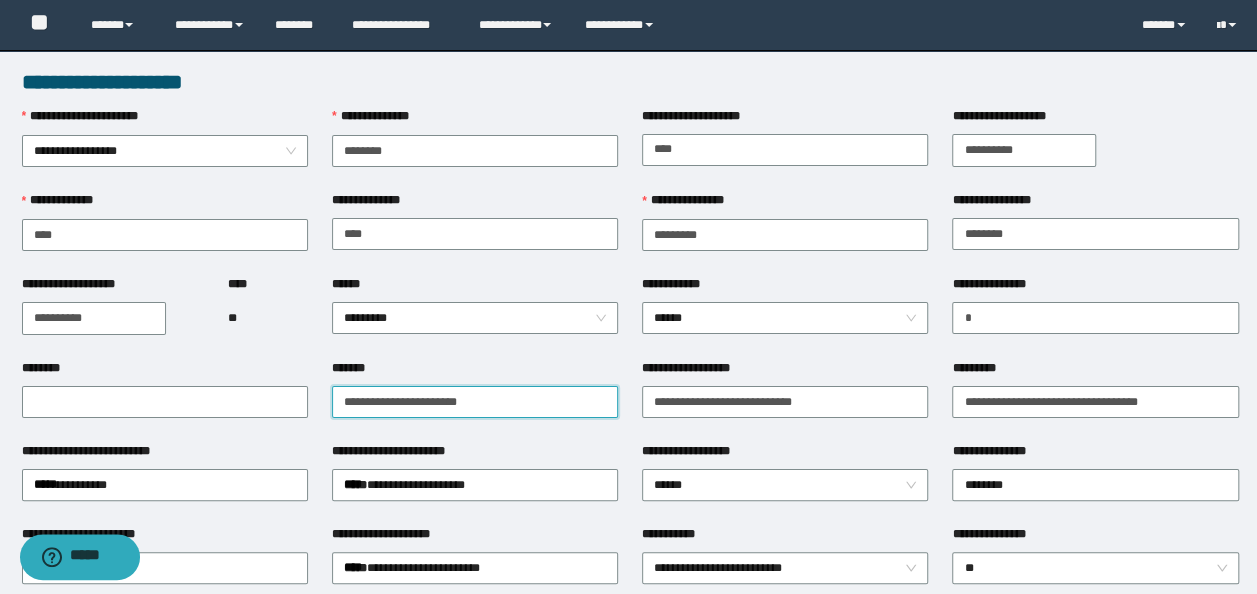 drag, startPoint x: 508, startPoint y: 402, endPoint x: 0, endPoint y: 348, distance: 510.86203 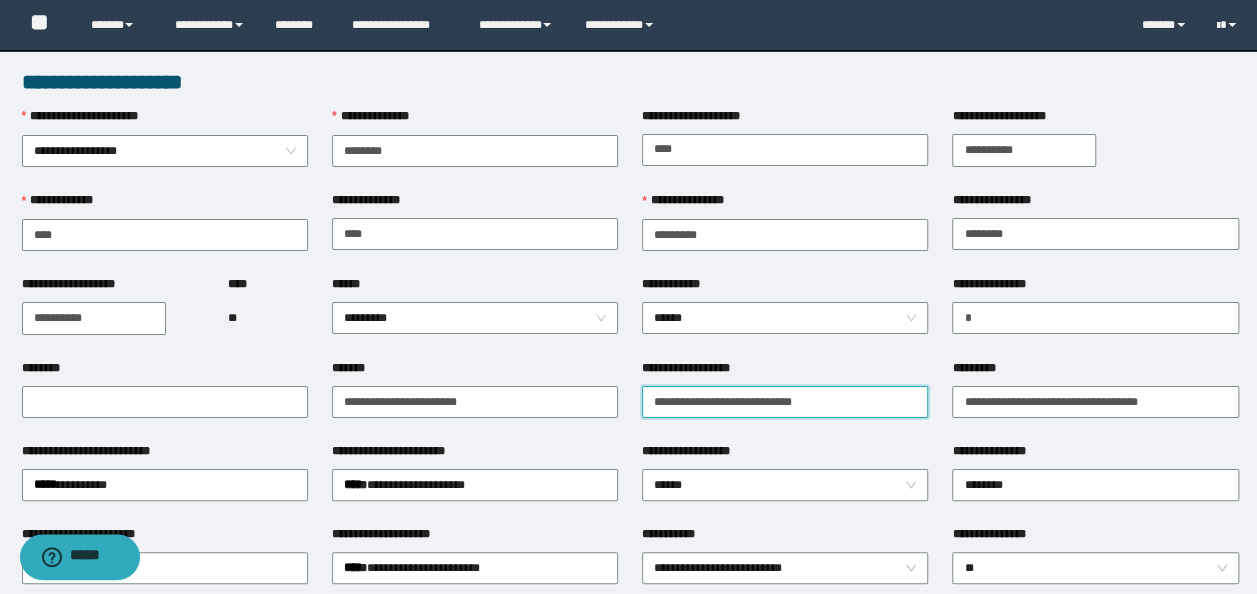 drag, startPoint x: 832, startPoint y: 404, endPoint x: 0, endPoint y: 385, distance: 832.2169 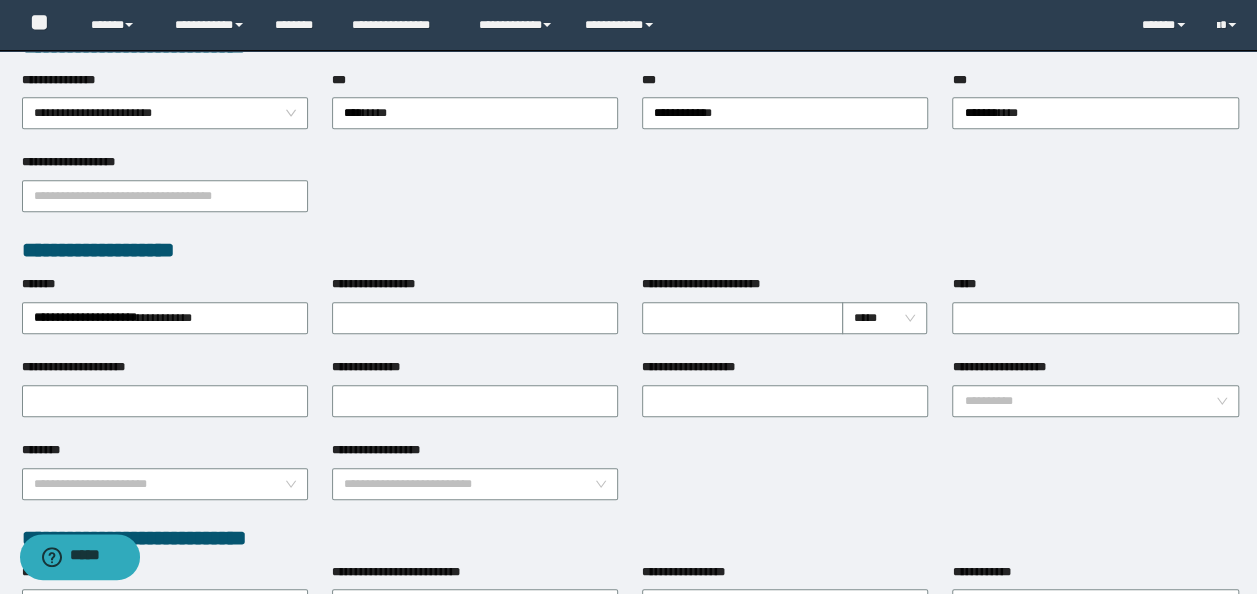 scroll, scrollTop: 400, scrollLeft: 0, axis: vertical 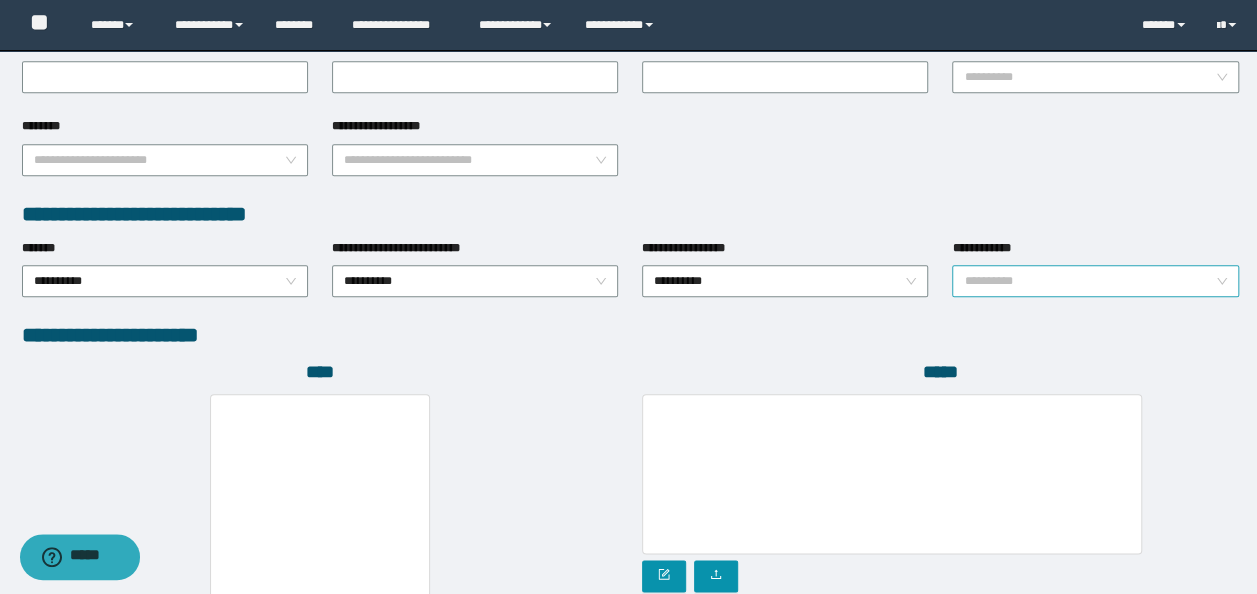 click on "**********" at bounding box center (1095, 281) 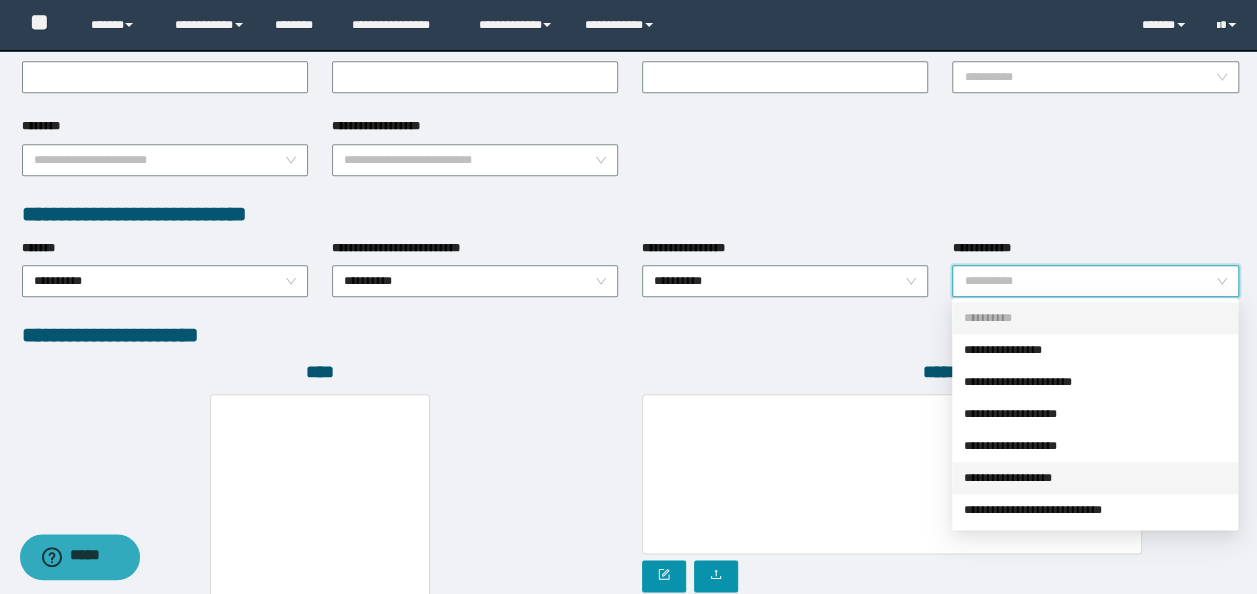 click on "**********" at bounding box center [1095, 478] 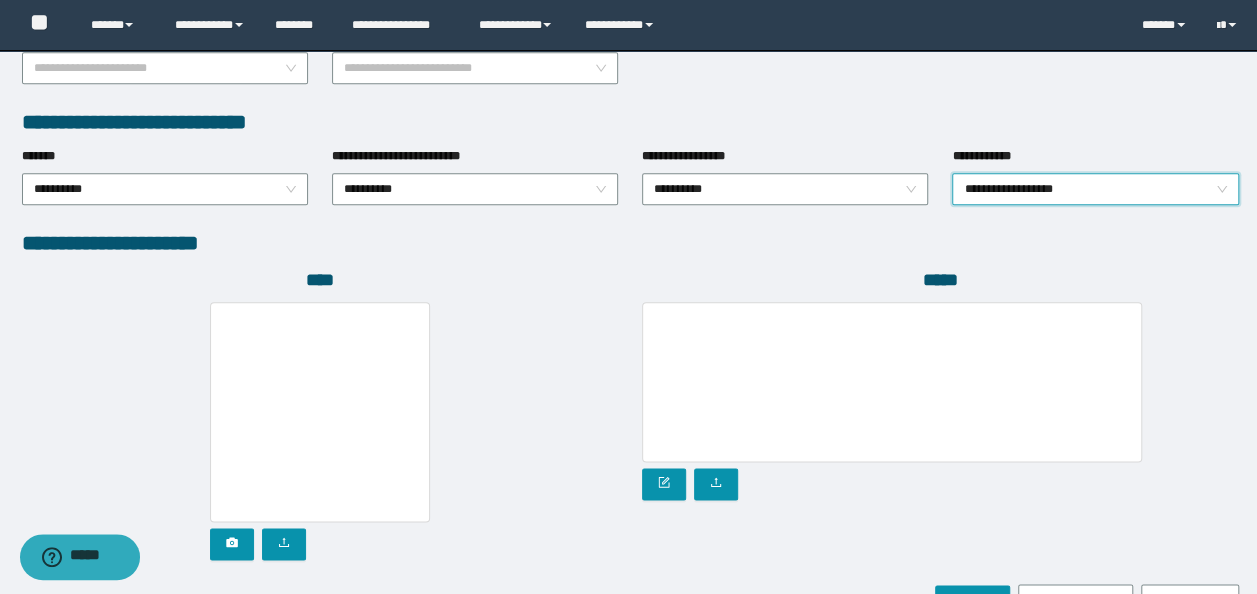 scroll, scrollTop: 1108, scrollLeft: 0, axis: vertical 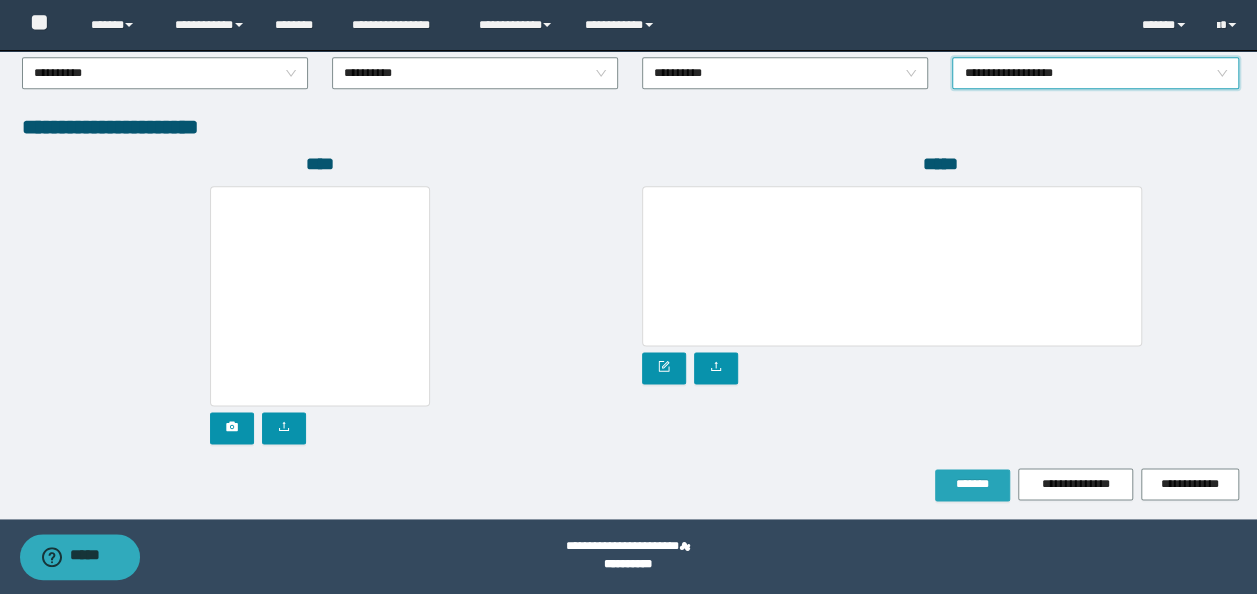 click on "*******" at bounding box center [972, 485] 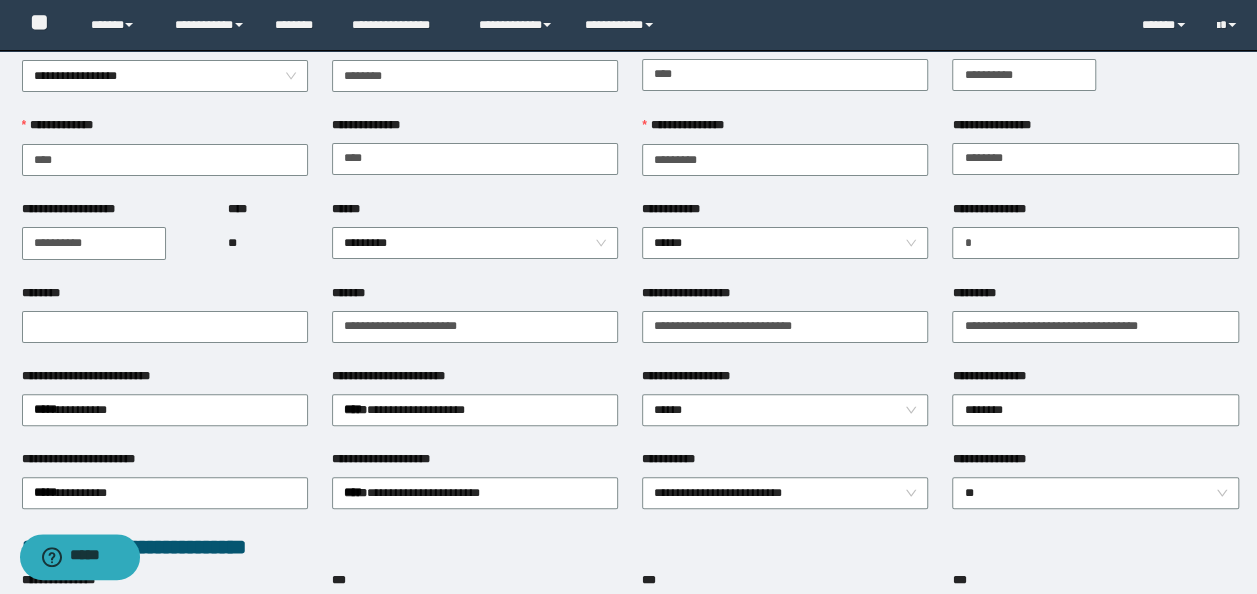 scroll, scrollTop: 0, scrollLeft: 0, axis: both 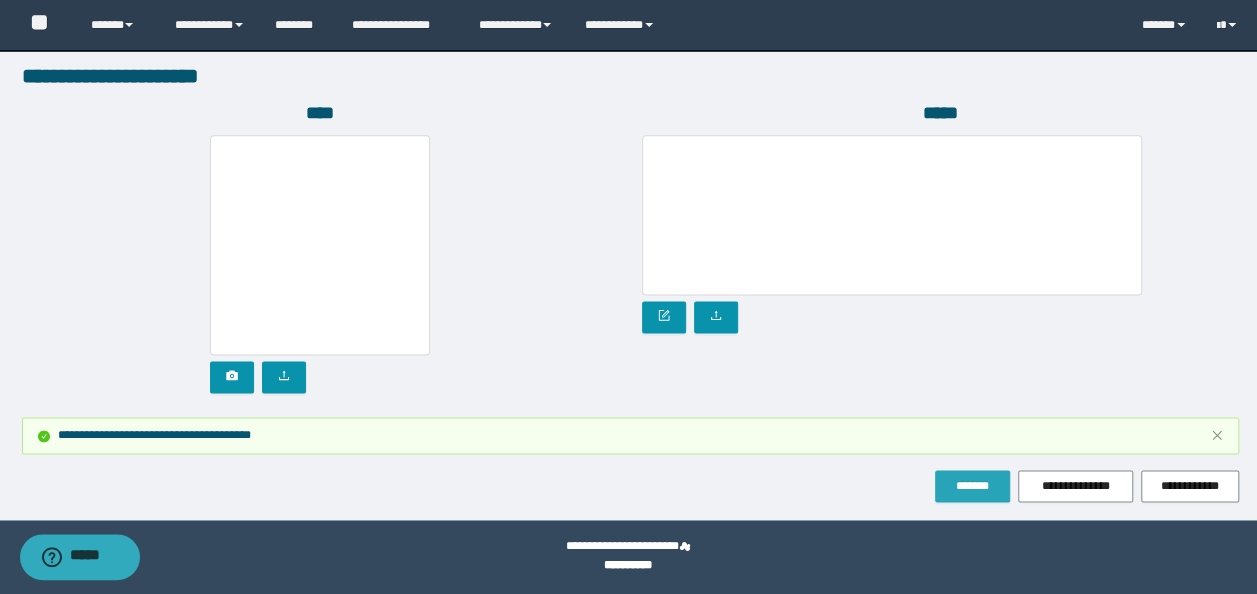 click on "*******" at bounding box center (972, 486) 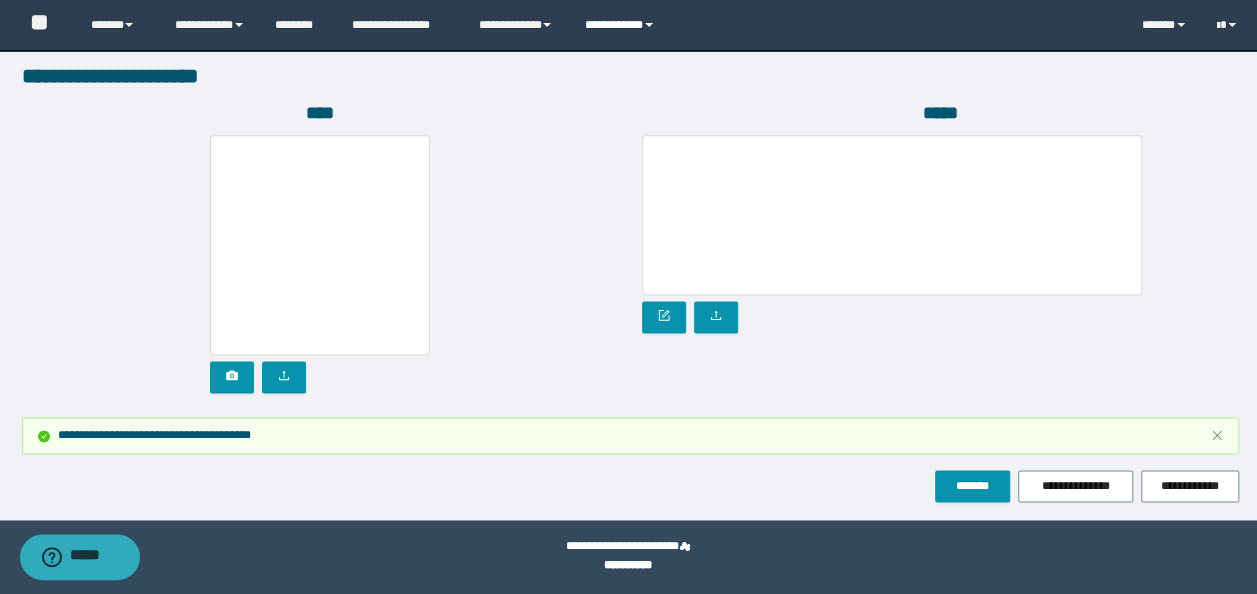 click on "**********" at bounding box center [622, 25] 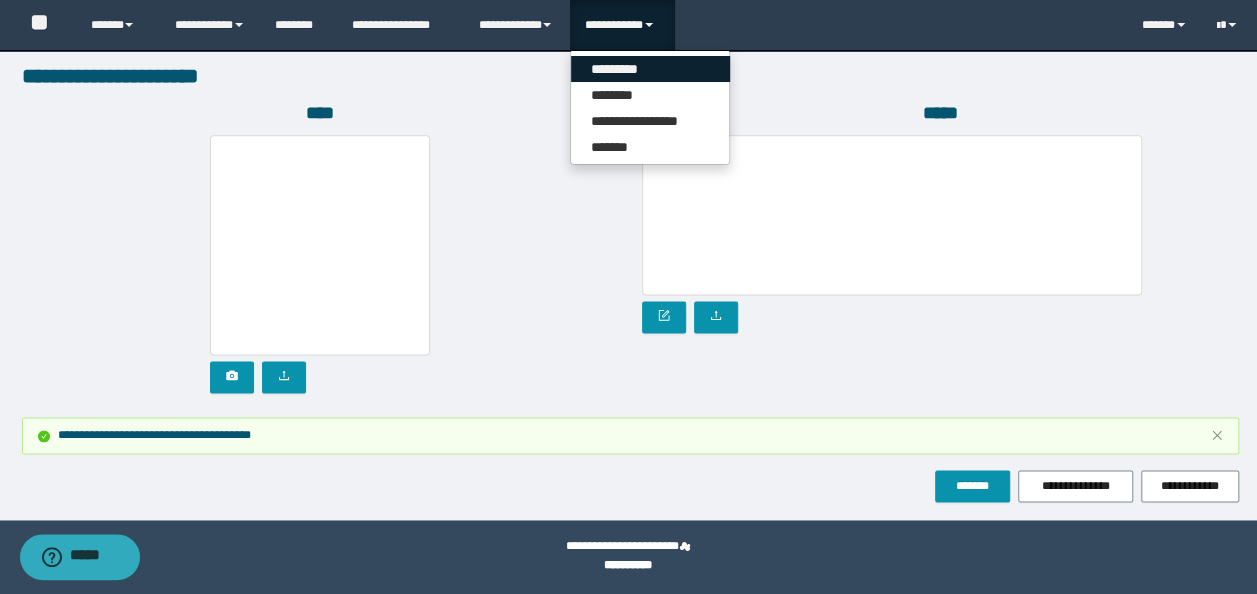click on "*********" at bounding box center [650, 69] 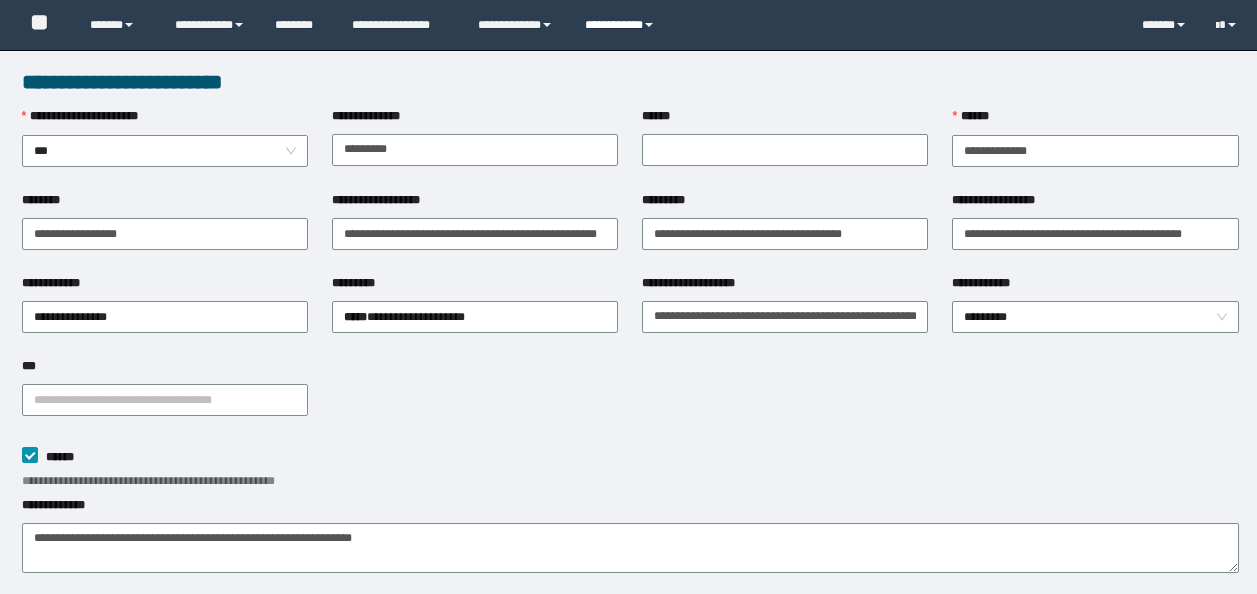 scroll, scrollTop: 0, scrollLeft: 0, axis: both 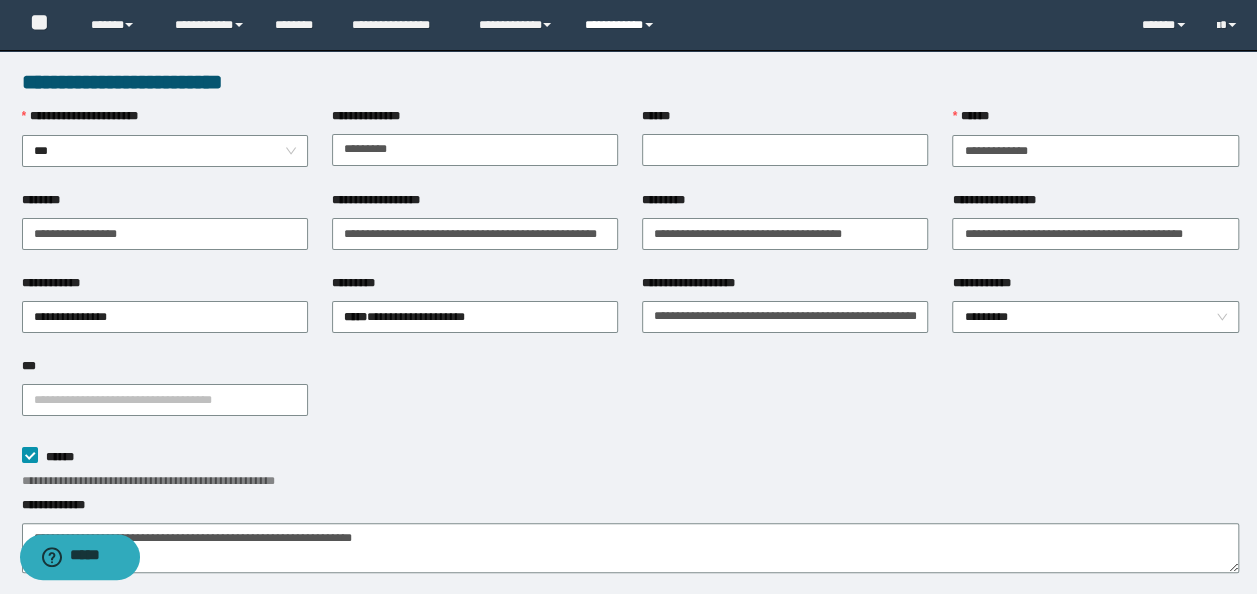 click on "**********" at bounding box center (622, 25) 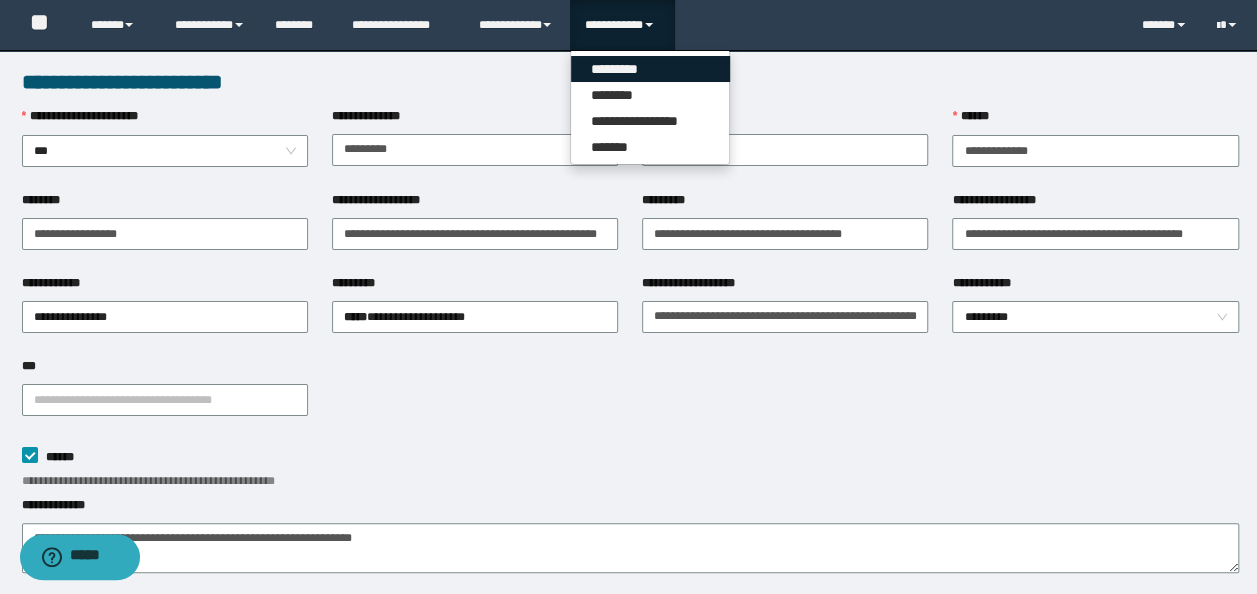 click on "*********" at bounding box center (650, 69) 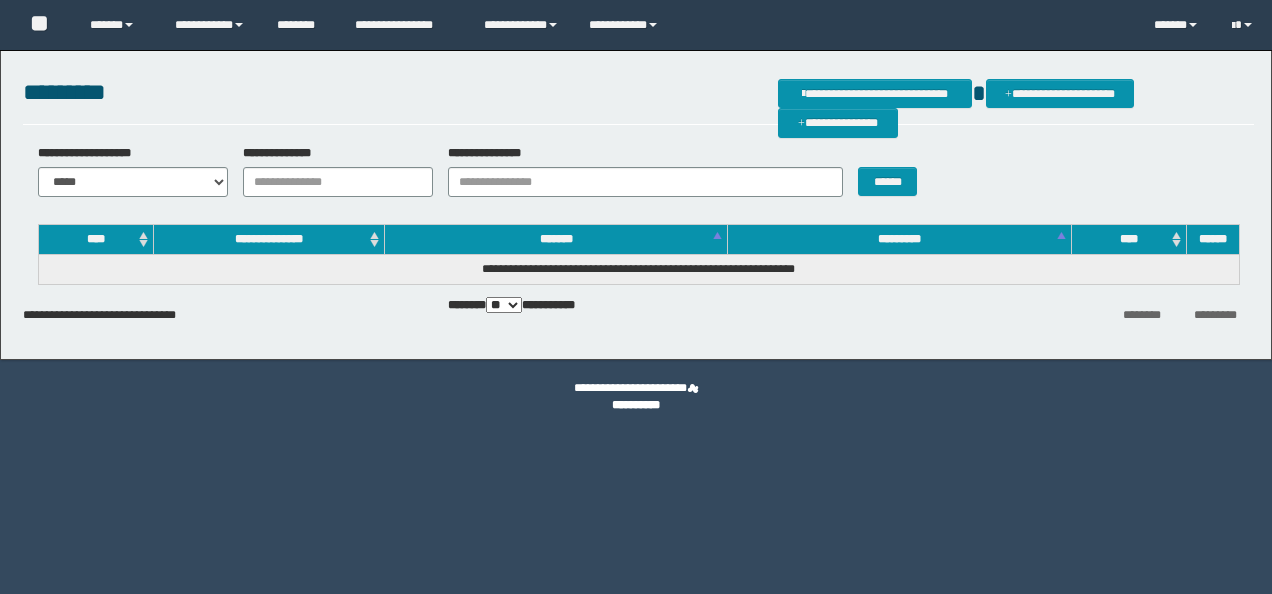 scroll, scrollTop: 0, scrollLeft: 0, axis: both 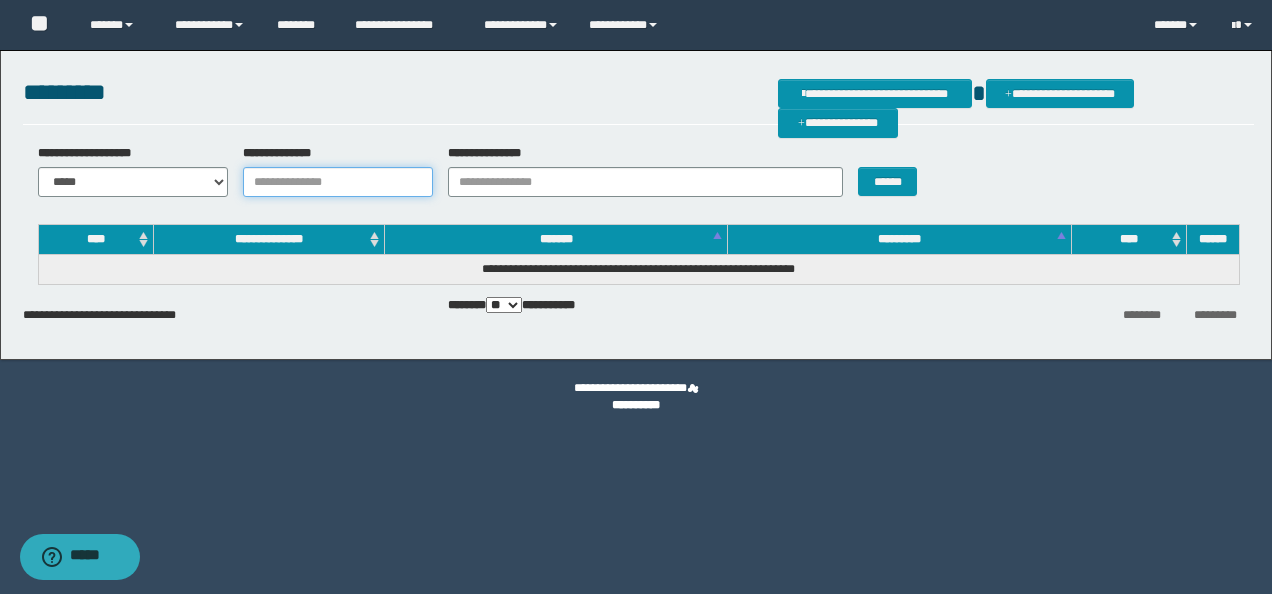 click on "**********" at bounding box center (338, 182) 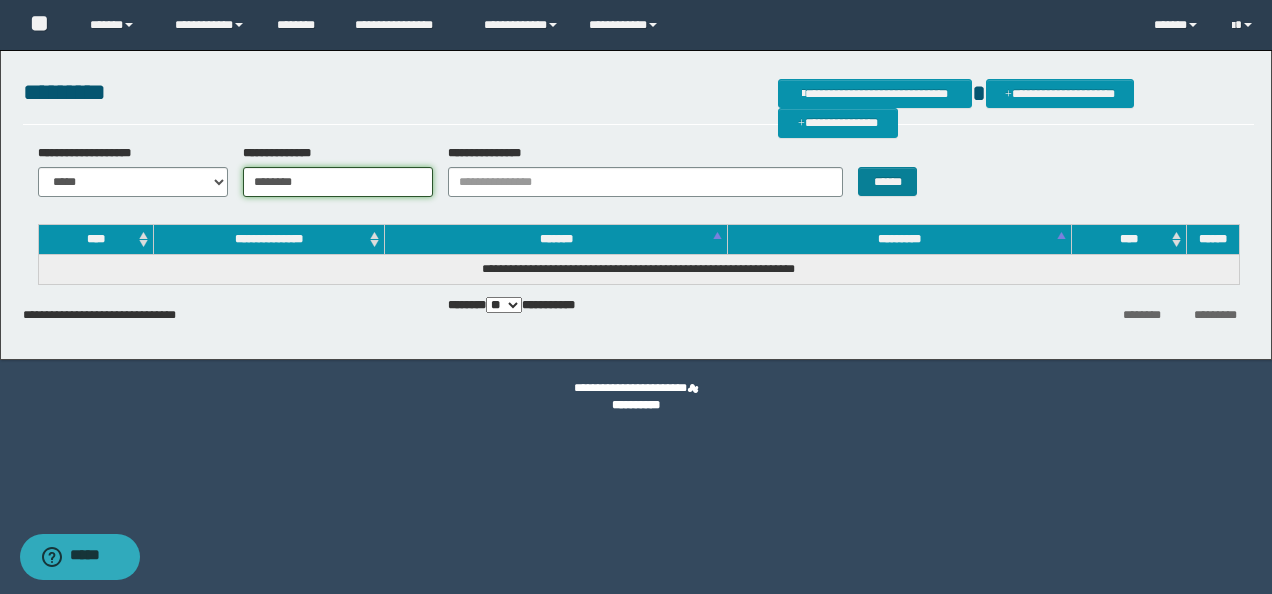 type on "********" 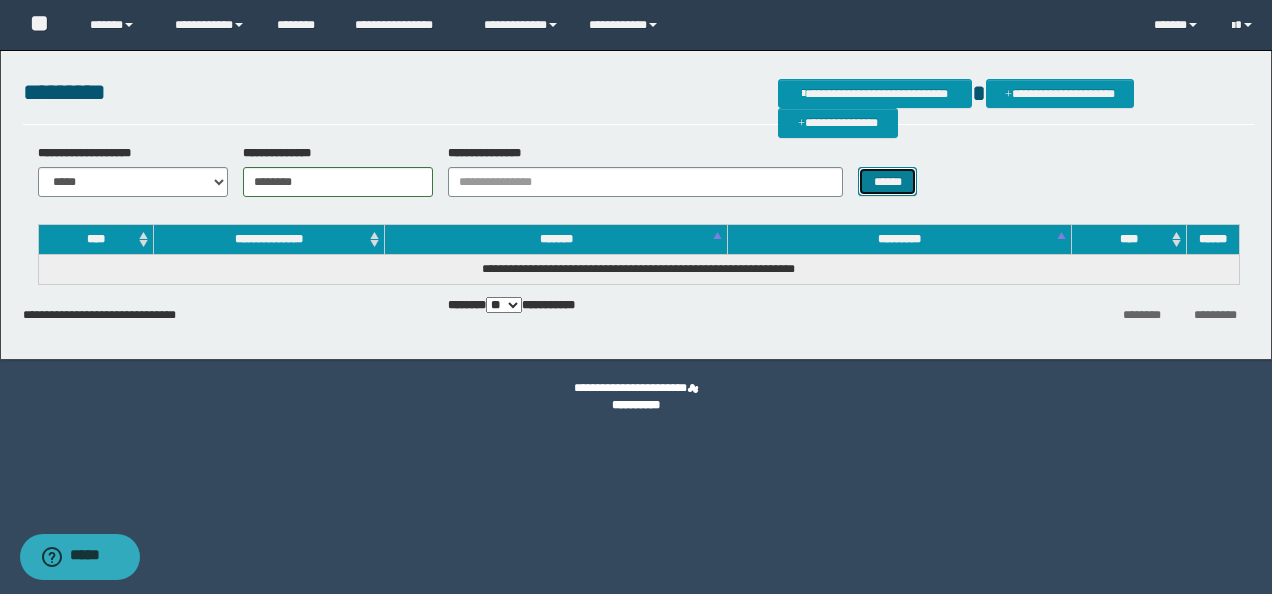 click on "******" at bounding box center [887, 181] 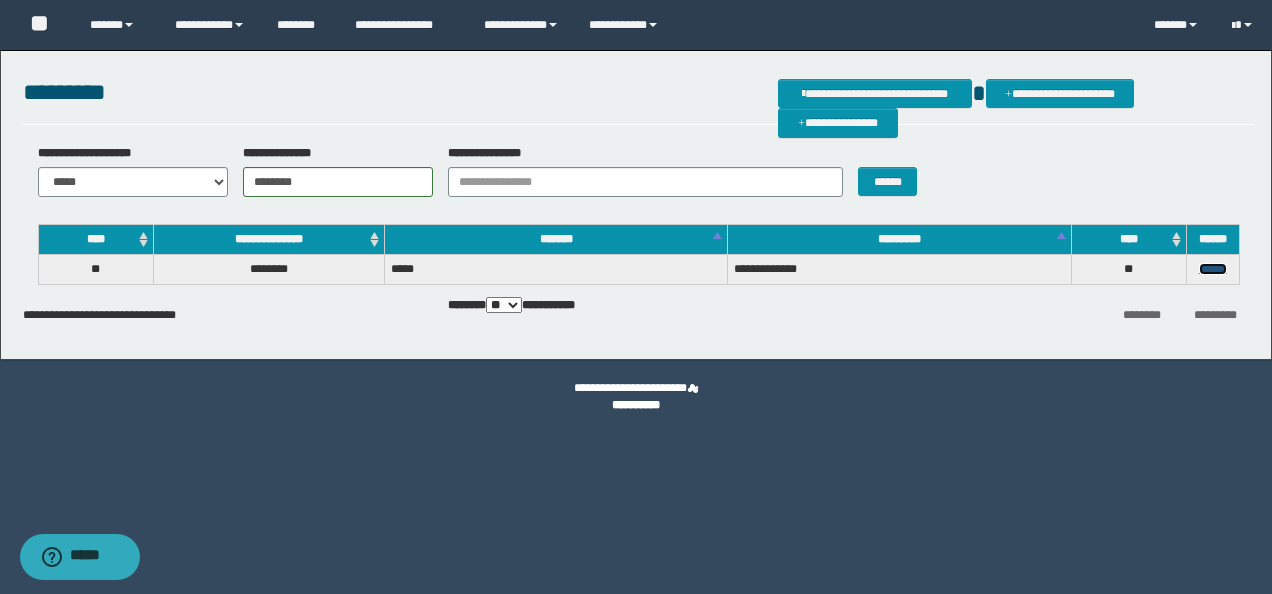 click on "******" at bounding box center (1213, 269) 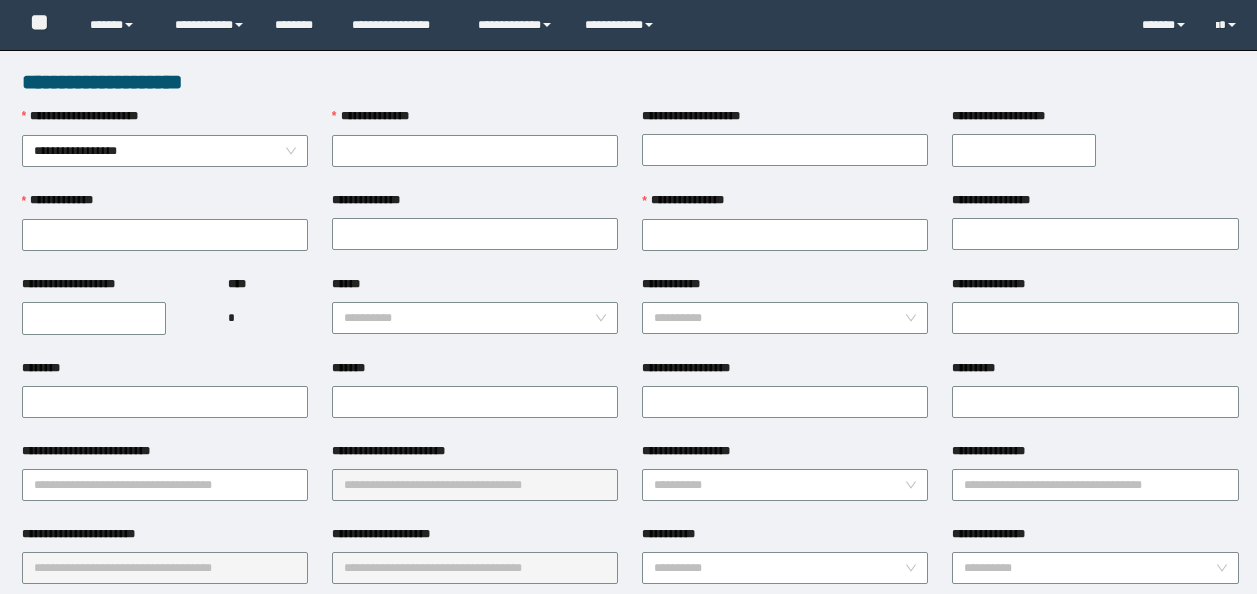 scroll, scrollTop: 0, scrollLeft: 0, axis: both 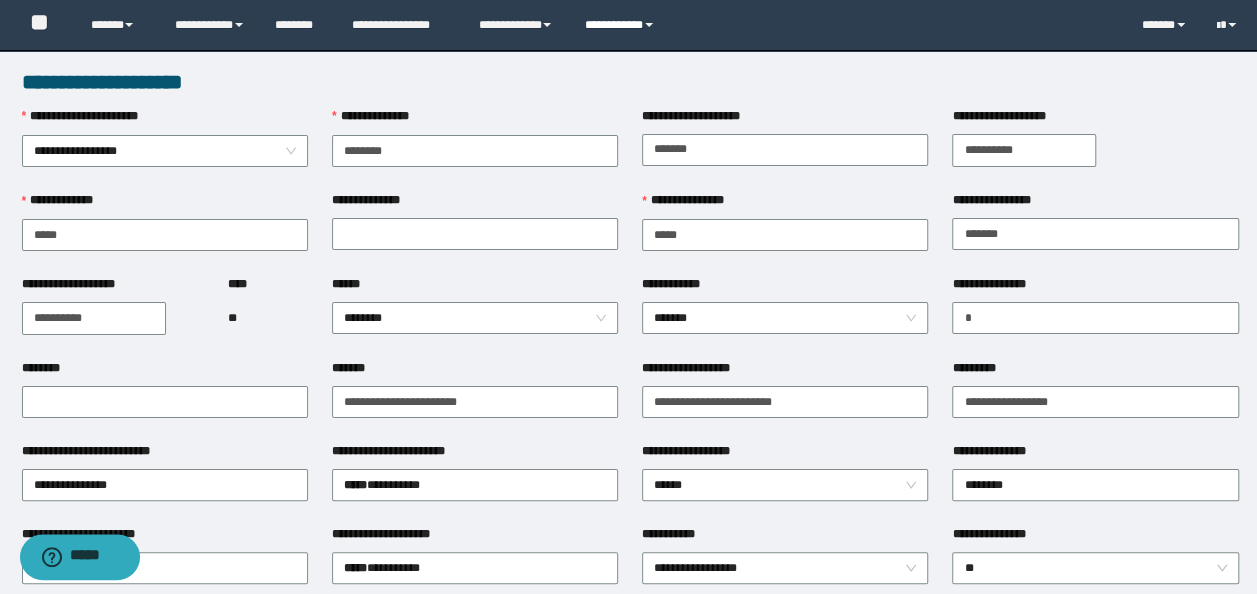 click on "**********" at bounding box center [622, 25] 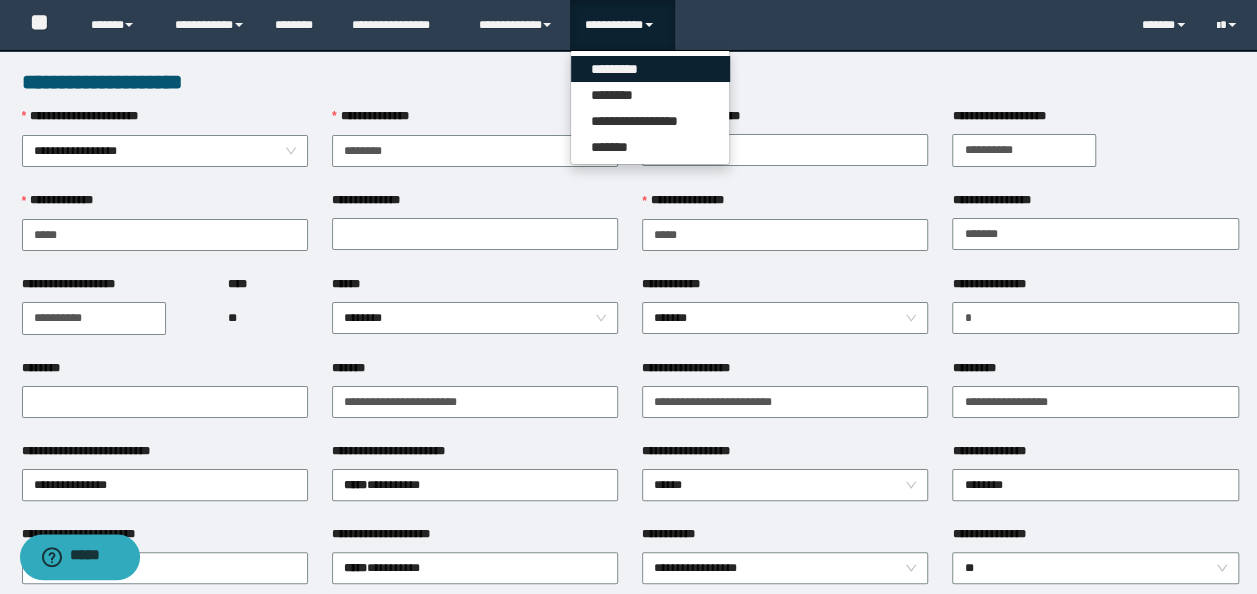 click on "*********" at bounding box center (650, 69) 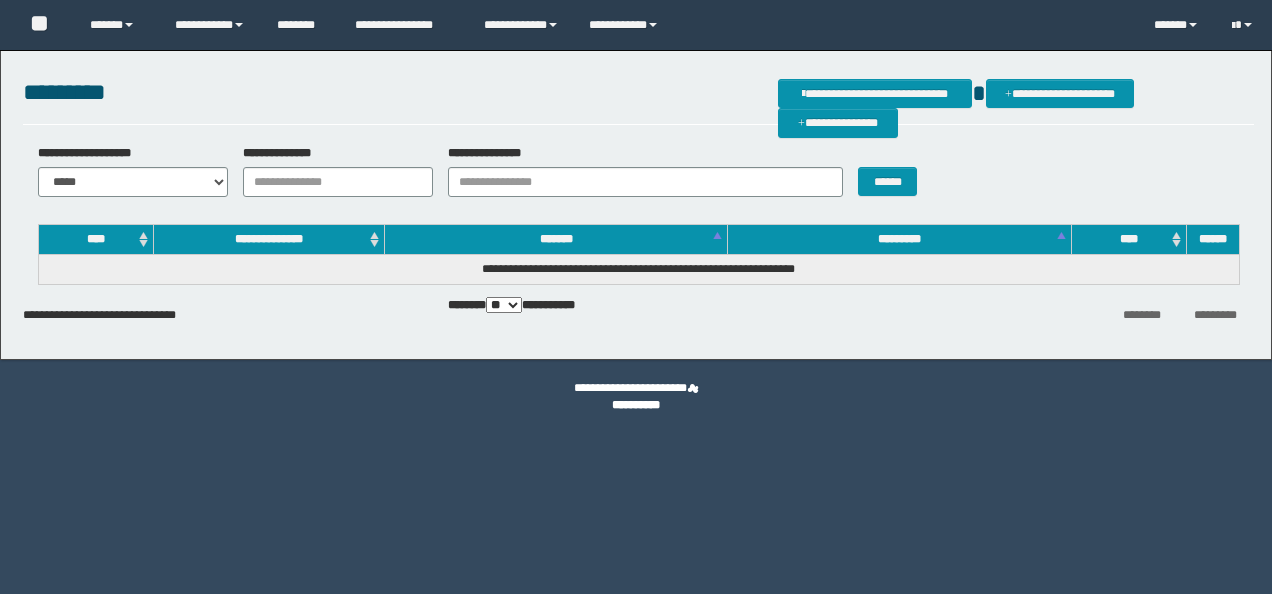 scroll, scrollTop: 0, scrollLeft: 0, axis: both 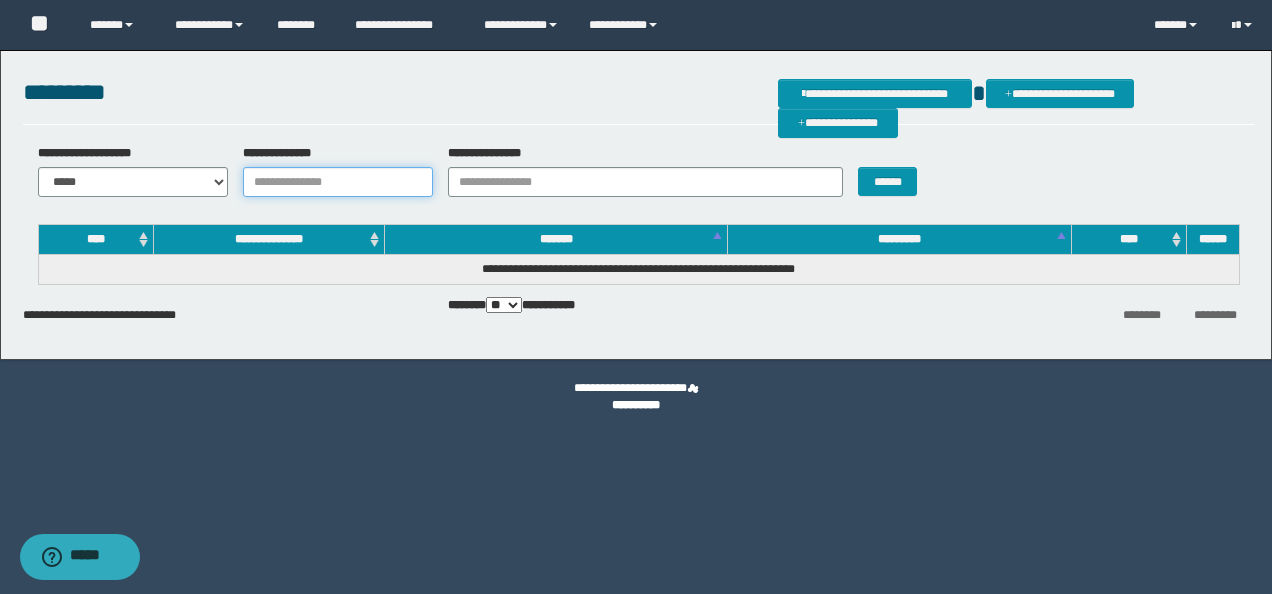 click on "**********" at bounding box center (338, 182) 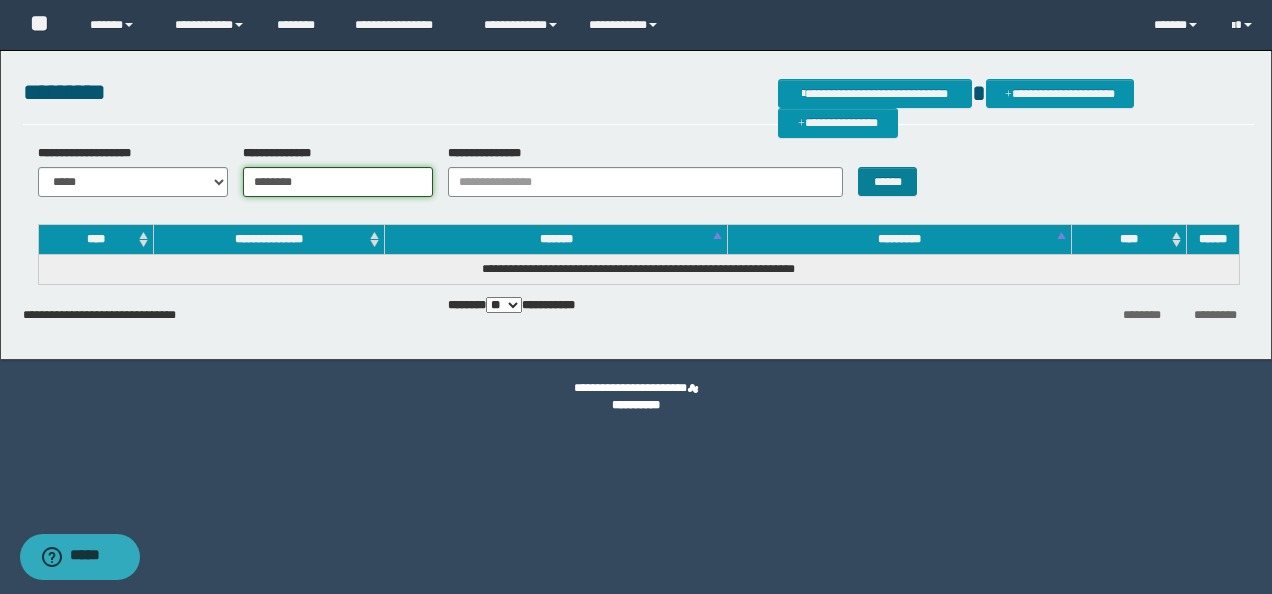 type on "********" 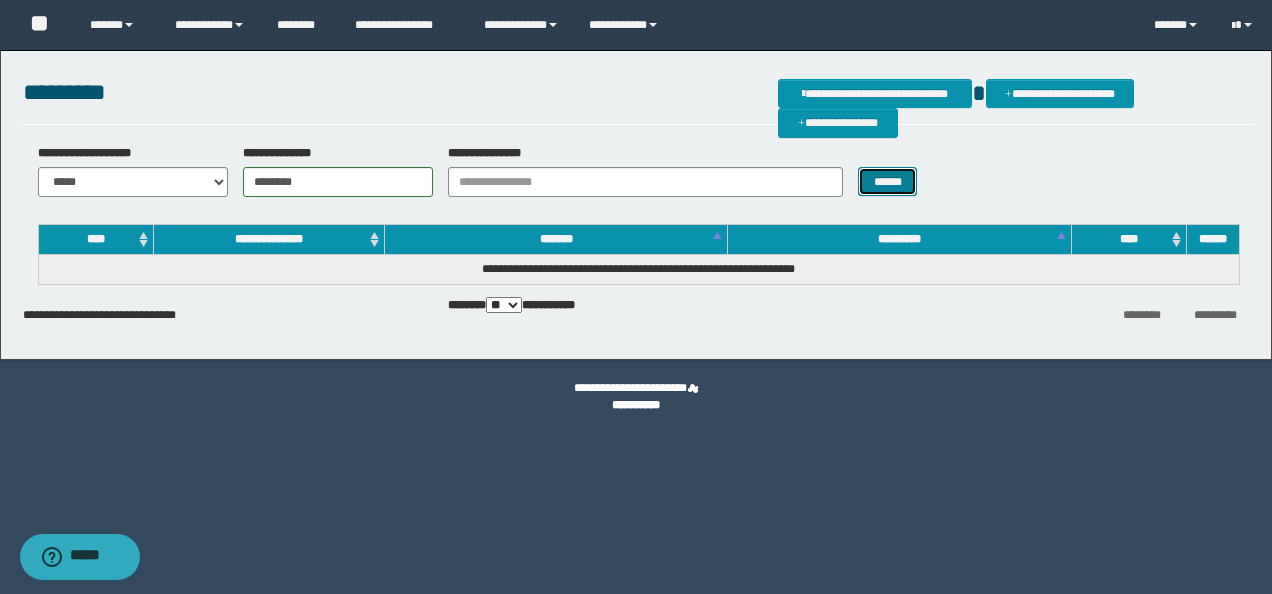 click on "******" at bounding box center [887, 181] 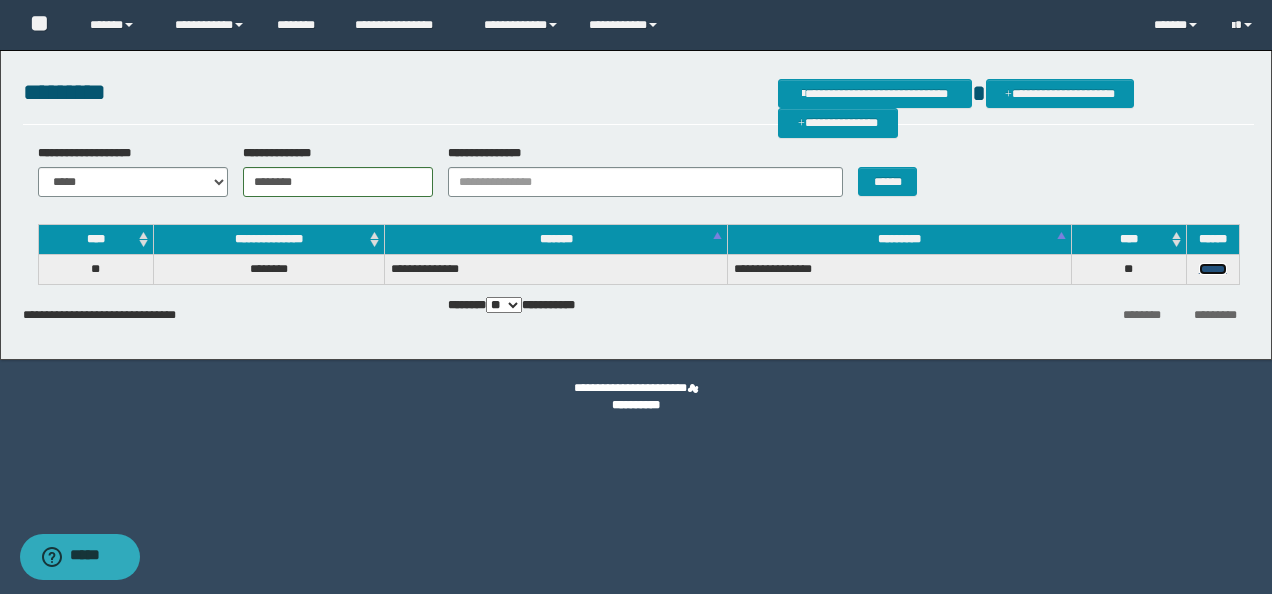 click on "******" at bounding box center [1213, 269] 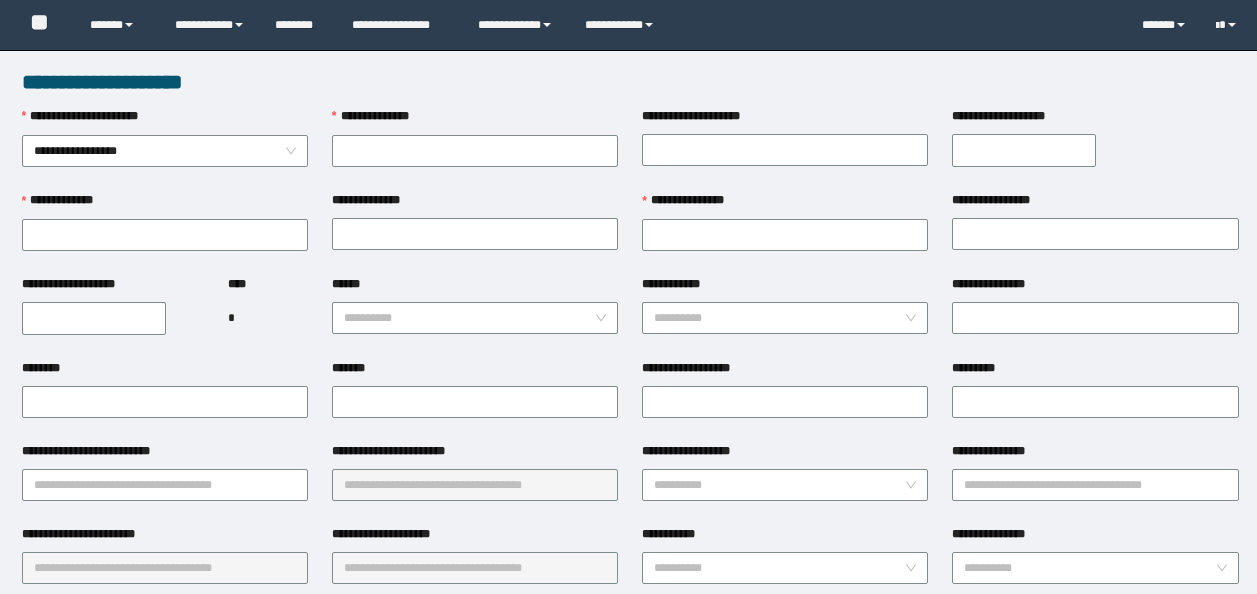 scroll, scrollTop: 0, scrollLeft: 0, axis: both 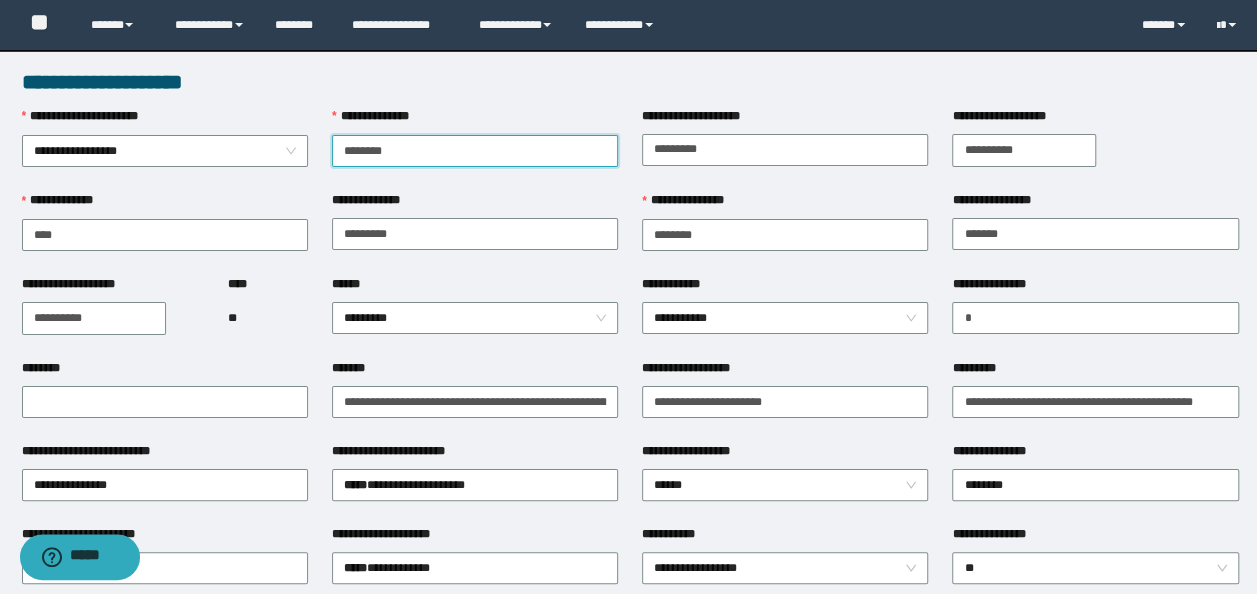drag, startPoint x: 464, startPoint y: 146, endPoint x: 24, endPoint y: 66, distance: 447.2136 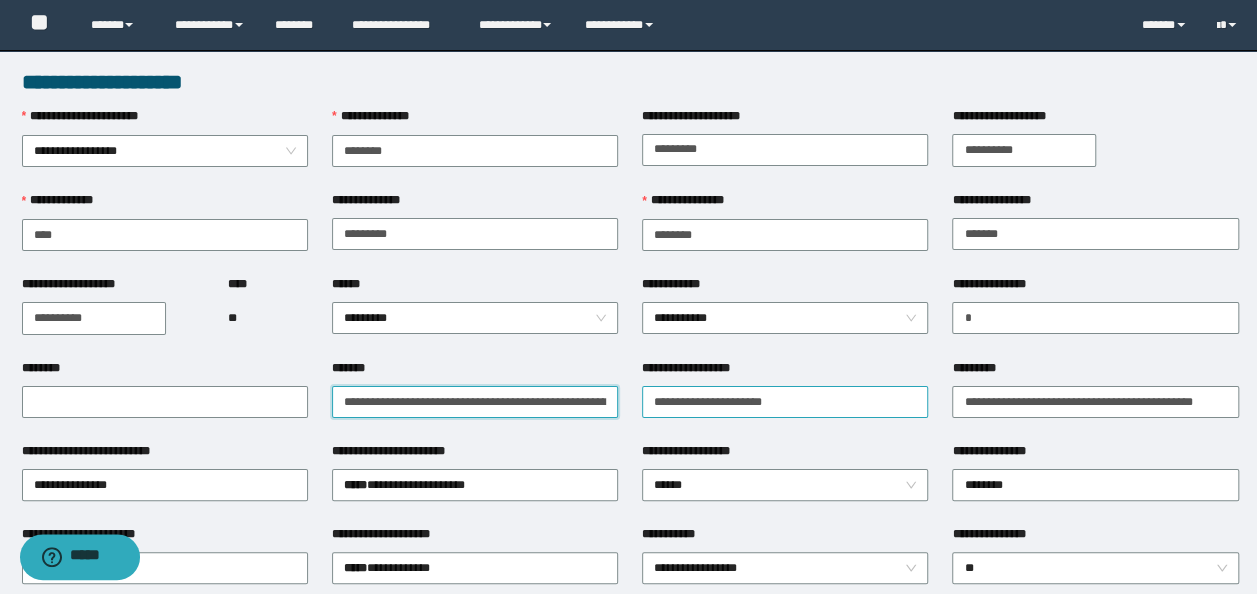 scroll, scrollTop: 0, scrollLeft: 77, axis: horizontal 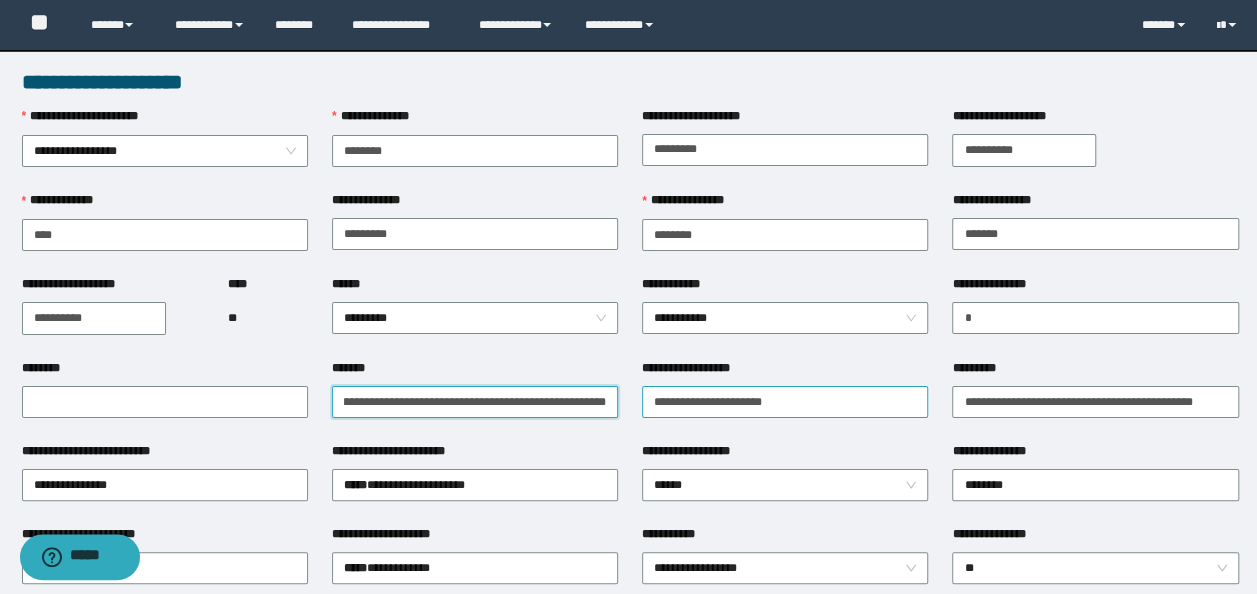drag, startPoint x: 578, startPoint y: 401, endPoint x: 890, endPoint y: 401, distance: 312 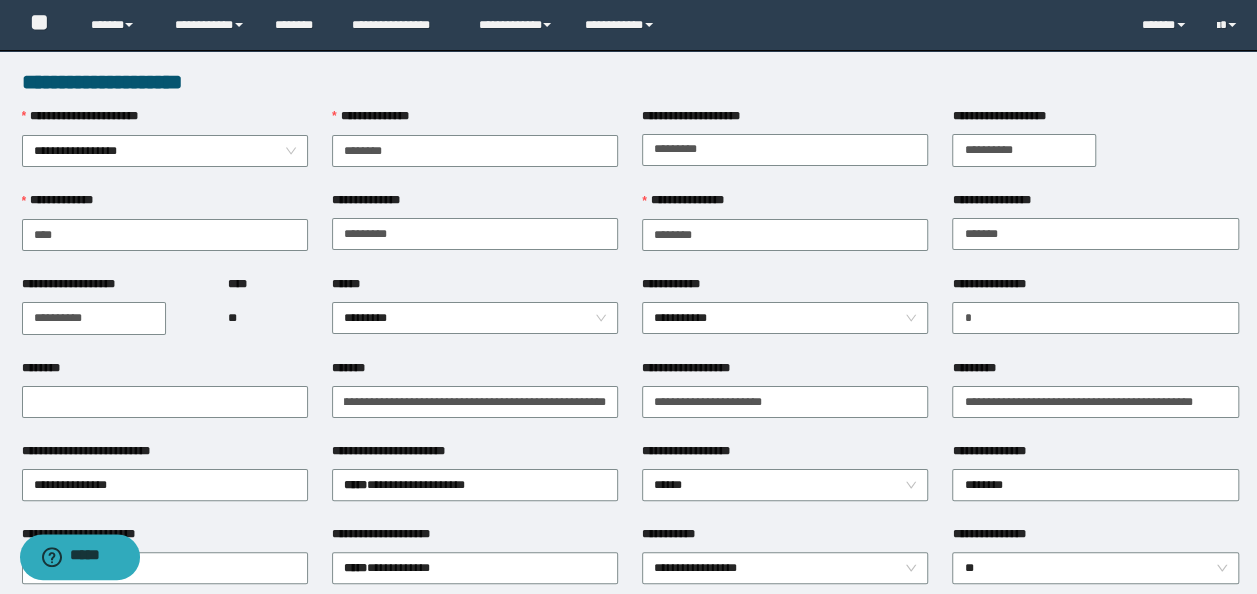 scroll, scrollTop: 0, scrollLeft: 0, axis: both 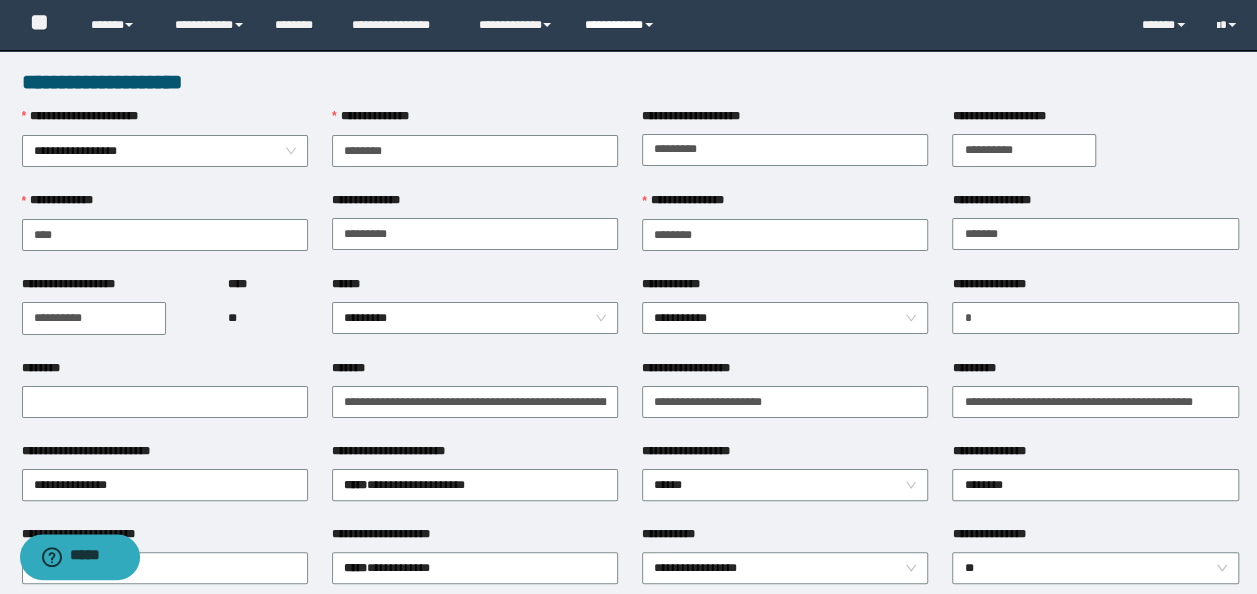 click on "**********" at bounding box center [622, 25] 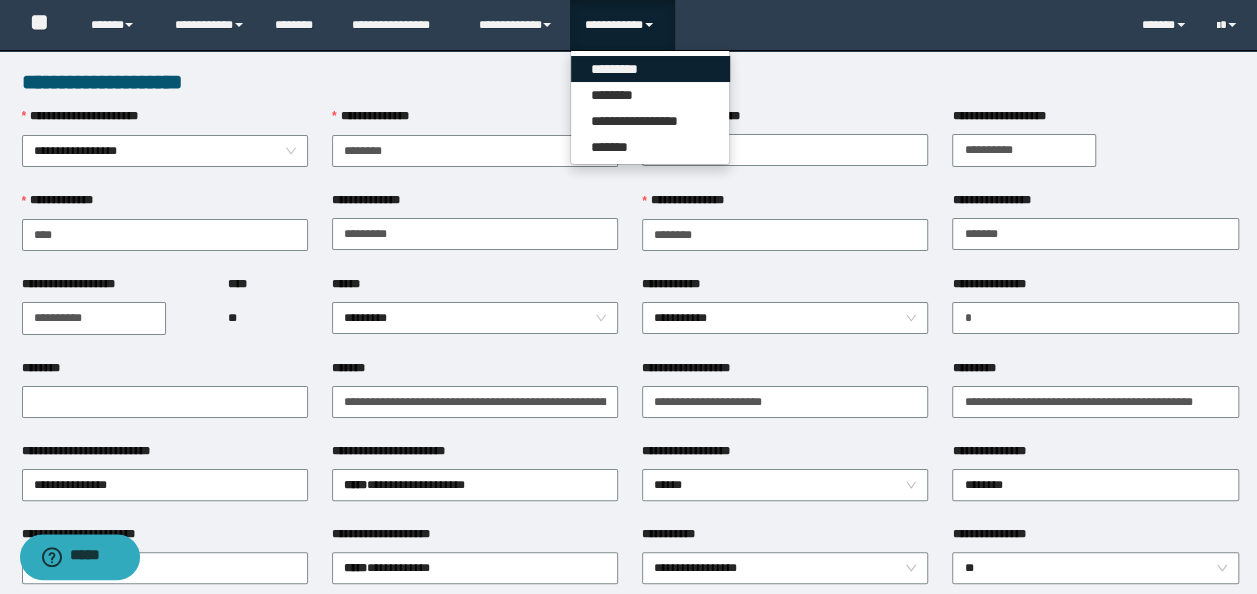 click on "*********" at bounding box center [650, 69] 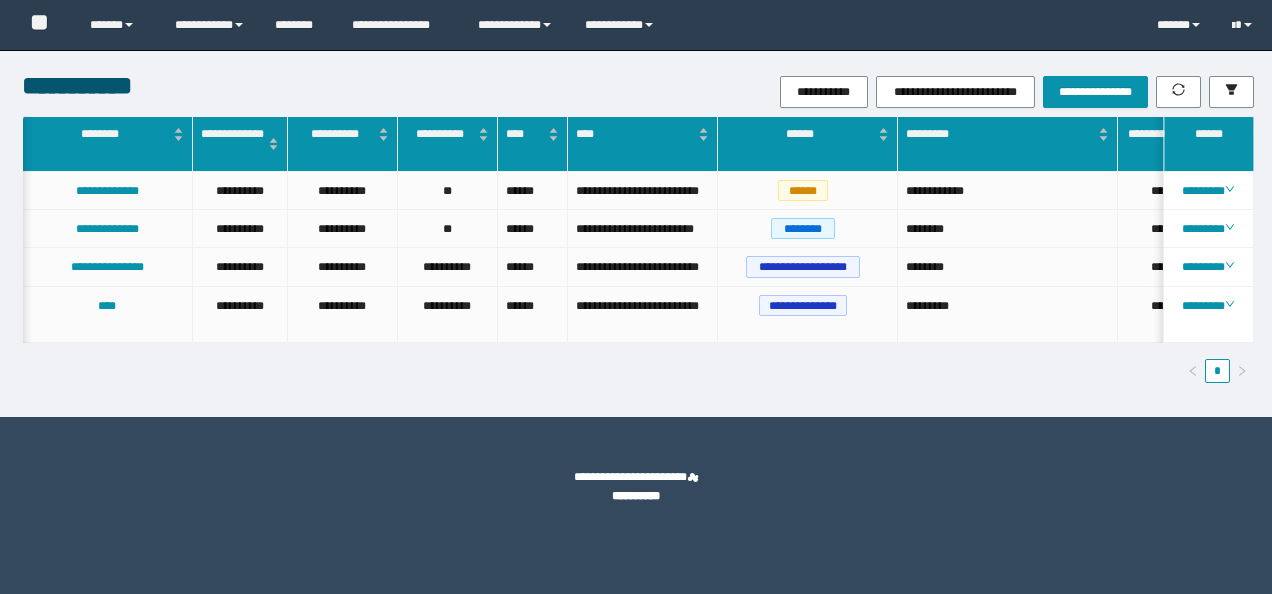 scroll, scrollTop: 0, scrollLeft: 0, axis: both 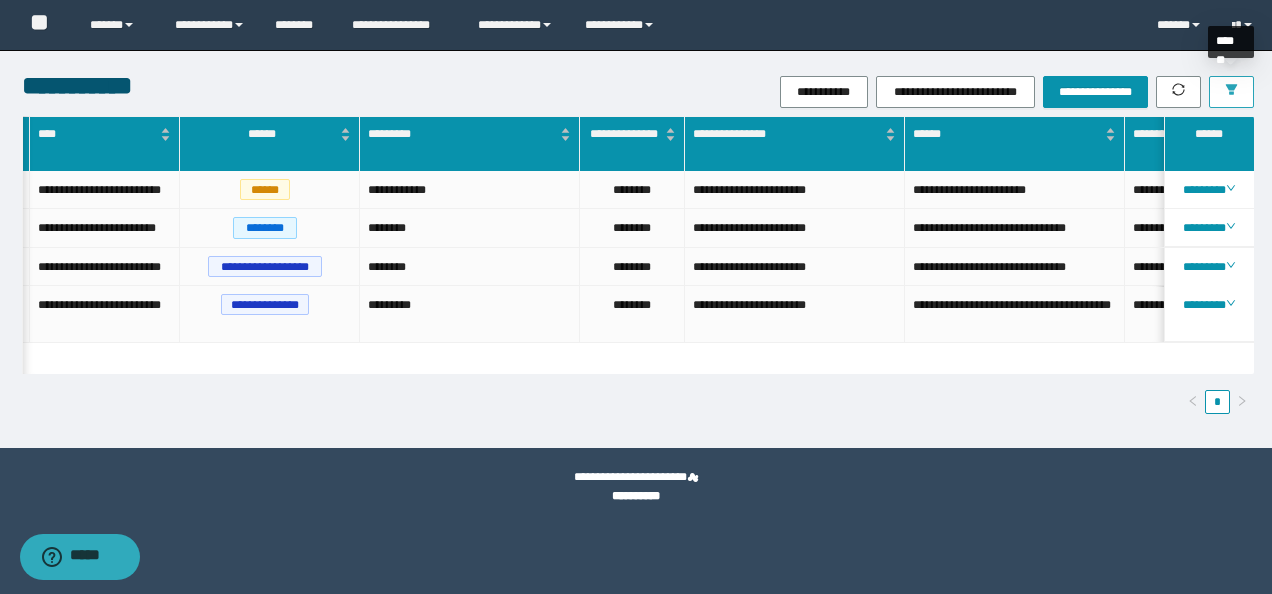 click at bounding box center (1231, 92) 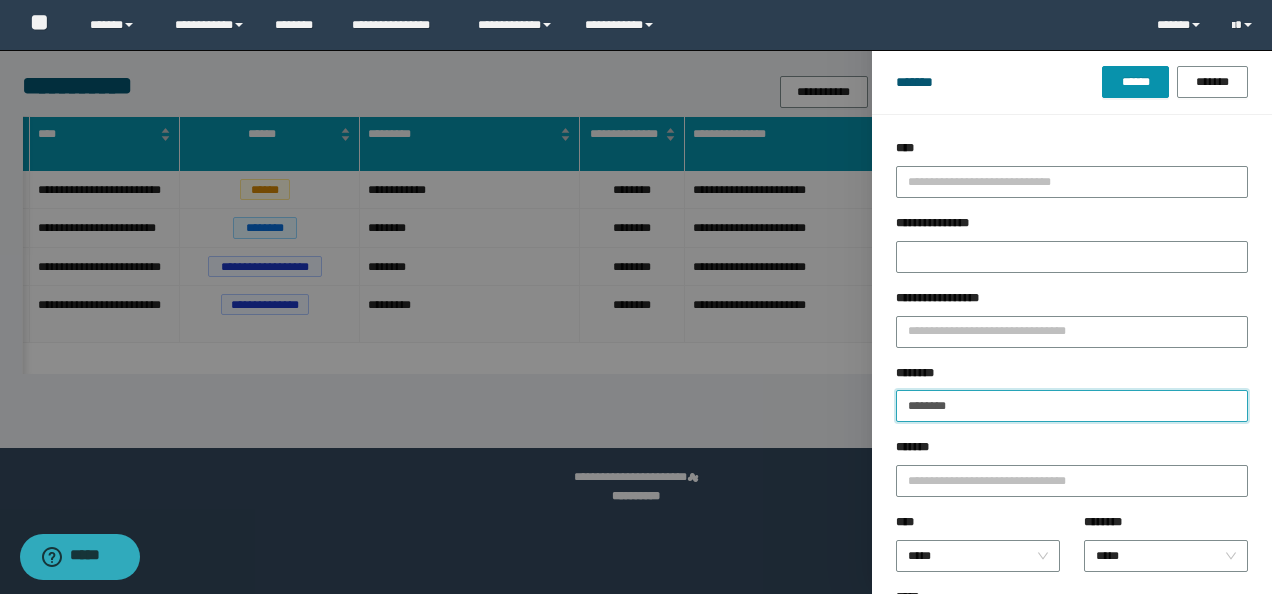 drag, startPoint x: 968, startPoint y: 412, endPoint x: 610, endPoint y: 348, distance: 363.6757 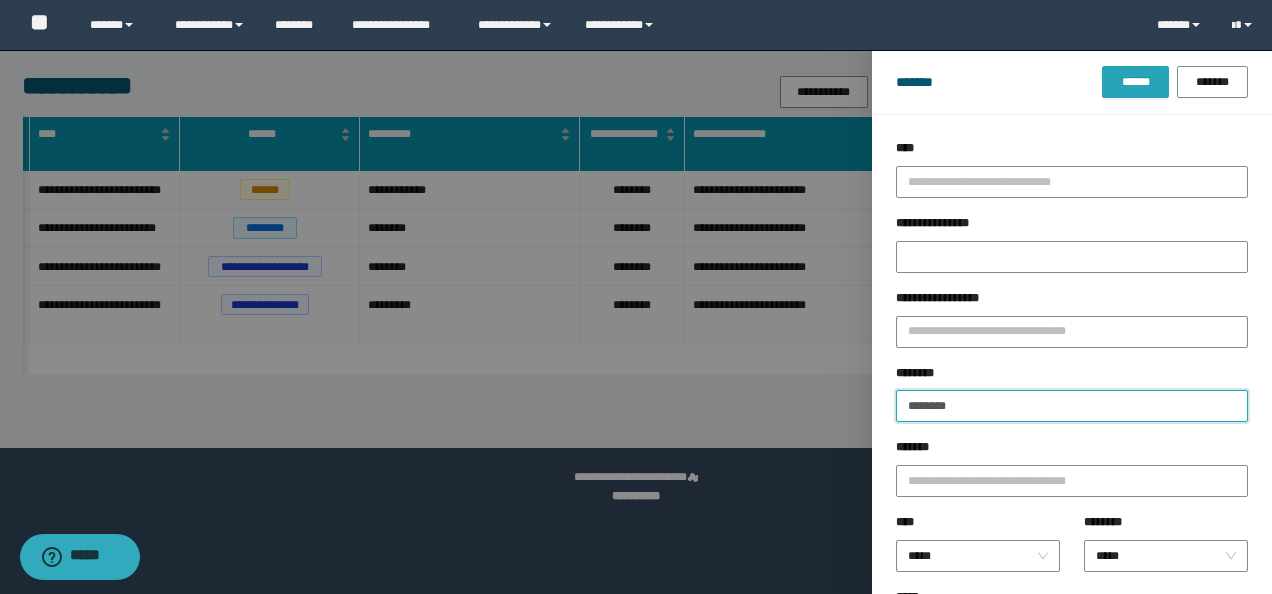 type on "********" 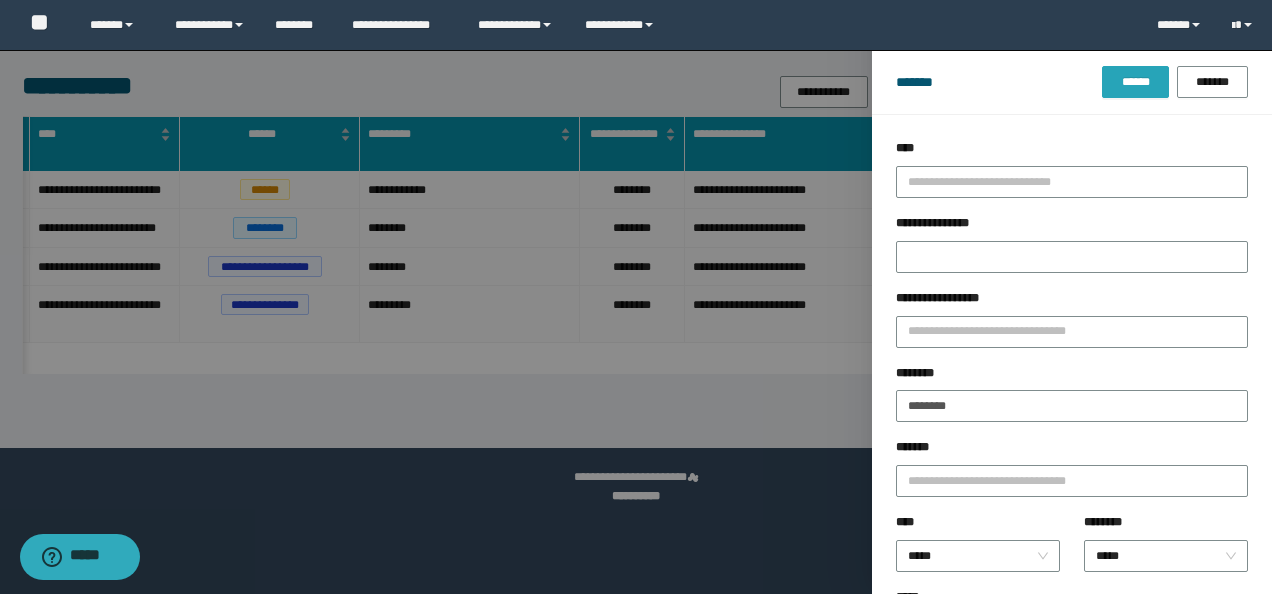 click on "******" at bounding box center [1135, 82] 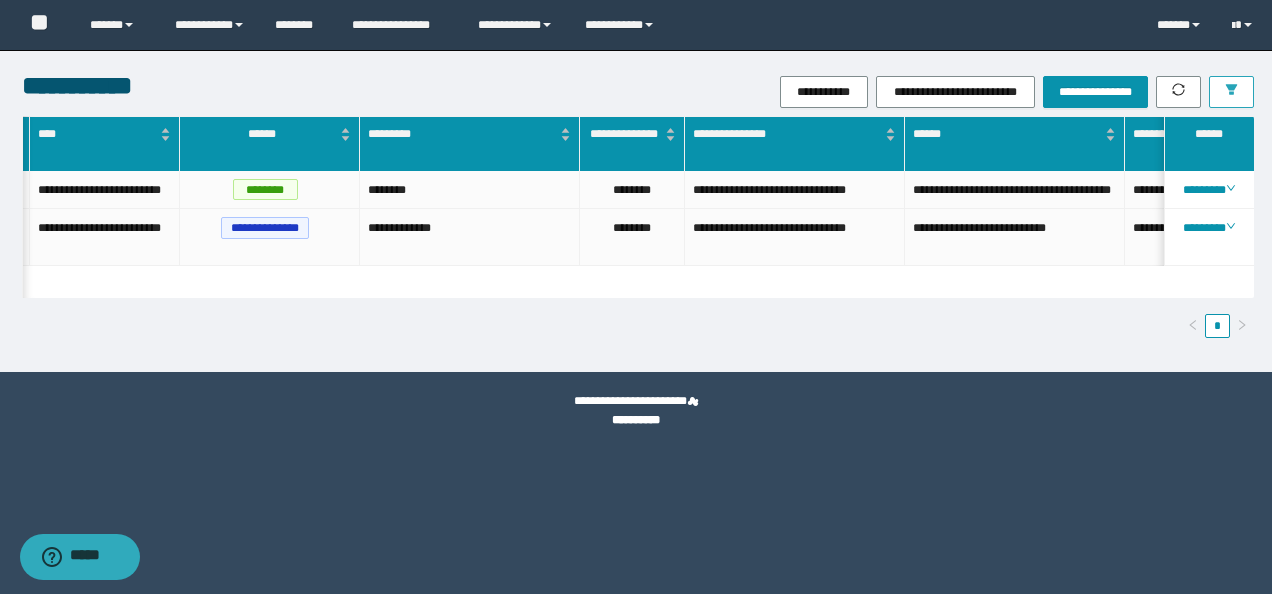 scroll, scrollTop: 0, scrollLeft: 807, axis: horizontal 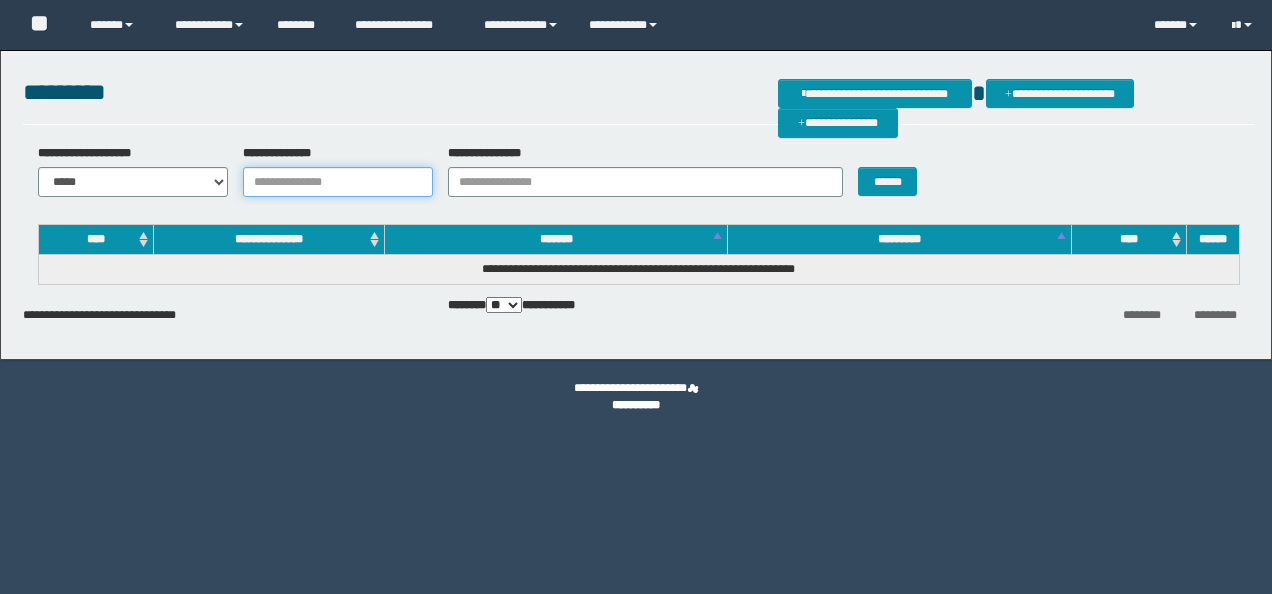 click on "**********" at bounding box center (338, 182) 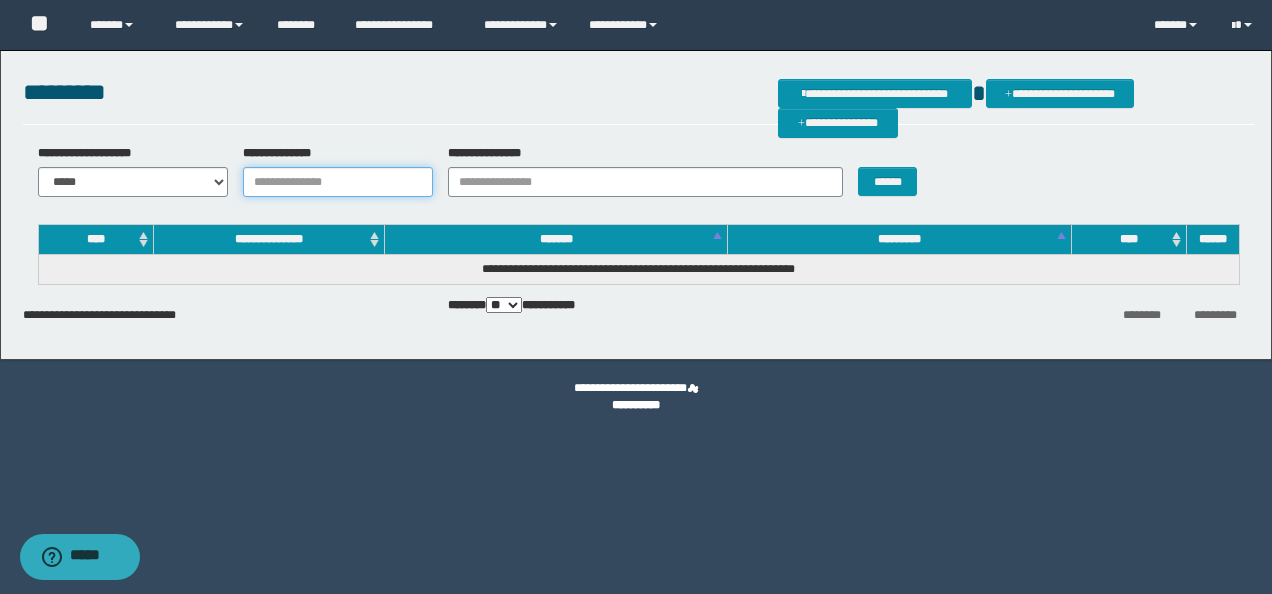 paste on "********" 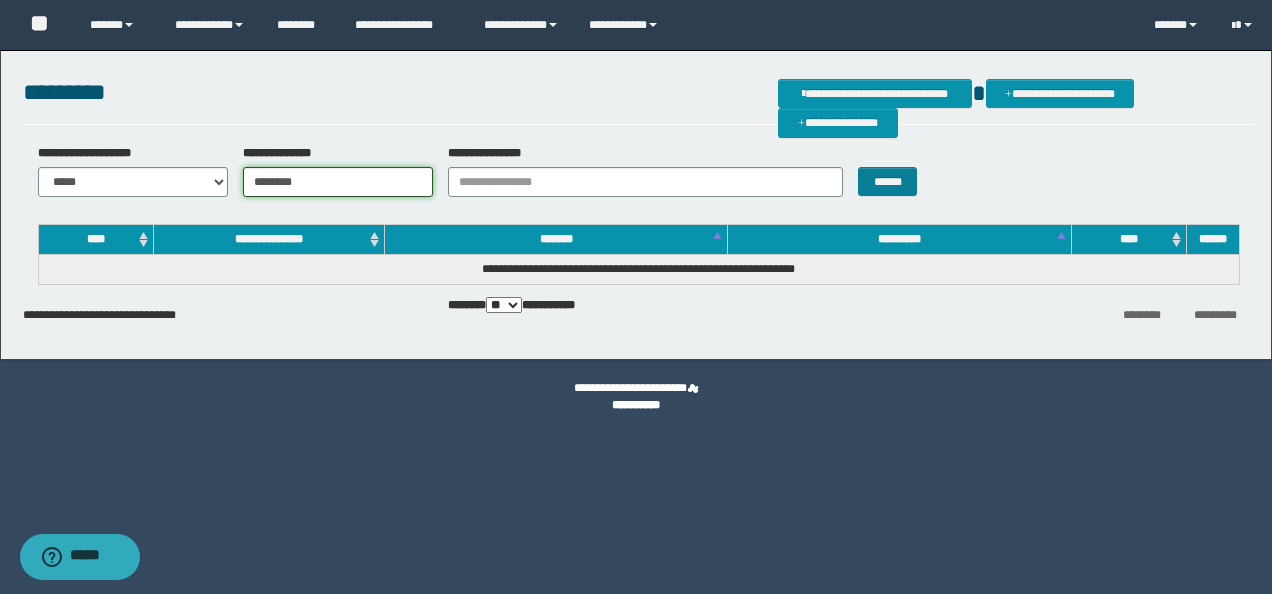 type on "********" 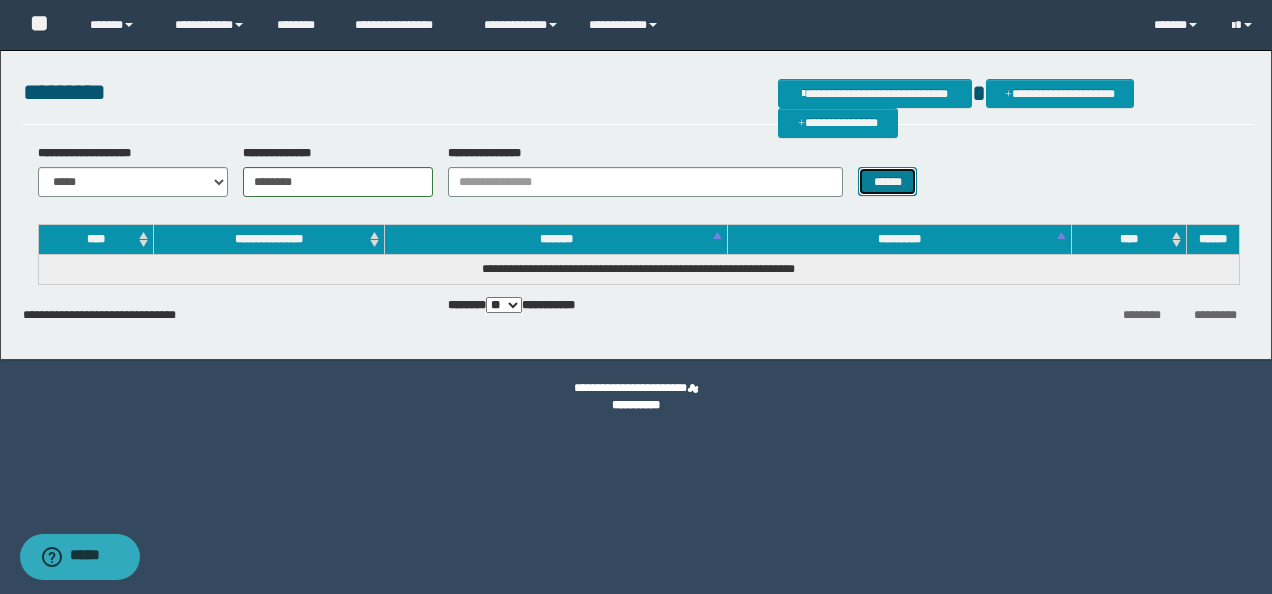 click on "******" at bounding box center (887, 181) 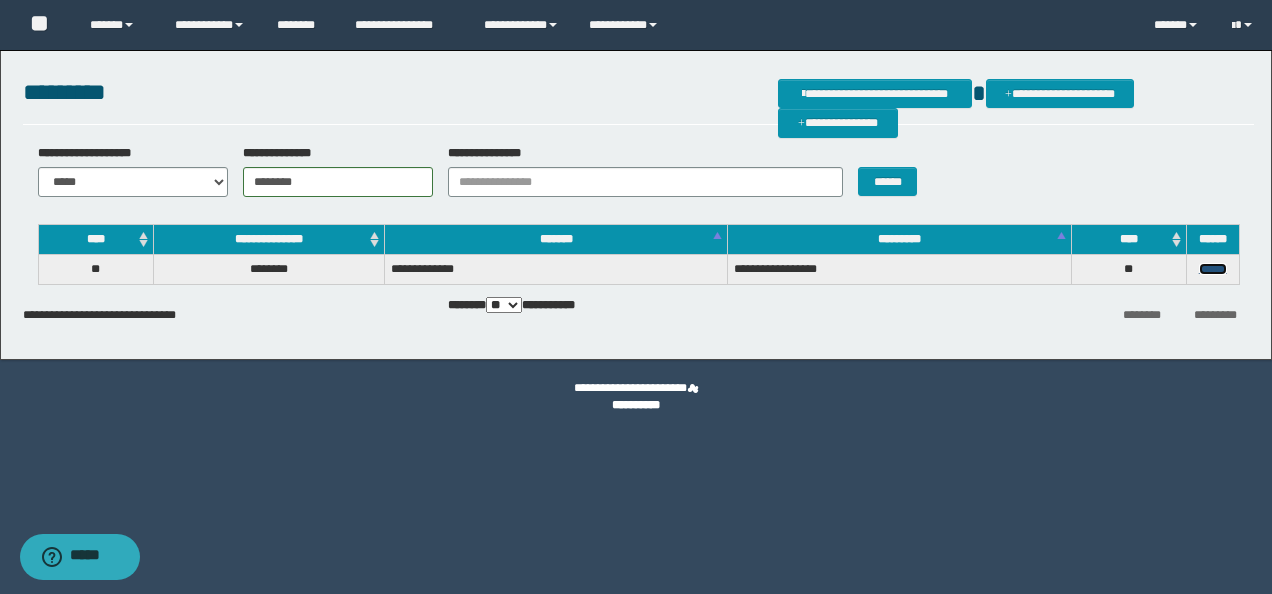 click on "******" at bounding box center [1213, 269] 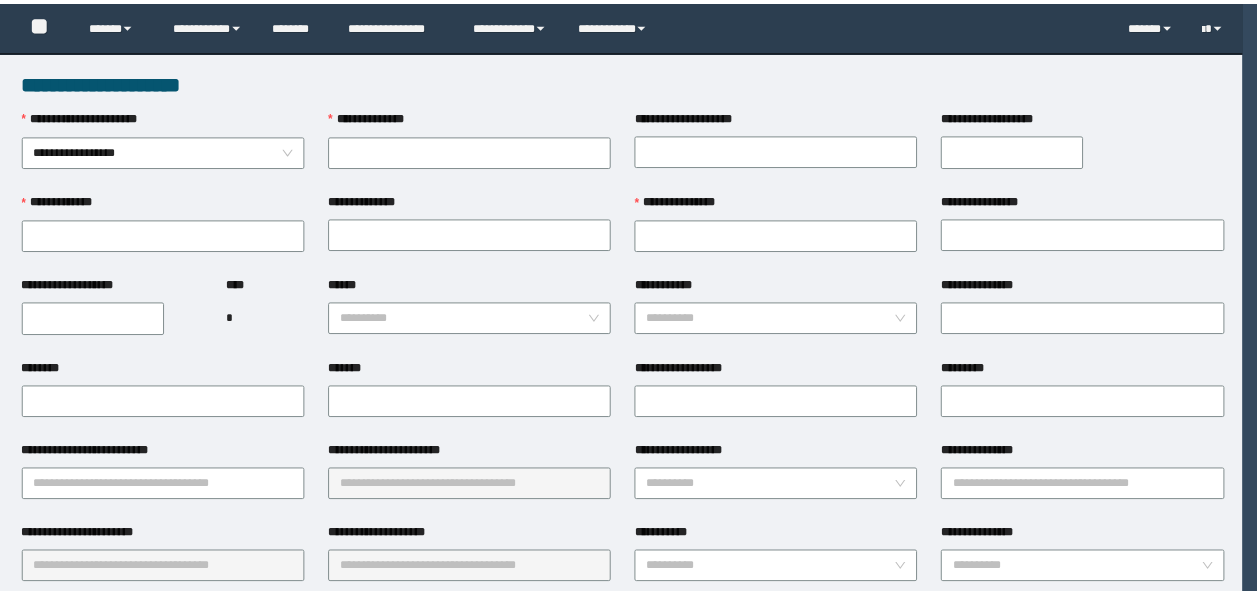 scroll, scrollTop: 0, scrollLeft: 0, axis: both 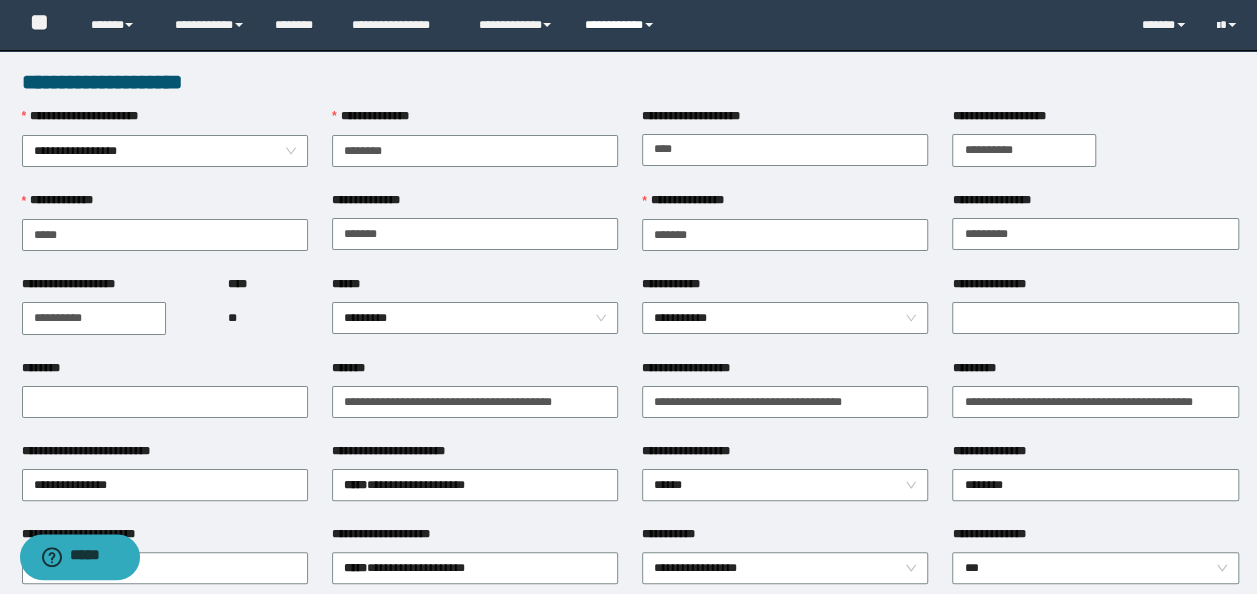 click on "**********" at bounding box center (622, 25) 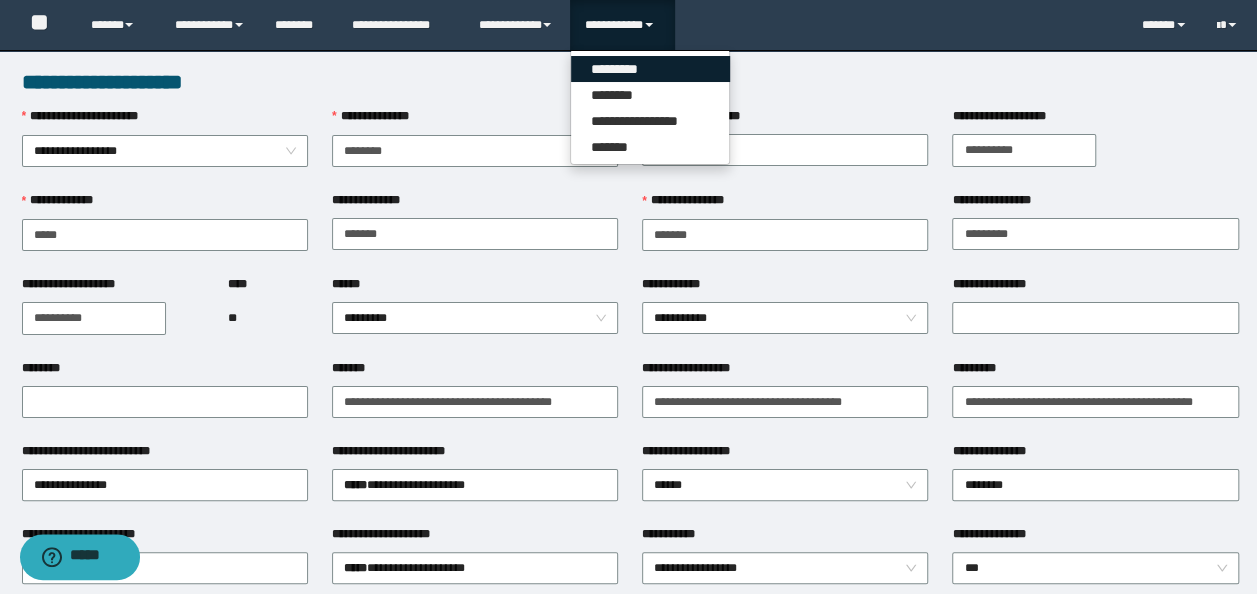 click on "*********" at bounding box center (650, 69) 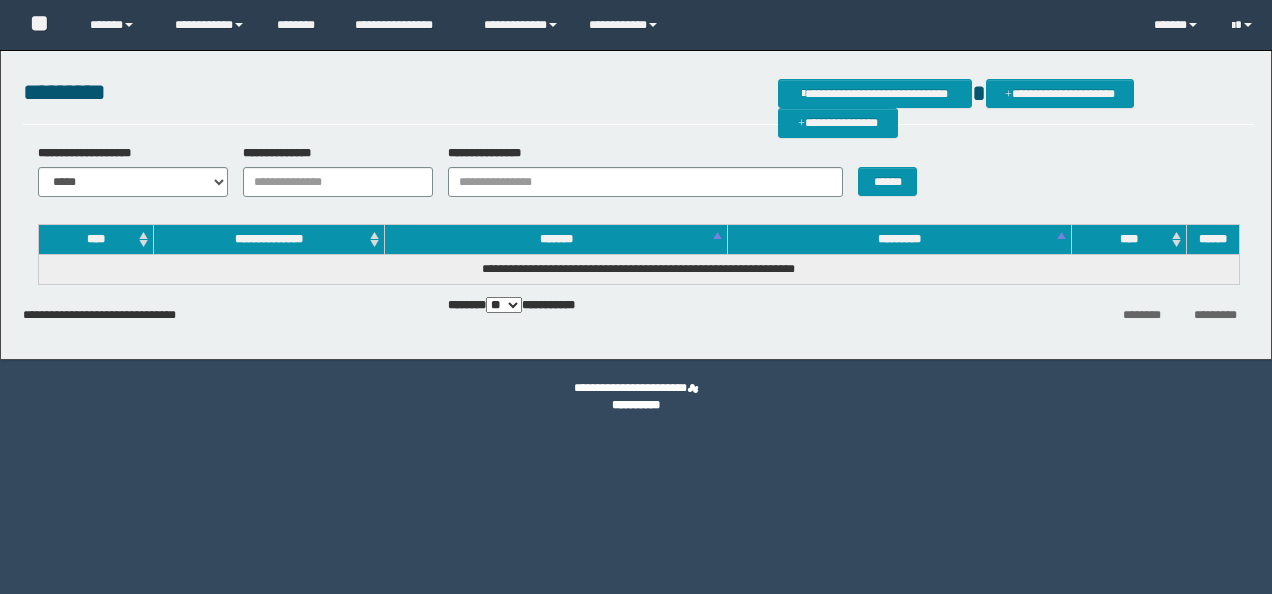 scroll, scrollTop: 0, scrollLeft: 0, axis: both 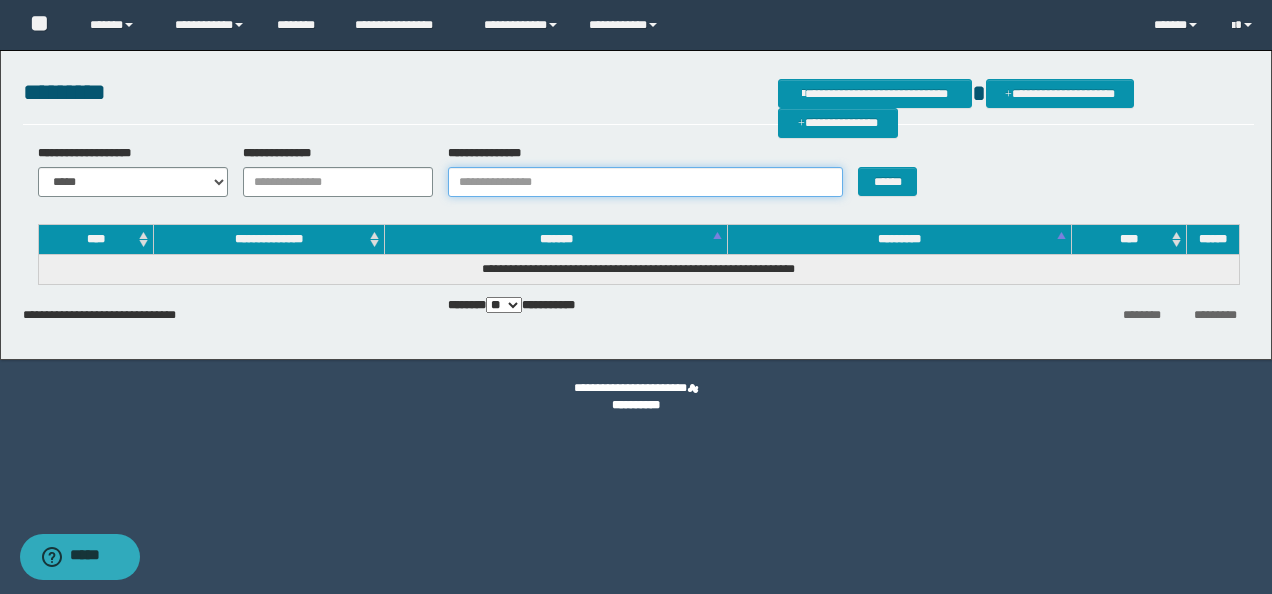 click on "**********" at bounding box center (645, 182) 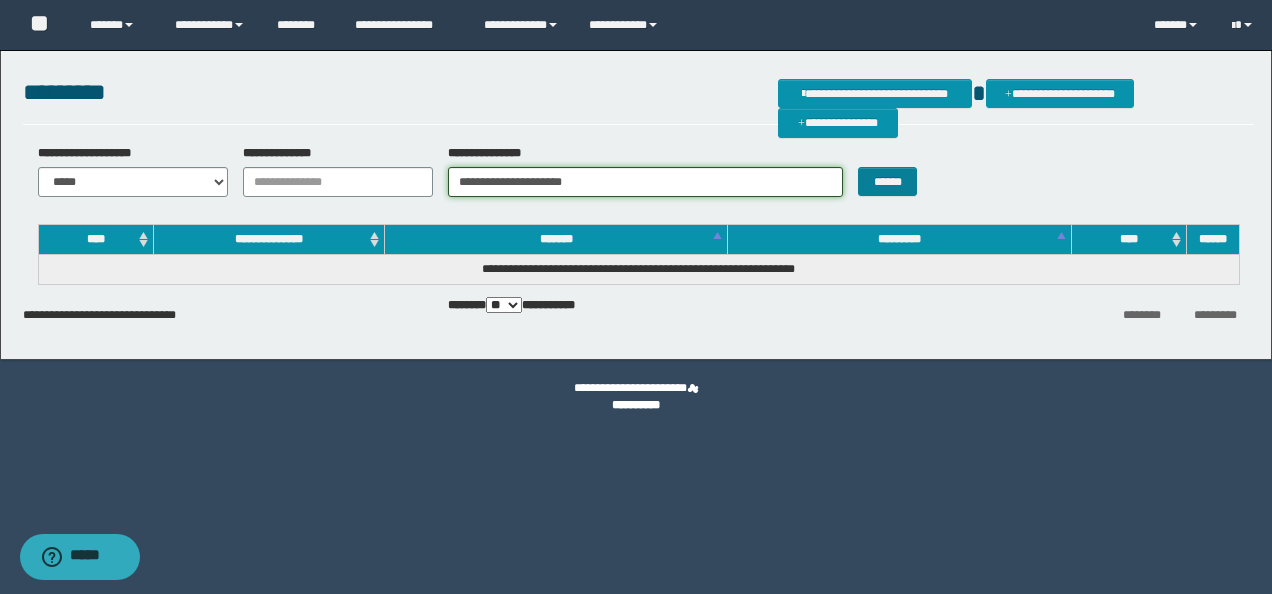 type on "**********" 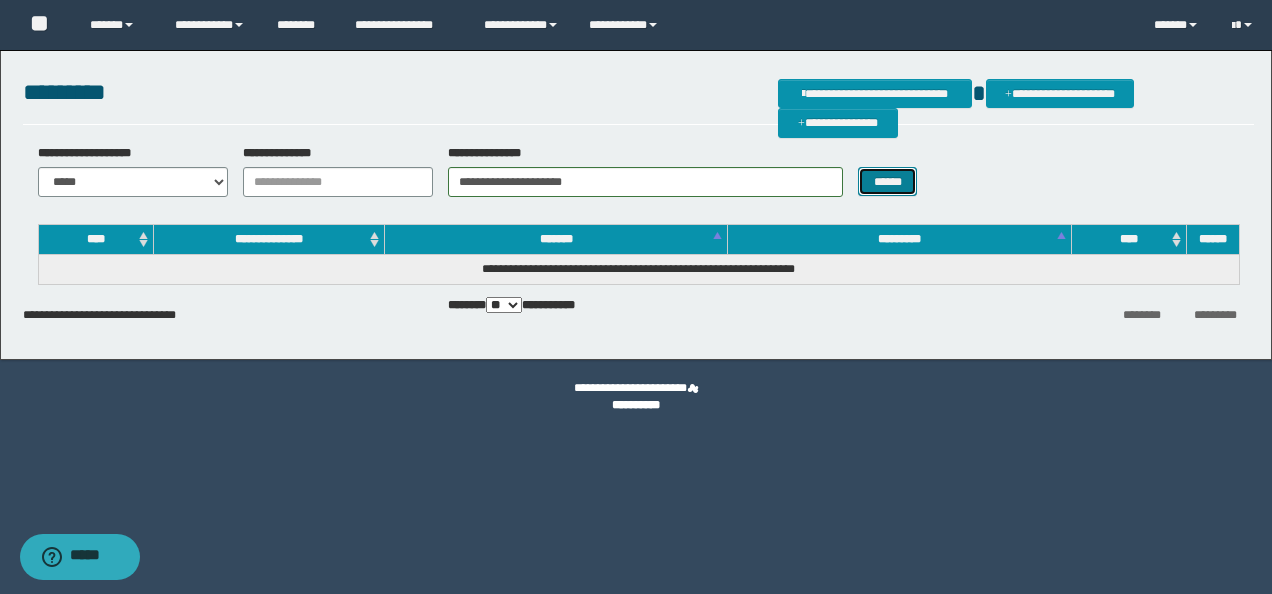 click on "******" at bounding box center [887, 181] 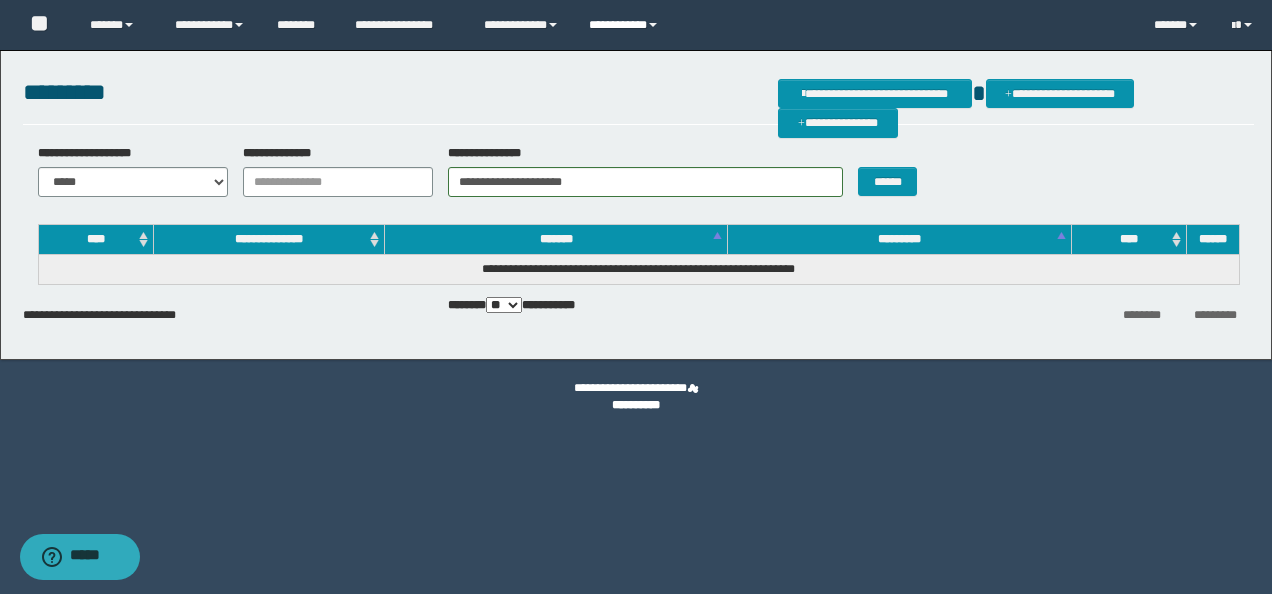 click on "**********" at bounding box center [626, 25] 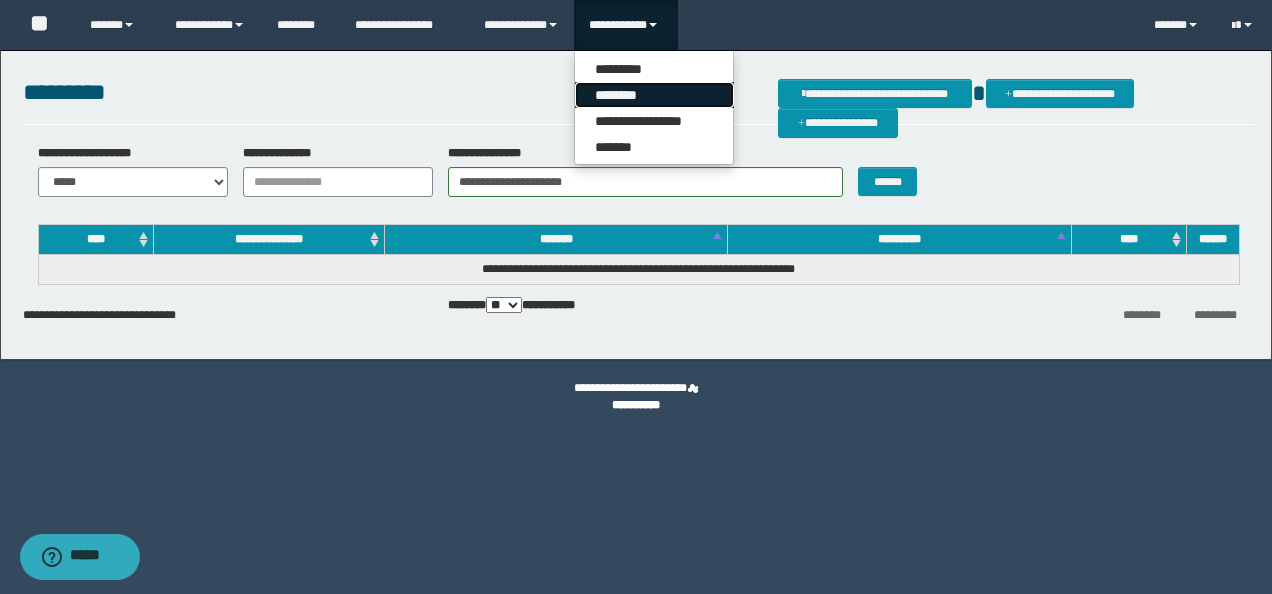 click on "********" at bounding box center [654, 95] 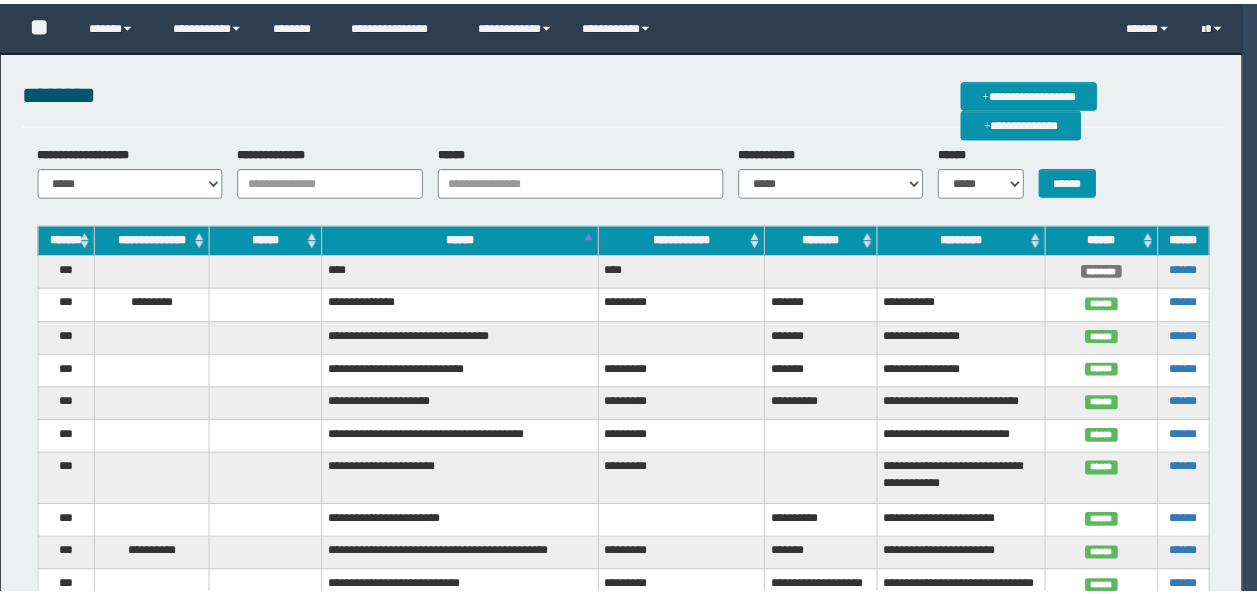 scroll, scrollTop: 0, scrollLeft: 0, axis: both 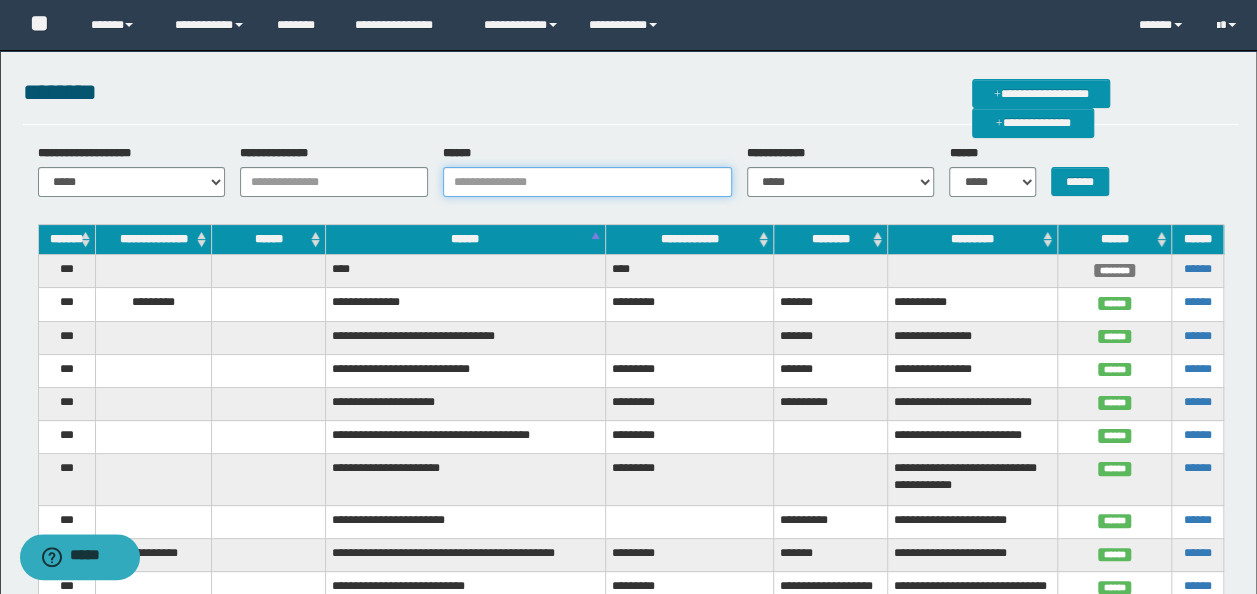 click on "******" at bounding box center (587, 182) 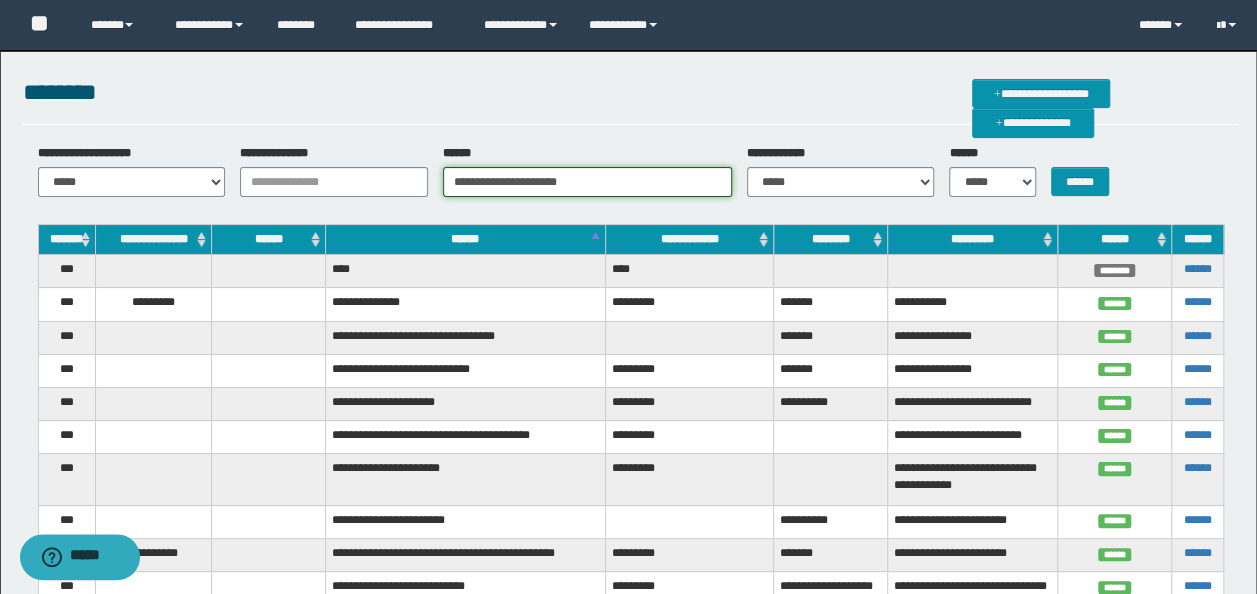 type on "**********" 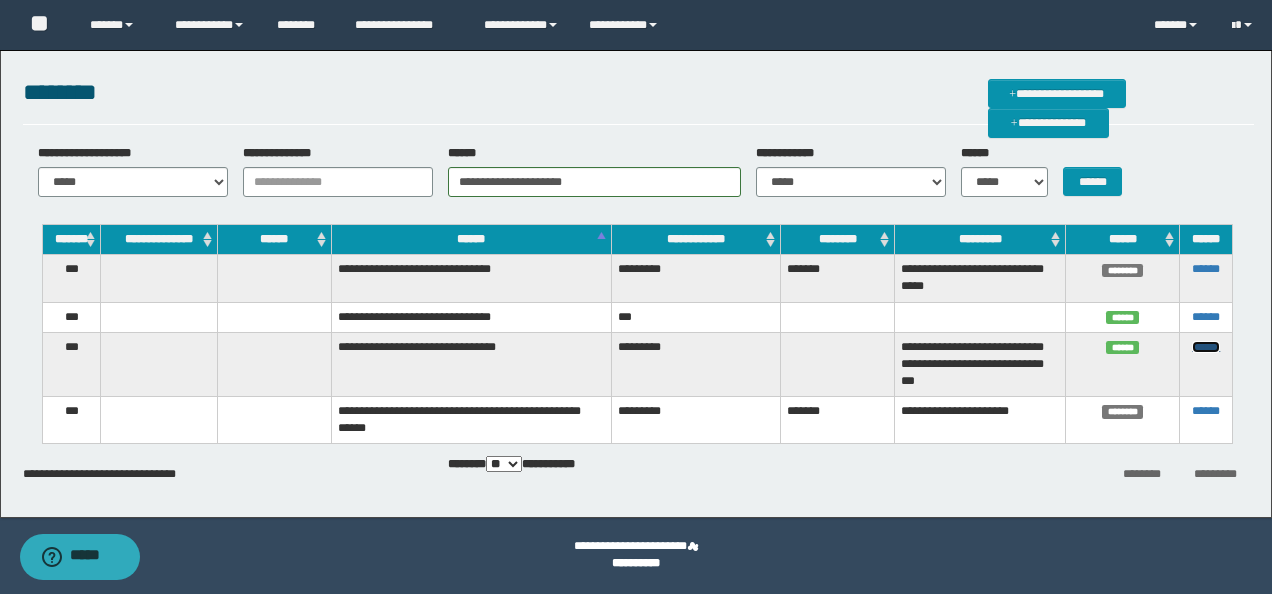 click on "******" at bounding box center [1206, 347] 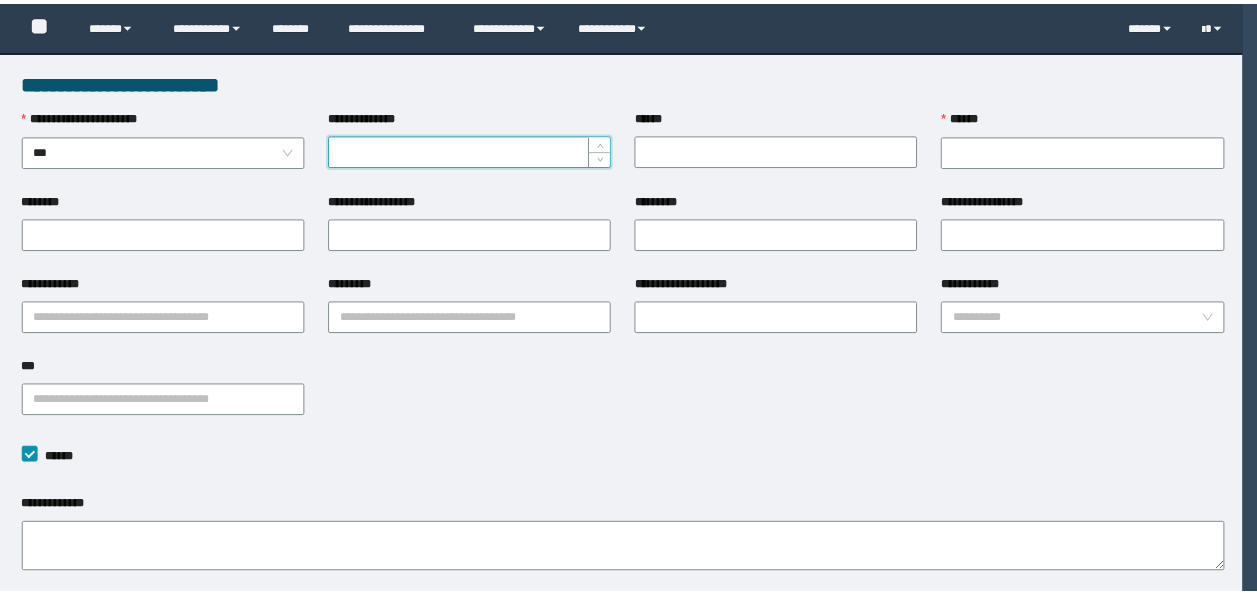 scroll, scrollTop: 0, scrollLeft: 0, axis: both 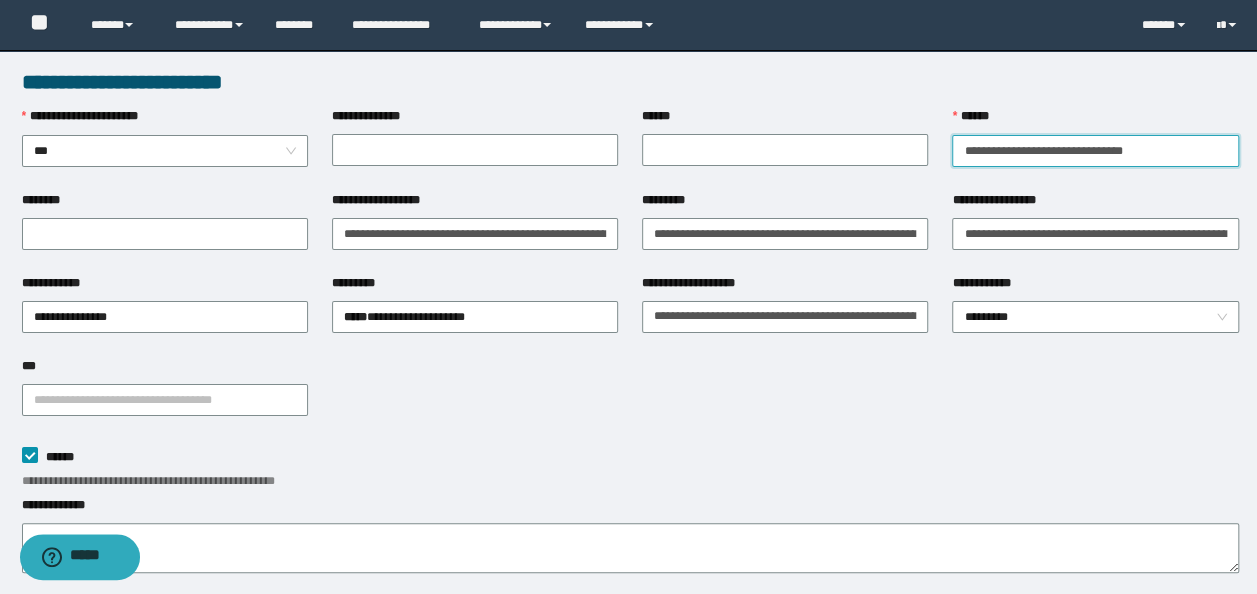 drag, startPoint x: 1190, startPoint y: 145, endPoint x: 191, endPoint y: 130, distance: 999.1126 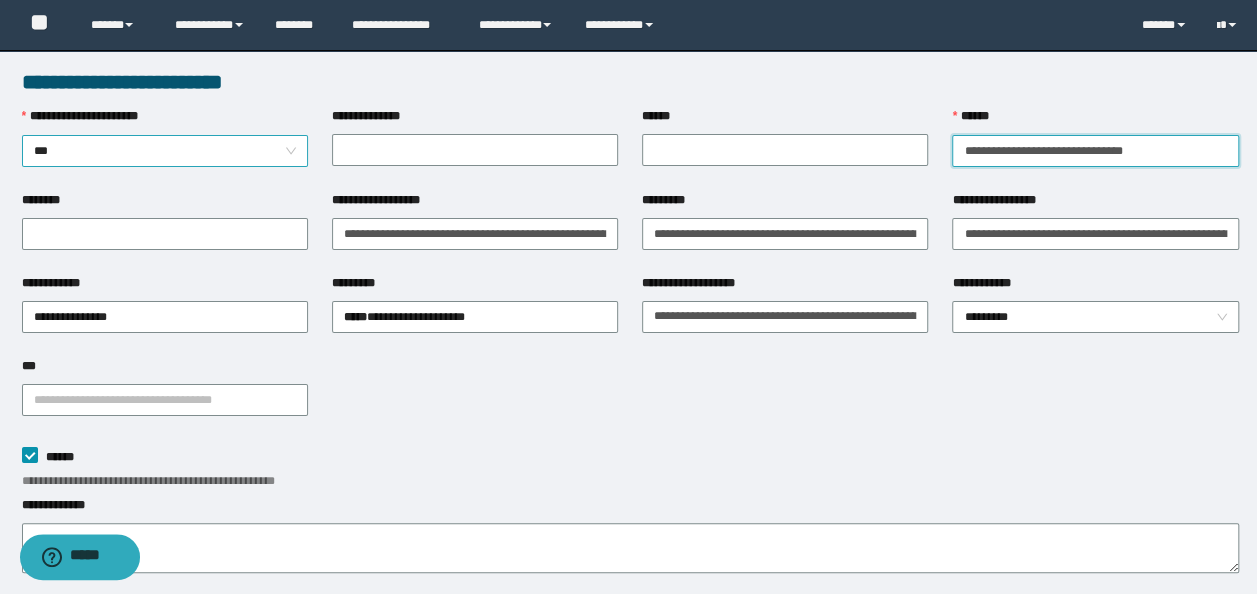 type on "**********" 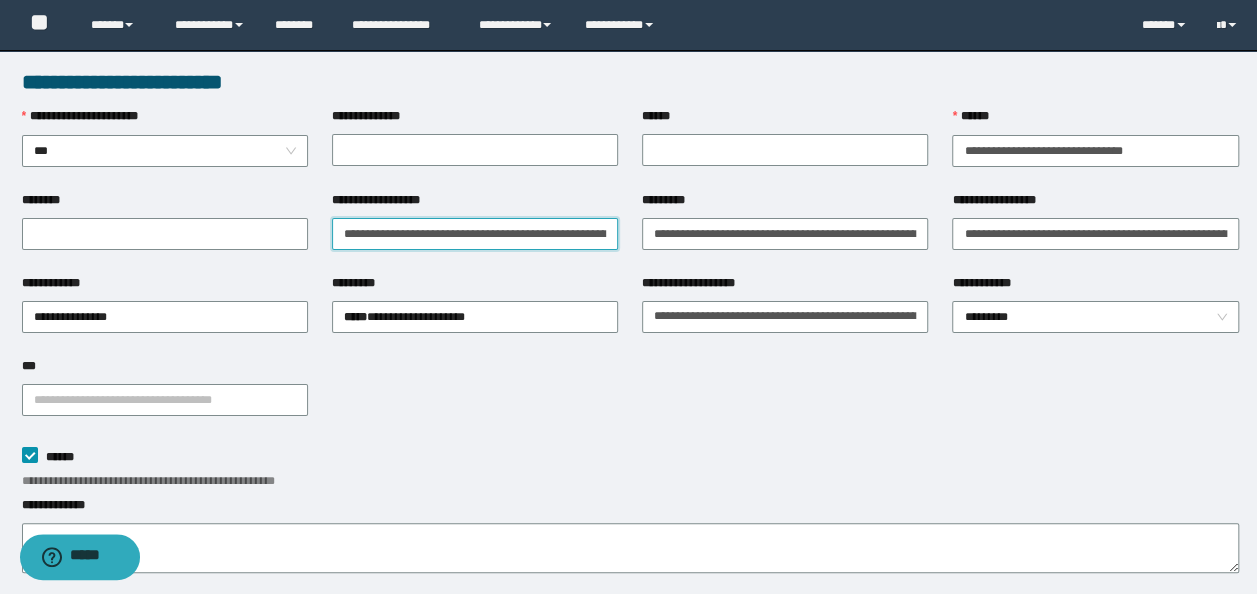 scroll, scrollTop: 0, scrollLeft: 84, axis: horizontal 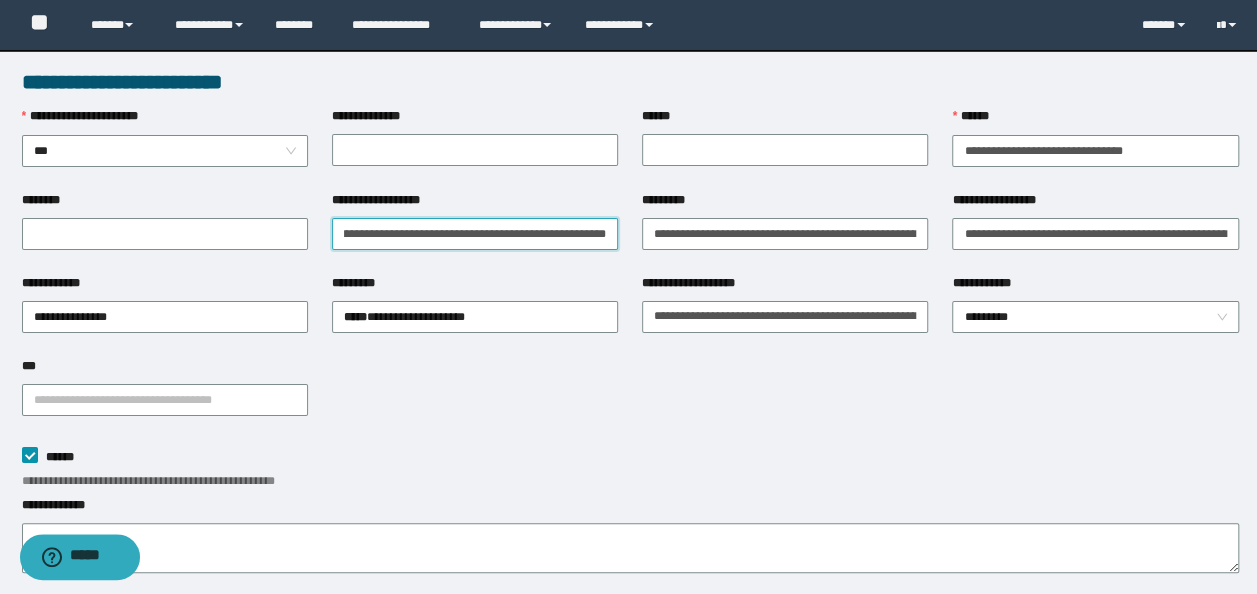 drag, startPoint x: 331, startPoint y: 240, endPoint x: 1048, endPoint y: 212, distance: 717.5465 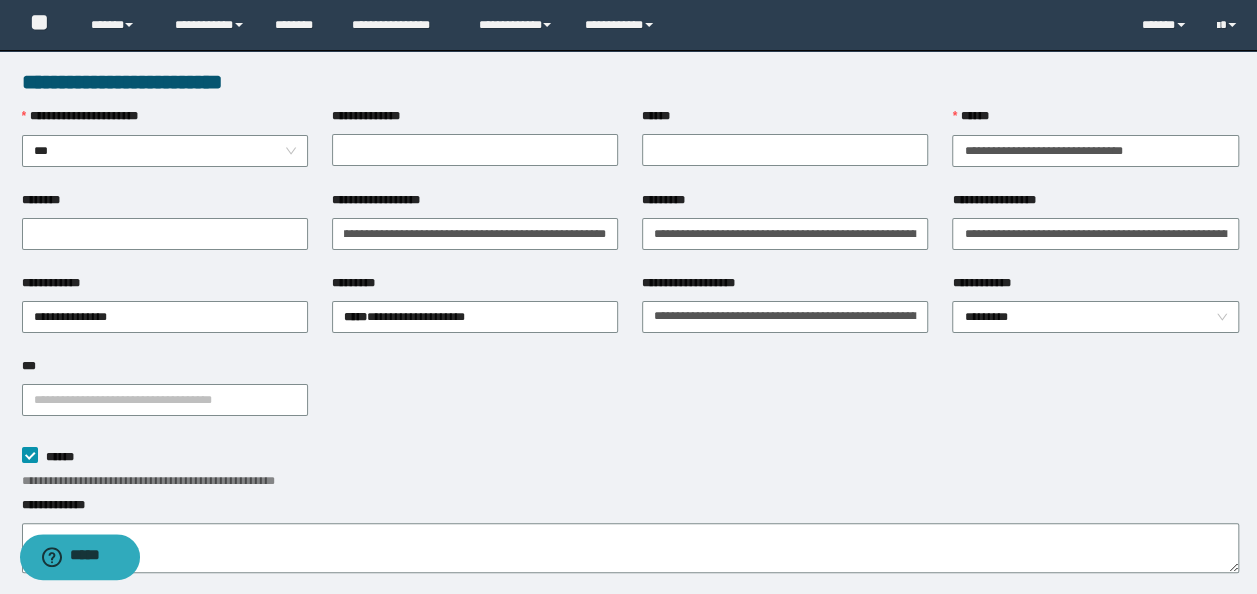 scroll, scrollTop: 0, scrollLeft: 0, axis: both 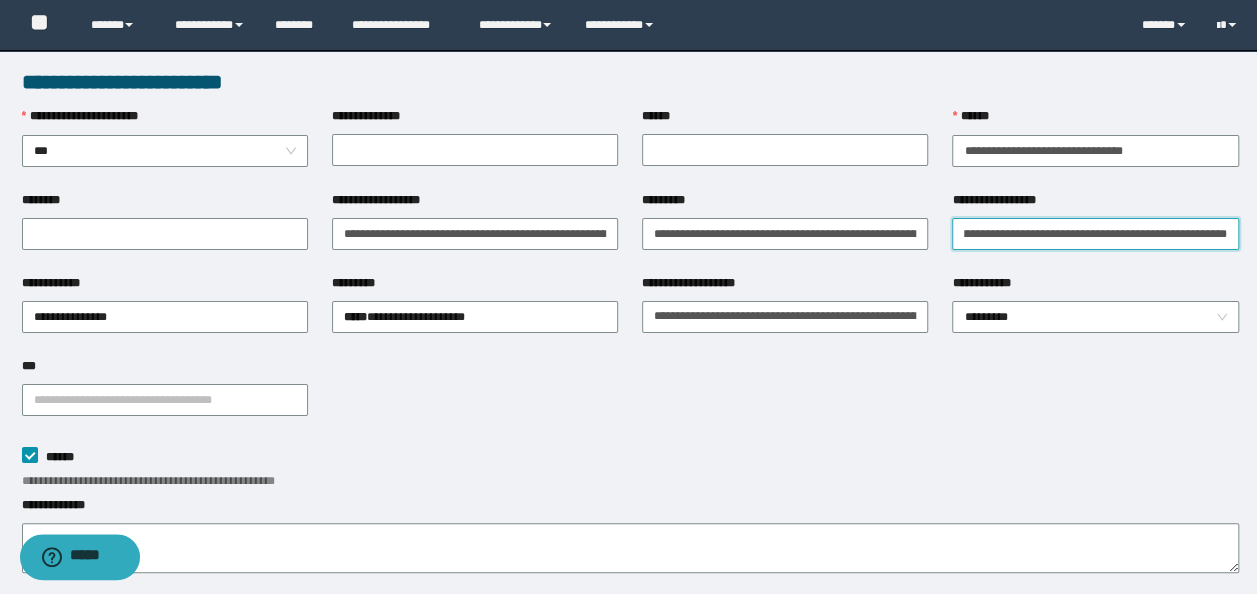 drag, startPoint x: 952, startPoint y: 239, endPoint x: 1275, endPoint y: 226, distance: 323.2615 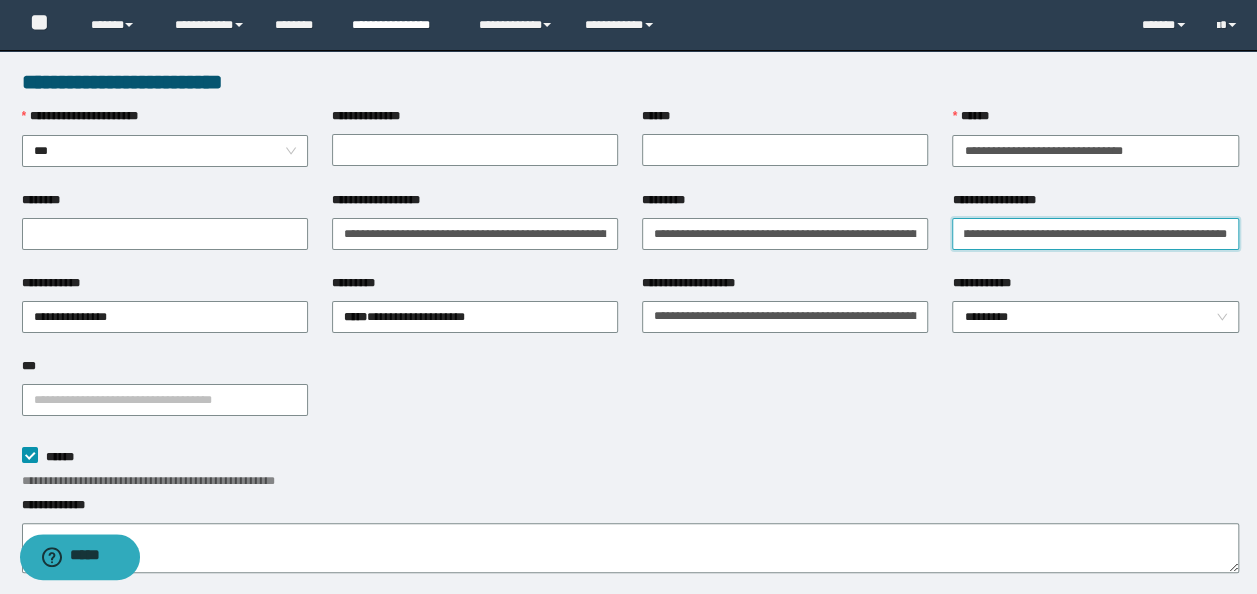 scroll, scrollTop: 0, scrollLeft: 0, axis: both 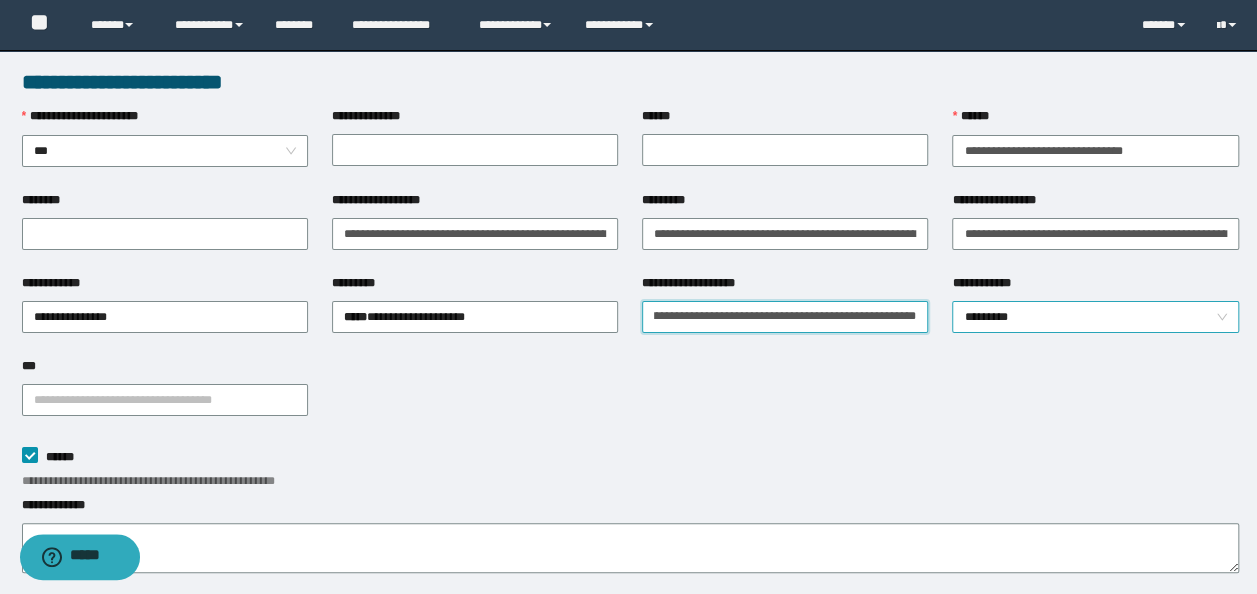 drag, startPoint x: 650, startPoint y: 312, endPoint x: 1147, endPoint y: 314, distance: 497.00403 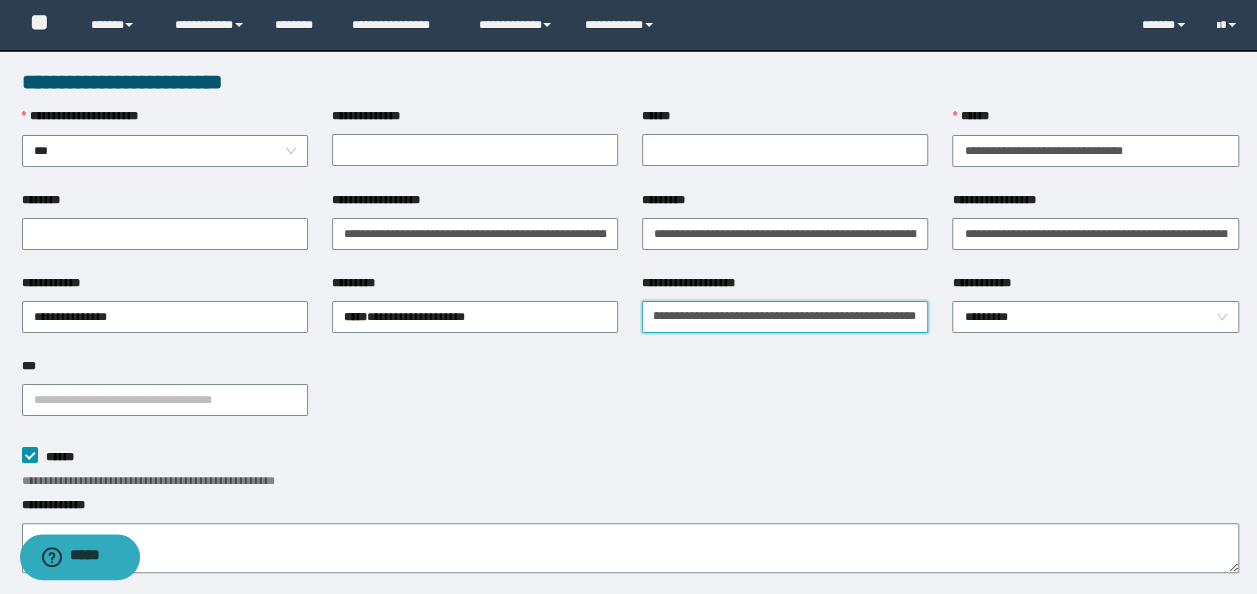 type on "**********" 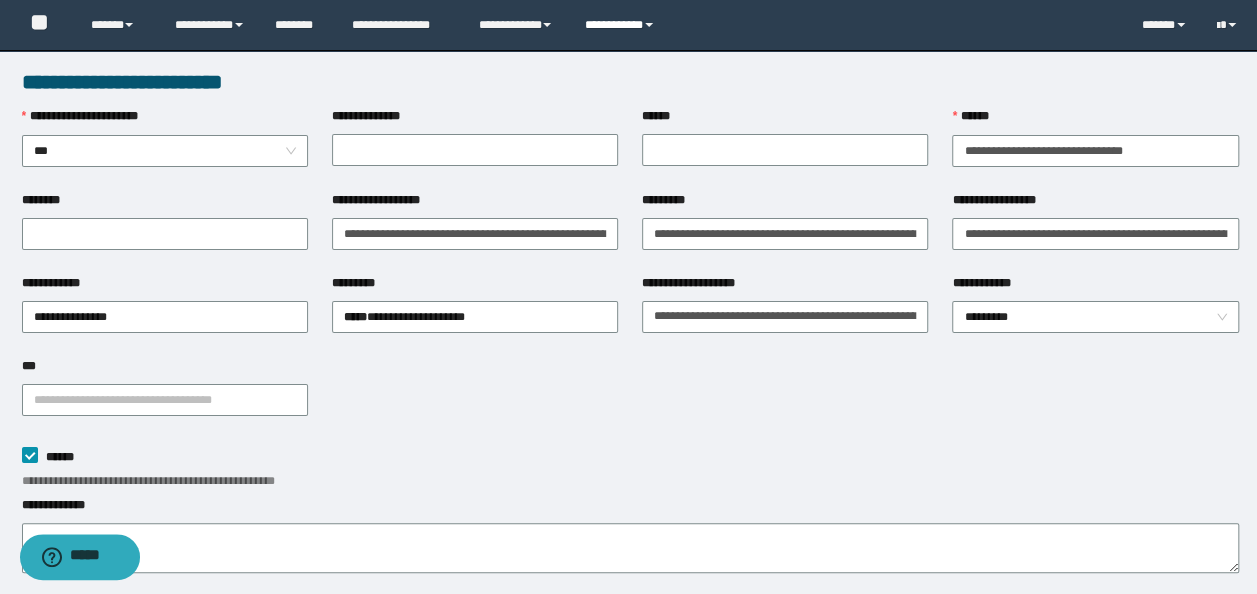 click on "**********" at bounding box center (622, 25) 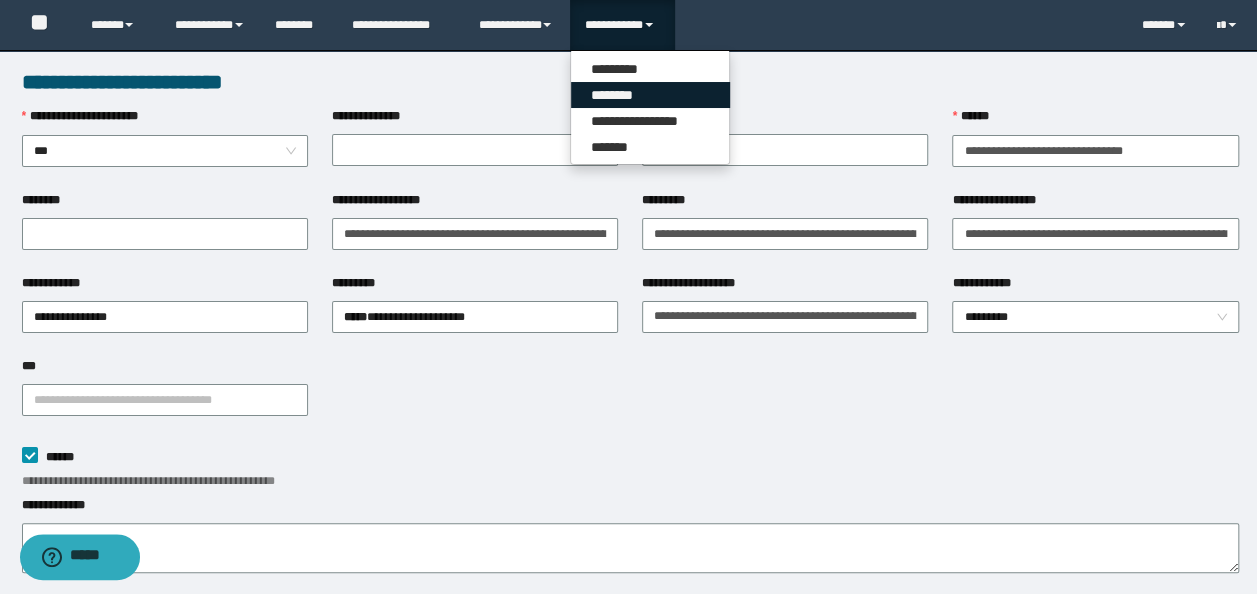click on "********" at bounding box center [650, 95] 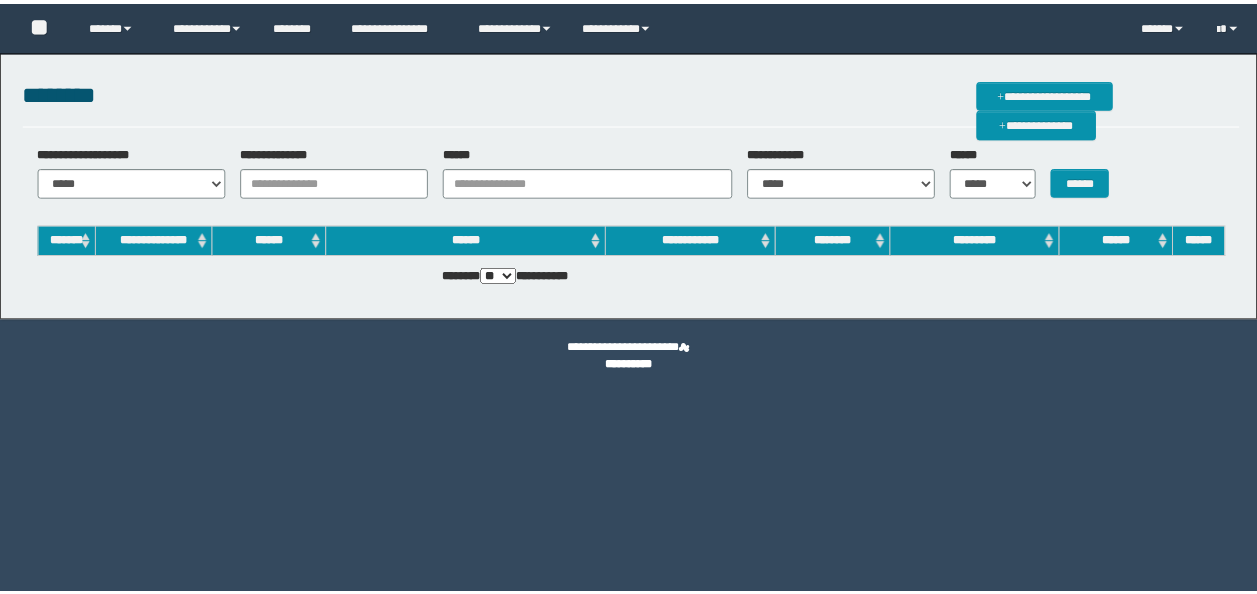 scroll, scrollTop: 0, scrollLeft: 0, axis: both 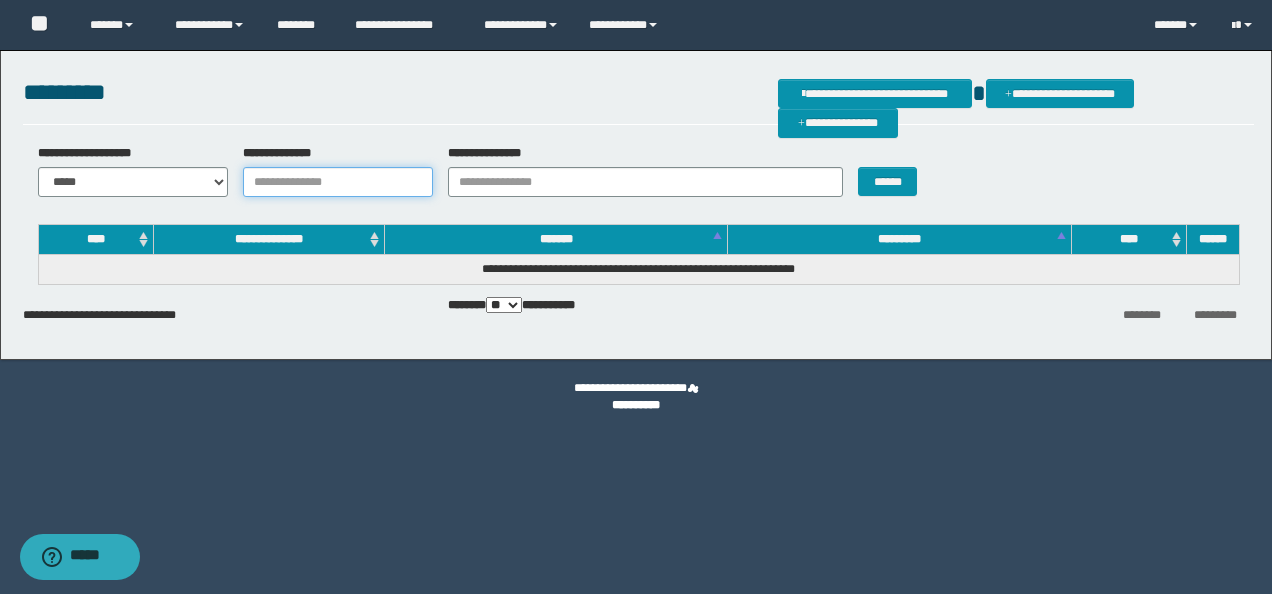 click on "**********" at bounding box center (338, 182) 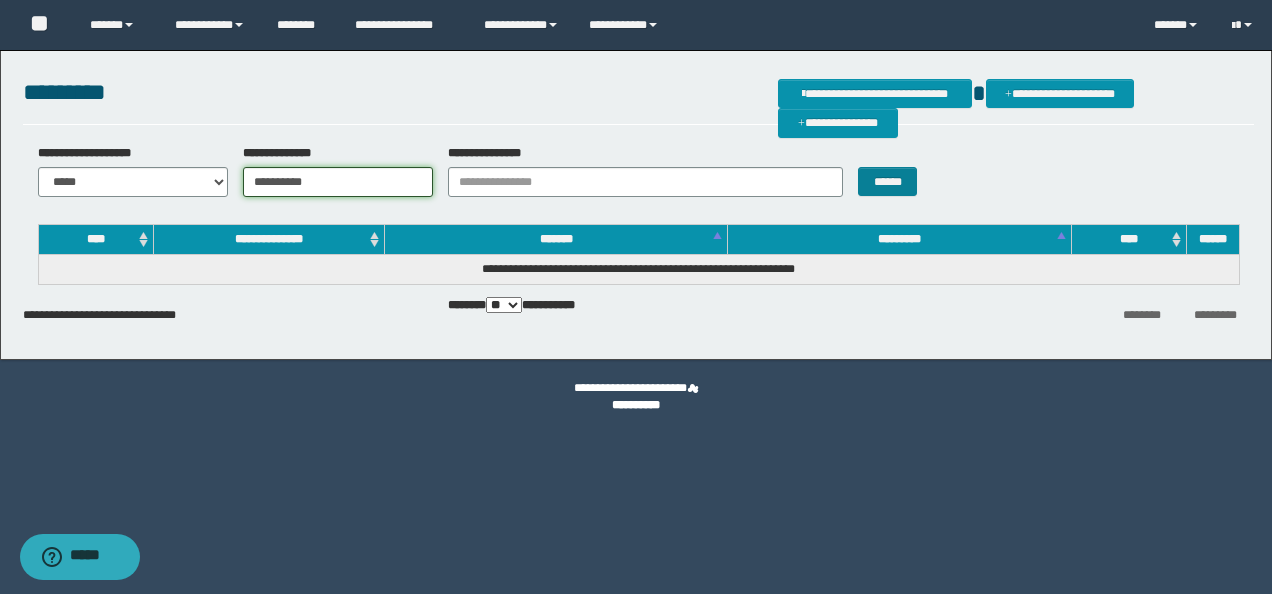 type on "**********" 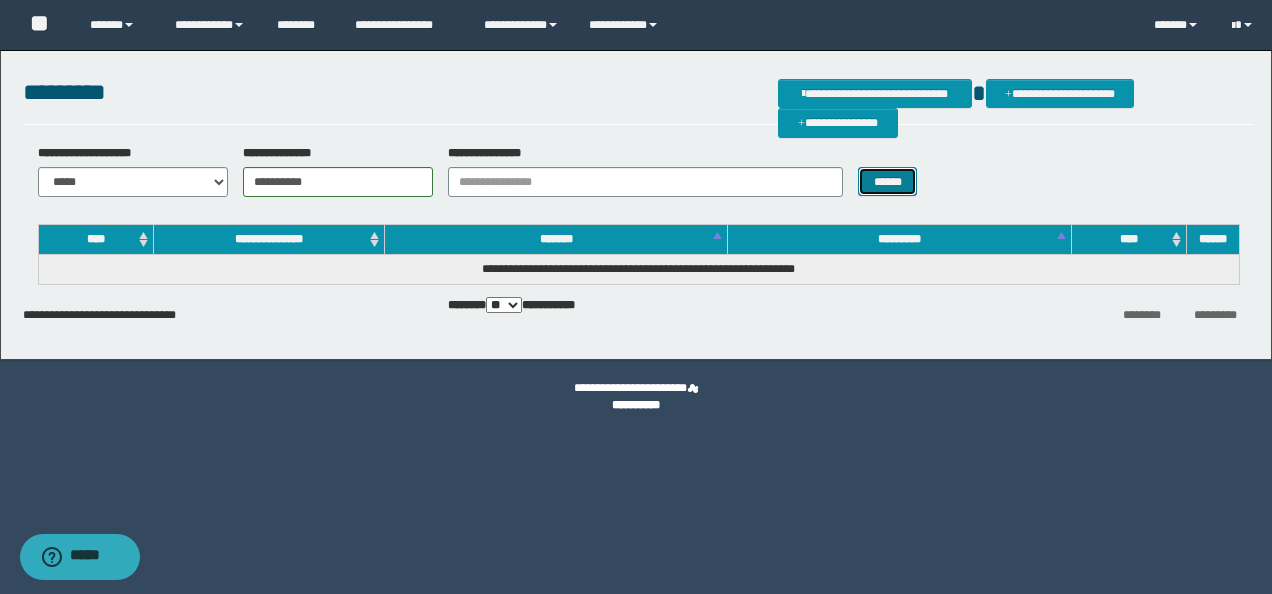 click on "******" at bounding box center (887, 181) 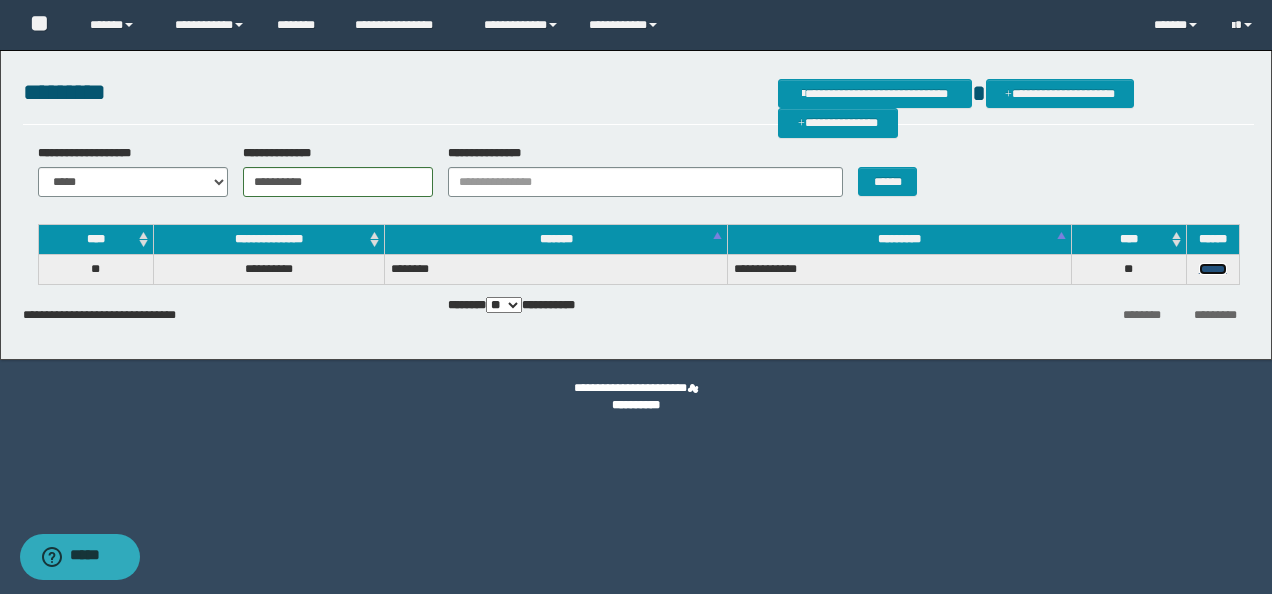 click on "******" at bounding box center [1213, 269] 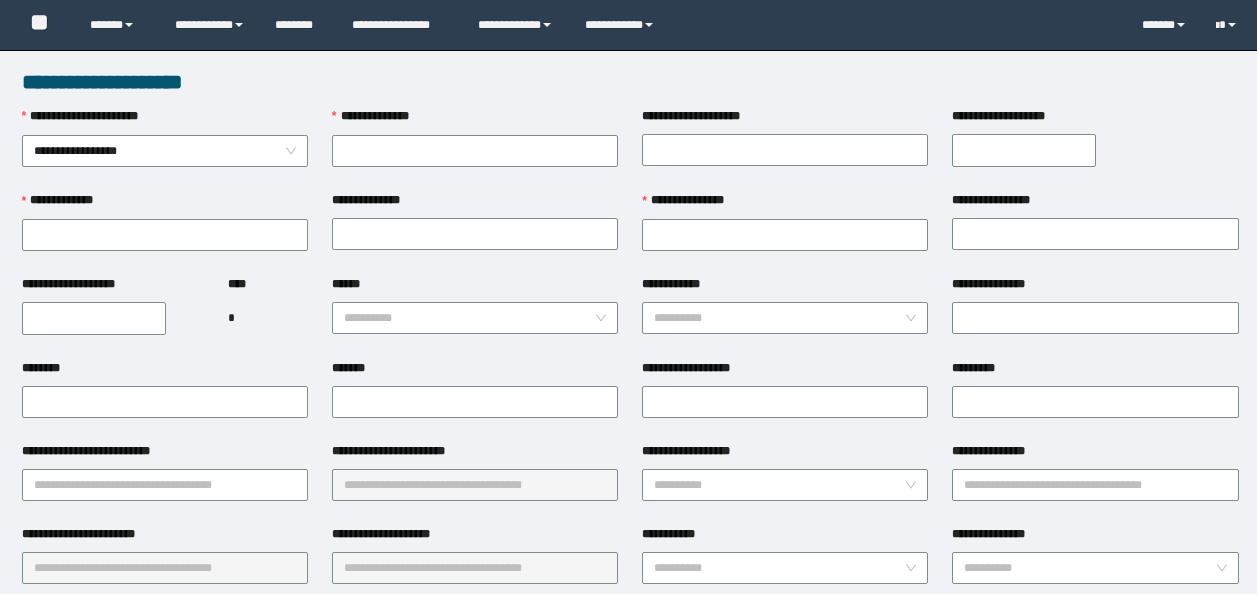 scroll, scrollTop: 0, scrollLeft: 0, axis: both 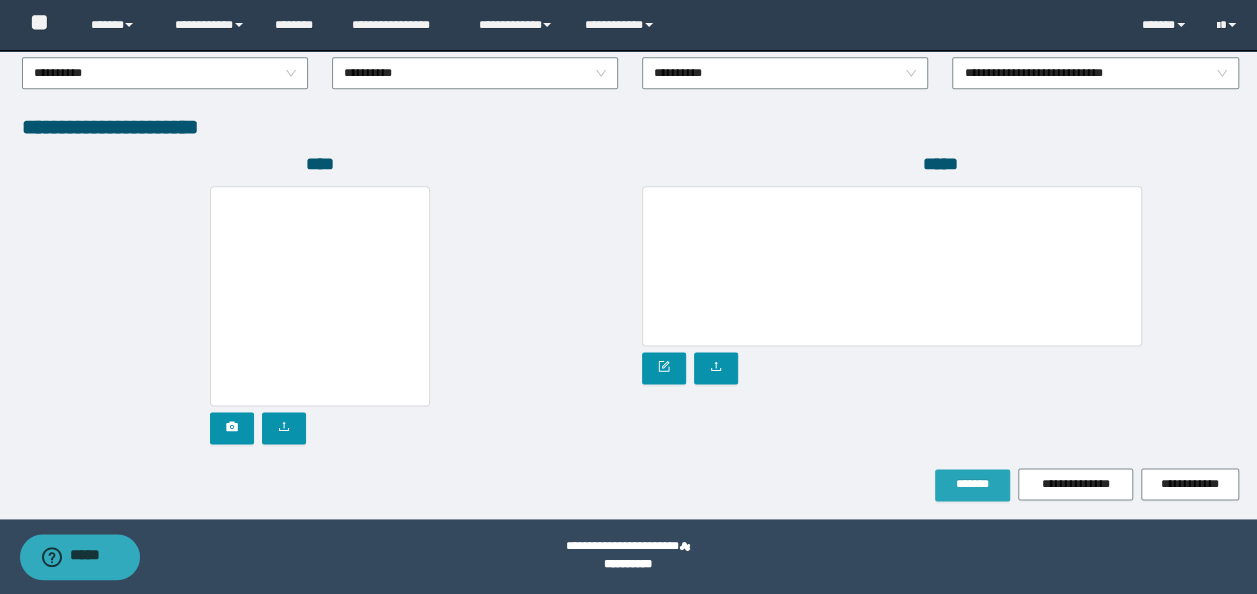 click on "*******" at bounding box center [972, 485] 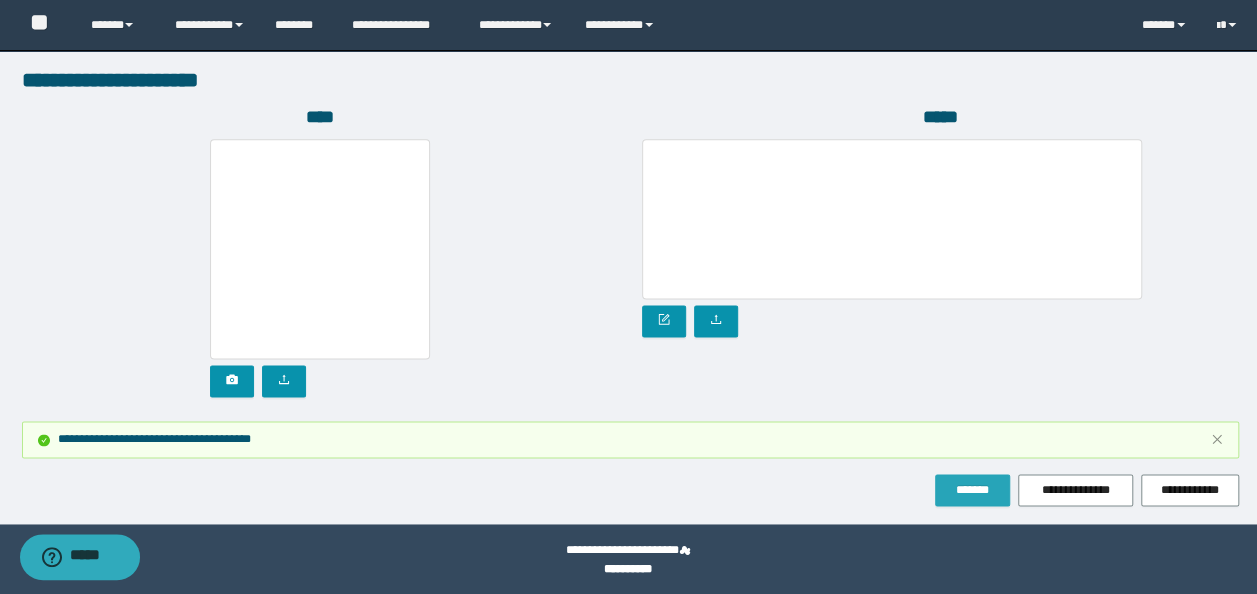 scroll, scrollTop: 1212, scrollLeft: 0, axis: vertical 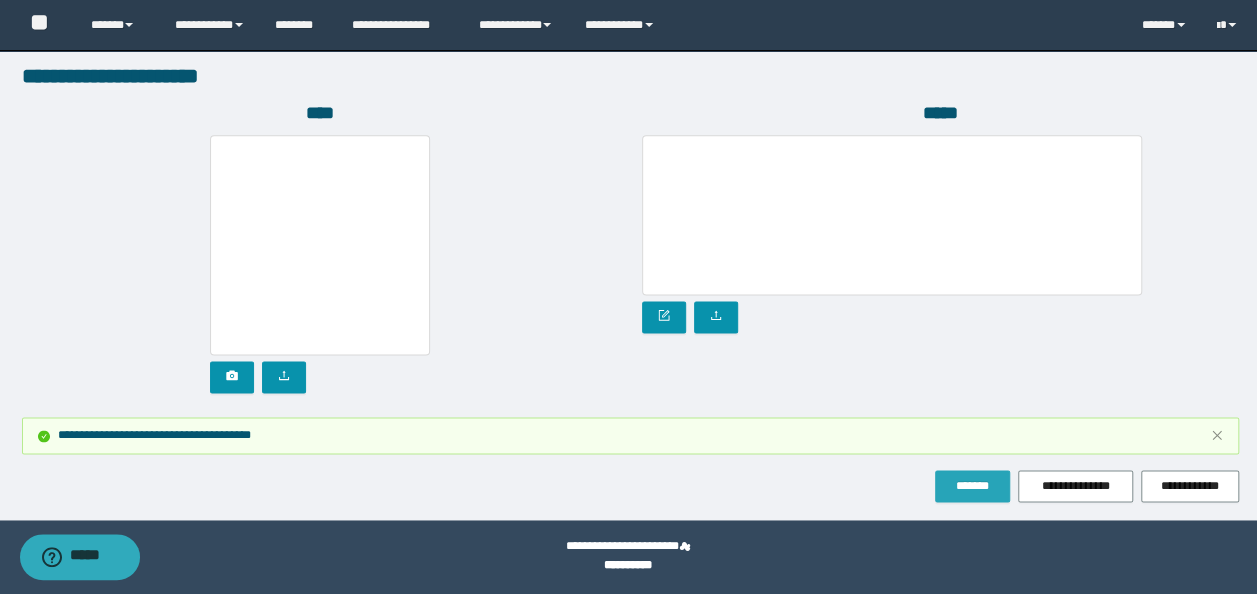 click on "*******" at bounding box center [972, 486] 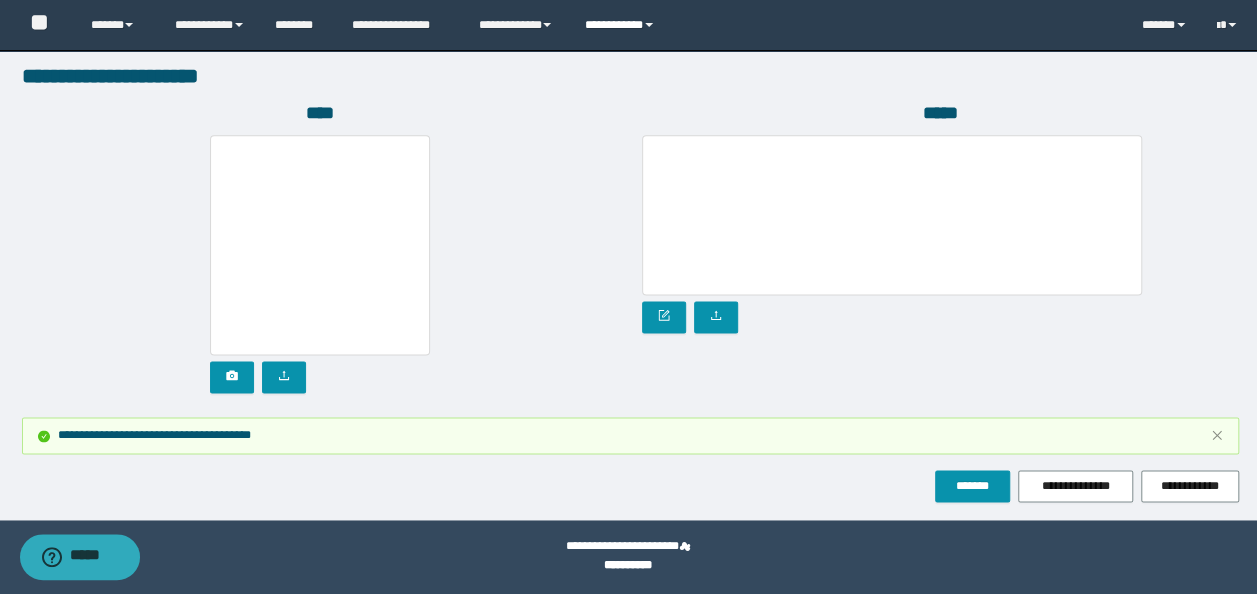 click on "**********" at bounding box center (622, 25) 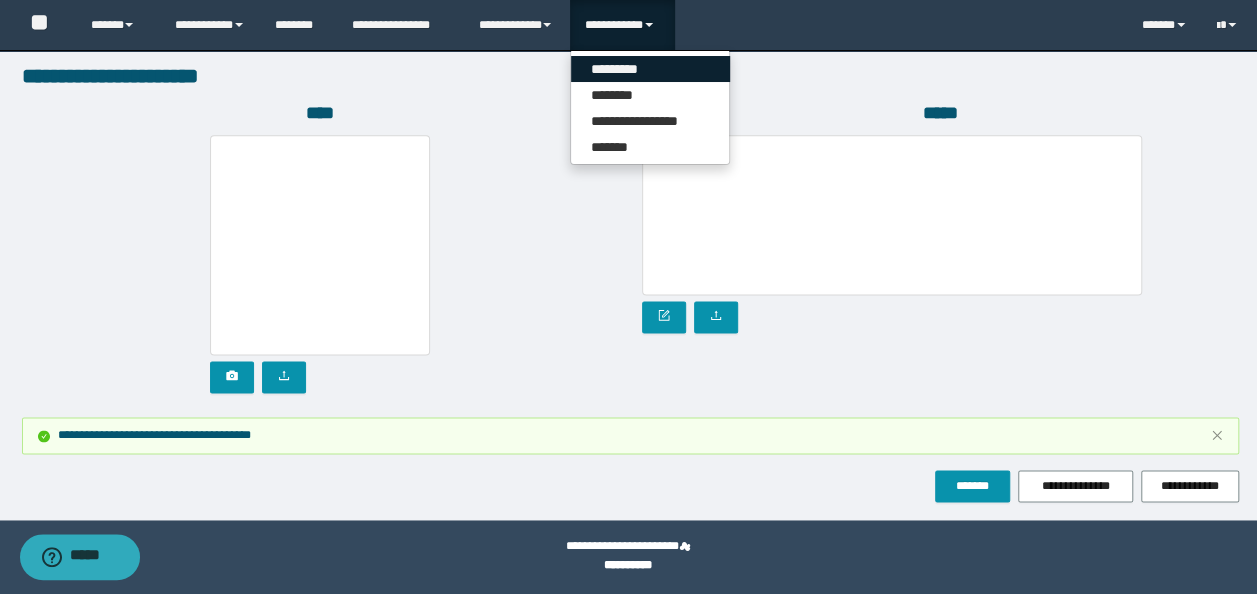 click on "*********" at bounding box center [650, 69] 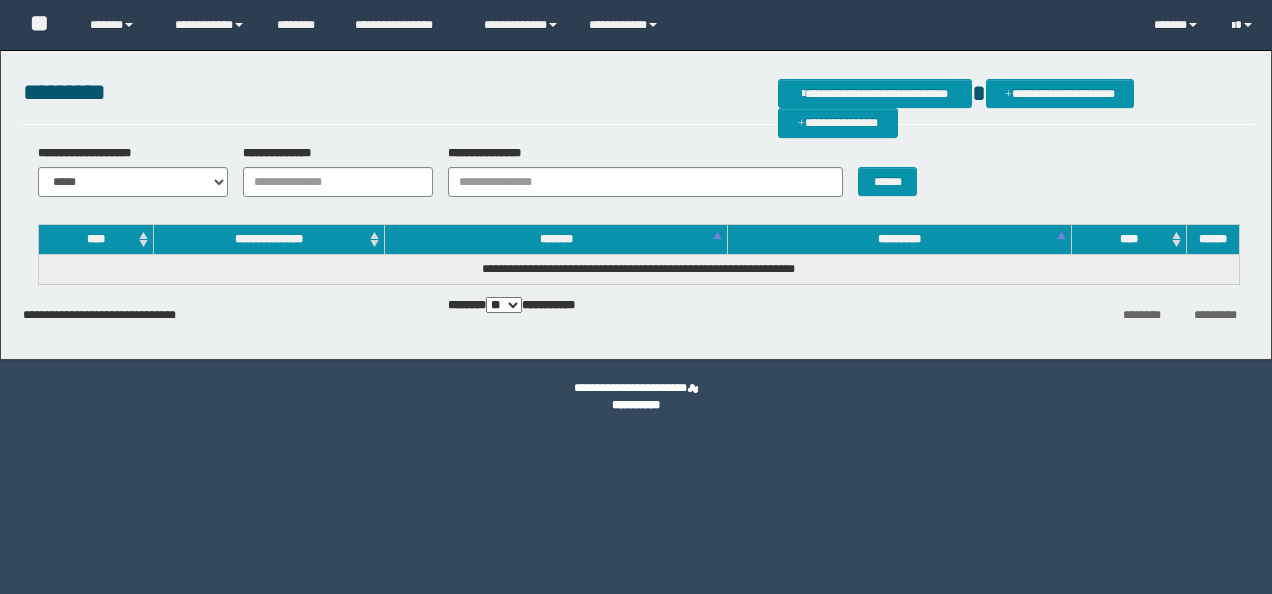 scroll, scrollTop: 0, scrollLeft: 0, axis: both 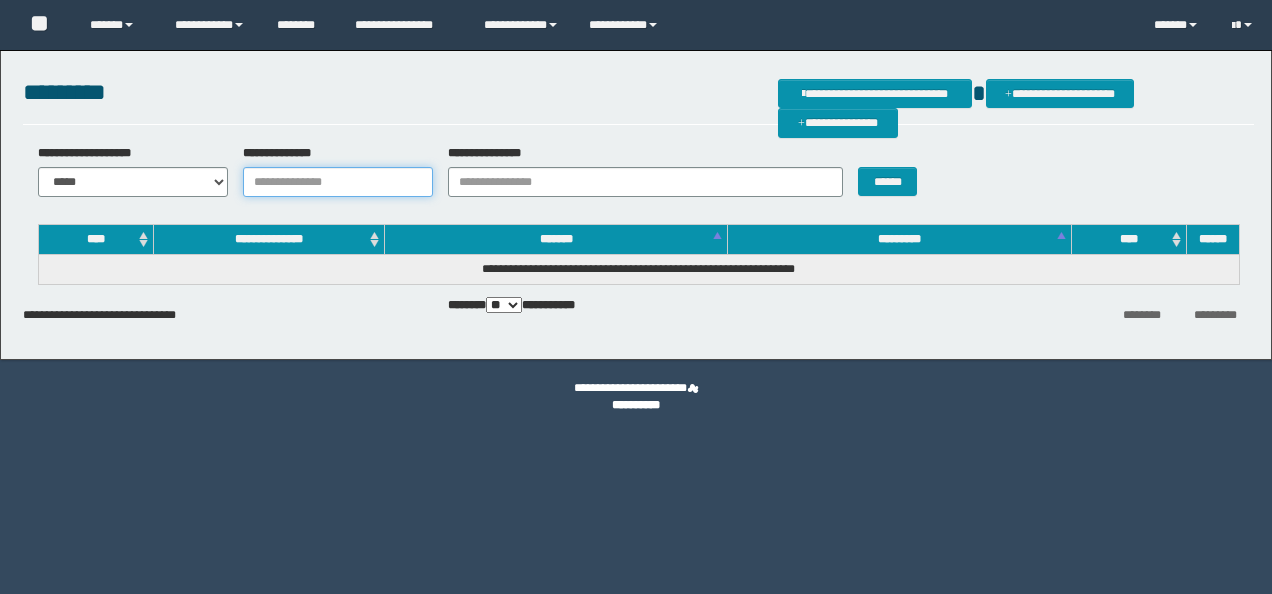 click on "**********" at bounding box center (338, 182) 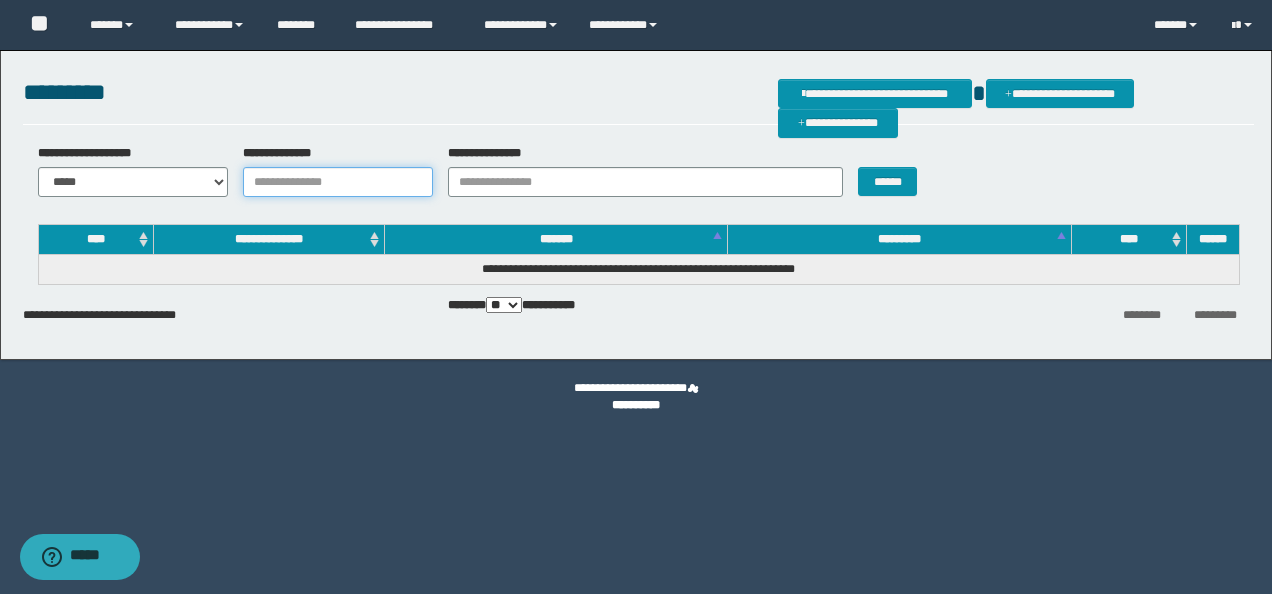 paste on "**********" 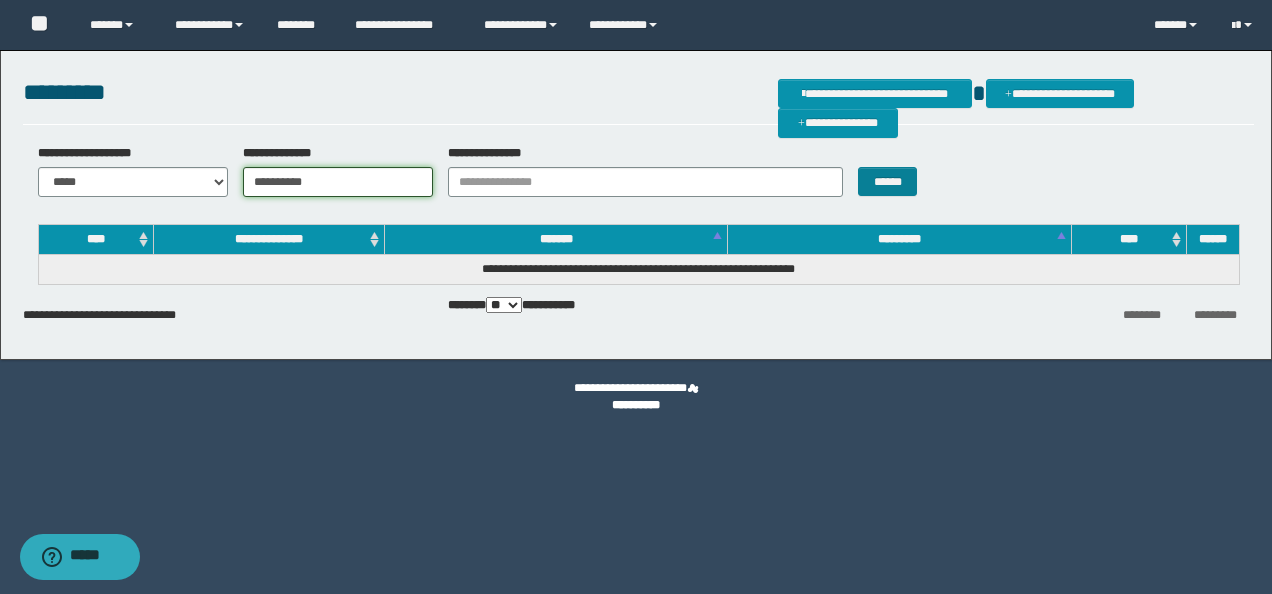 type on "**********" 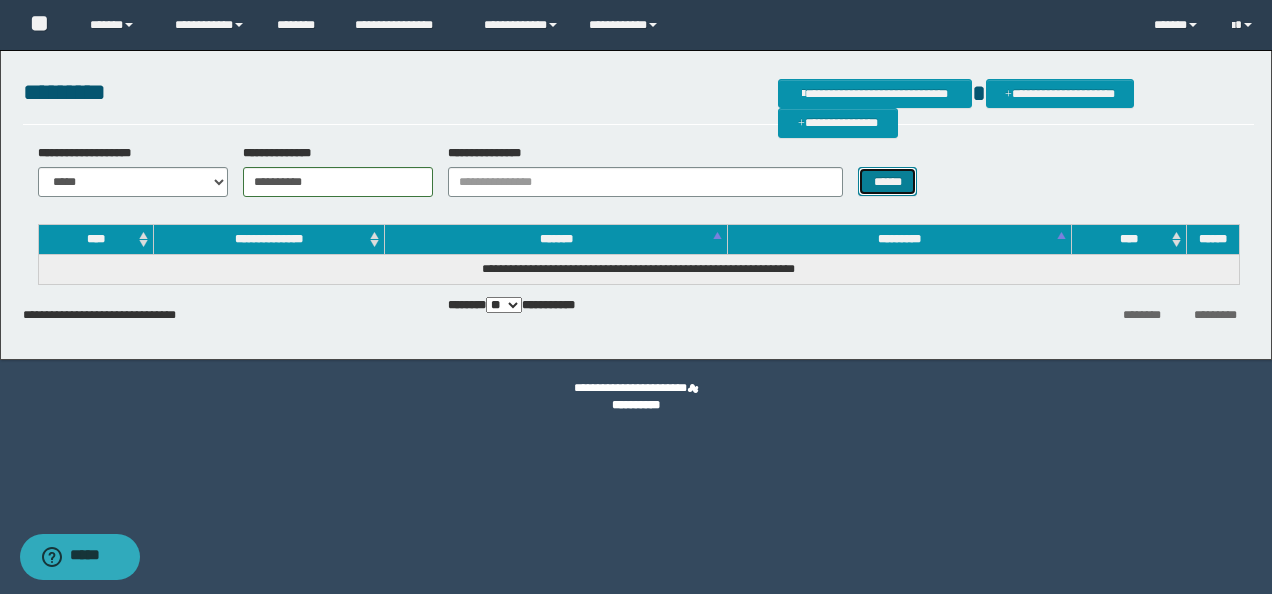 click on "******" at bounding box center [887, 181] 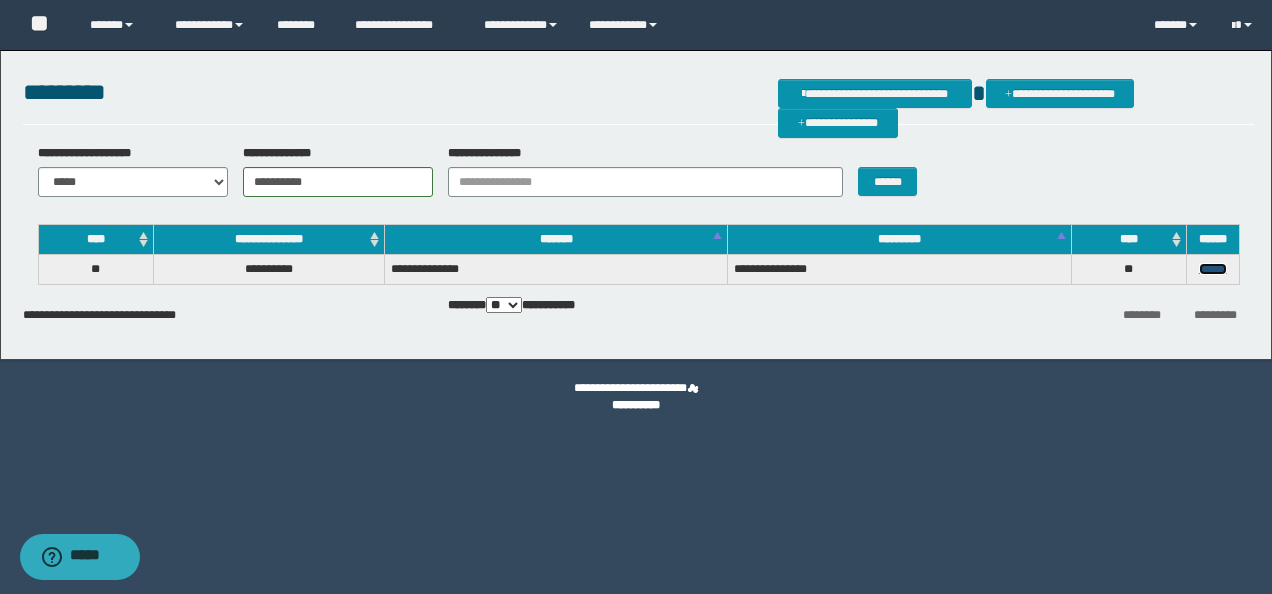 click on "******" at bounding box center [1213, 269] 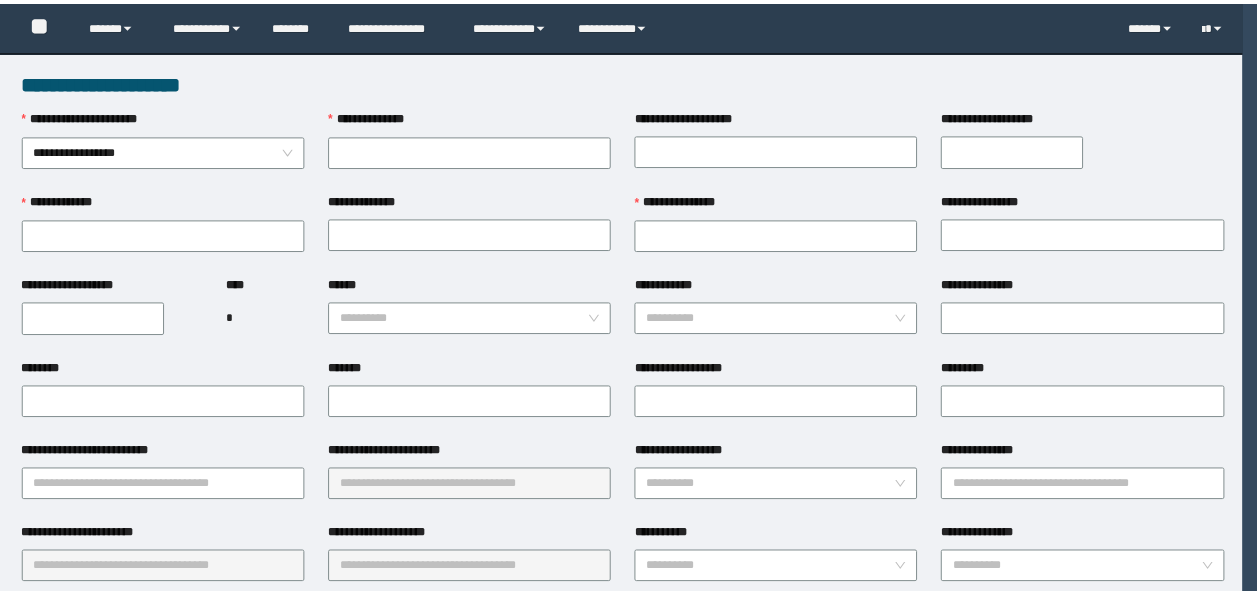 scroll, scrollTop: 0, scrollLeft: 0, axis: both 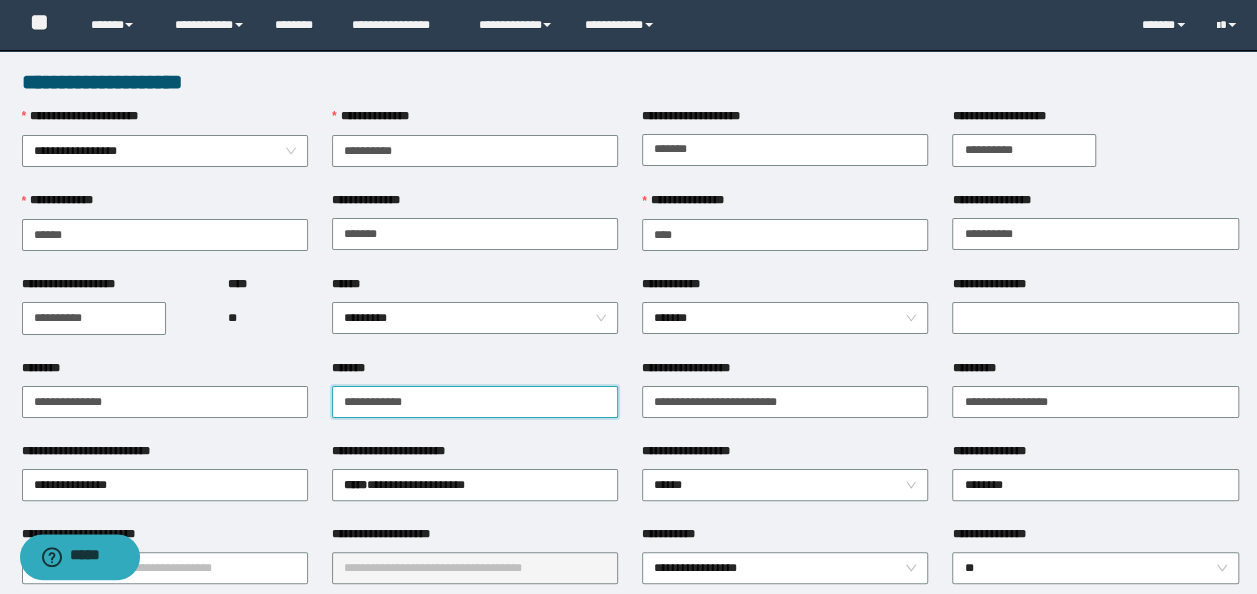 click on "*******" at bounding box center (475, 402) 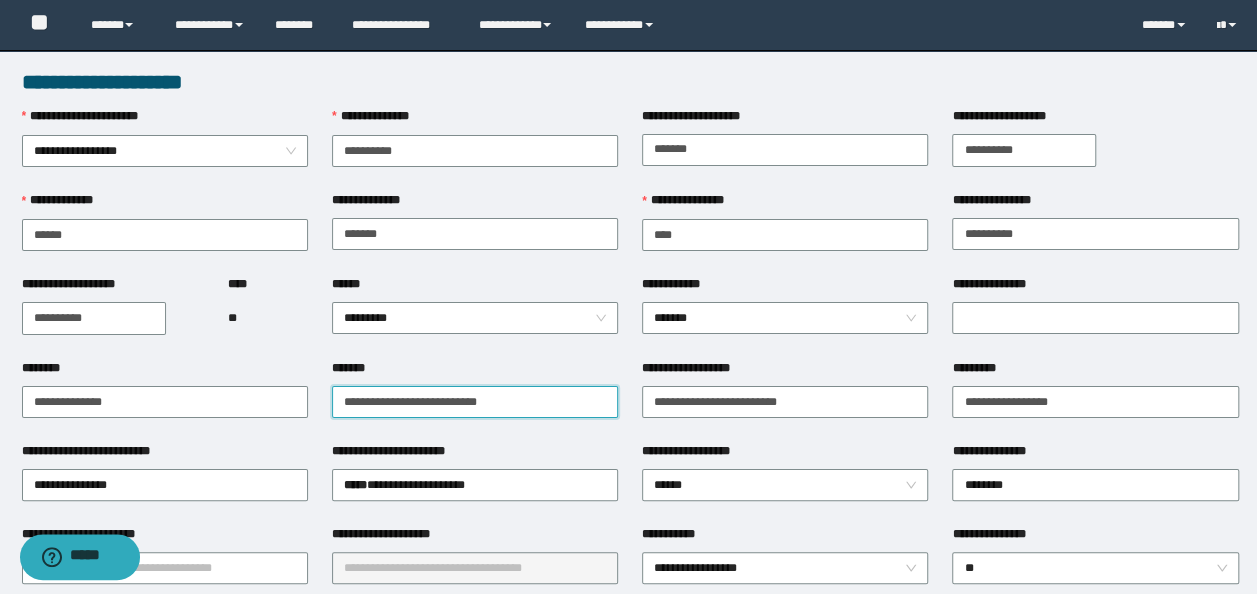 paste on "**********" 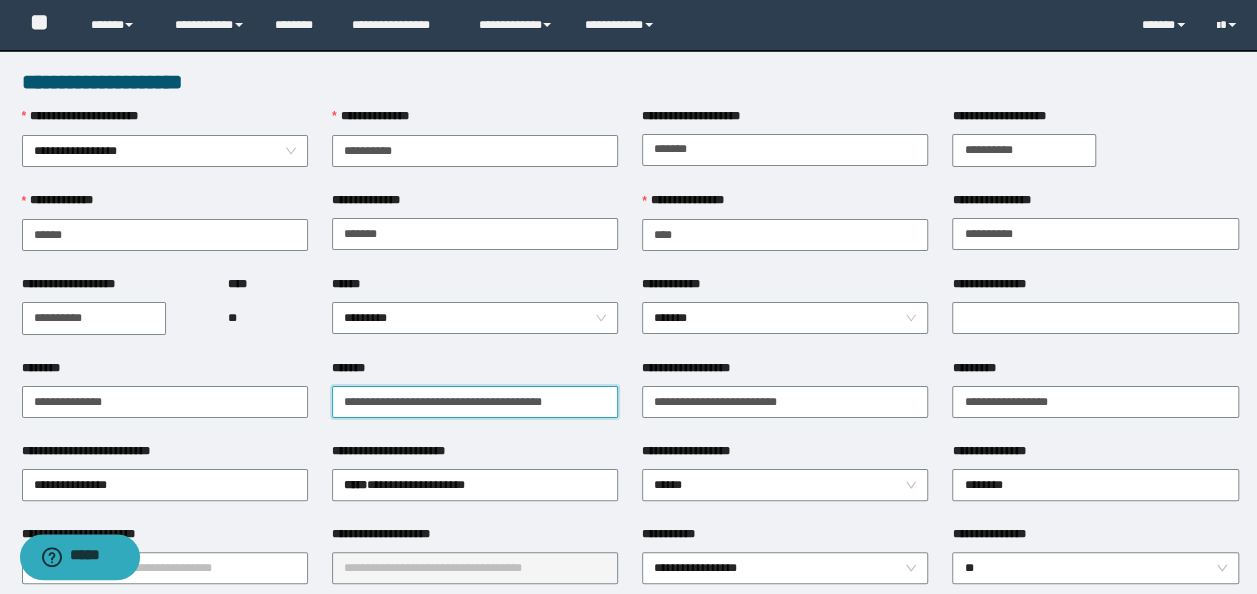click on "**********" at bounding box center [475, 402] 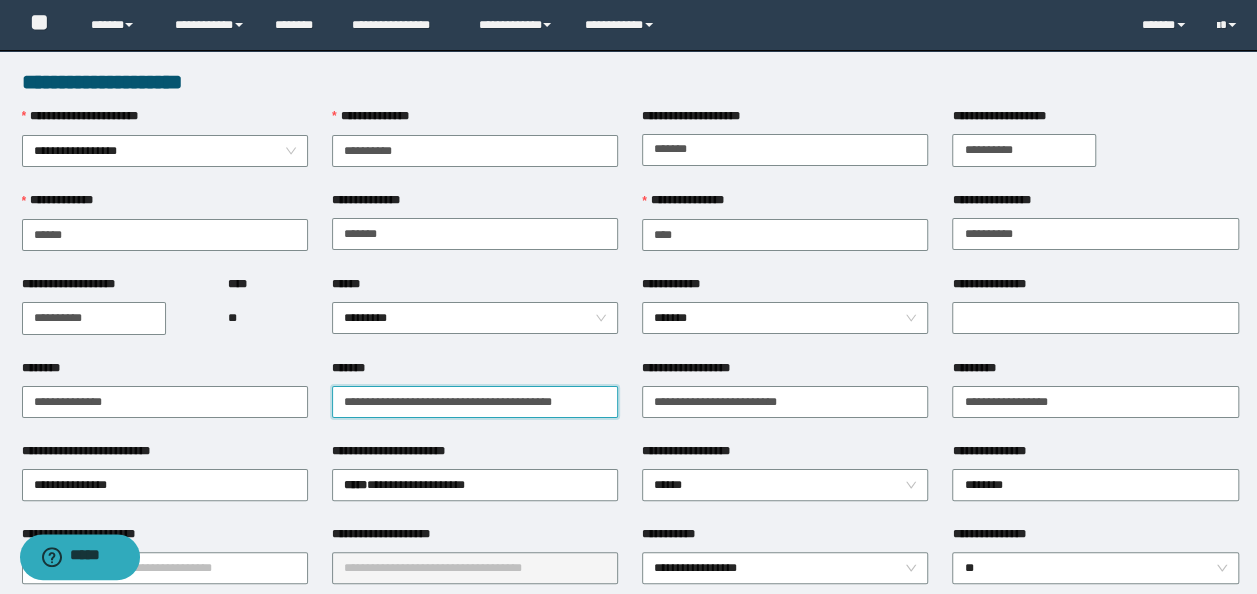drag, startPoint x: 424, startPoint y: 402, endPoint x: 498, endPoint y: 404, distance: 74.02702 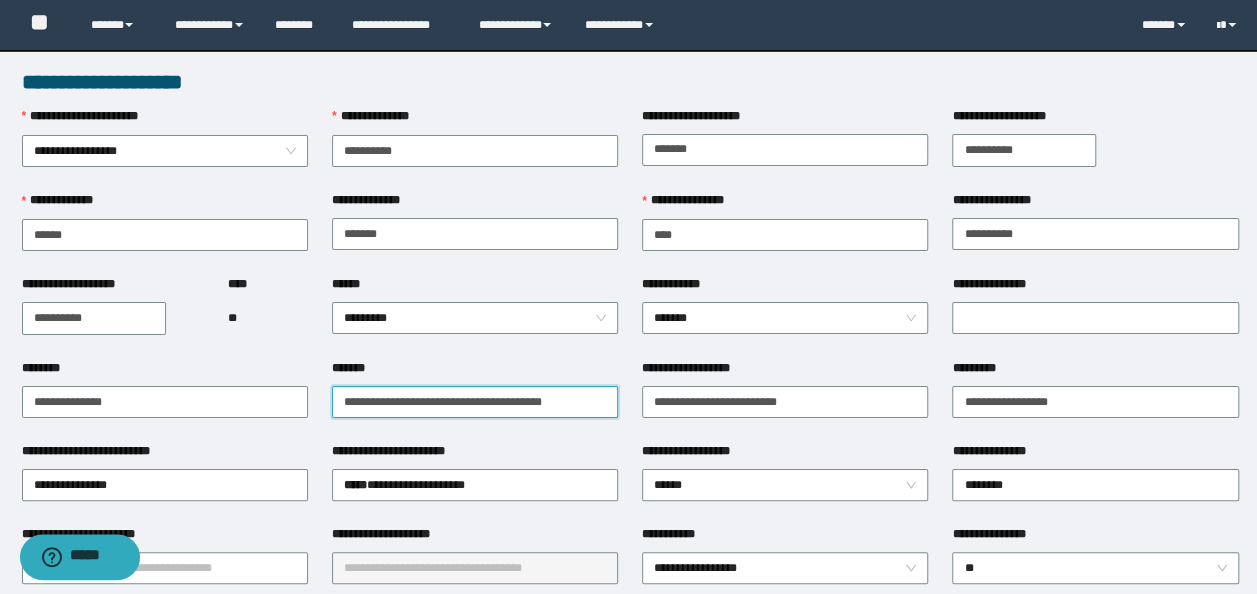 drag, startPoint x: 446, startPoint y: 406, endPoint x: 810, endPoint y: 451, distance: 366.77106 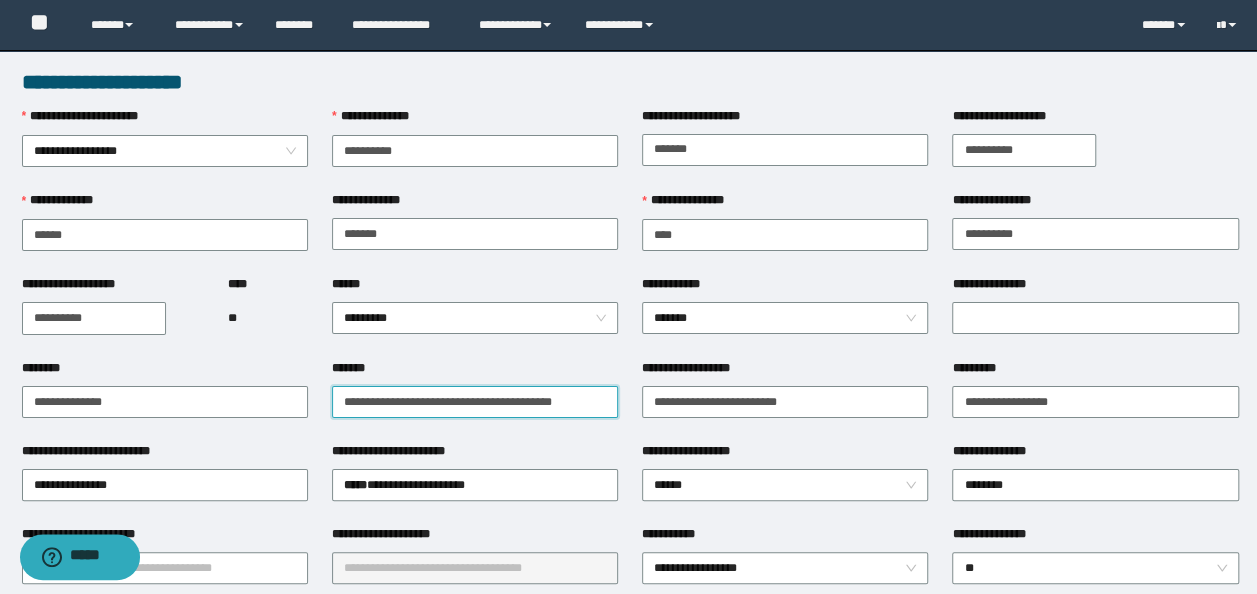 click on "**********" at bounding box center (475, 402) 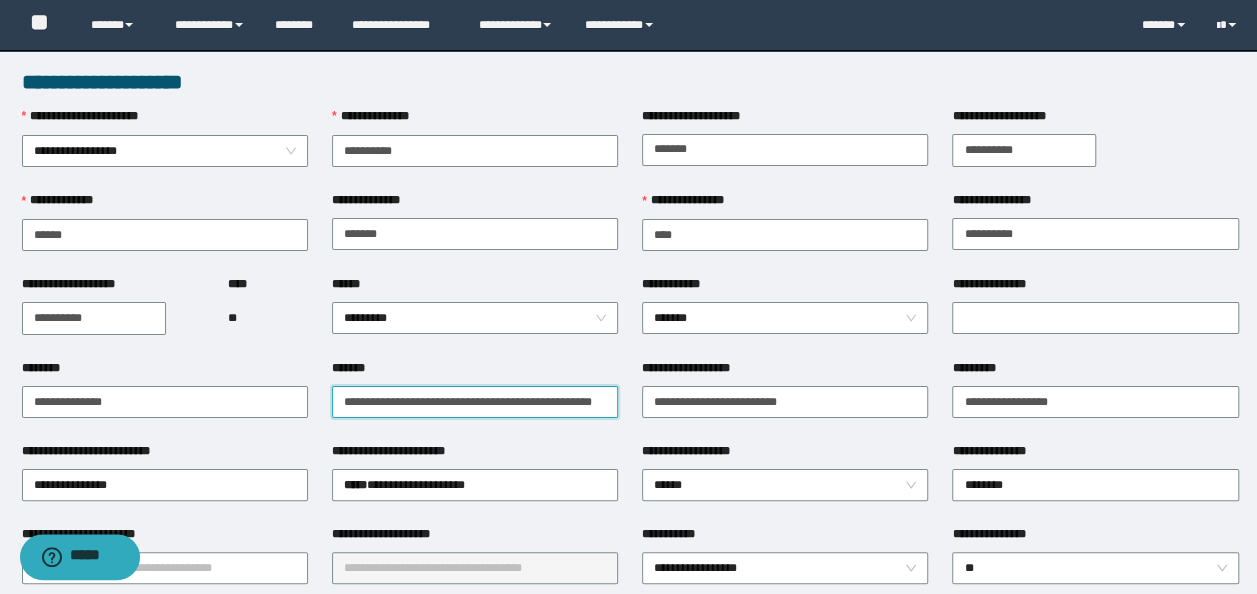 click on "**********" at bounding box center (475, 402) 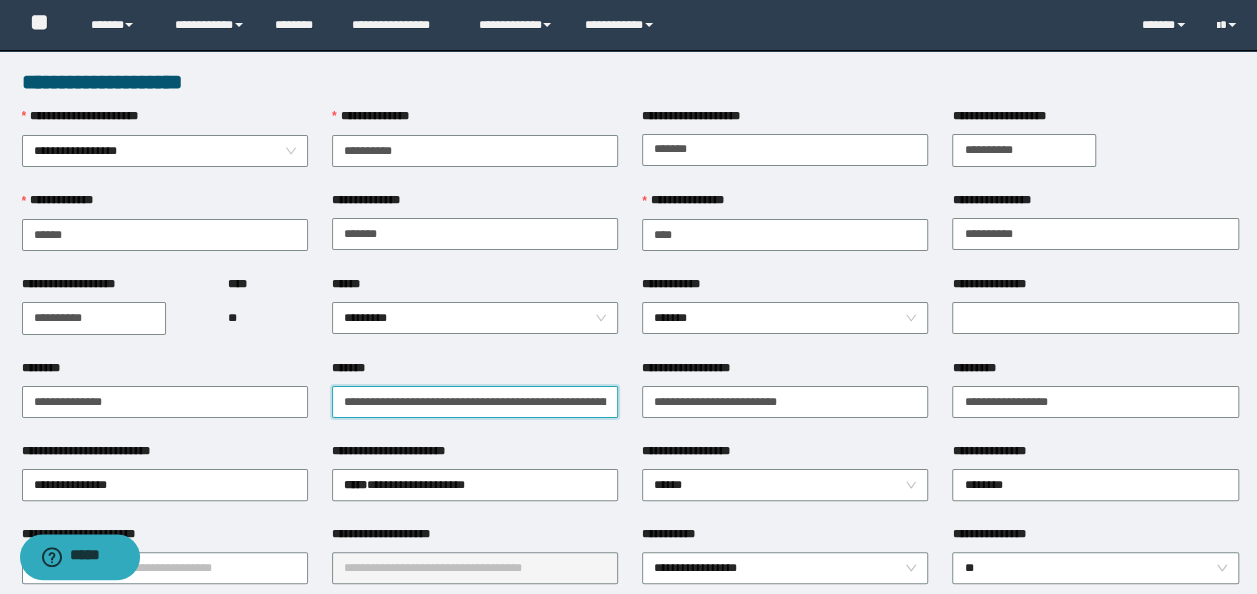 drag, startPoint x: 462, startPoint y: 404, endPoint x: -4, endPoint y: 395, distance: 466.0869 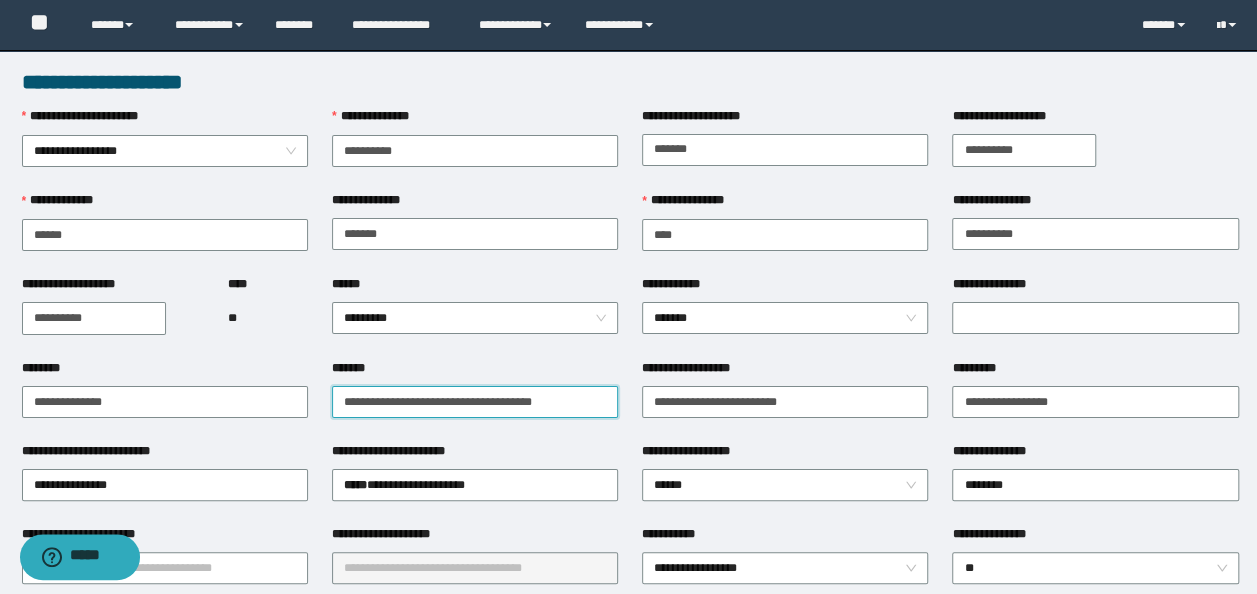 click on "**********" at bounding box center (475, 402) 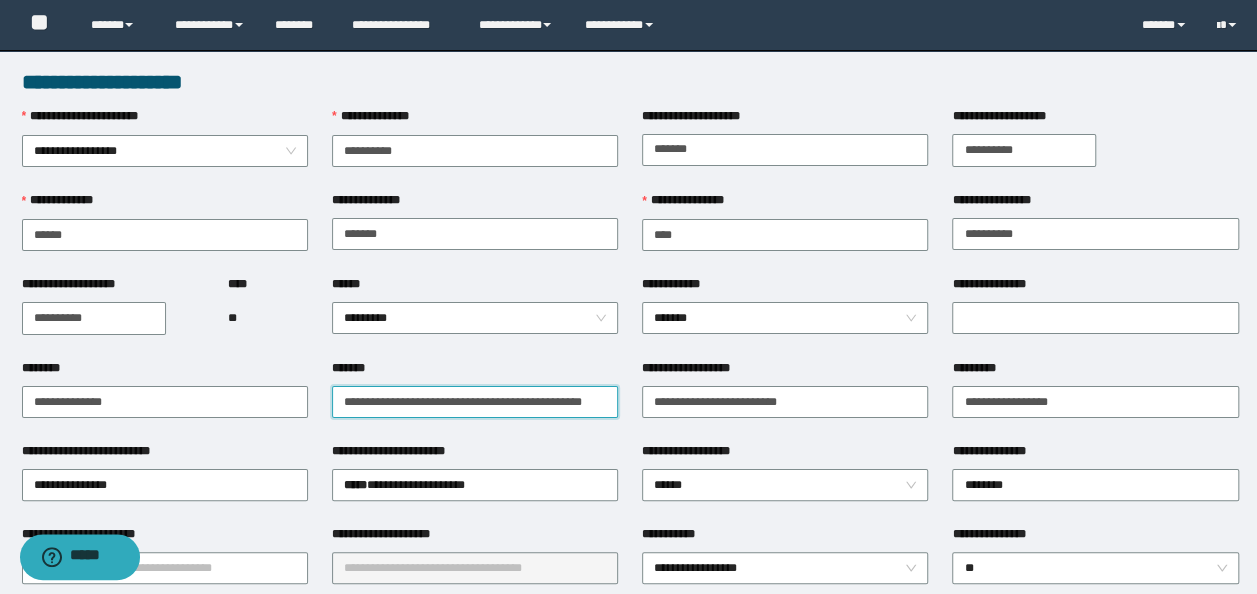 click on "**********" at bounding box center (475, 402) 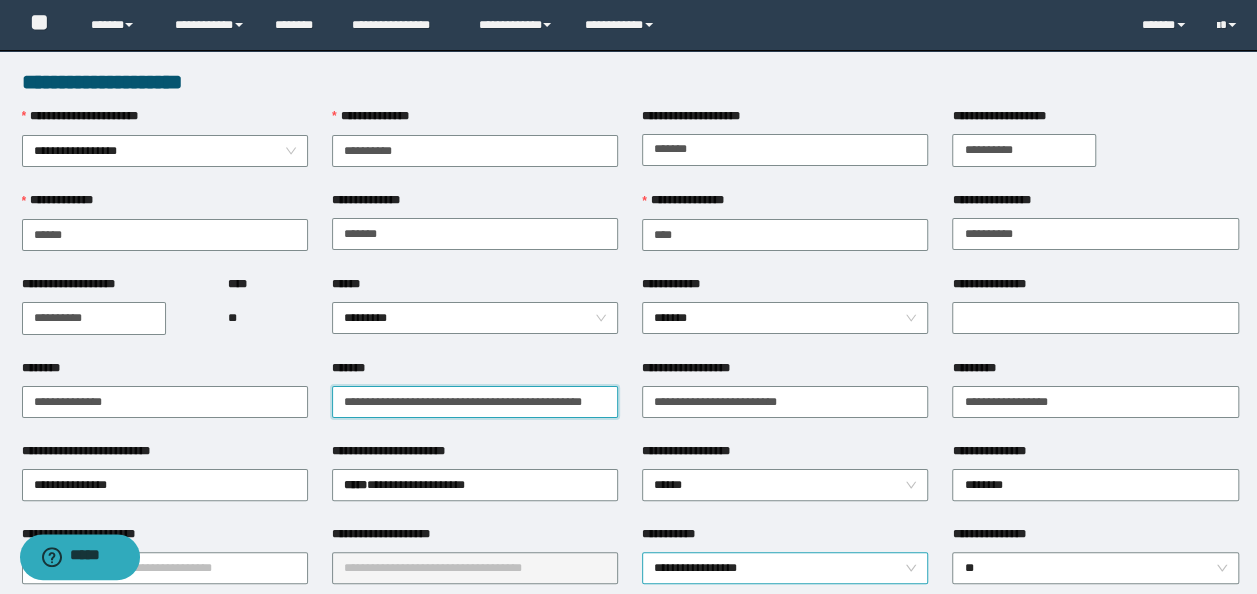 paste on "**********" 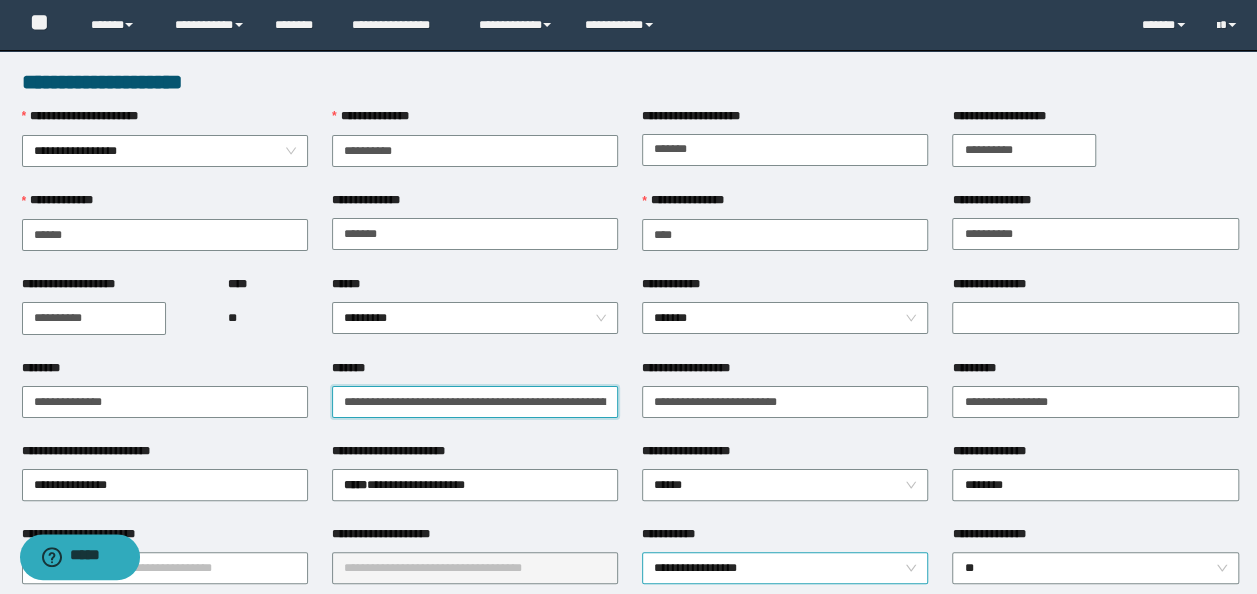 scroll, scrollTop: 0, scrollLeft: 4, axis: horizontal 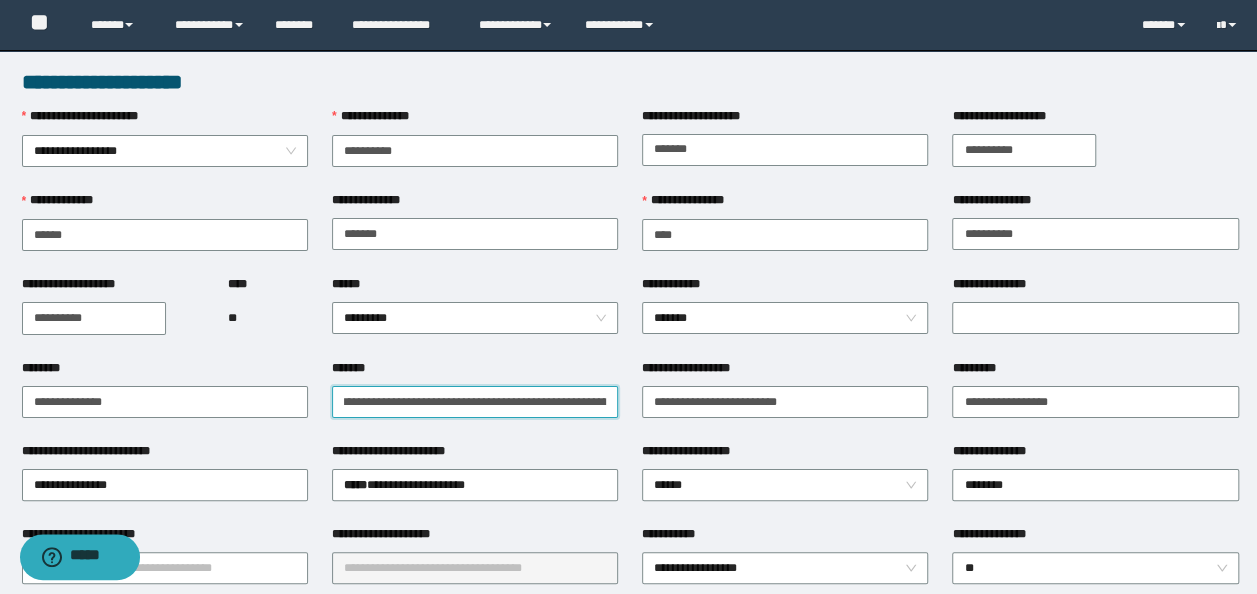 type on "**********" 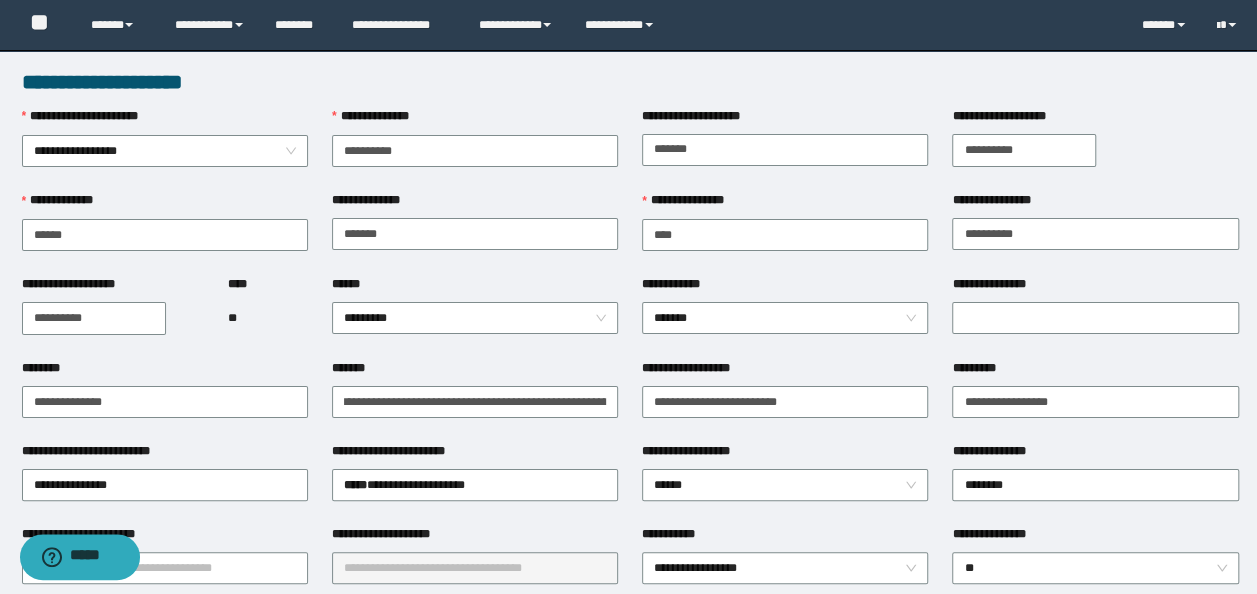scroll, scrollTop: 0, scrollLeft: 0, axis: both 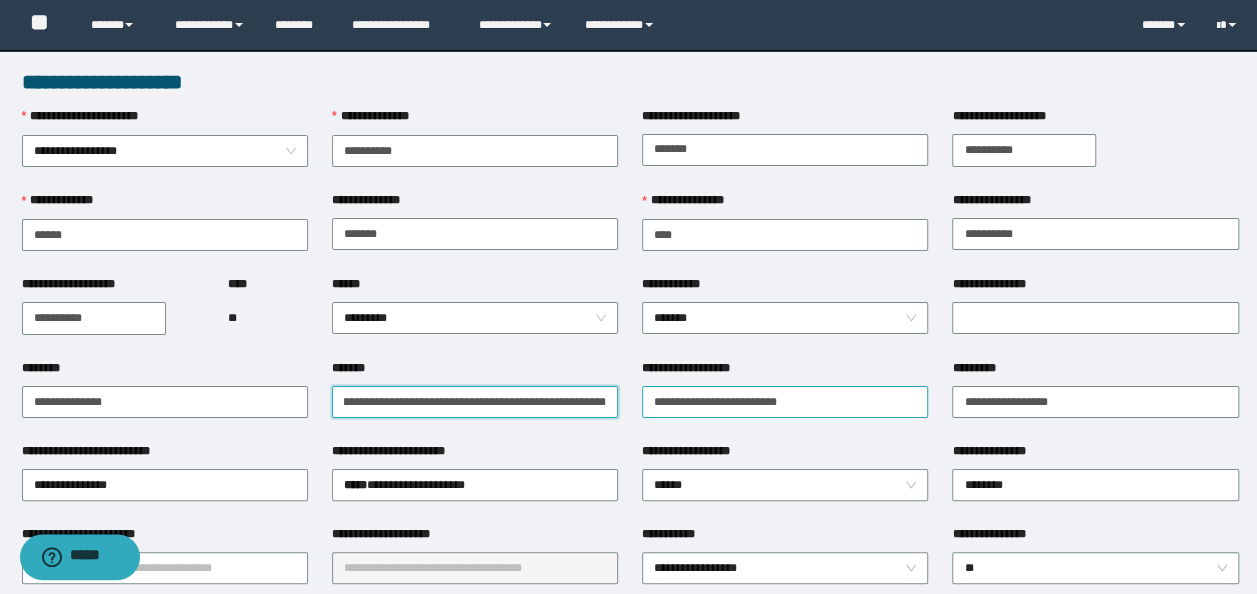 drag, startPoint x: 340, startPoint y: 406, endPoint x: 739, endPoint y: 406, distance: 399 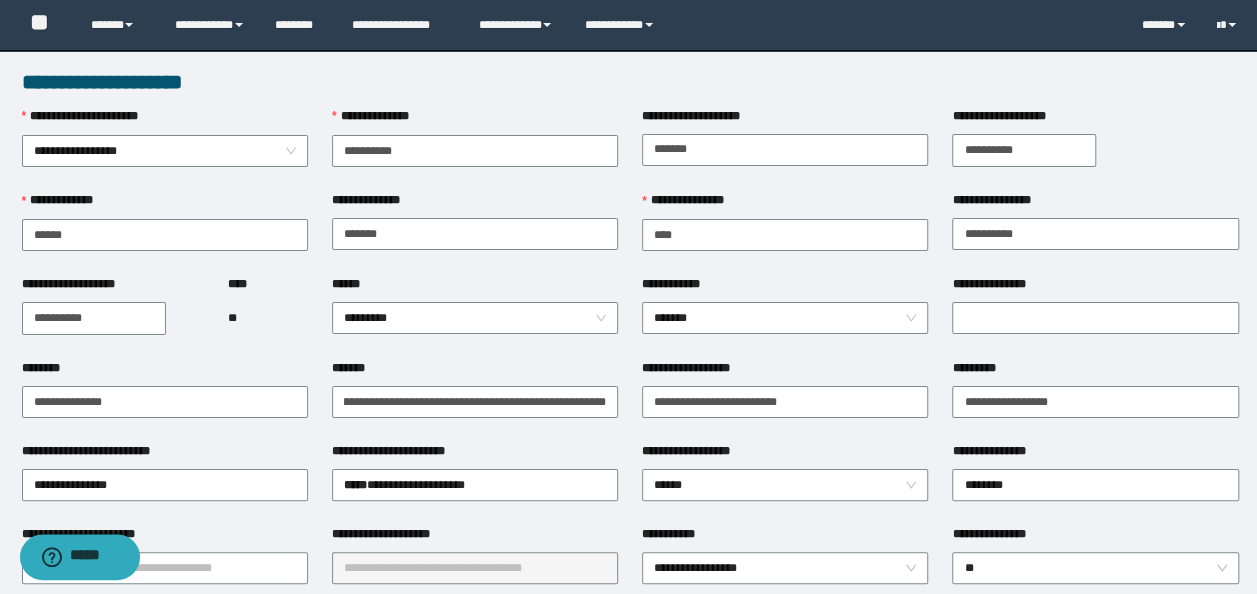 scroll, scrollTop: 0, scrollLeft: 0, axis: both 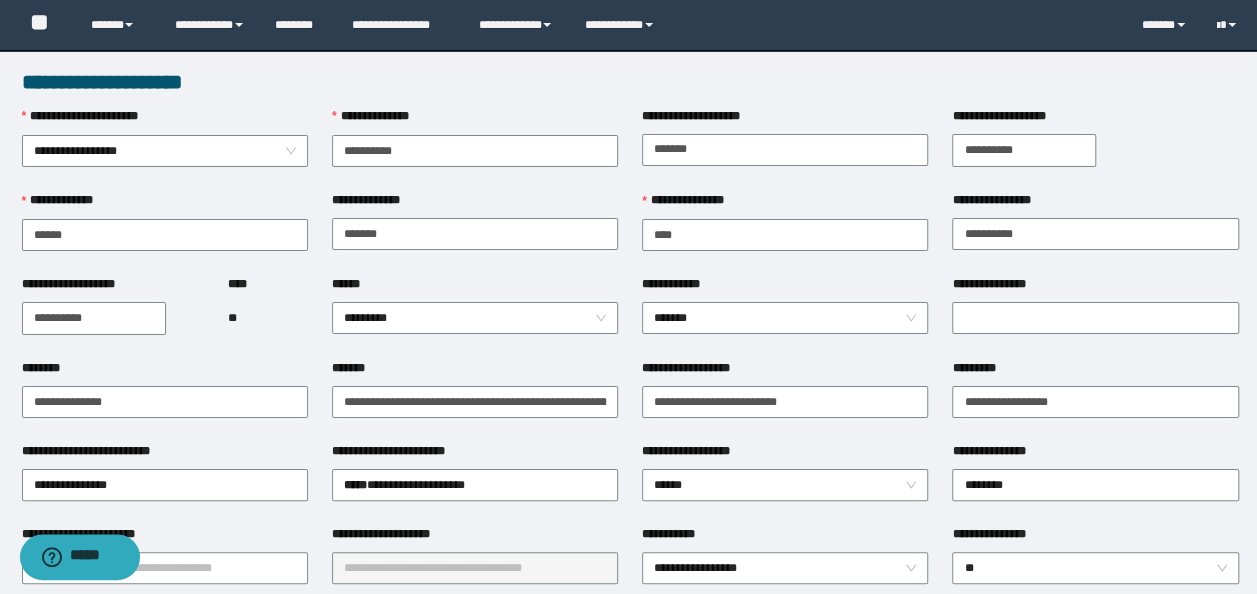 click on "**********" at bounding box center (475, 455) 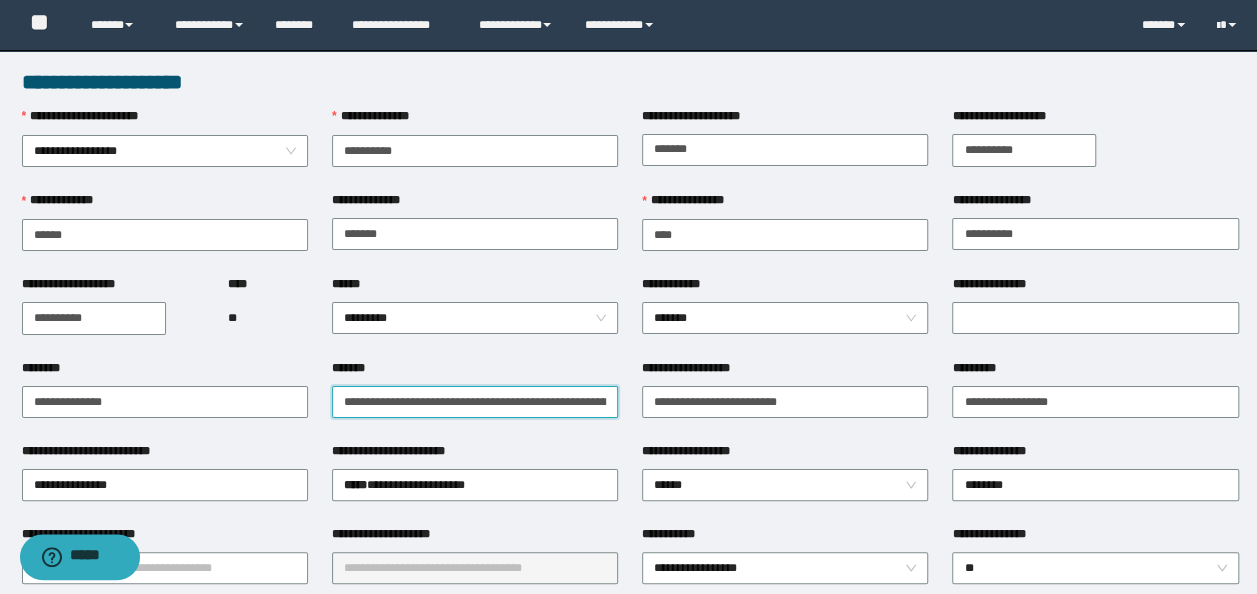 scroll, scrollTop: 0, scrollLeft: 136, axis: horizontal 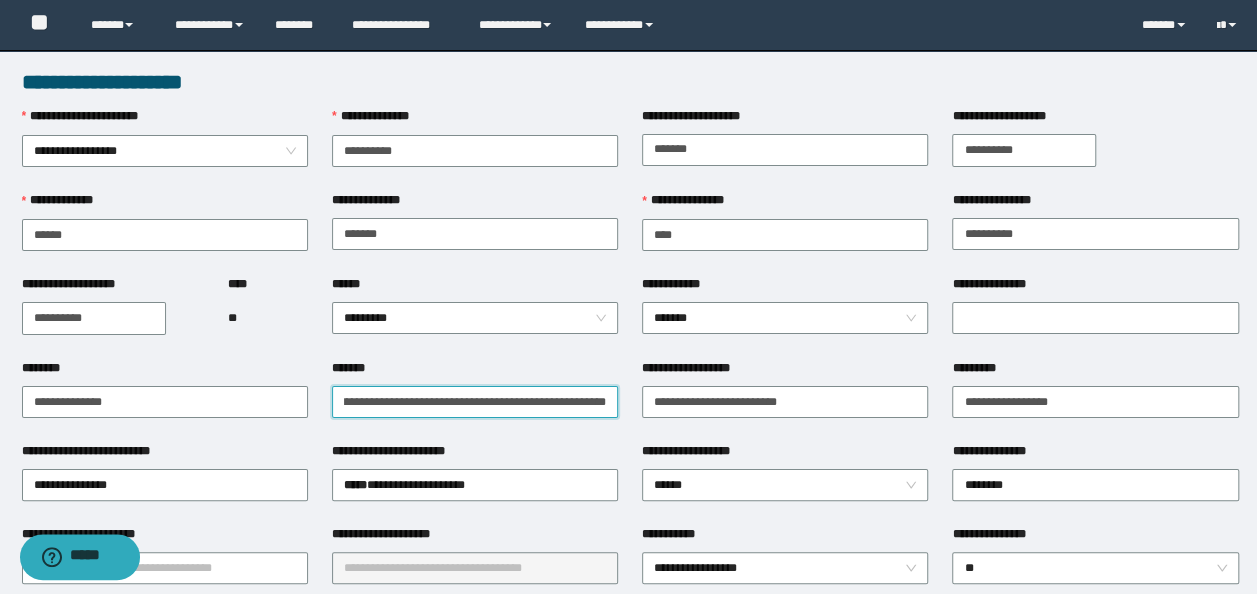 drag, startPoint x: 337, startPoint y: 404, endPoint x: 958, endPoint y: 370, distance: 621.93005 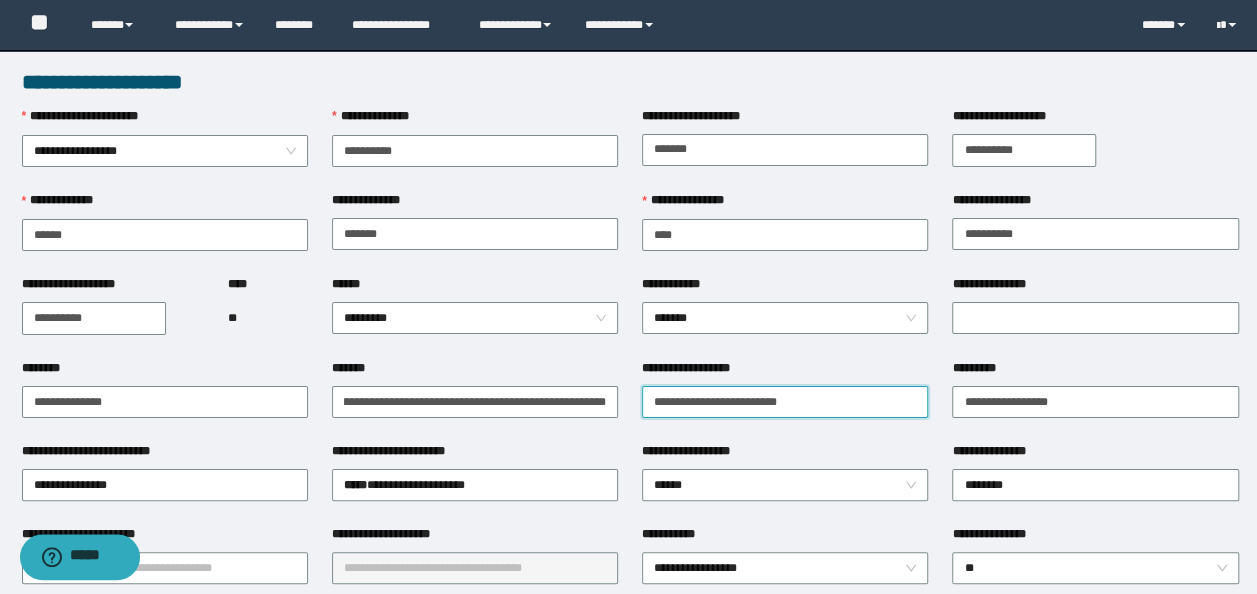 scroll, scrollTop: 0, scrollLeft: 0, axis: both 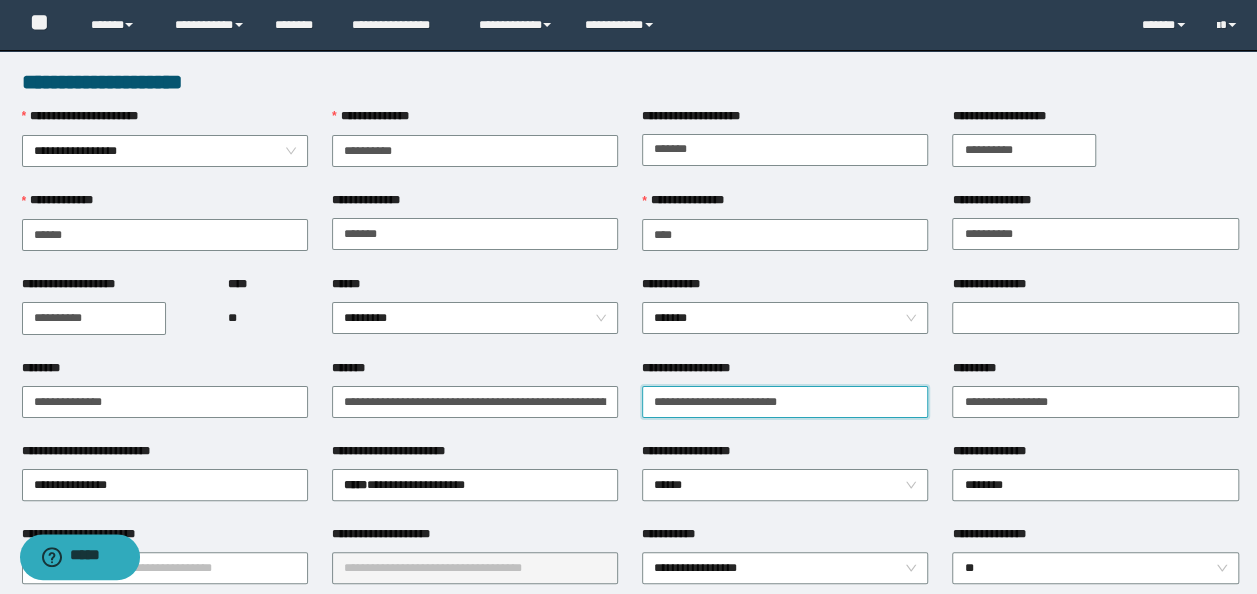 drag, startPoint x: 829, startPoint y: 392, endPoint x: 846, endPoint y: 398, distance: 18.027756 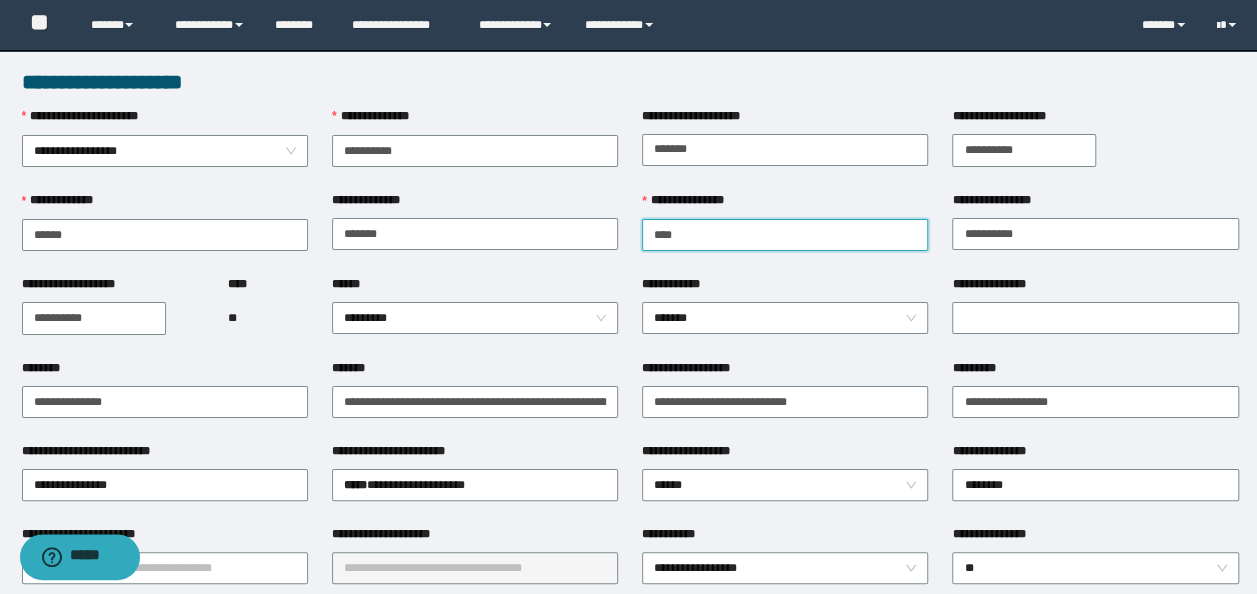 click on "**********" at bounding box center (785, 235) 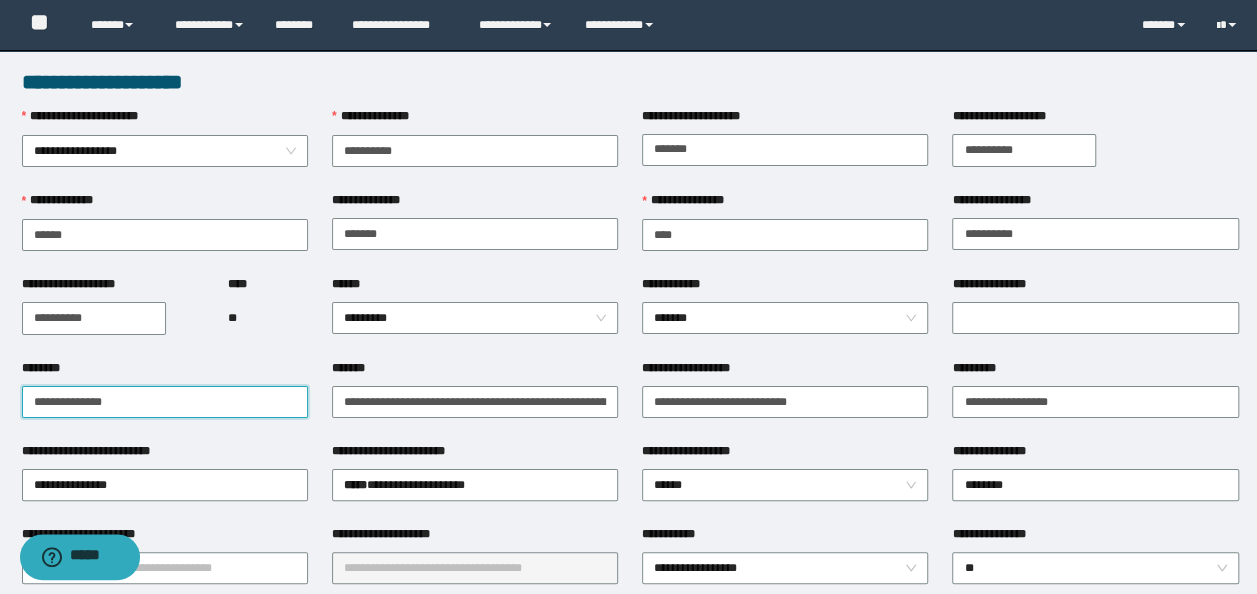 drag, startPoint x: 158, startPoint y: 402, endPoint x: -4, endPoint y: 402, distance: 162 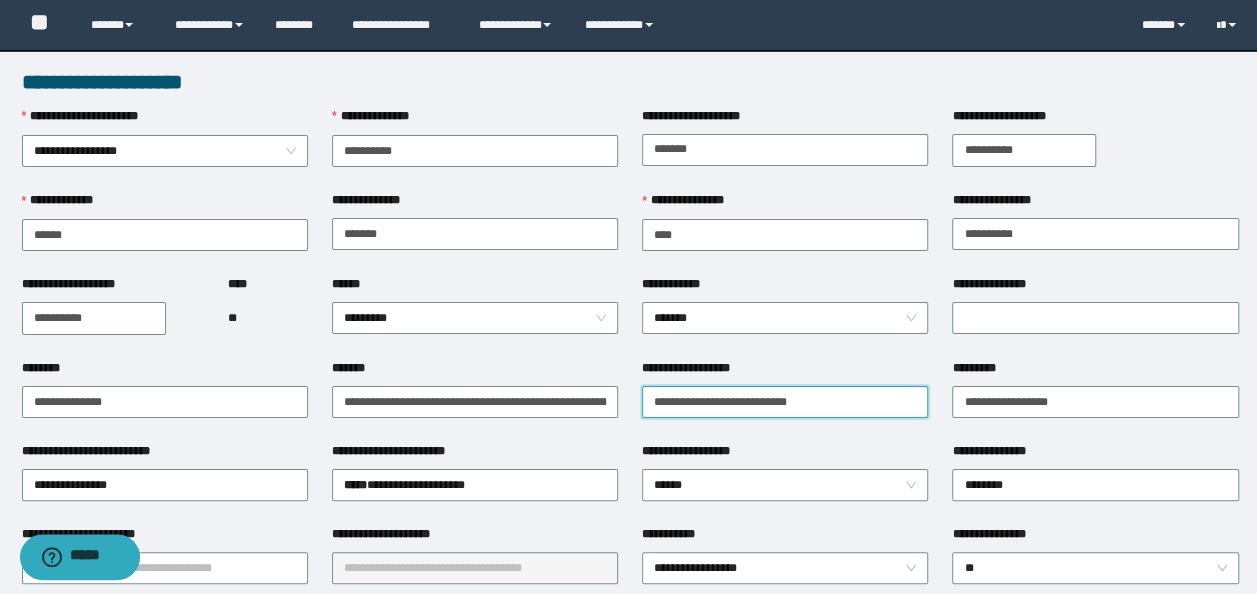 click on "**********" at bounding box center (785, 402) 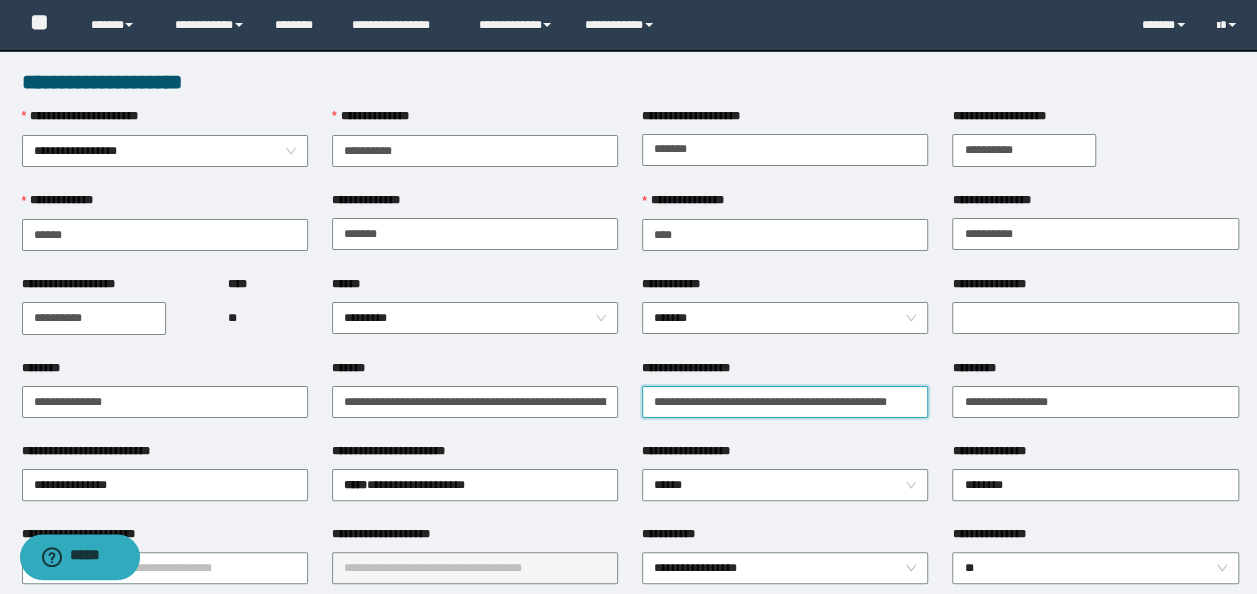 scroll, scrollTop: 0, scrollLeft: 22, axis: horizontal 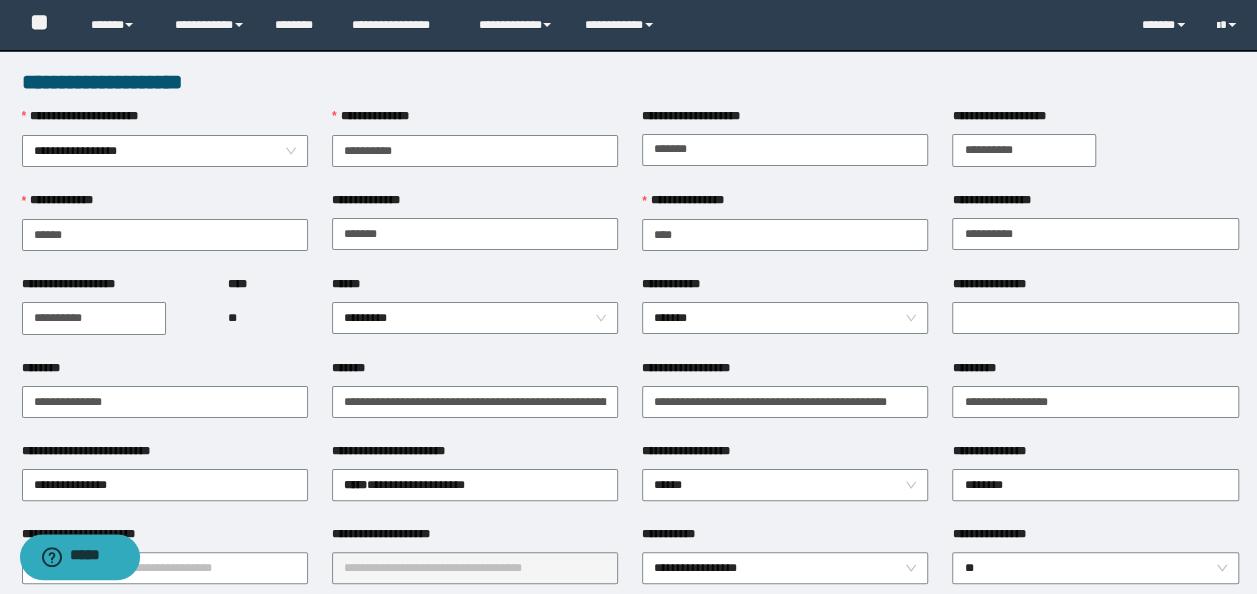 click on "**********" at bounding box center [785, 400] 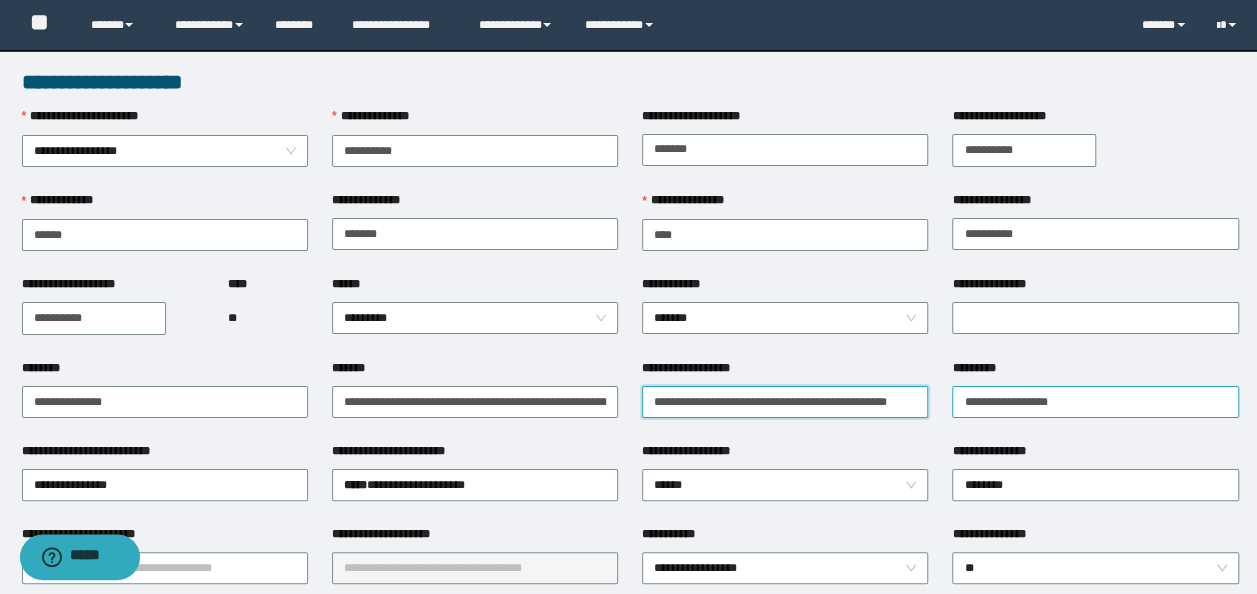 scroll, scrollTop: 0, scrollLeft: 22, axis: horizontal 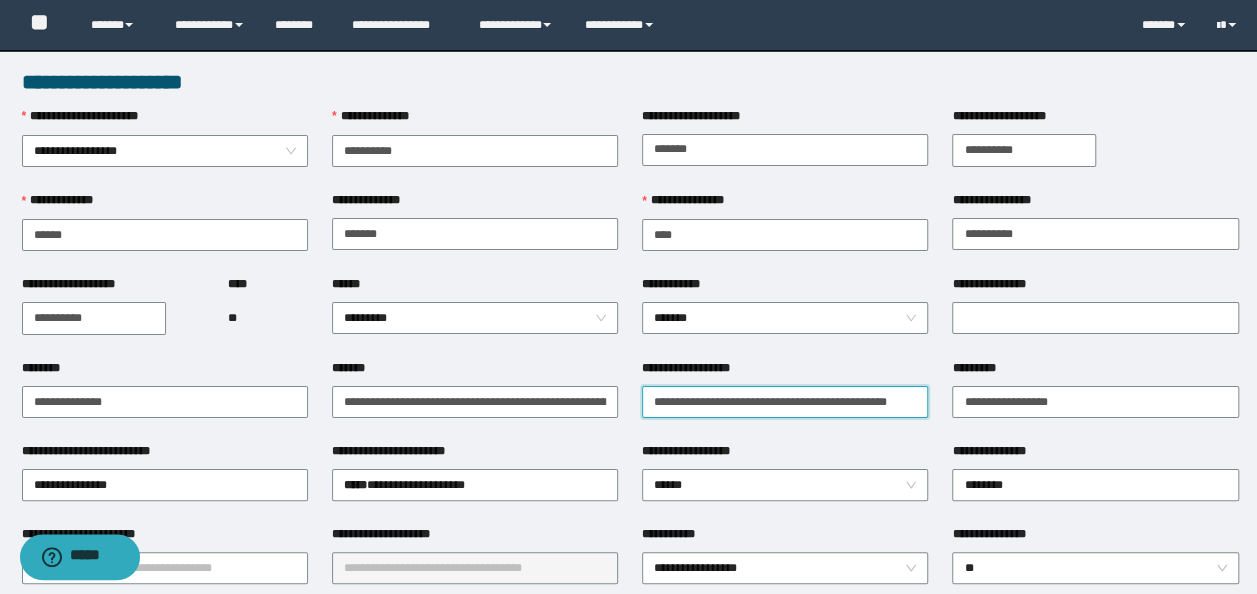 click on "**********" at bounding box center [785, 401] 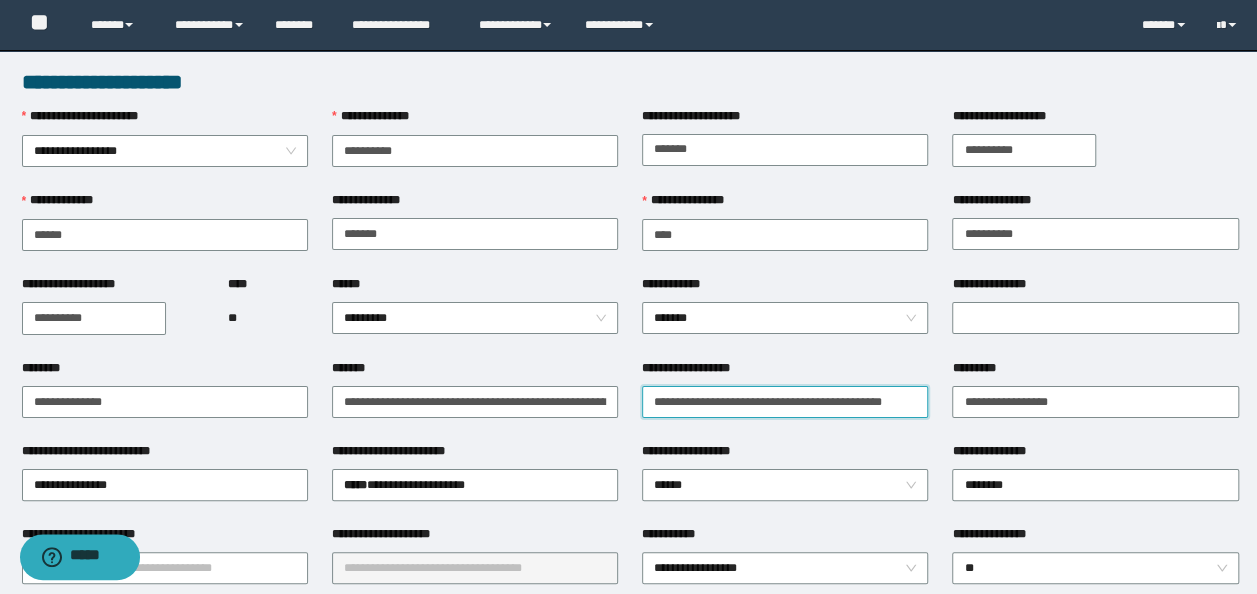 scroll, scrollTop: 0, scrollLeft: 16, axis: horizontal 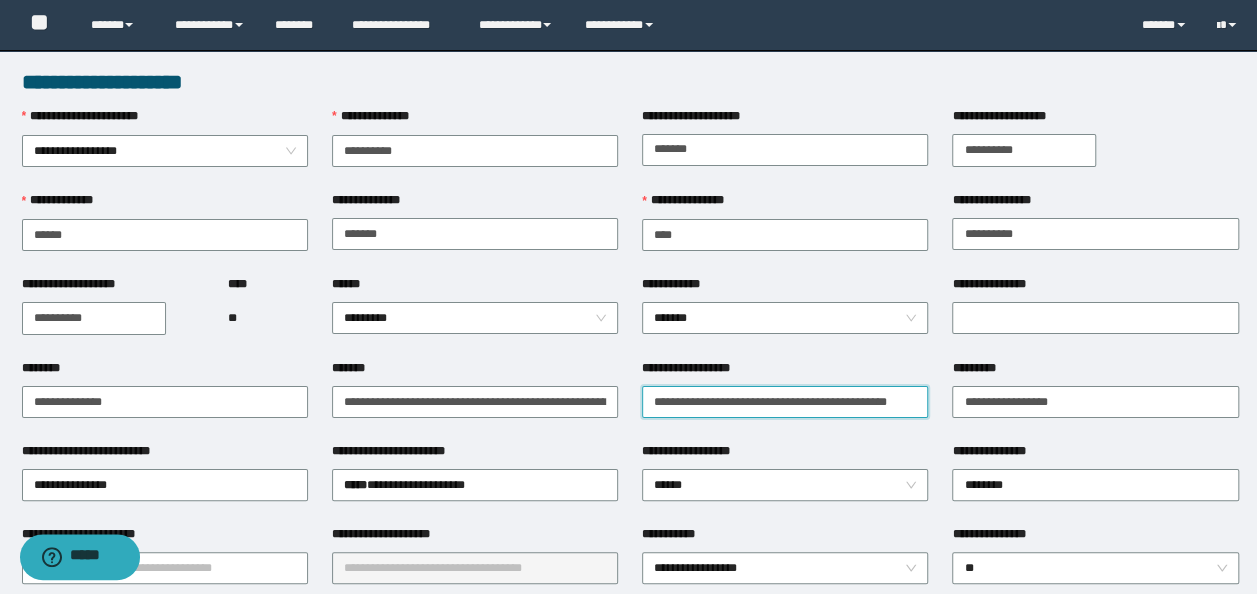 type on "**********" 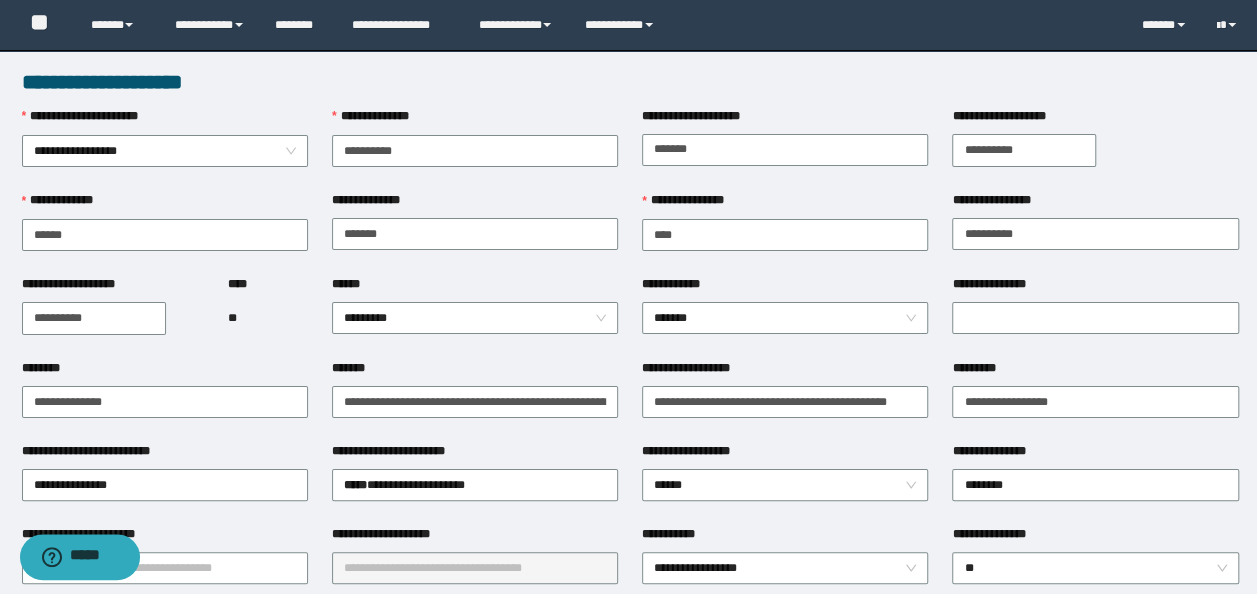 scroll, scrollTop: 0, scrollLeft: 0, axis: both 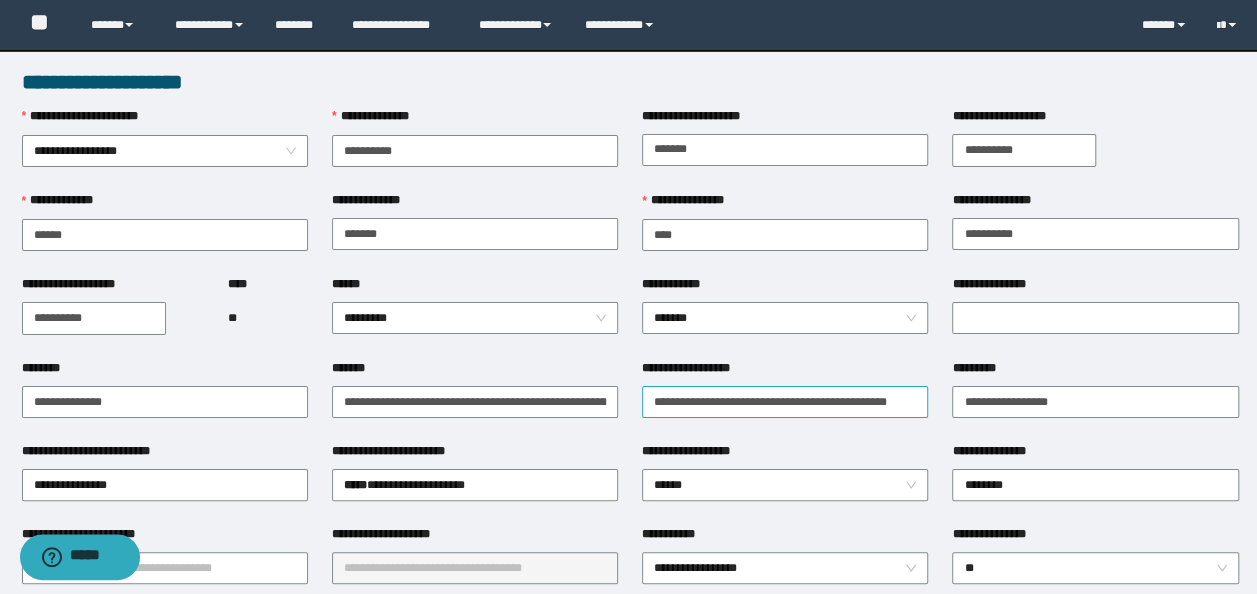drag, startPoint x: 640, startPoint y: 399, endPoint x: 654, endPoint y: 400, distance: 14.035668 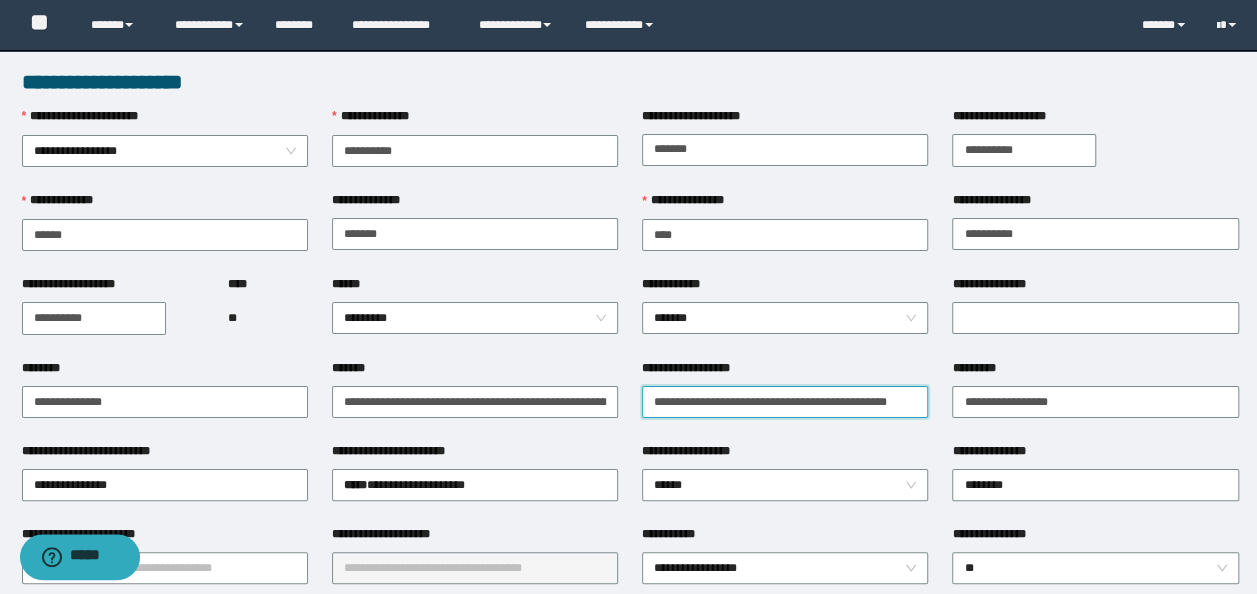 scroll, scrollTop: 0, scrollLeft: 26, axis: horizontal 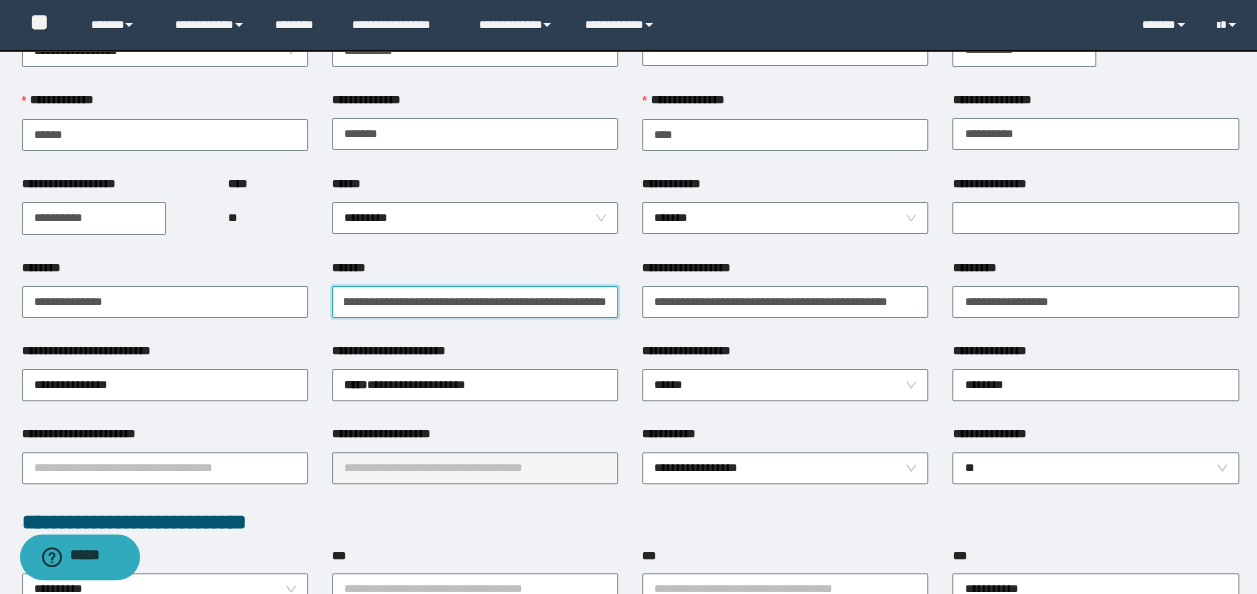 drag, startPoint x: 336, startPoint y: 302, endPoint x: 1208, endPoint y: 324, distance: 872.27747 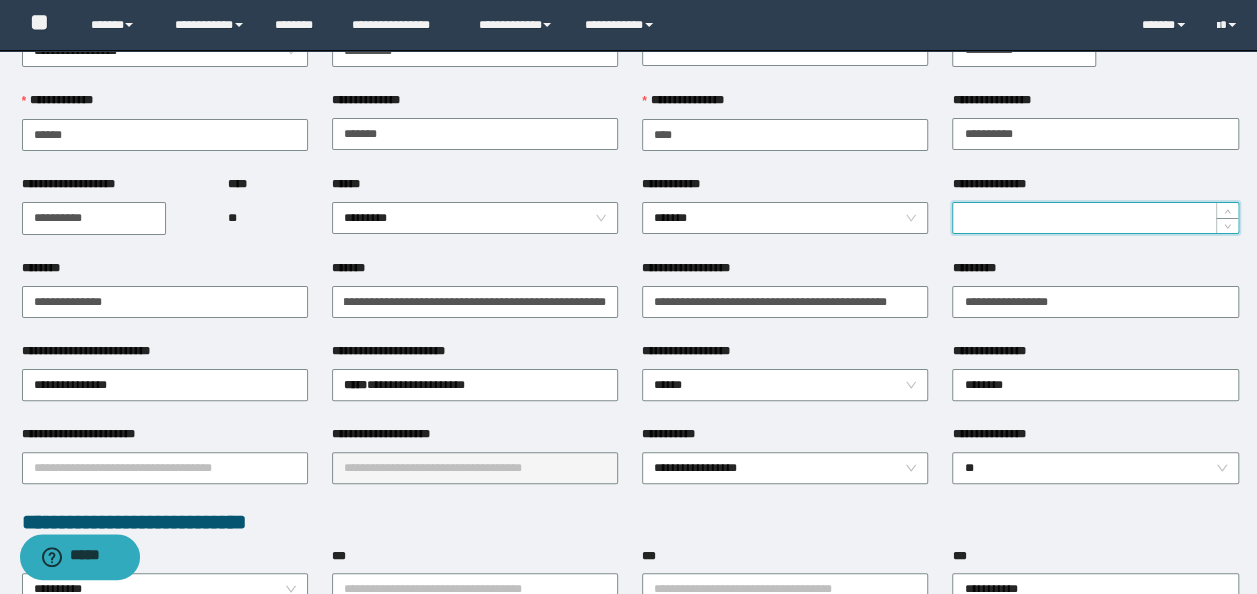 scroll, scrollTop: 0, scrollLeft: 0, axis: both 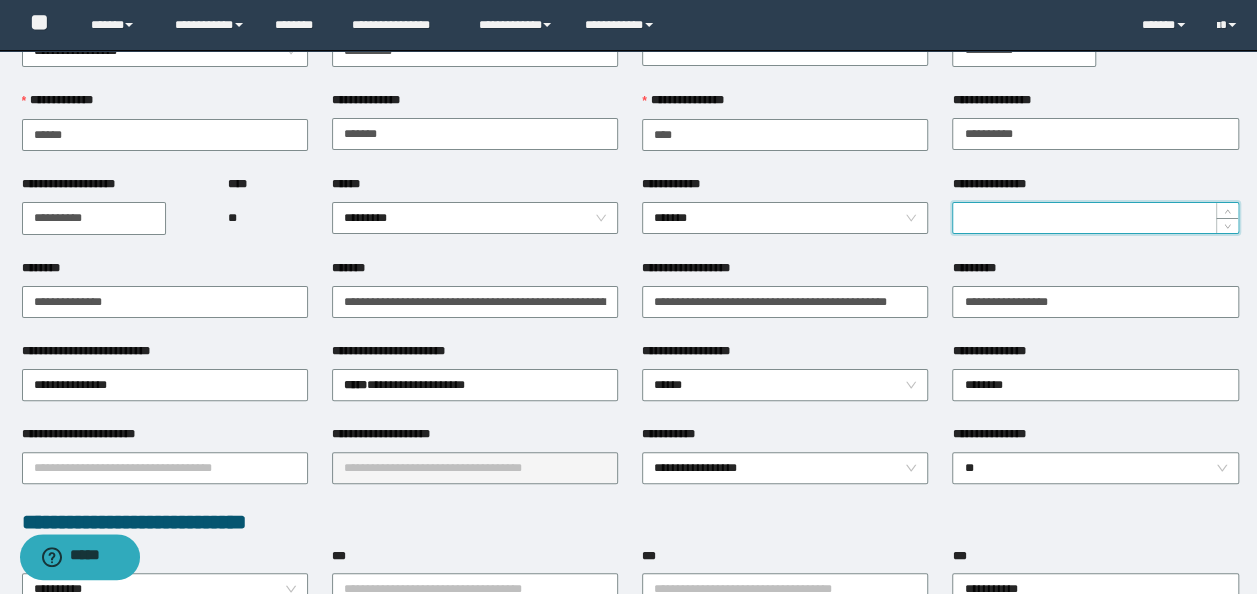 click on "**********" at bounding box center [1095, 218] 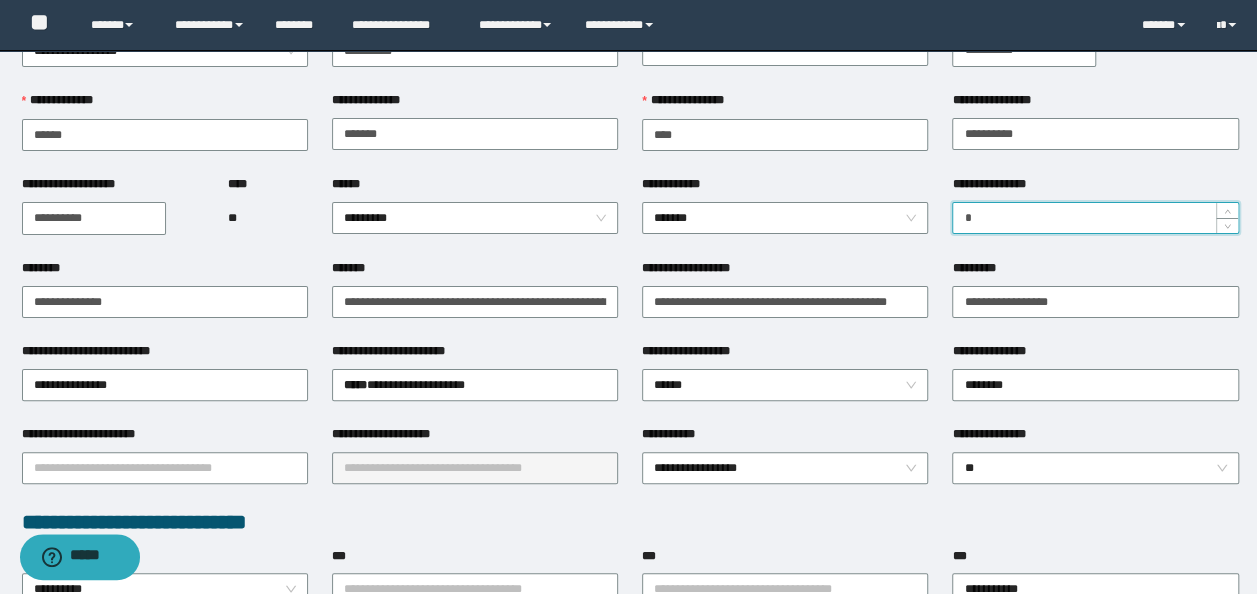 type on "*" 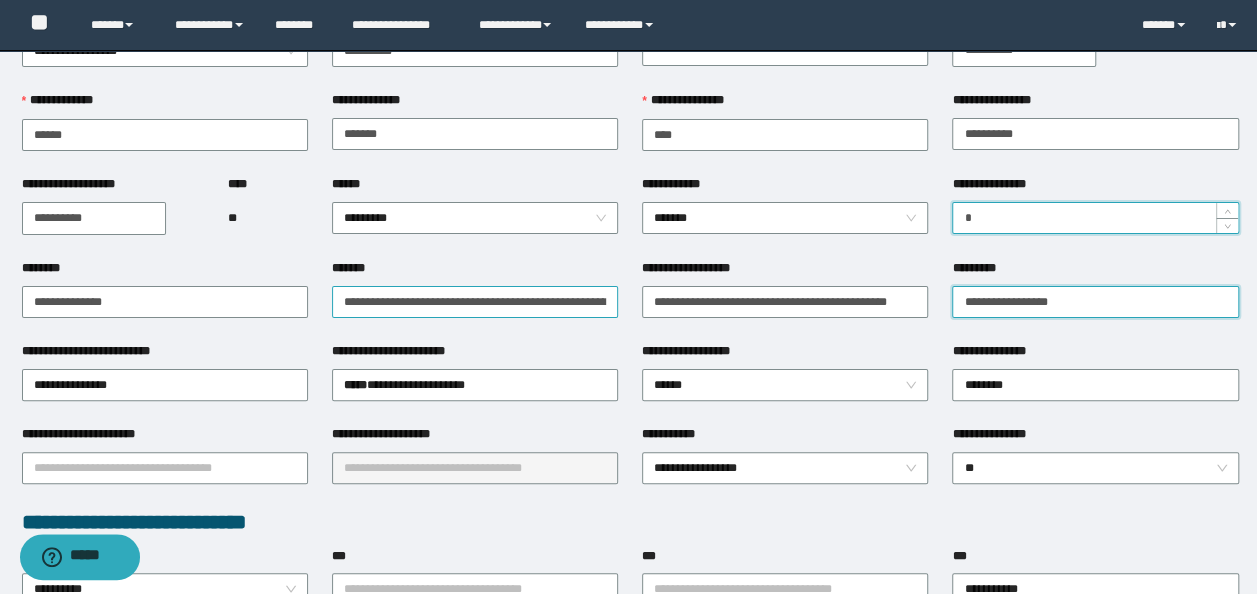scroll, scrollTop: 0, scrollLeft: 0, axis: both 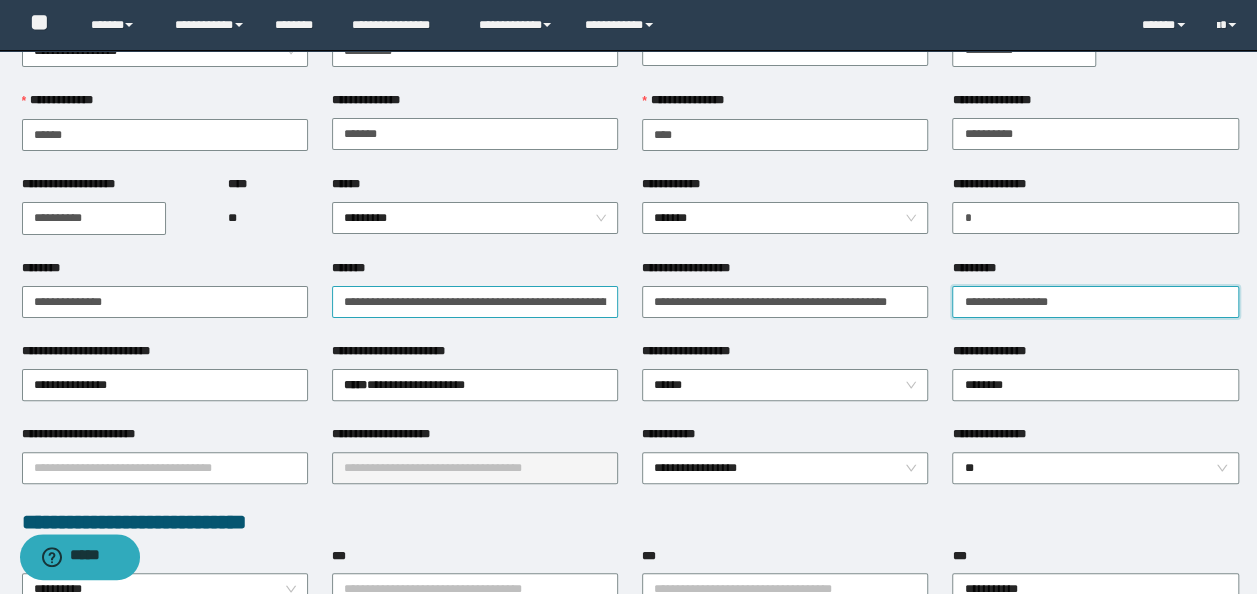 type on "**********" 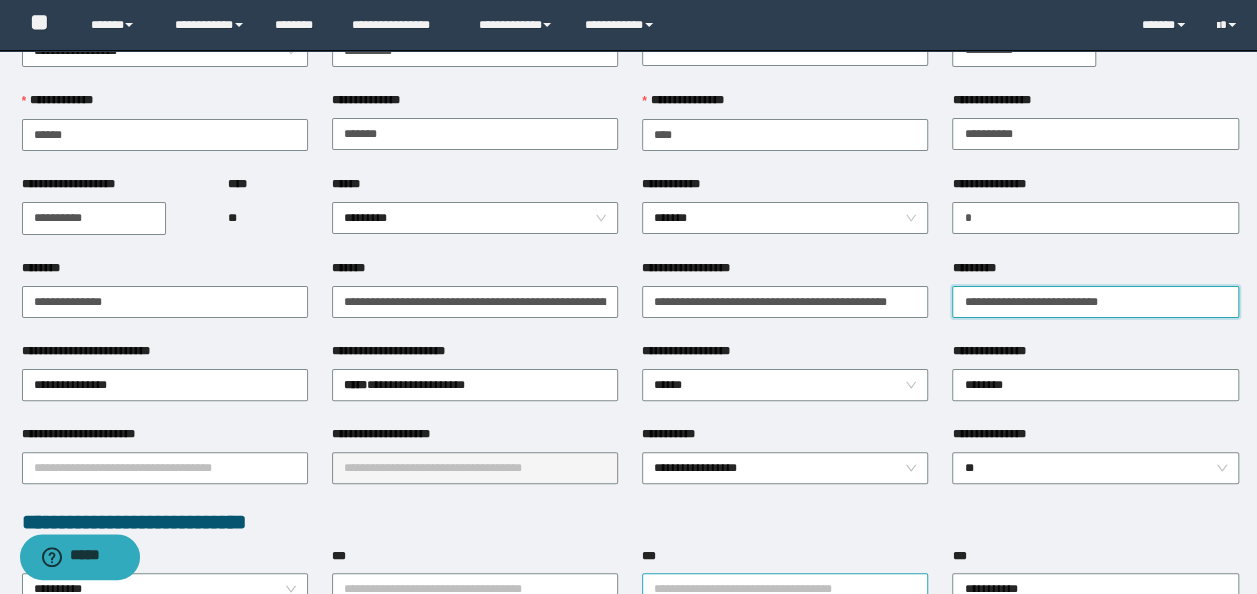 type on "**********" 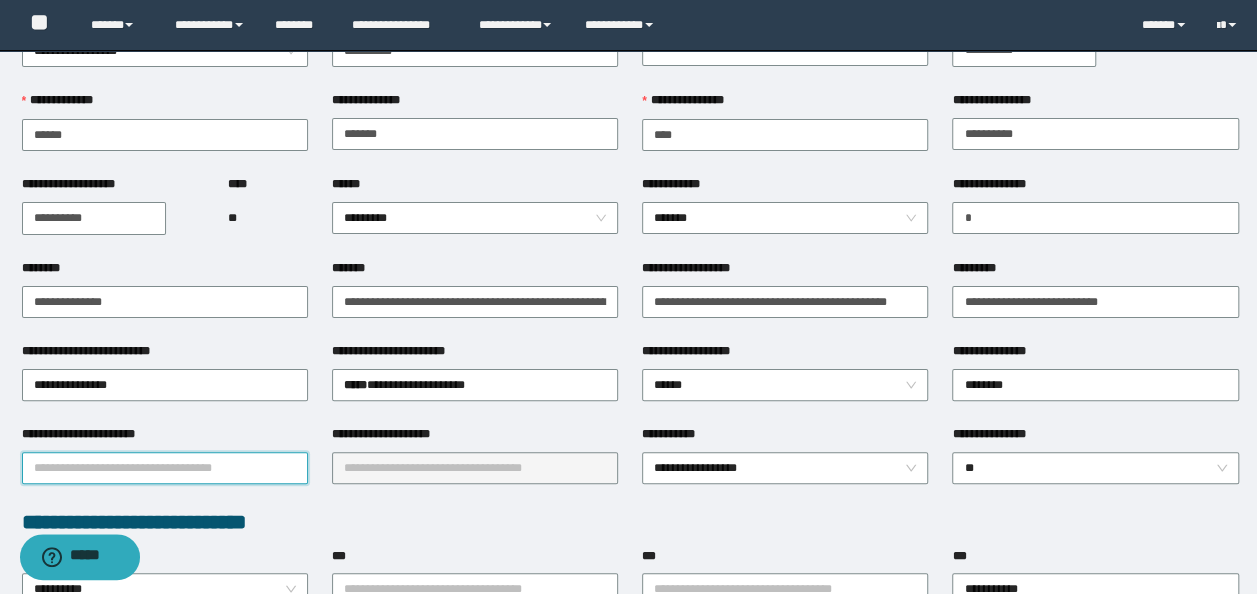 drag, startPoint x: 252, startPoint y: 472, endPoint x: 263, endPoint y: 471, distance: 11.045361 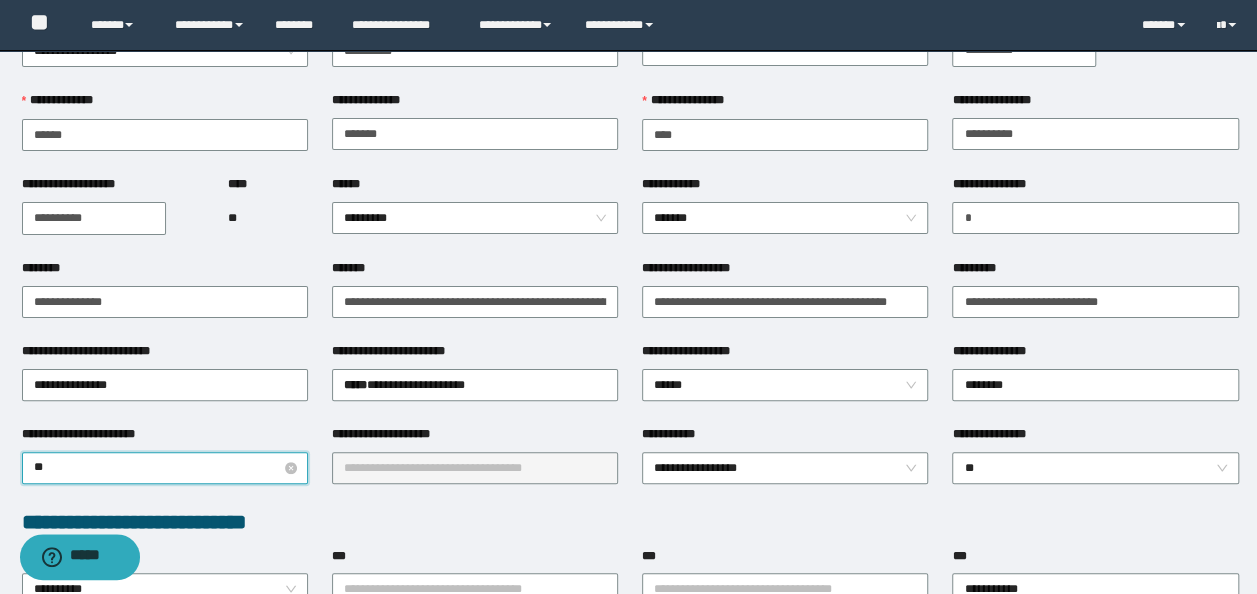 type on "***" 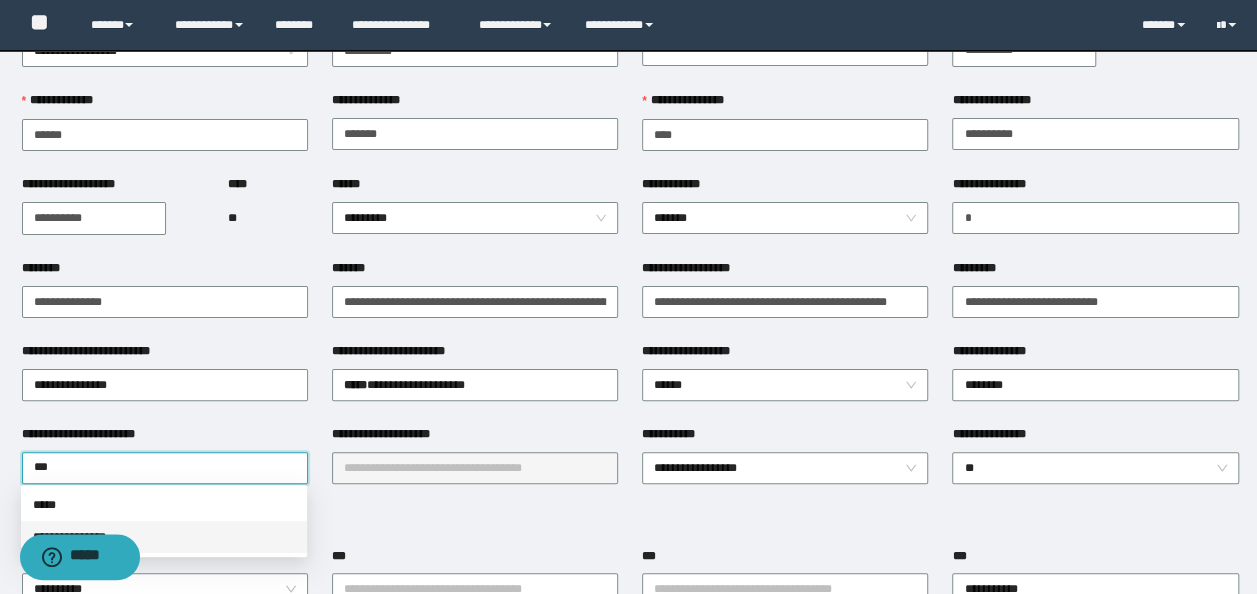 click on "**********" at bounding box center [164, 537] 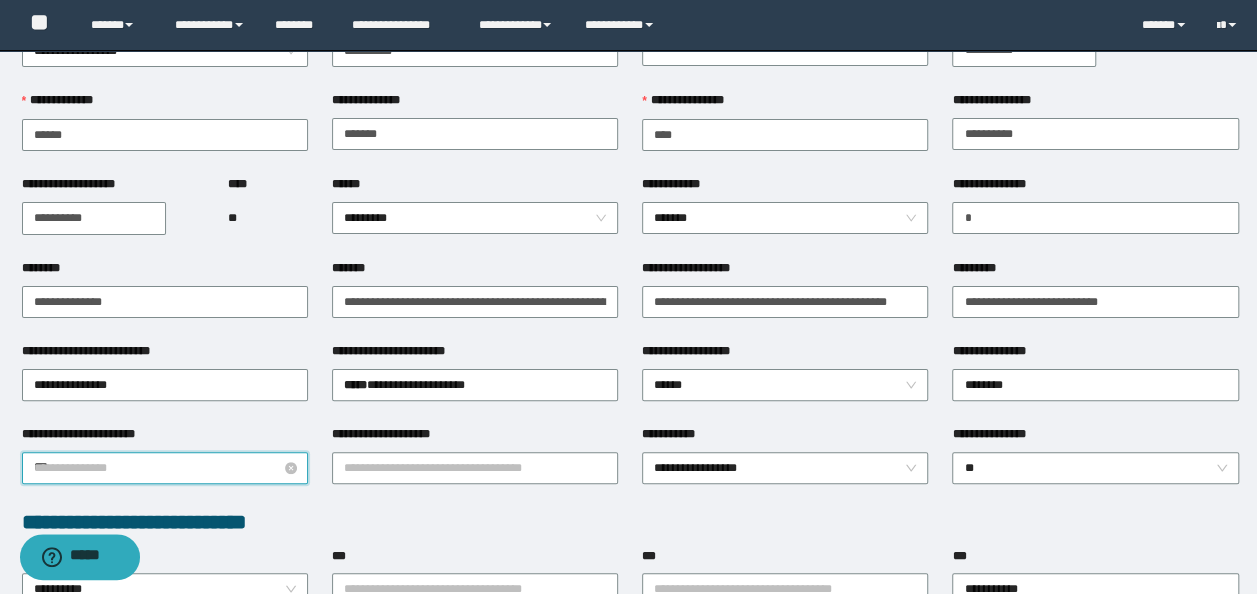 click on "**********" at bounding box center (165, 468) 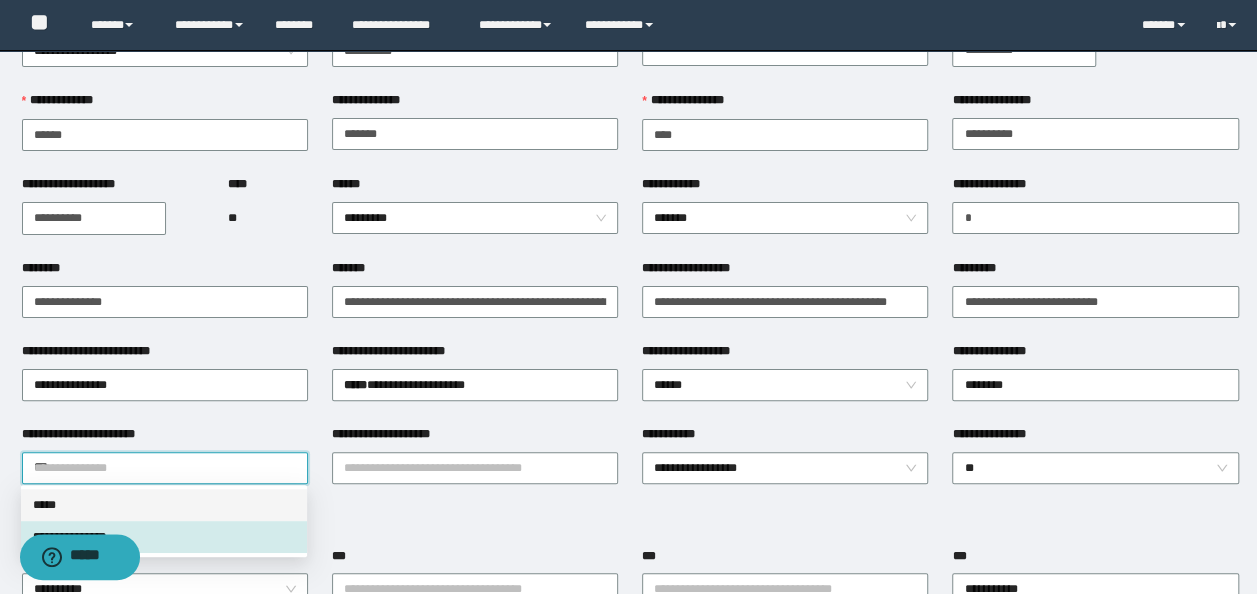 drag, startPoint x: 178, startPoint y: 504, endPoint x: 238, endPoint y: 498, distance: 60.299255 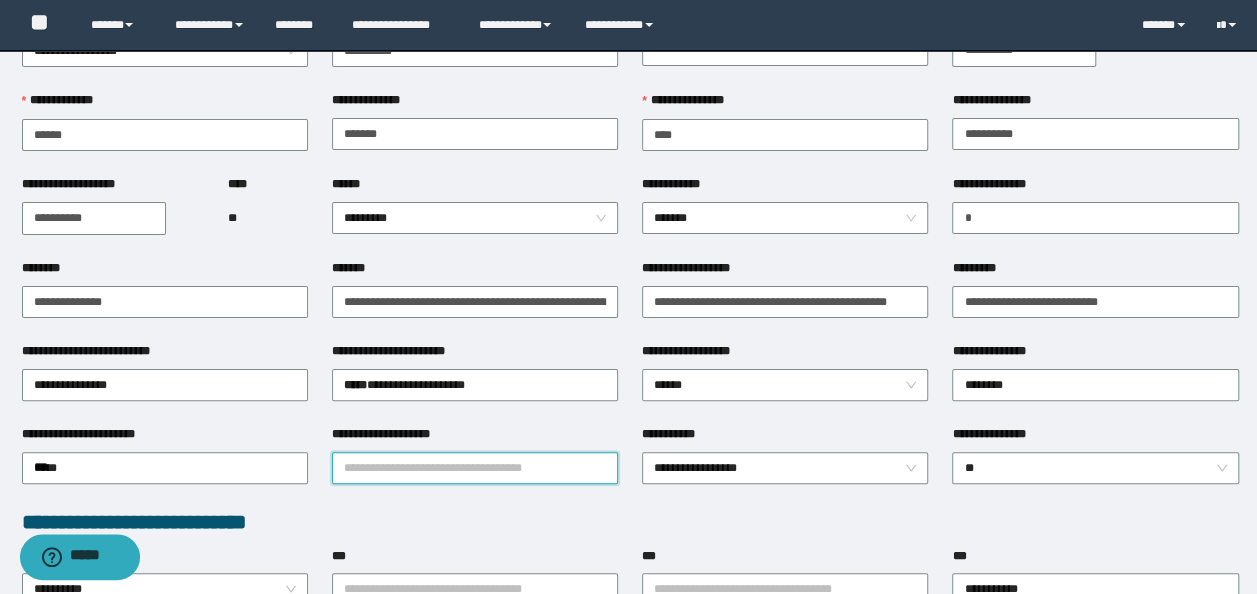 click on "**********" at bounding box center [475, 468] 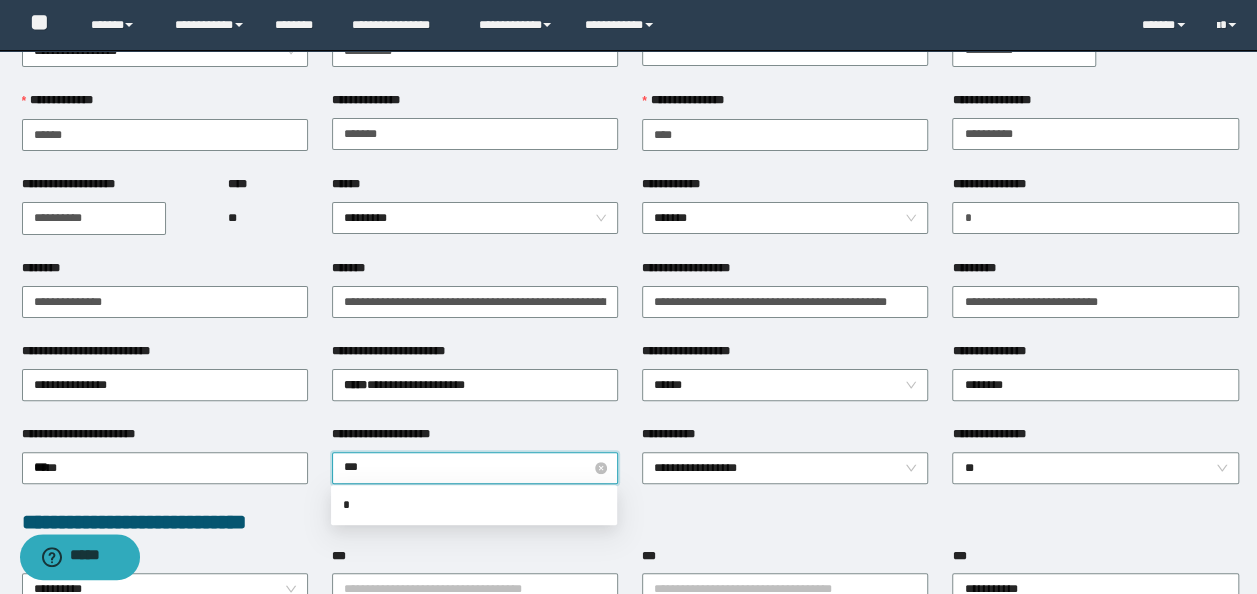 type on "****" 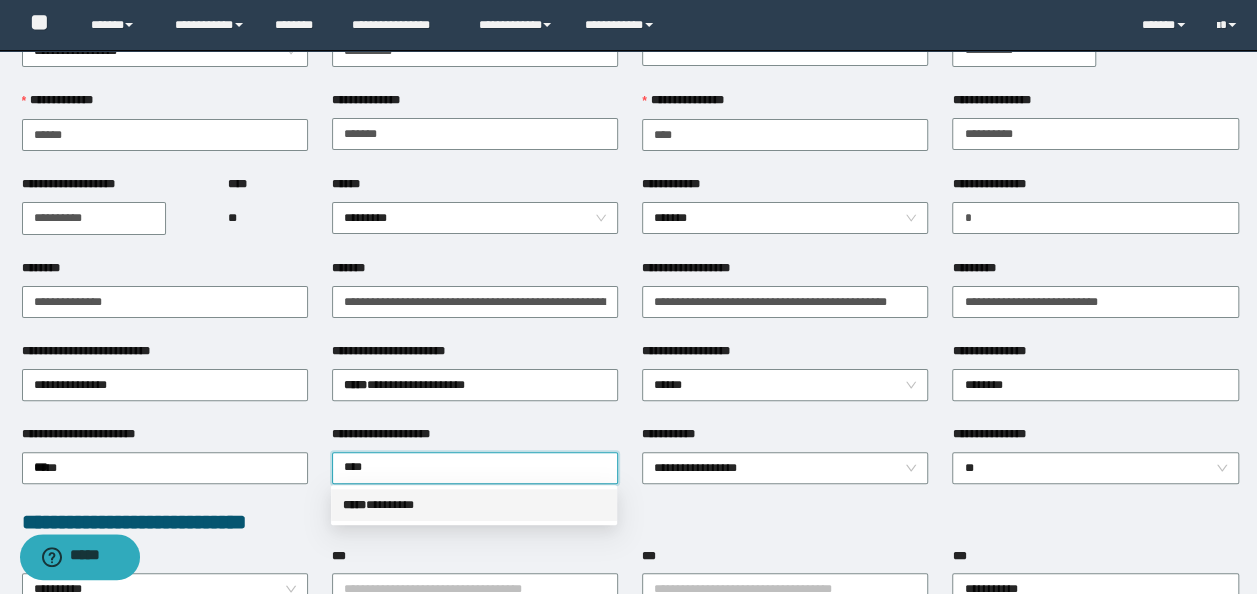 click on "***** * *******" at bounding box center [474, 505] 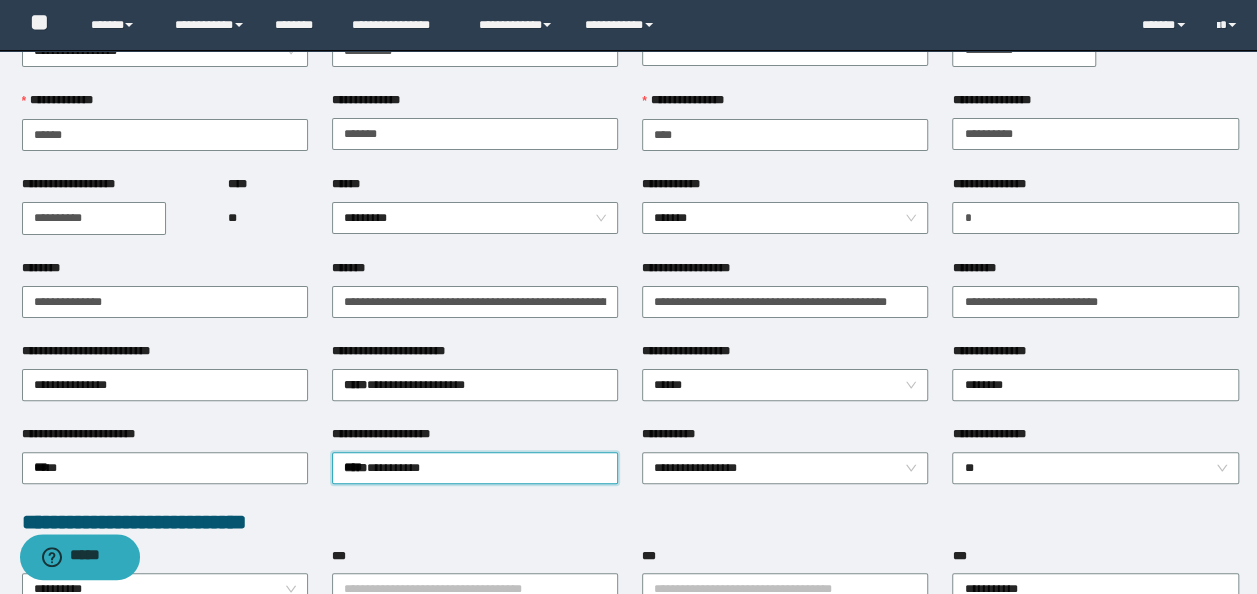 type 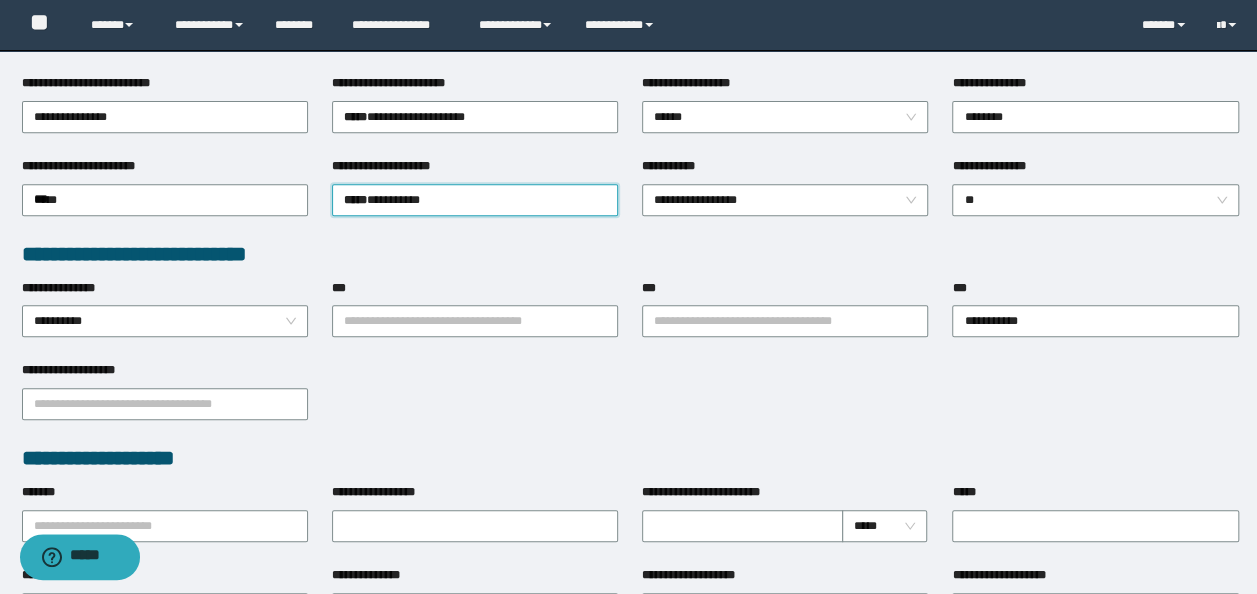 scroll, scrollTop: 400, scrollLeft: 0, axis: vertical 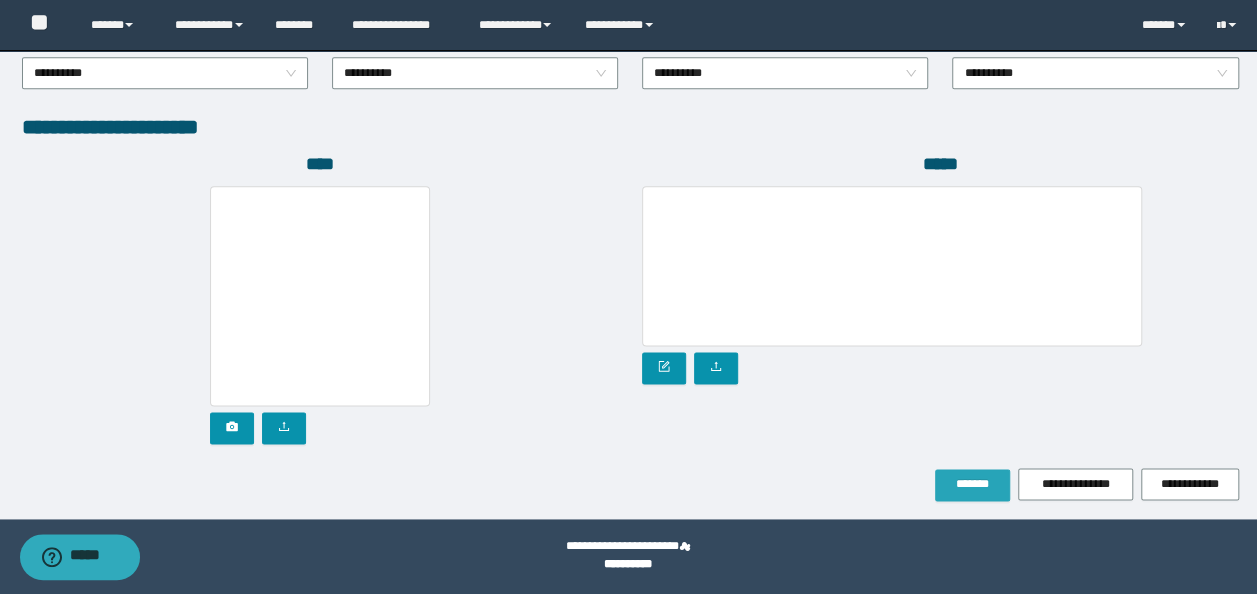 drag, startPoint x: 967, startPoint y: 475, endPoint x: 956, endPoint y: 472, distance: 11.401754 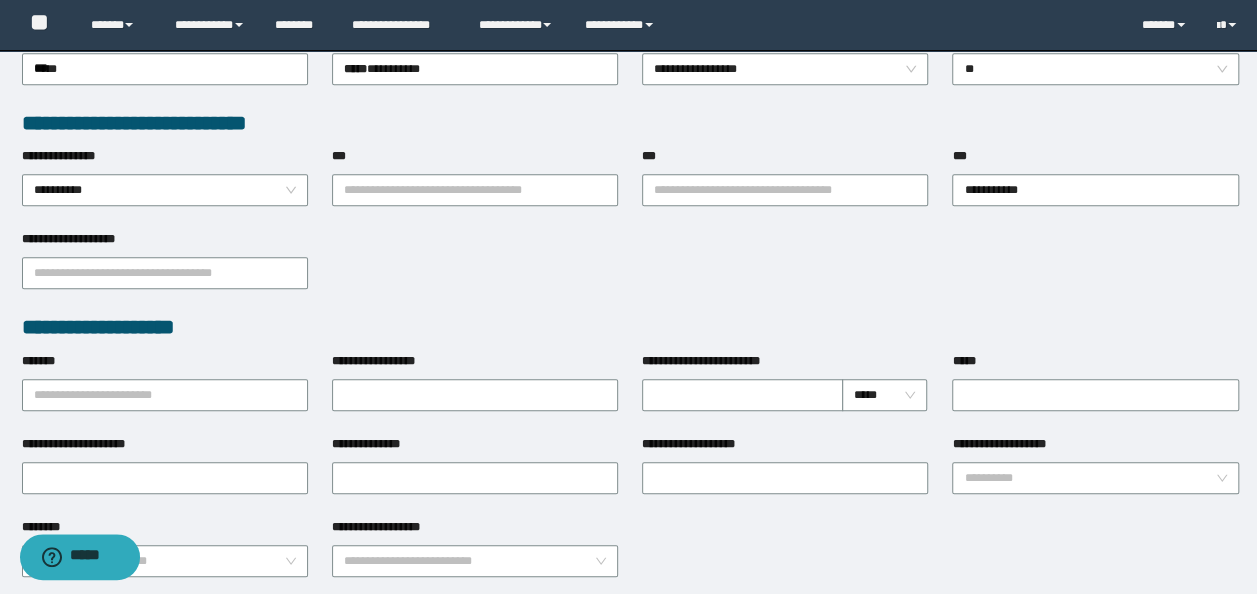 scroll, scrollTop: 460, scrollLeft: 0, axis: vertical 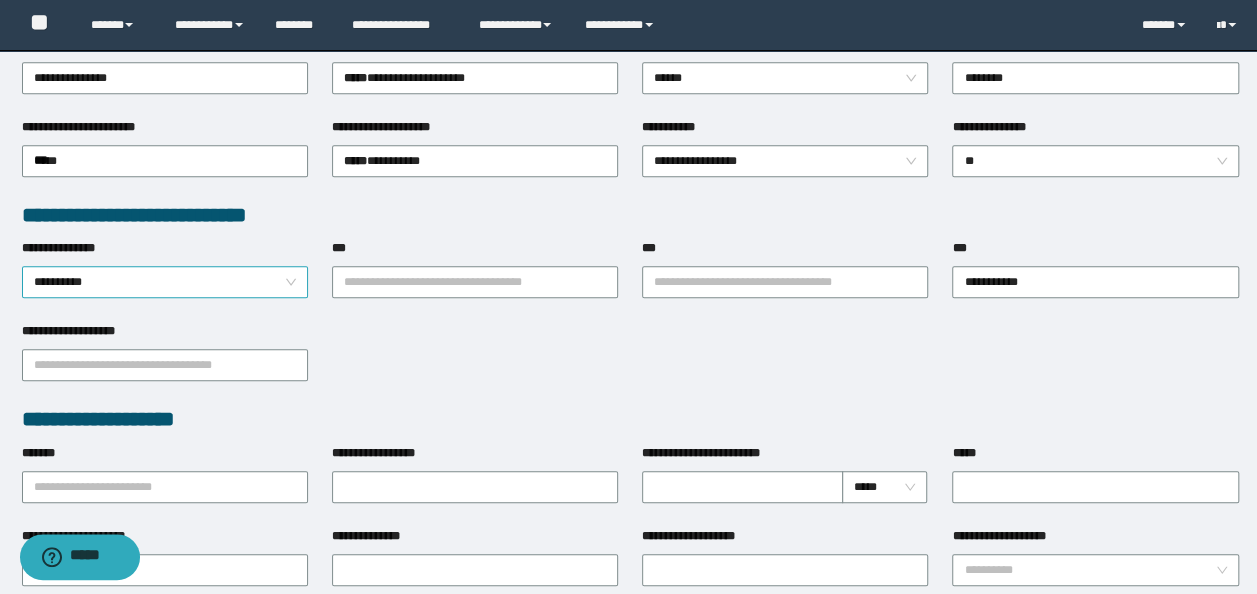 click on "**********" at bounding box center [165, 282] 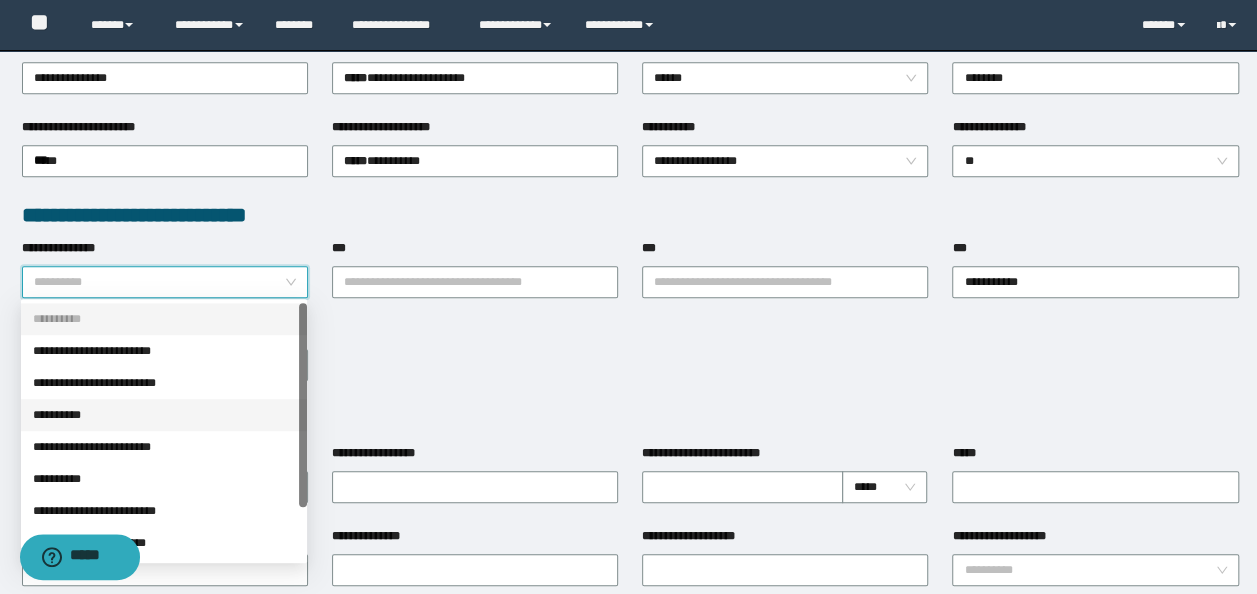 click on "**********" at bounding box center [164, 415] 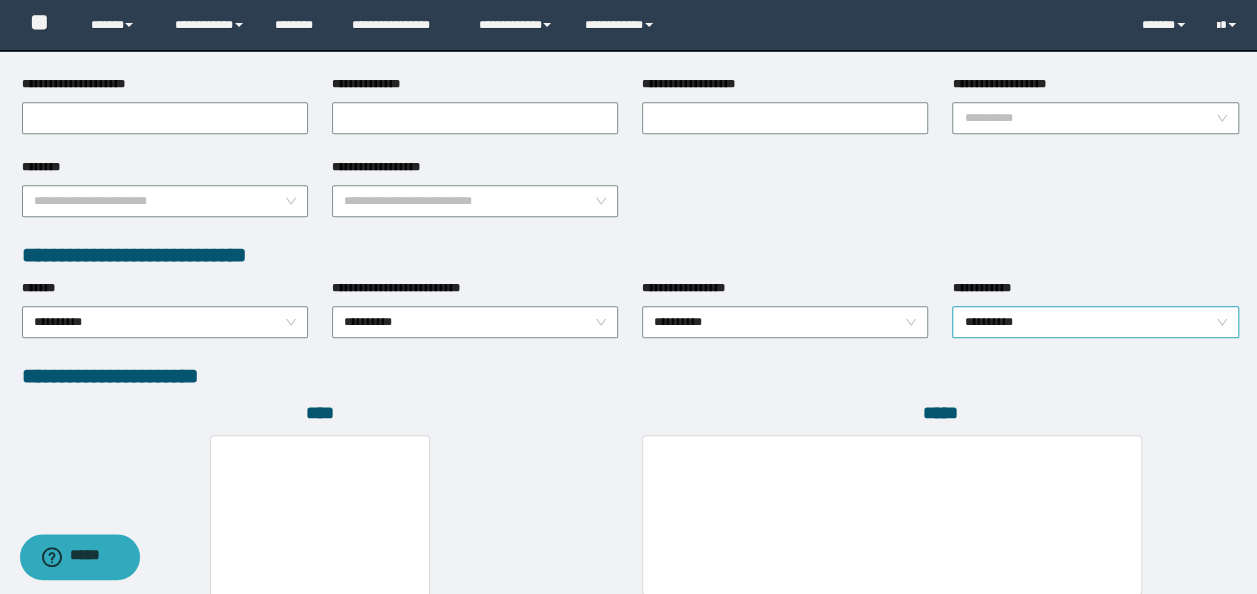 click on "**********" at bounding box center [1095, 322] 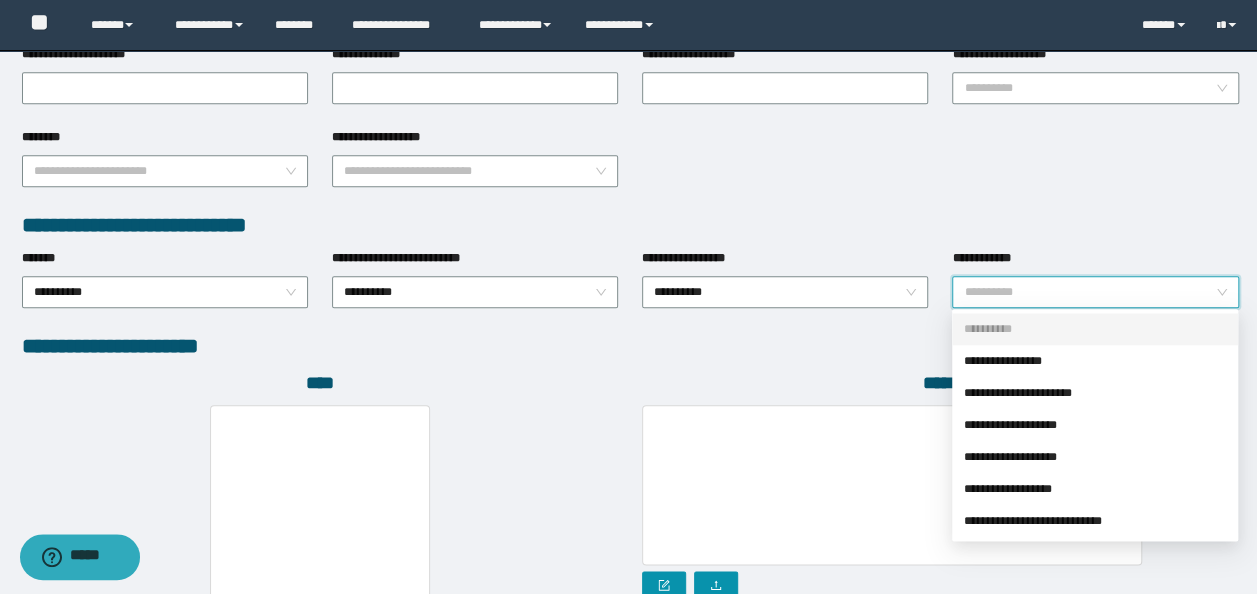 scroll, scrollTop: 1112, scrollLeft: 0, axis: vertical 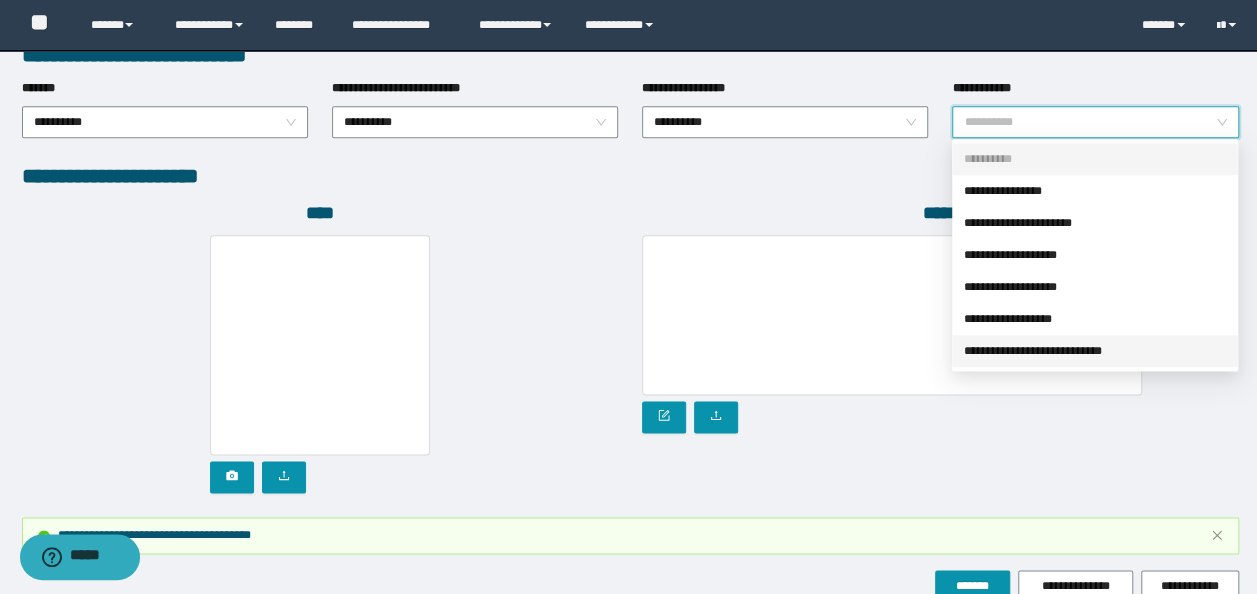 click on "**********" at bounding box center [1095, 351] 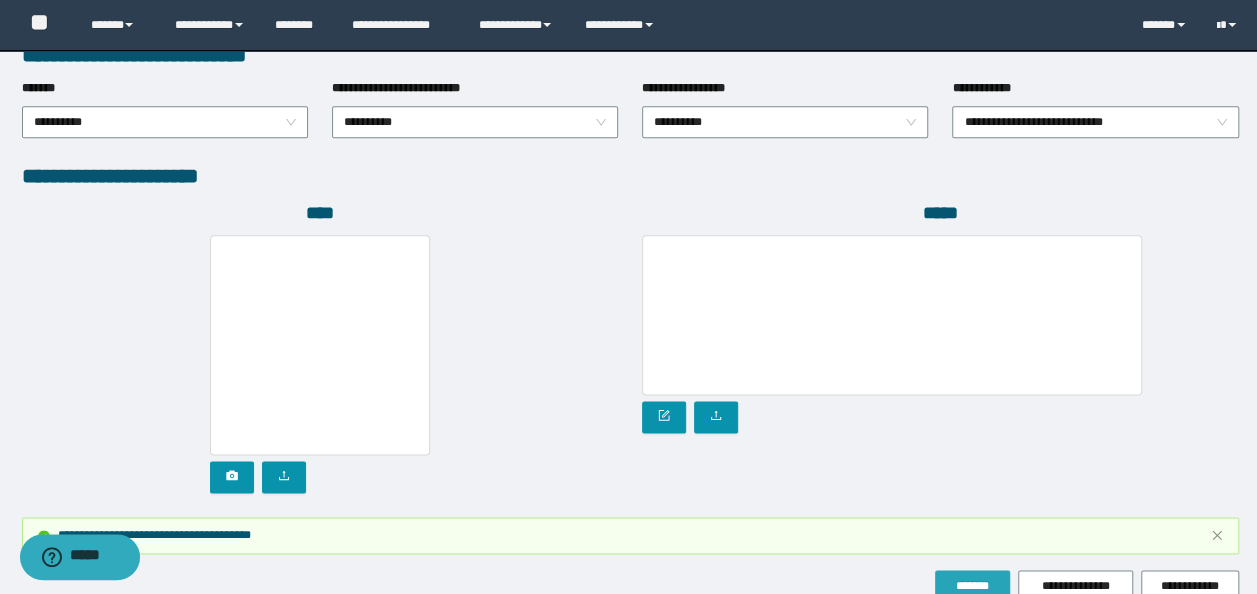 click on "*******" at bounding box center [972, 586] 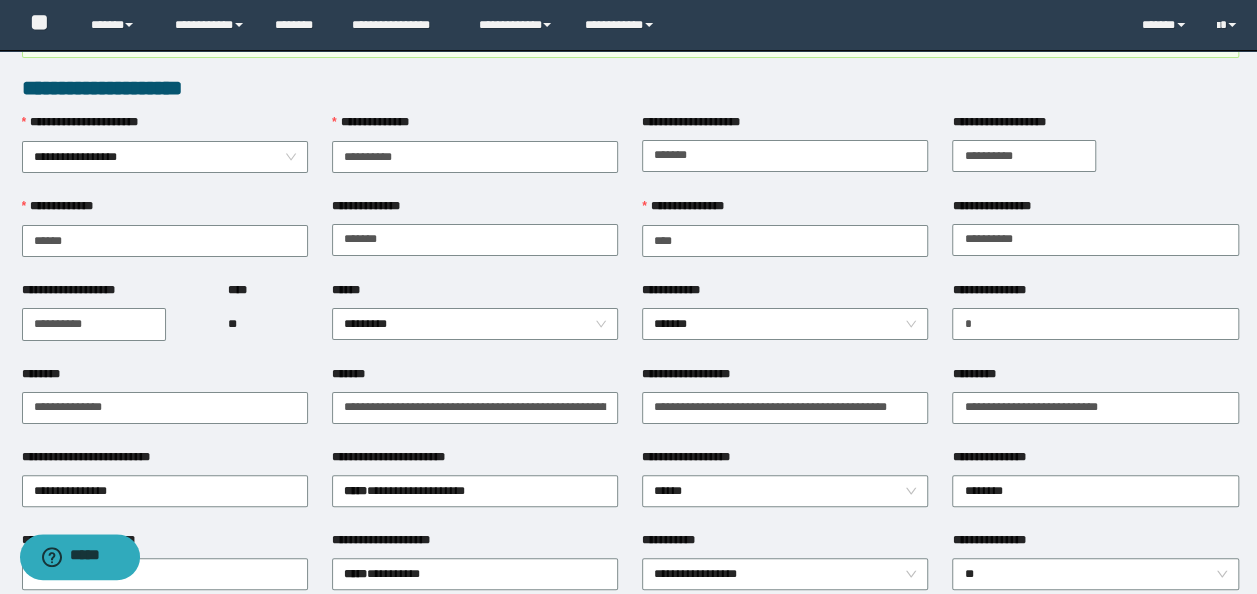 scroll, scrollTop: 0, scrollLeft: 0, axis: both 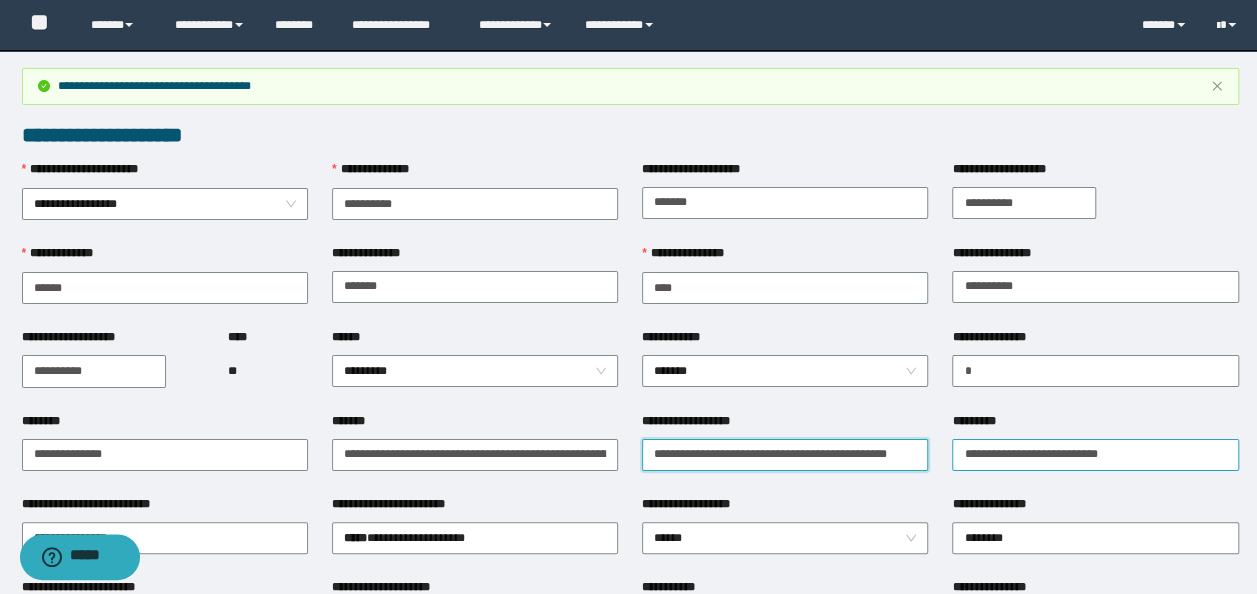 drag, startPoint x: 650, startPoint y: 448, endPoint x: 1115, endPoint y: 450, distance: 465.0043 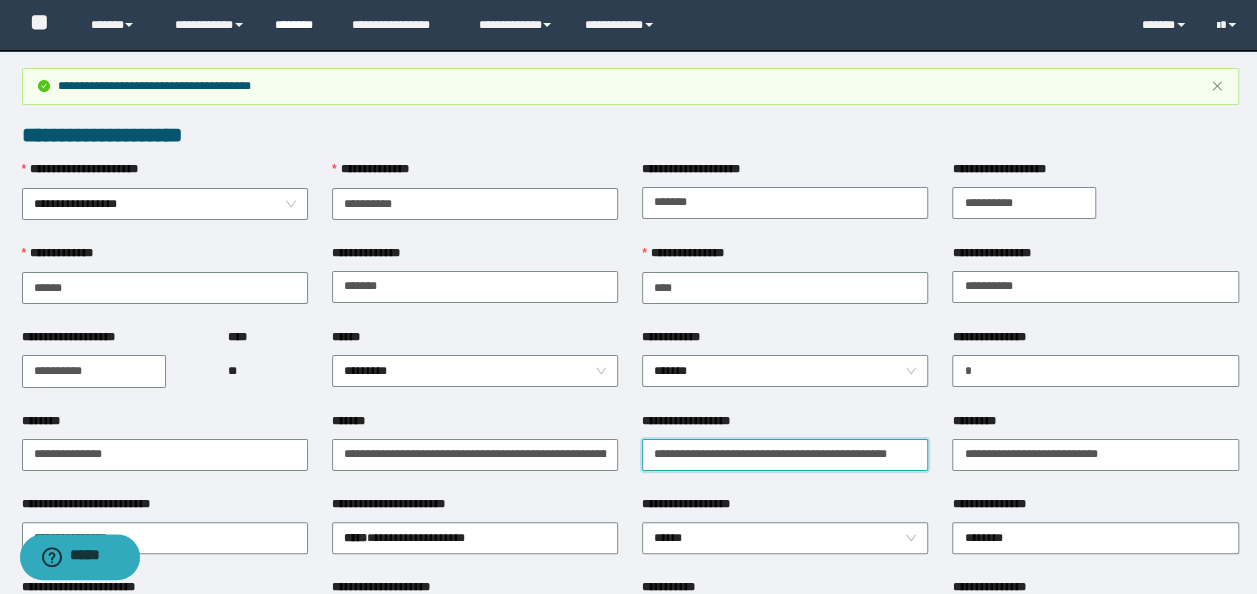 scroll, scrollTop: 0, scrollLeft: 0, axis: both 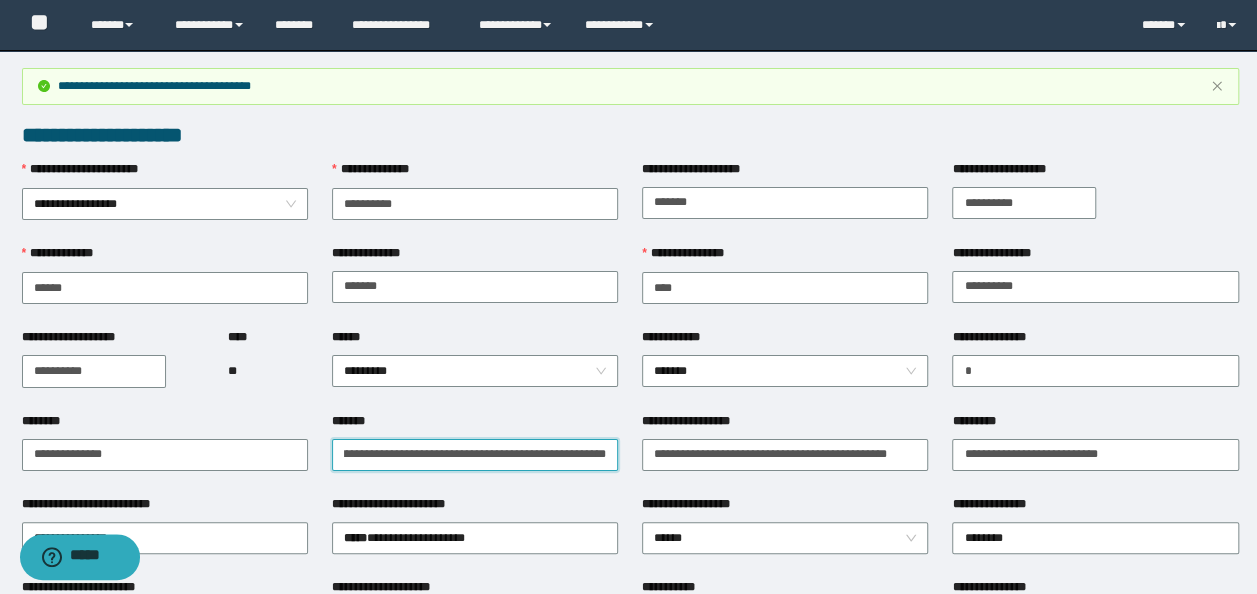 drag, startPoint x: 336, startPoint y: 457, endPoint x: 822, endPoint y: 434, distance: 486.54395 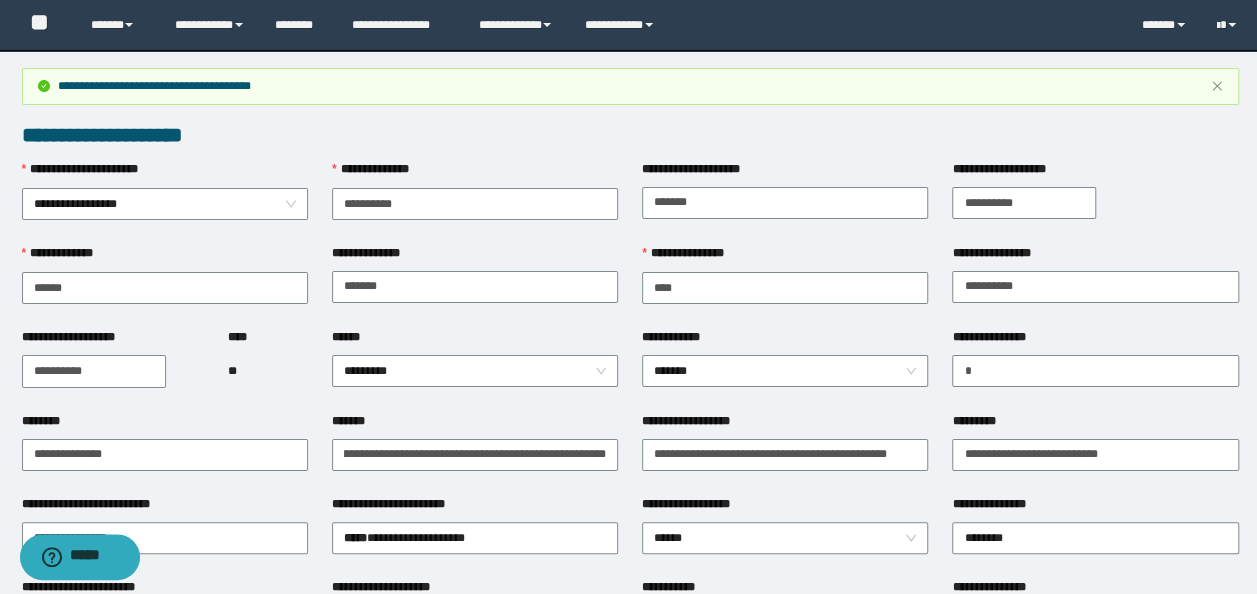 scroll, scrollTop: 0, scrollLeft: 0, axis: both 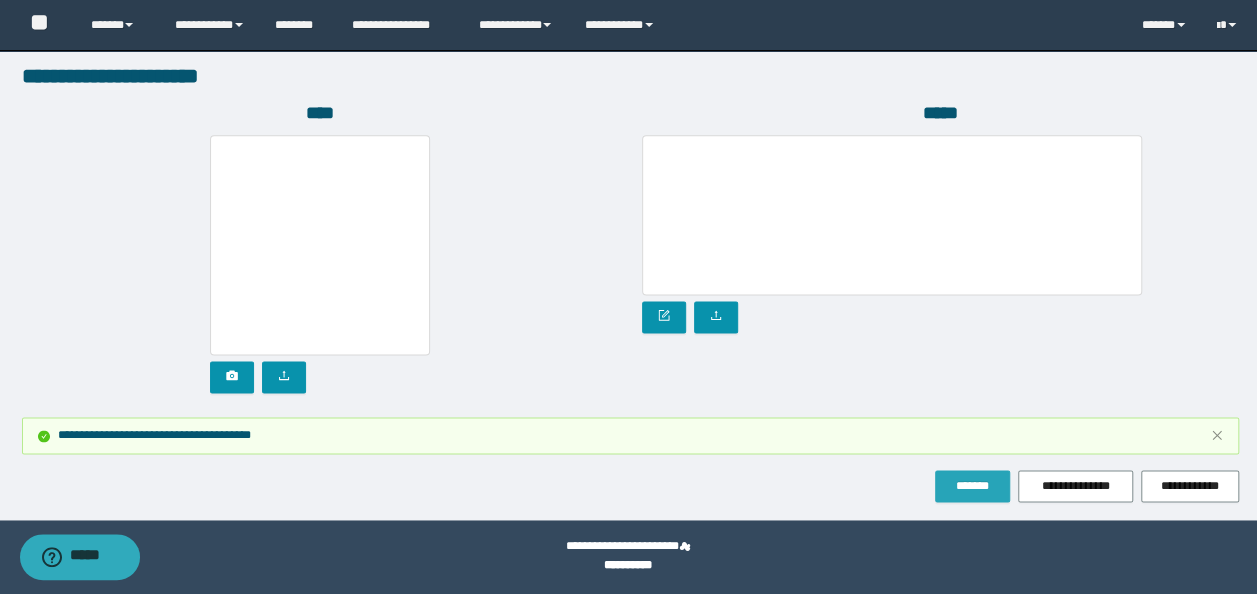 click on "*******" at bounding box center (972, 486) 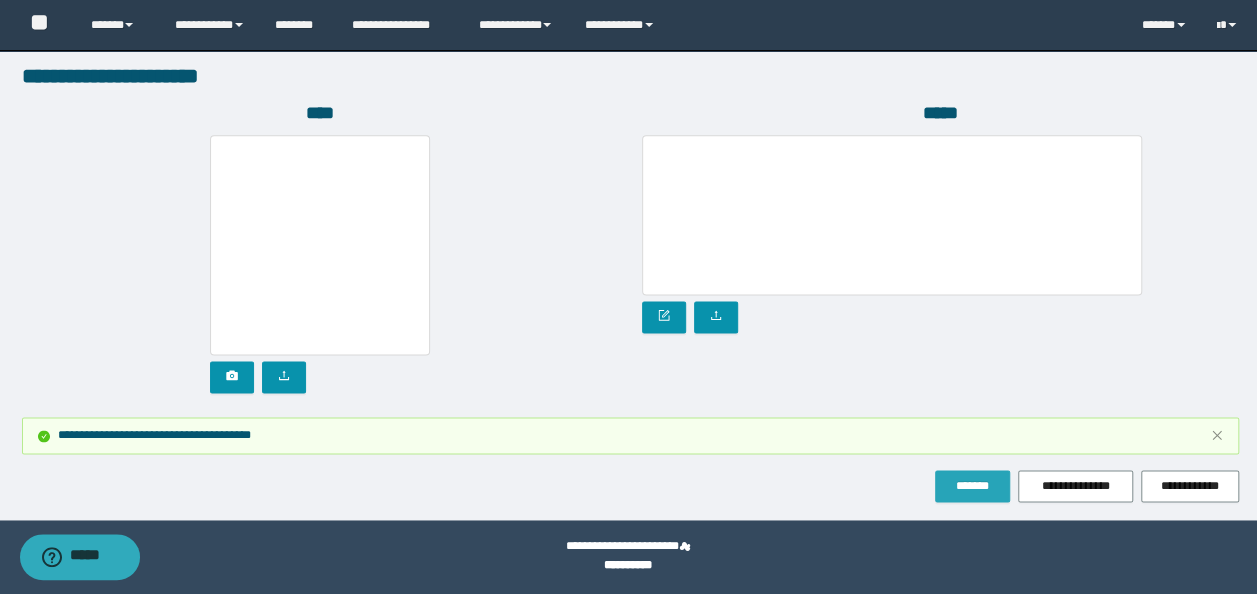 drag, startPoint x: 978, startPoint y: 477, endPoint x: 976, endPoint y: 465, distance: 12.165525 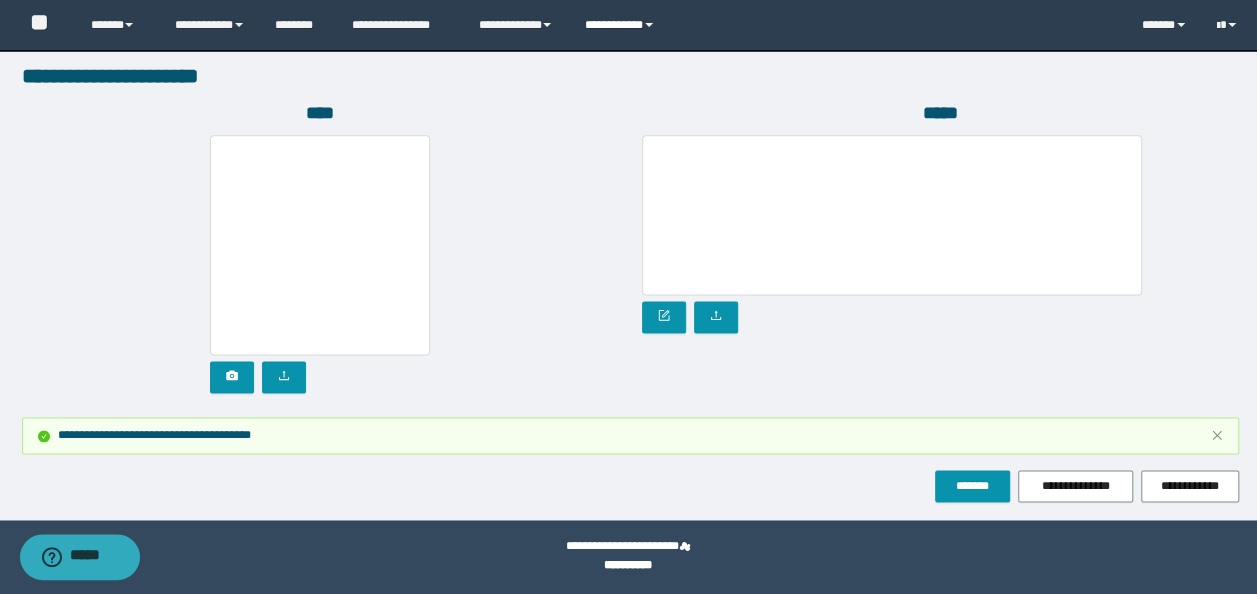 click on "**********" at bounding box center (622, 25) 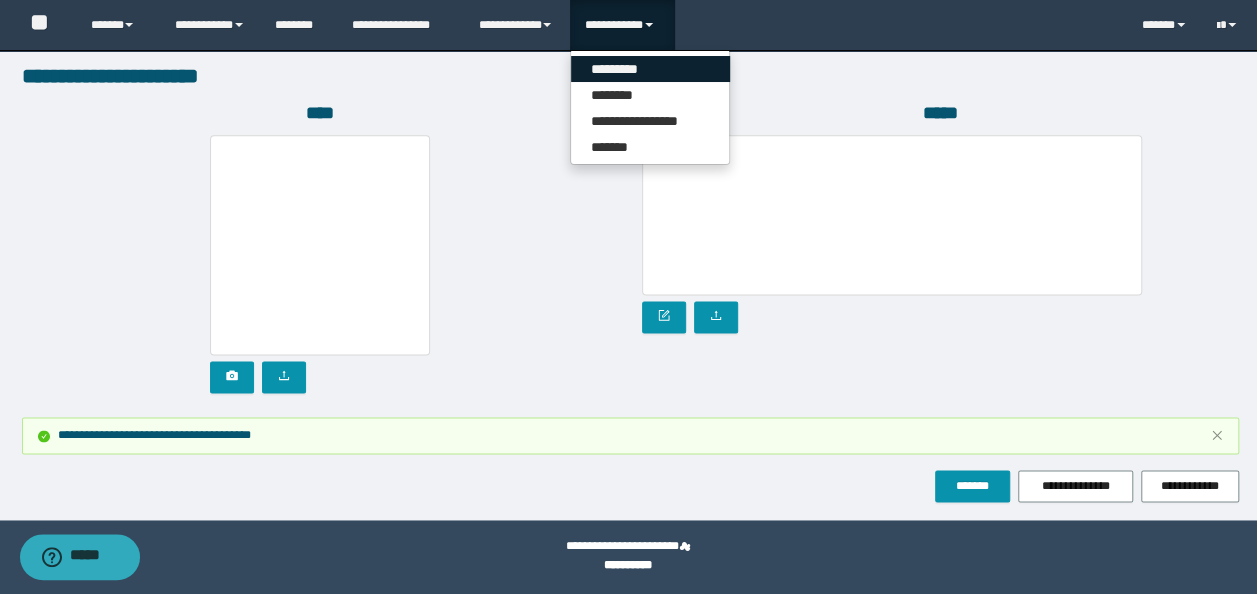 click on "*********" at bounding box center [650, 69] 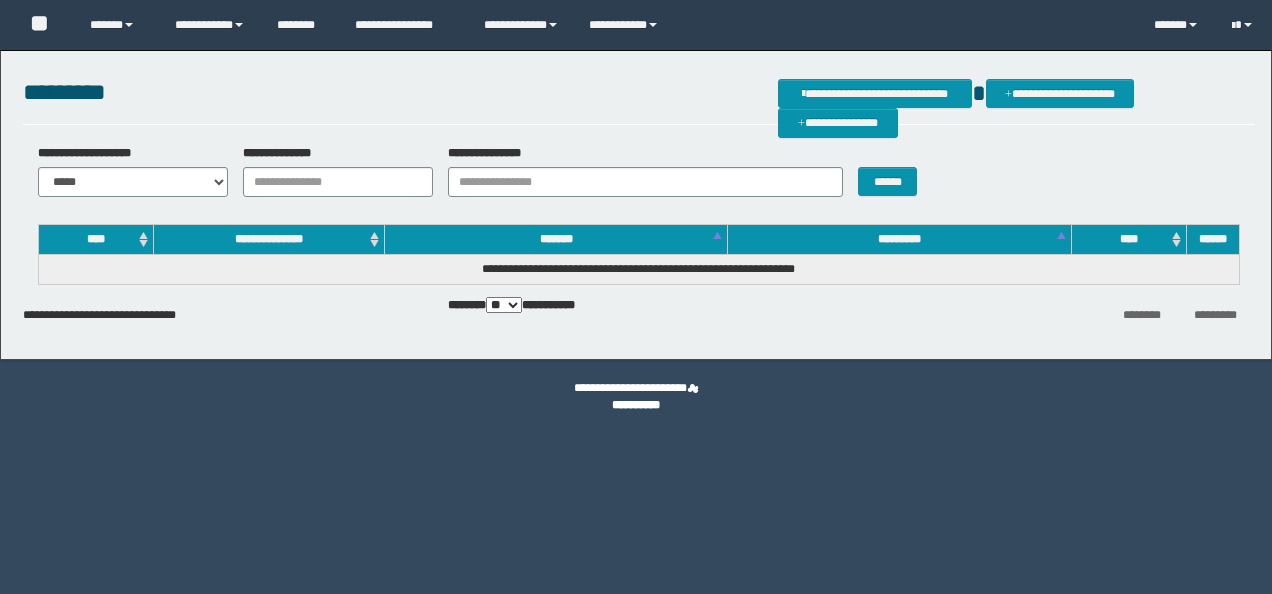scroll, scrollTop: 0, scrollLeft: 0, axis: both 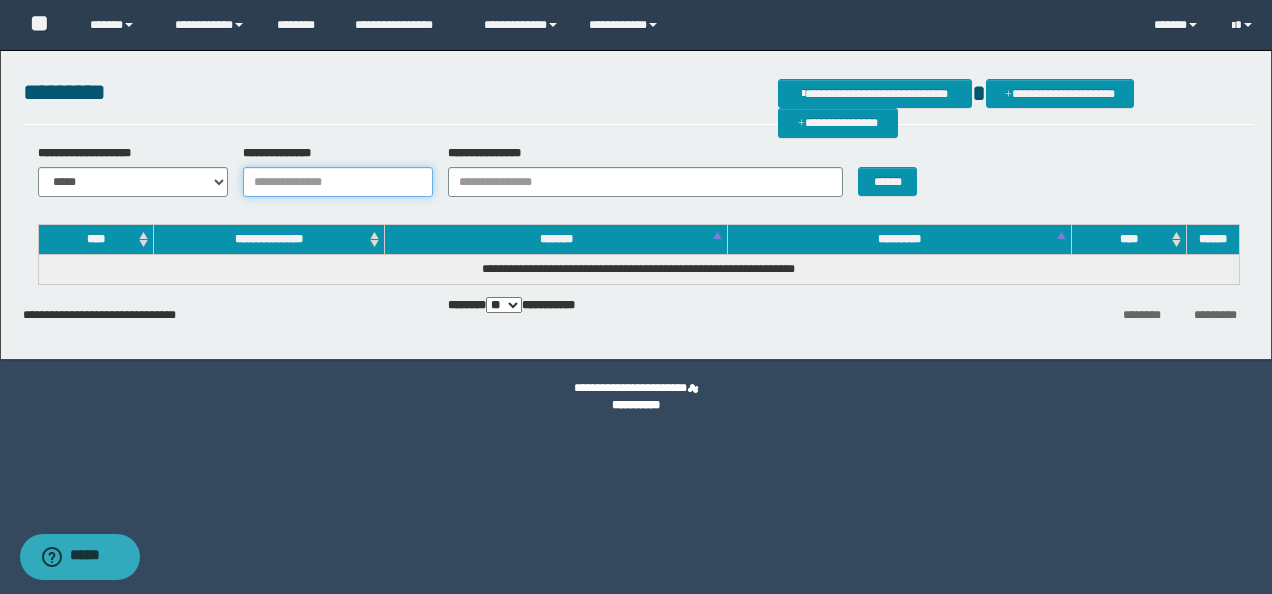 click on "**********" at bounding box center [338, 182] 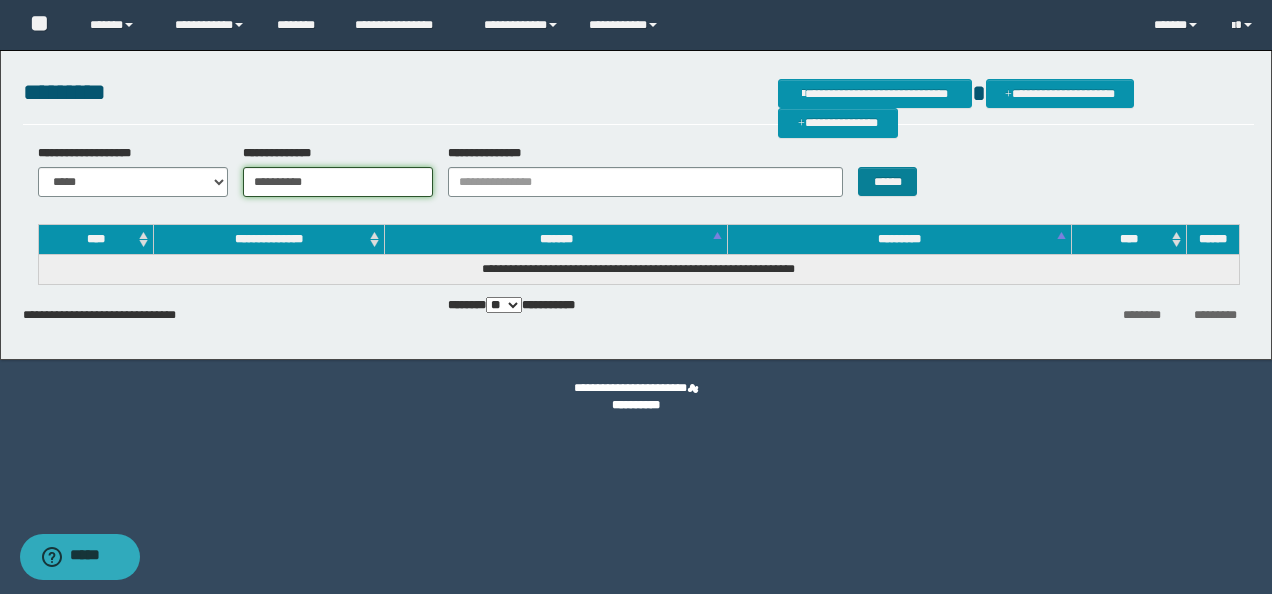 type on "**********" 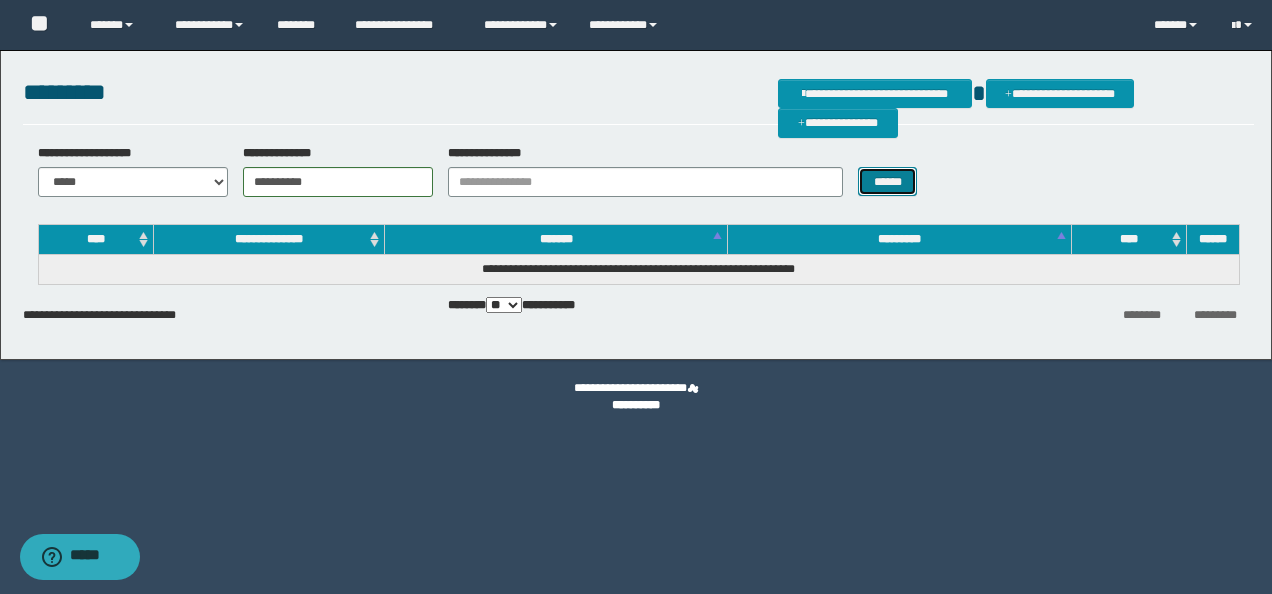 click on "******" at bounding box center (887, 181) 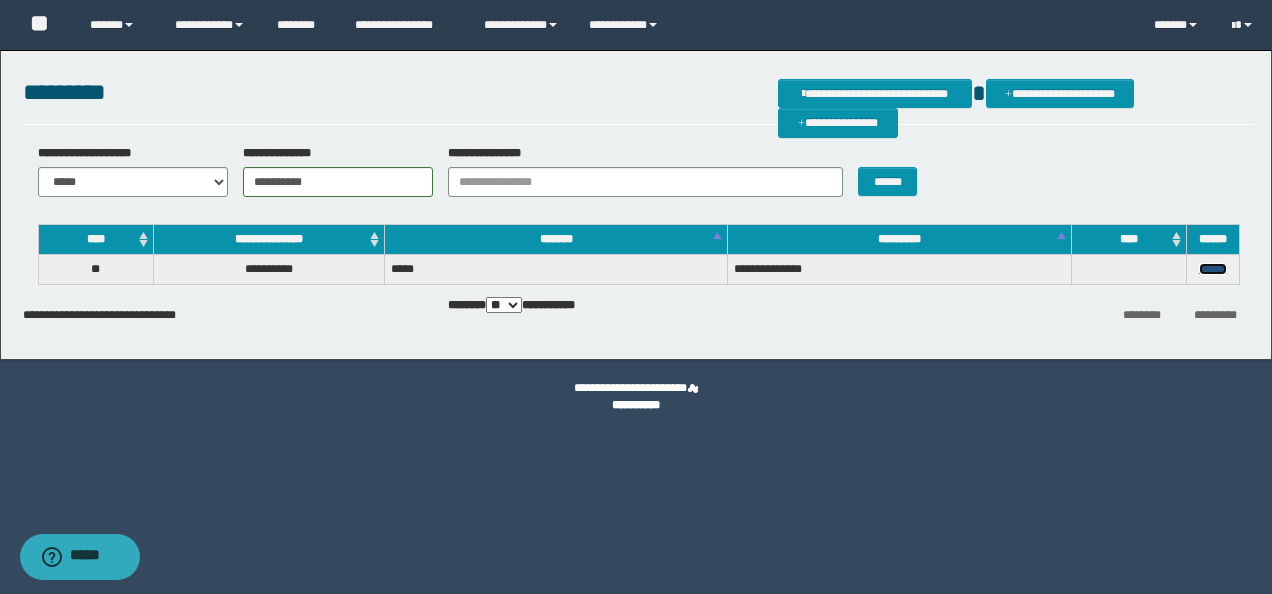 click on "******" at bounding box center [1213, 269] 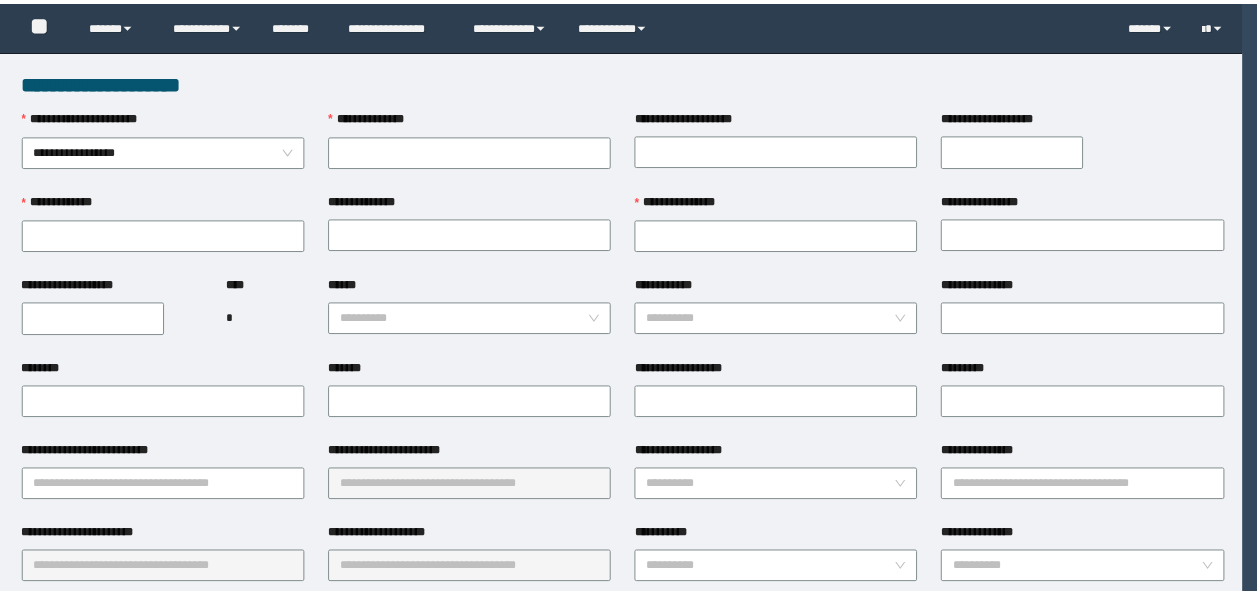 scroll, scrollTop: 0, scrollLeft: 0, axis: both 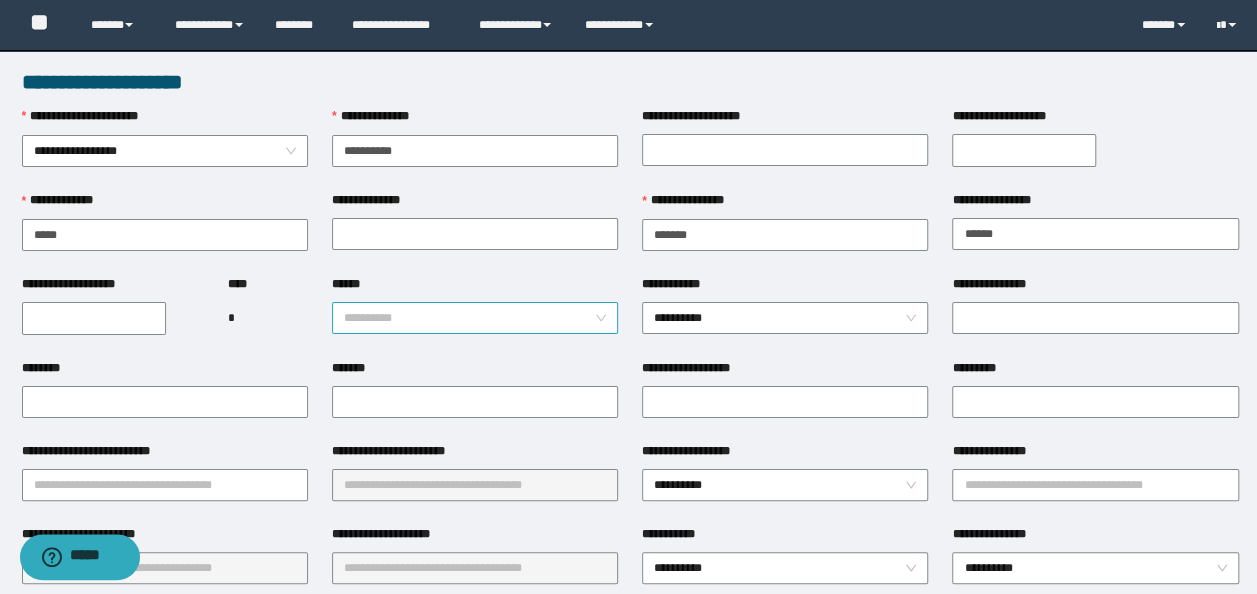 click on "**********" at bounding box center (475, 318) 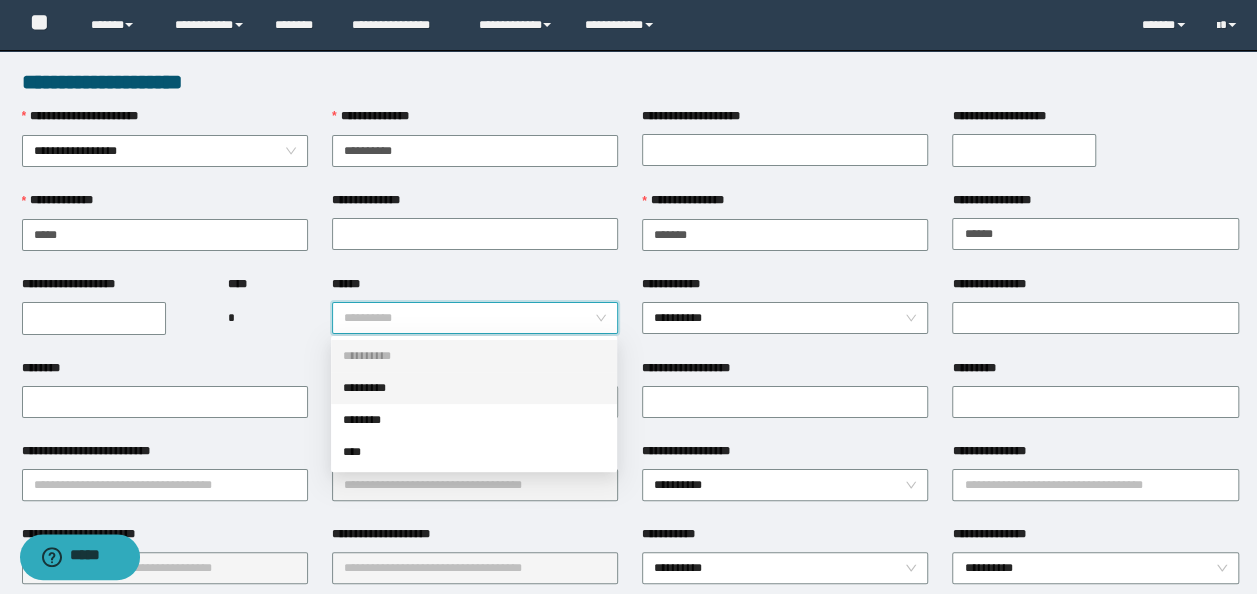 click on "*********" at bounding box center [474, 388] 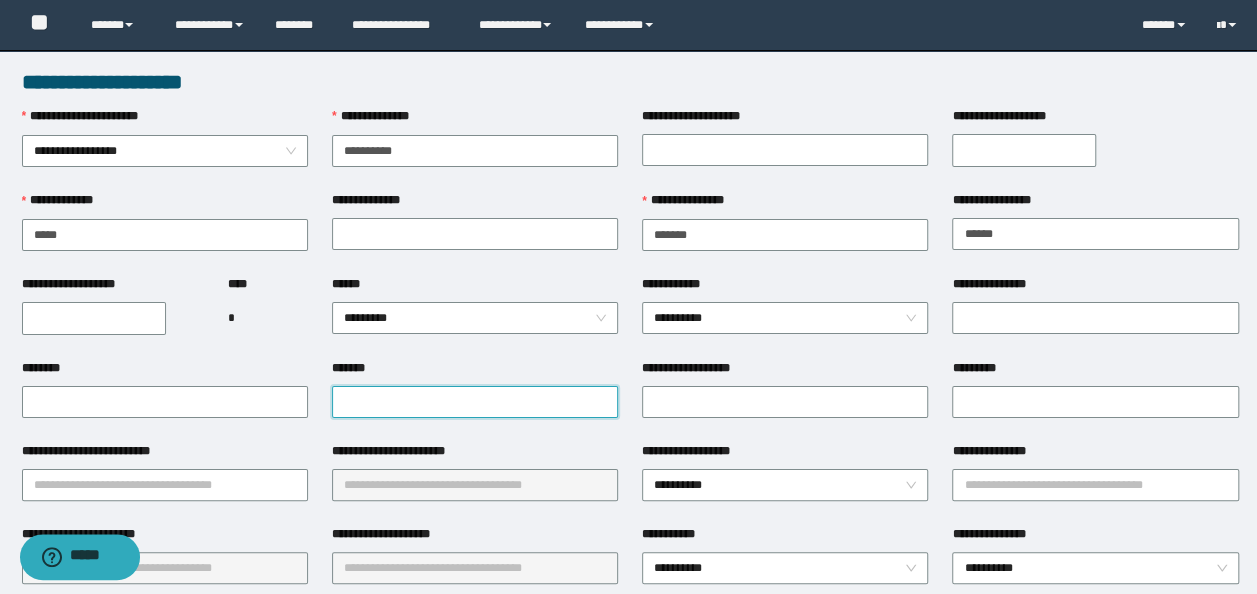 click on "*******" at bounding box center (475, 402) 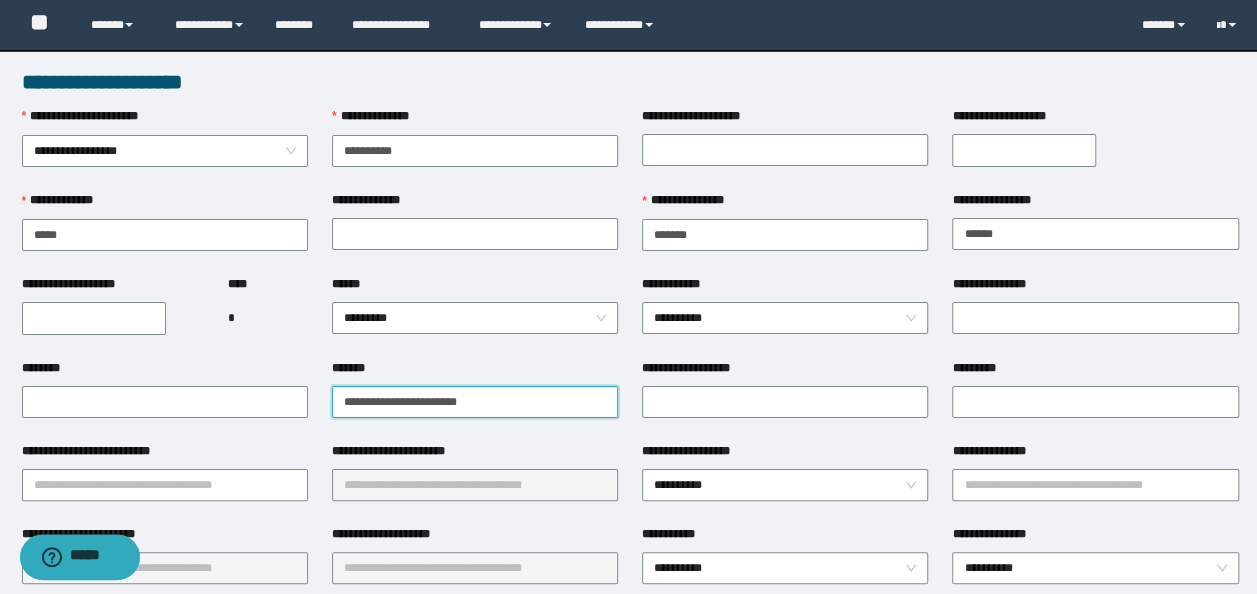 click on "**********" at bounding box center [475, 402] 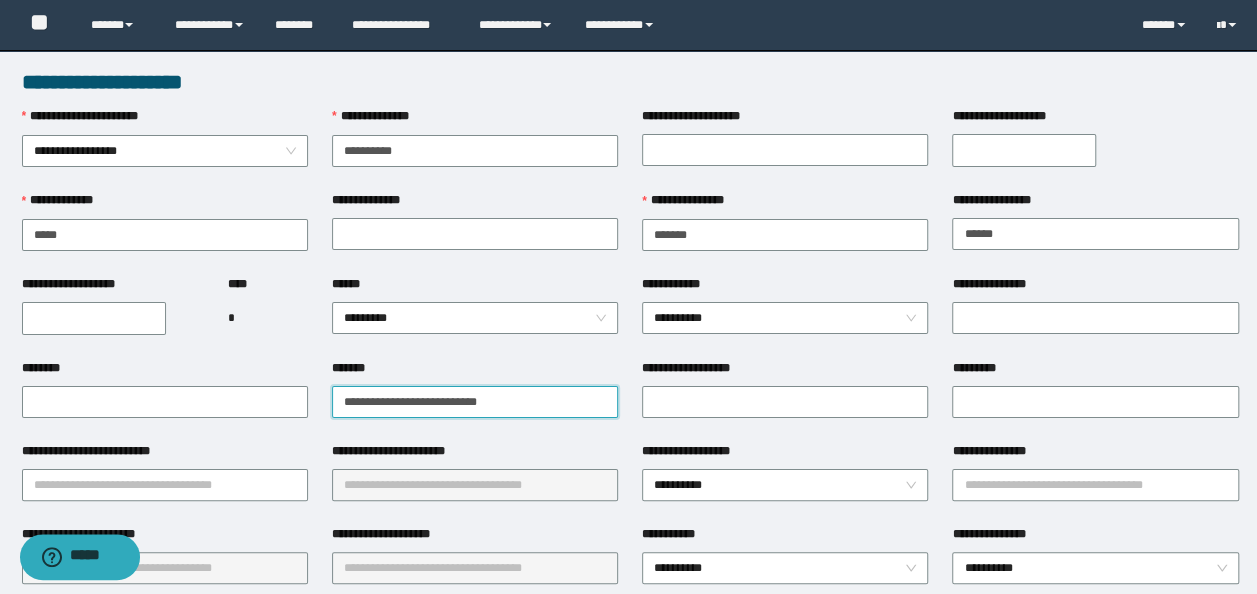 click on "**********" at bounding box center [475, 402] 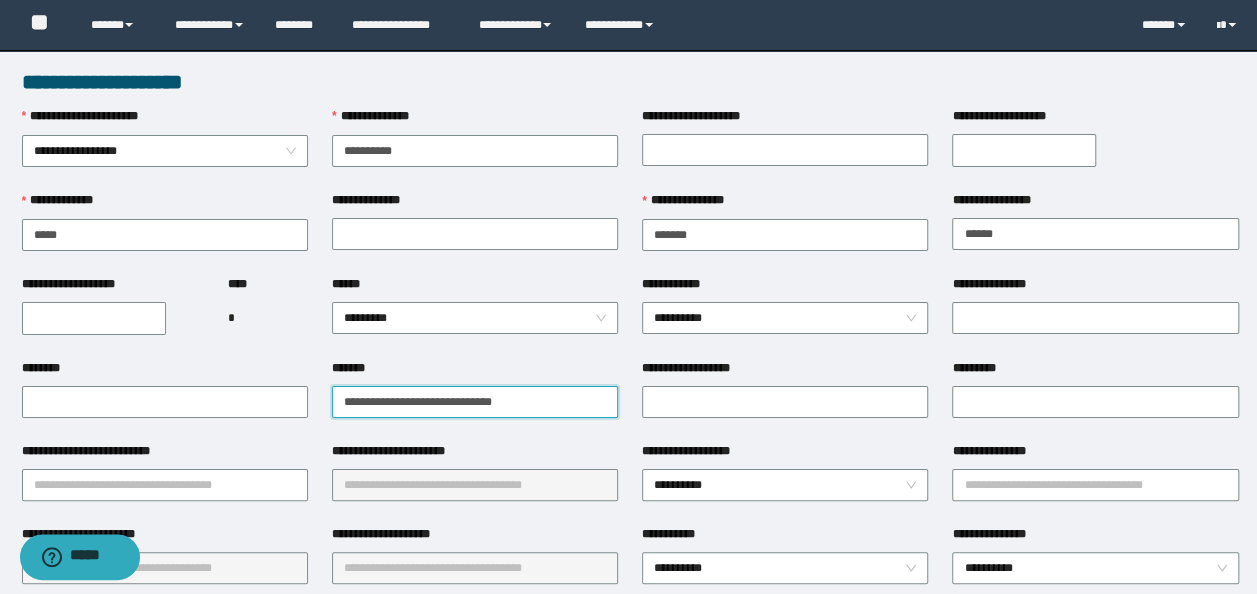 paste on "**********" 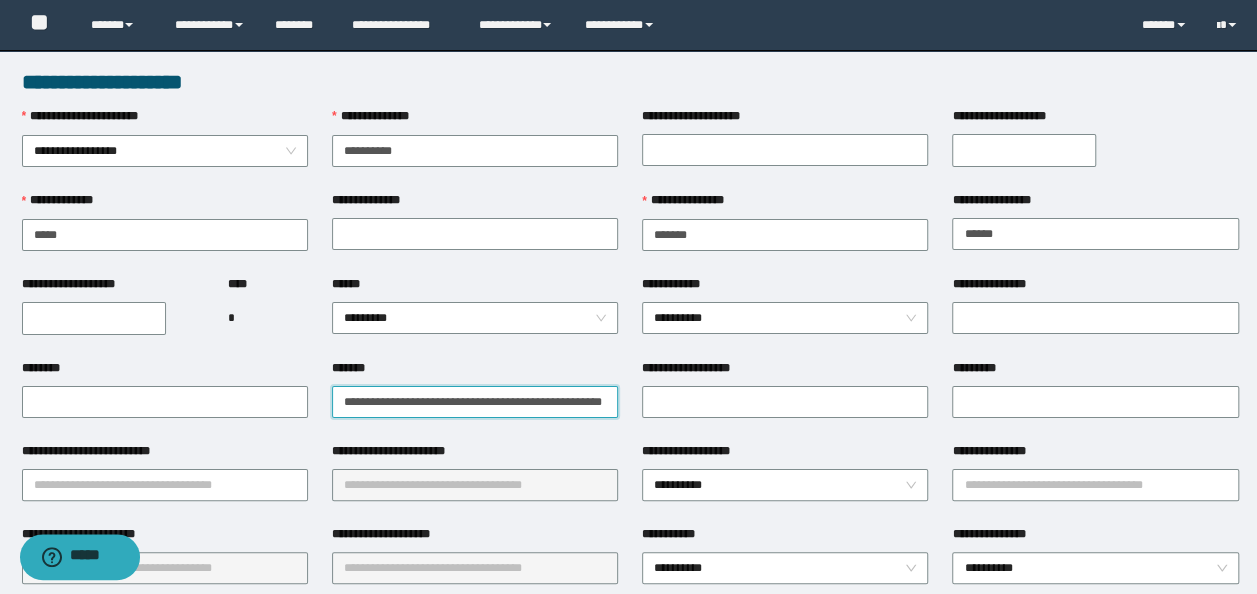 scroll, scrollTop: 0, scrollLeft: 40, axis: horizontal 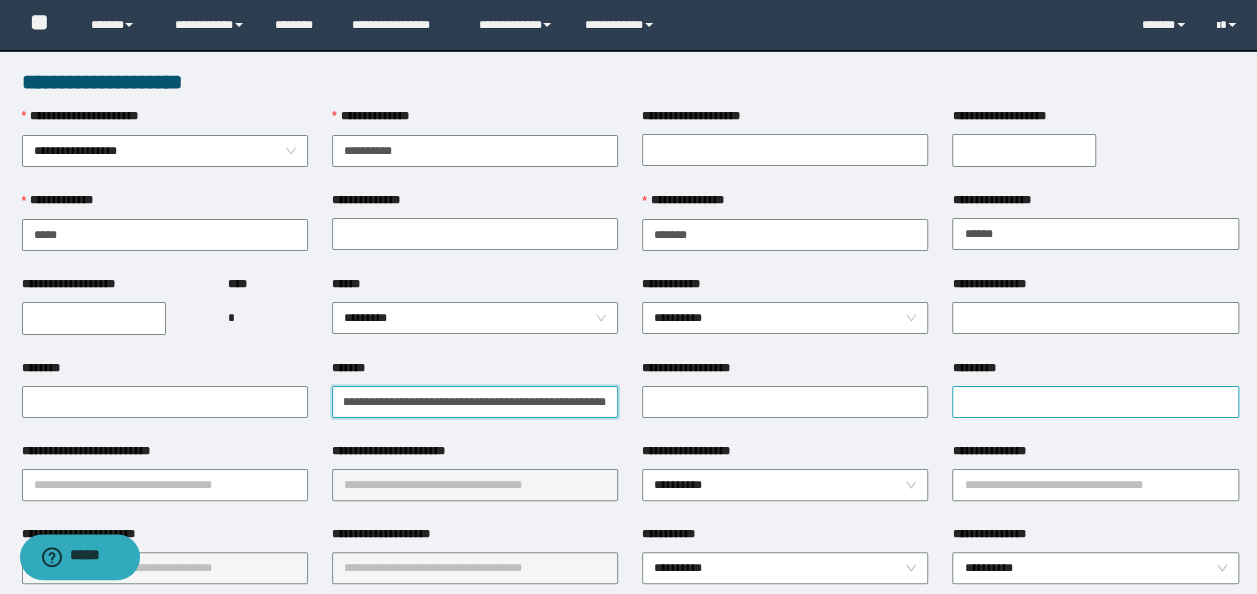 type on "**********" 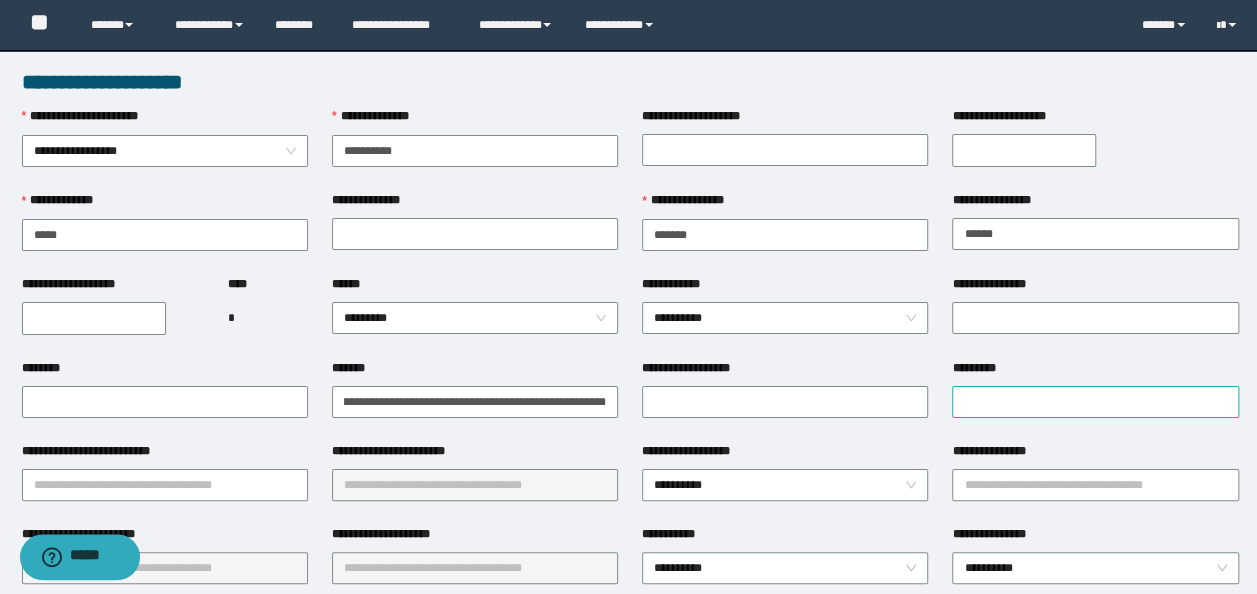 scroll, scrollTop: 0, scrollLeft: 0, axis: both 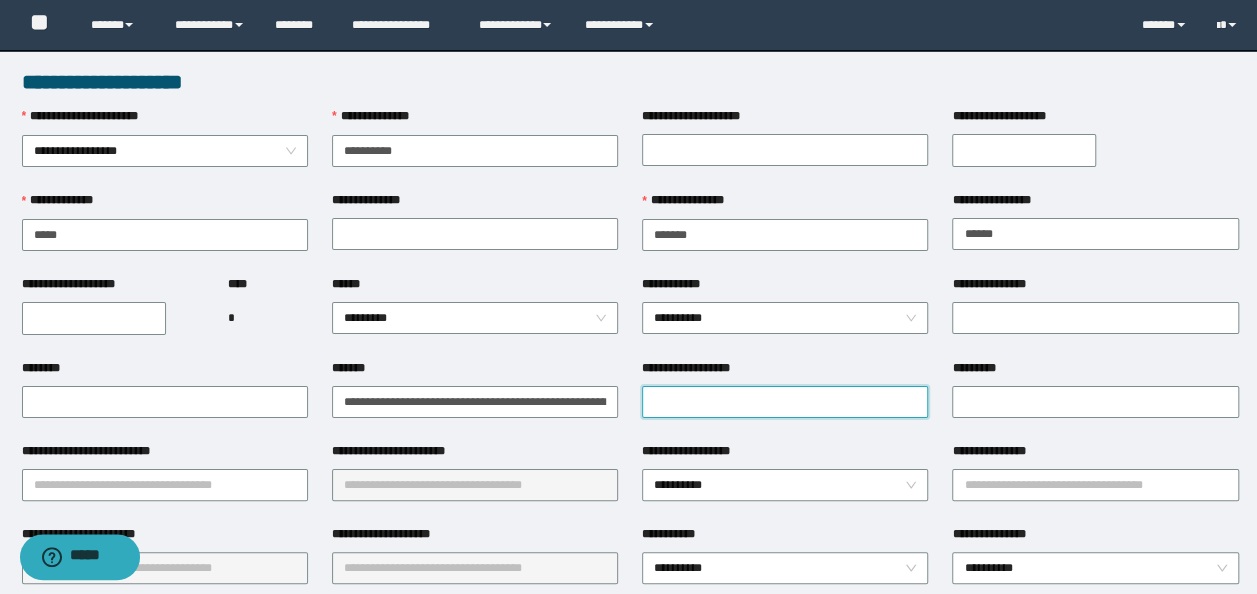 click on "**********" at bounding box center [785, 402] 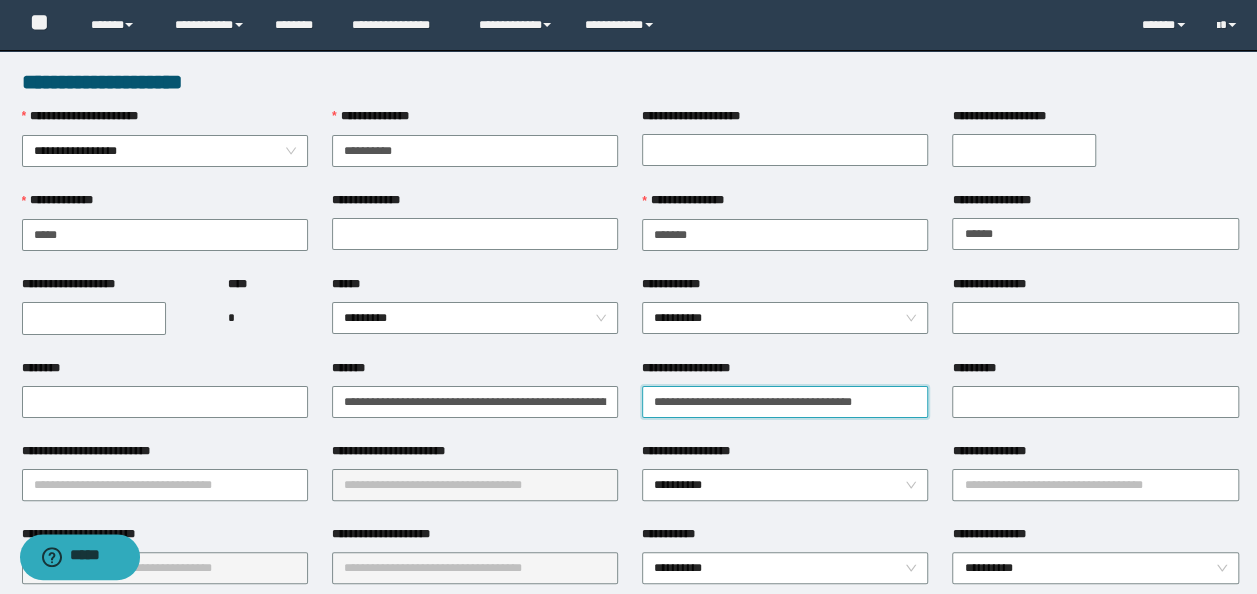 click on "**********" at bounding box center [785, 402] 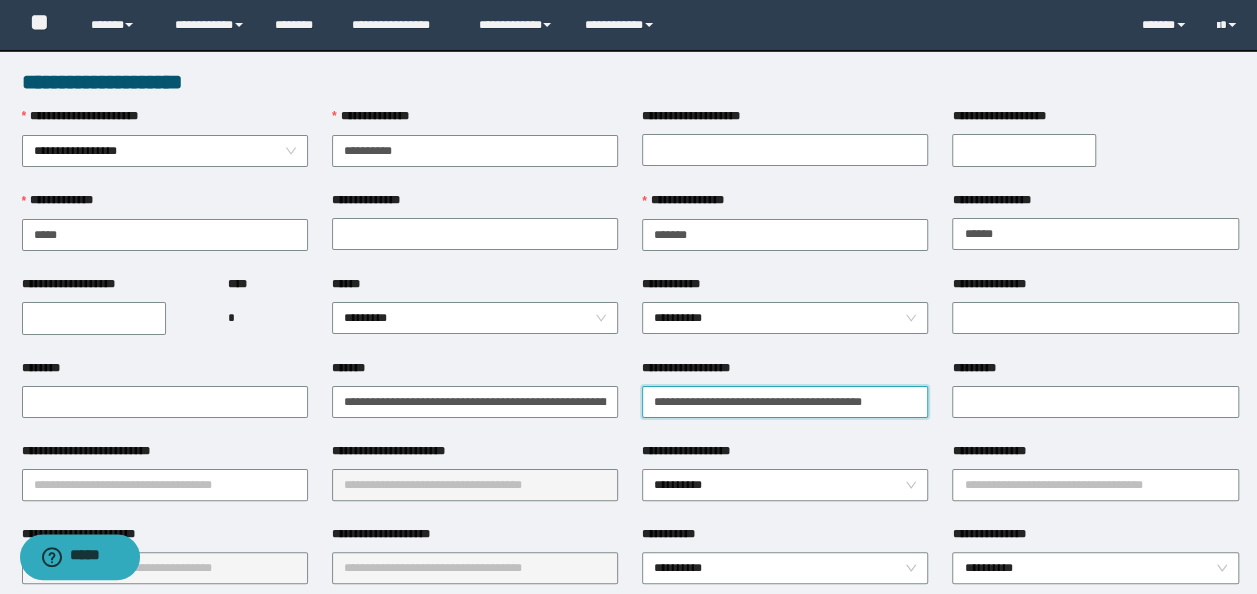 paste on "**********" 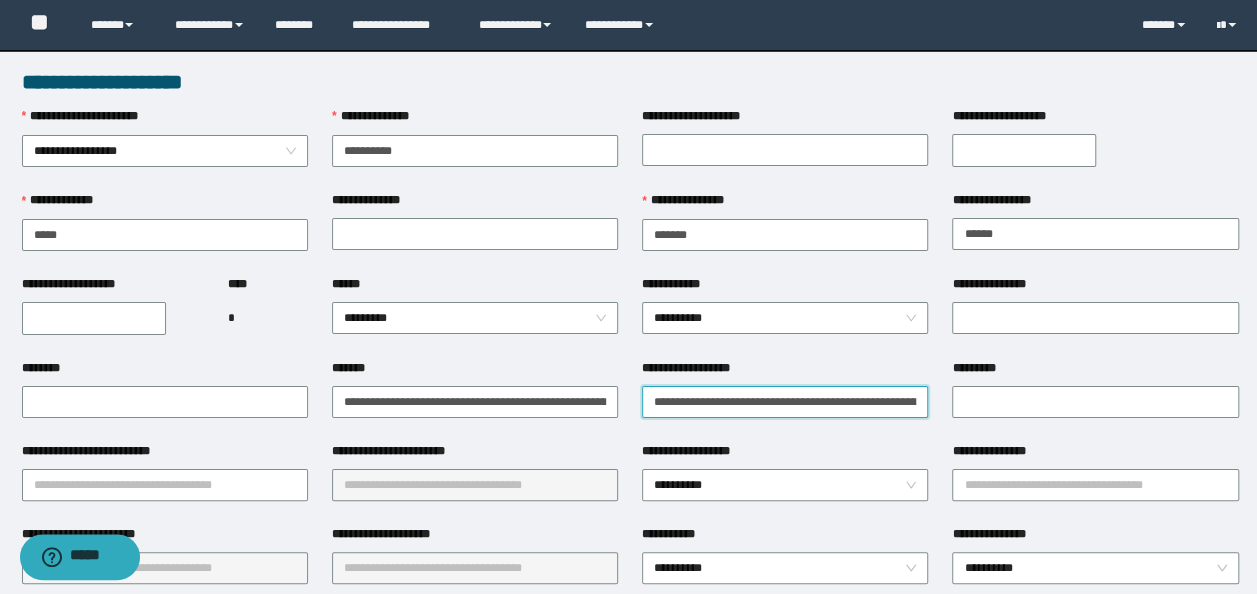 scroll, scrollTop: 0, scrollLeft: 194, axis: horizontal 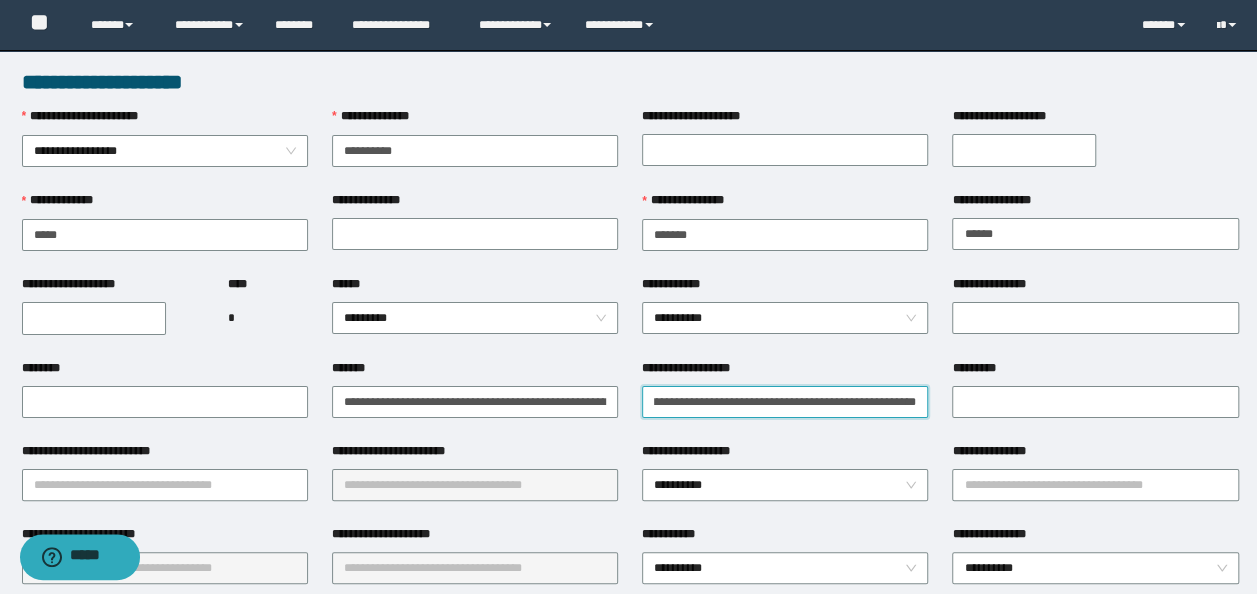 type on "**********" 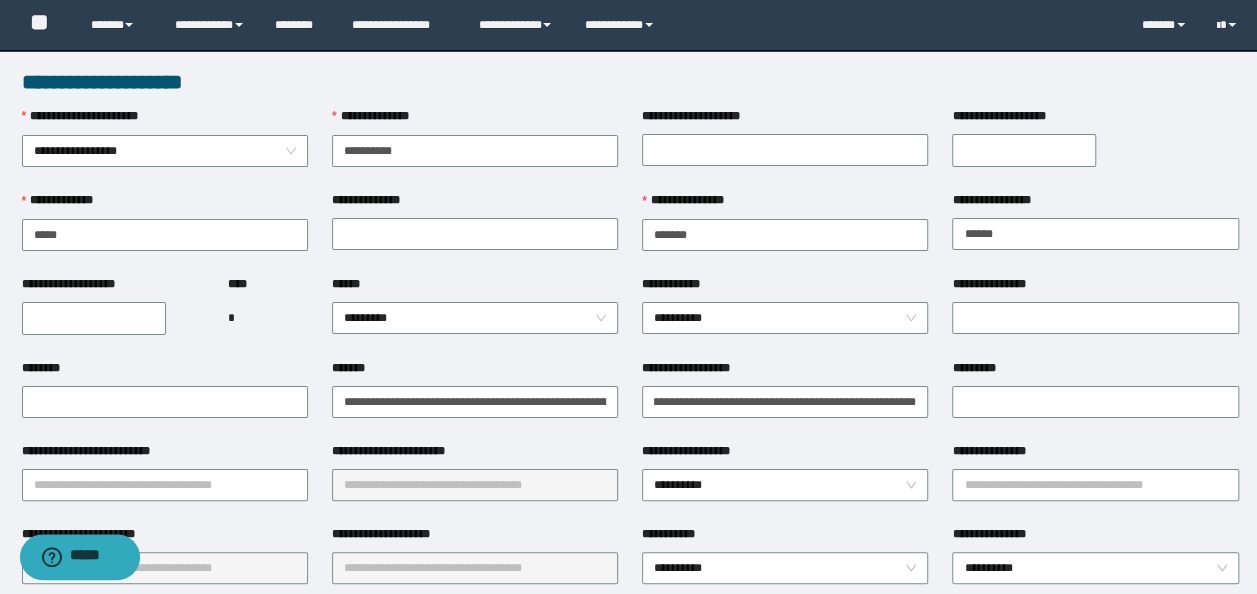 scroll, scrollTop: 0, scrollLeft: 0, axis: both 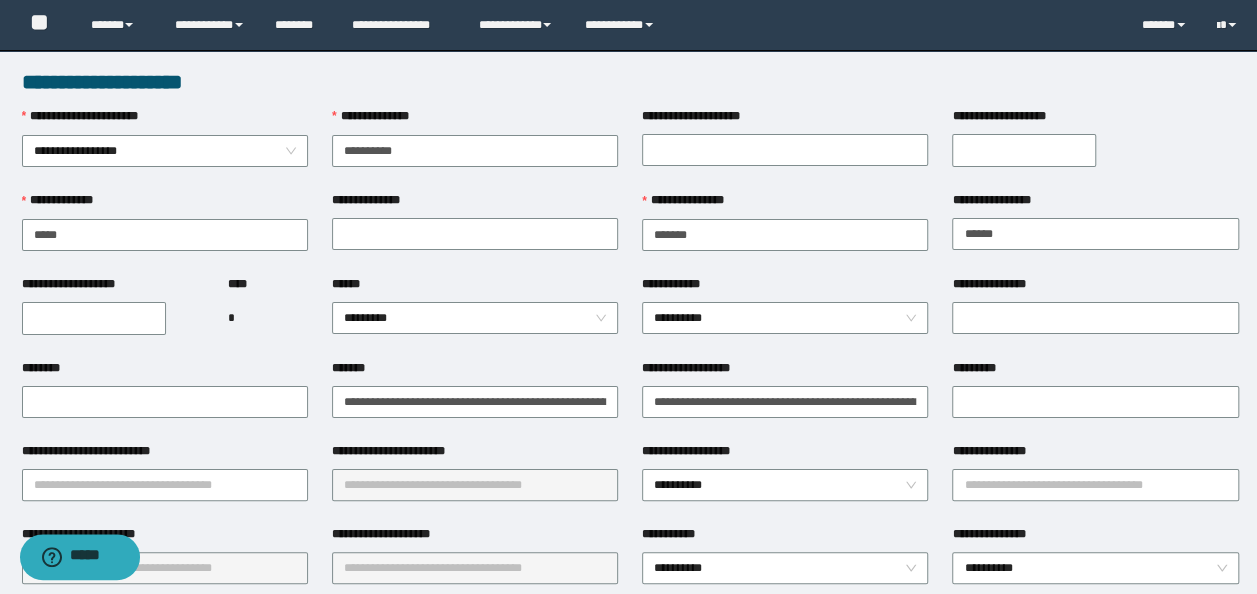 click on "**********" at bounding box center (475, 400) 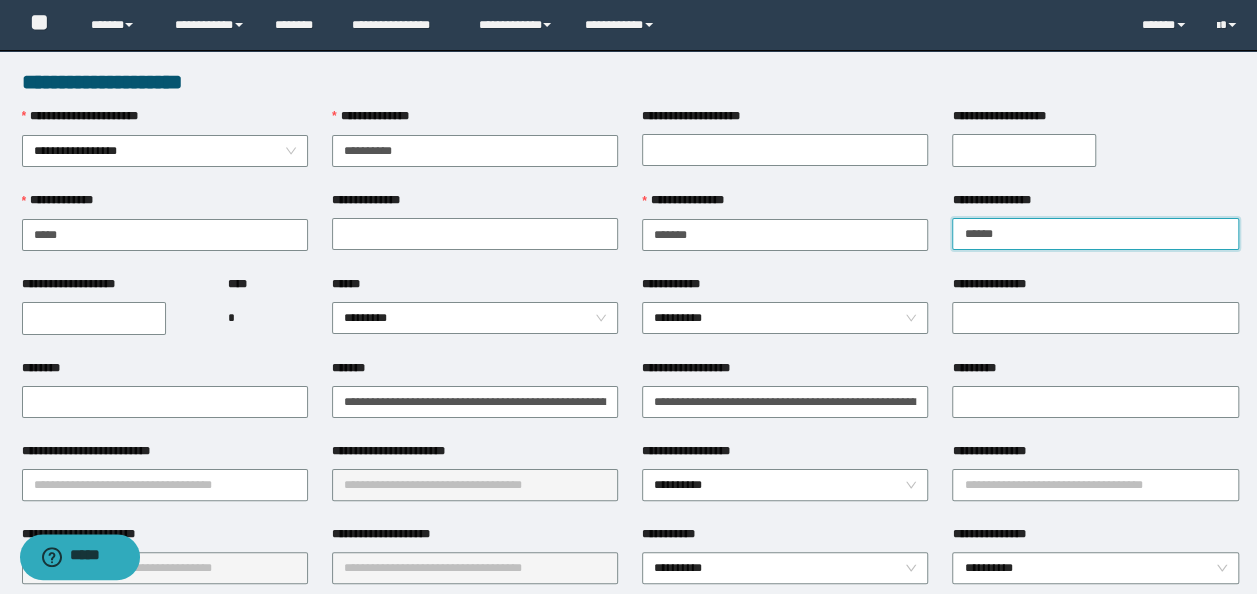 drag, startPoint x: 1067, startPoint y: 240, endPoint x: 220, endPoint y: 274, distance: 847.6821 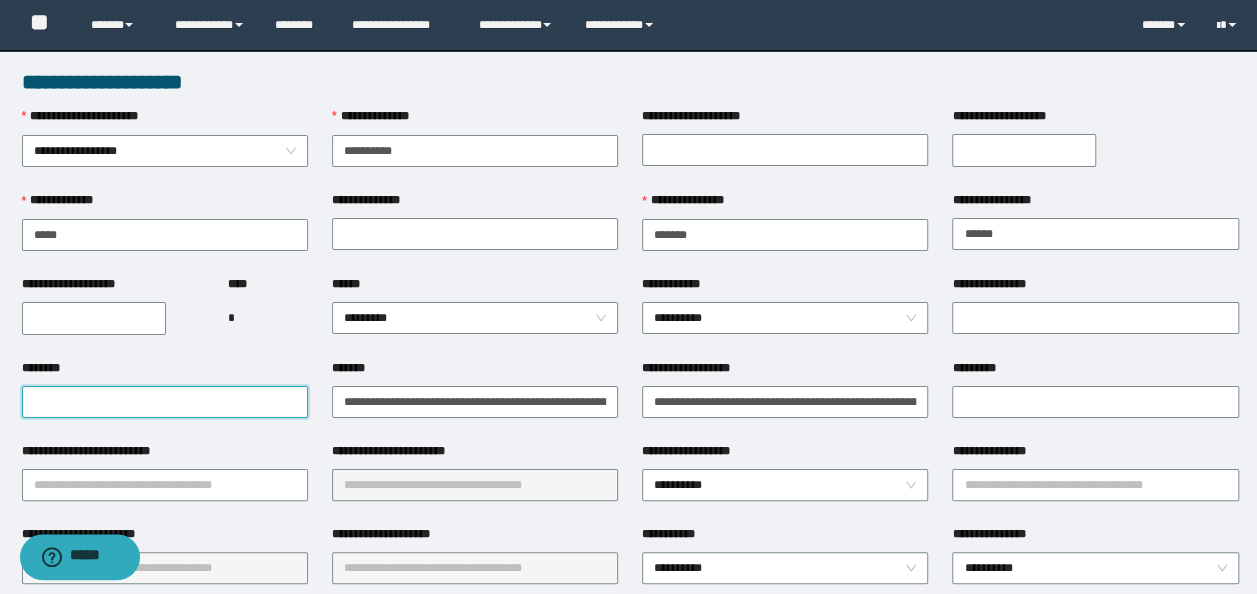 click on "********" at bounding box center [165, 402] 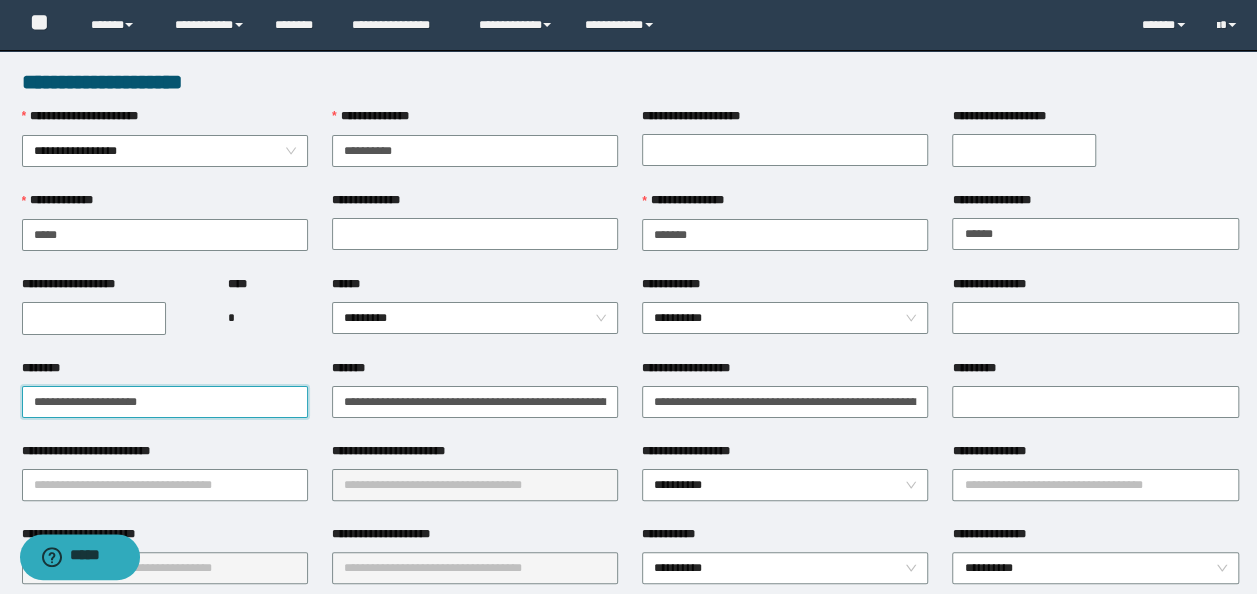 type on "**********" 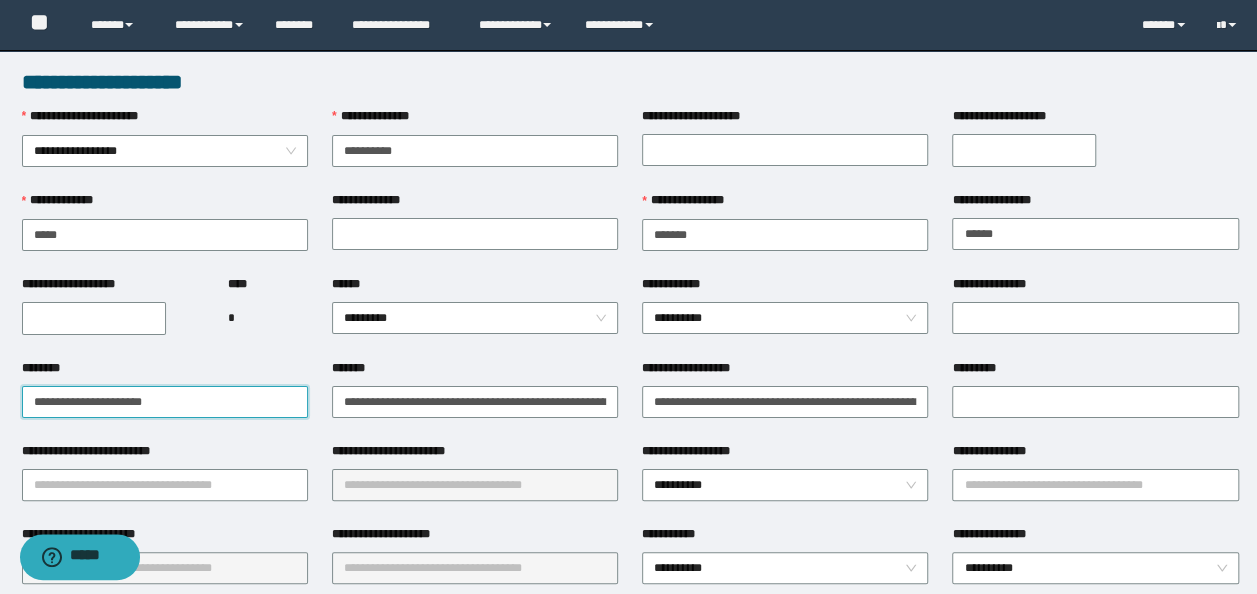drag, startPoint x: 226, startPoint y: 392, endPoint x: 2, endPoint y: 396, distance: 224.0357 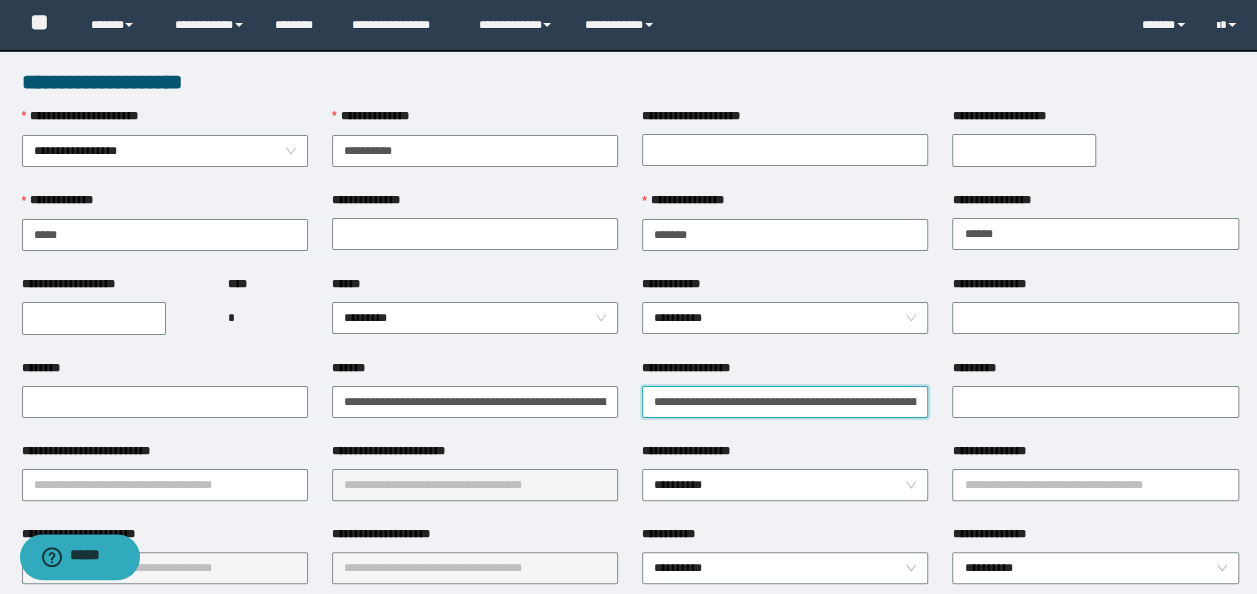 click on "**********" at bounding box center [785, 401] 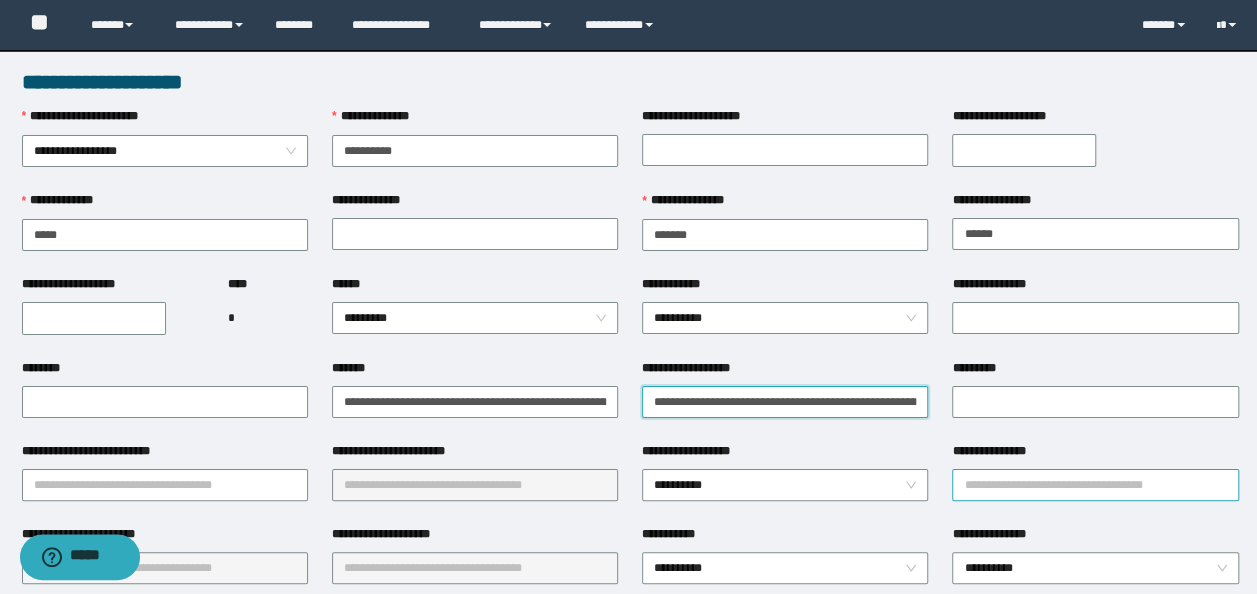 paste on "**********" 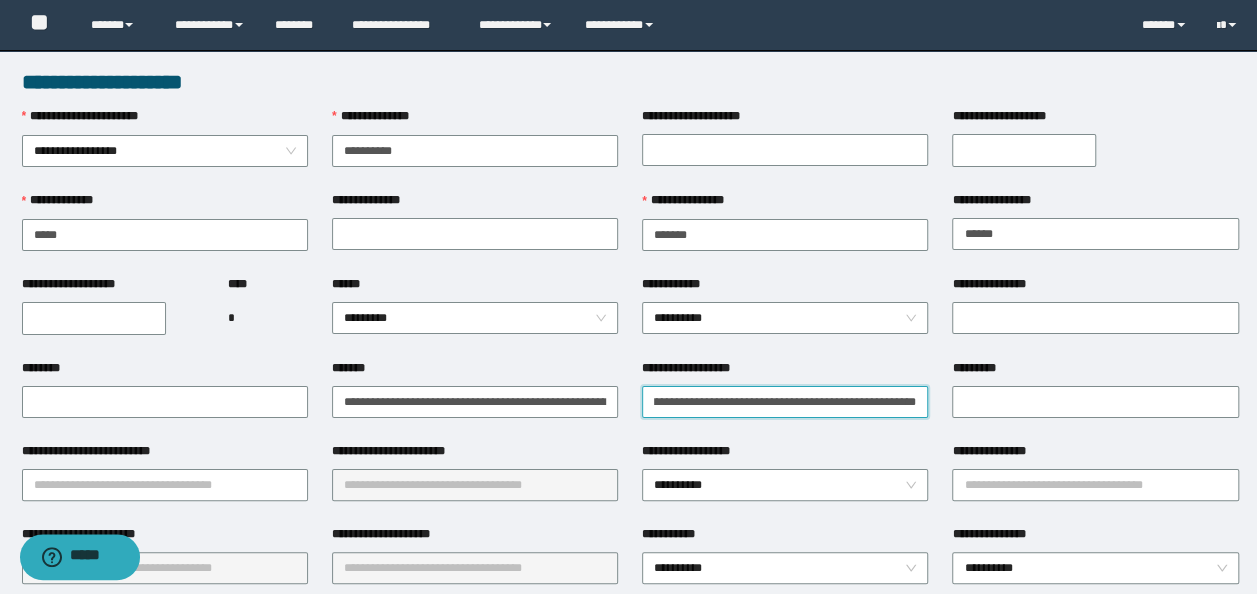 type on "**********" 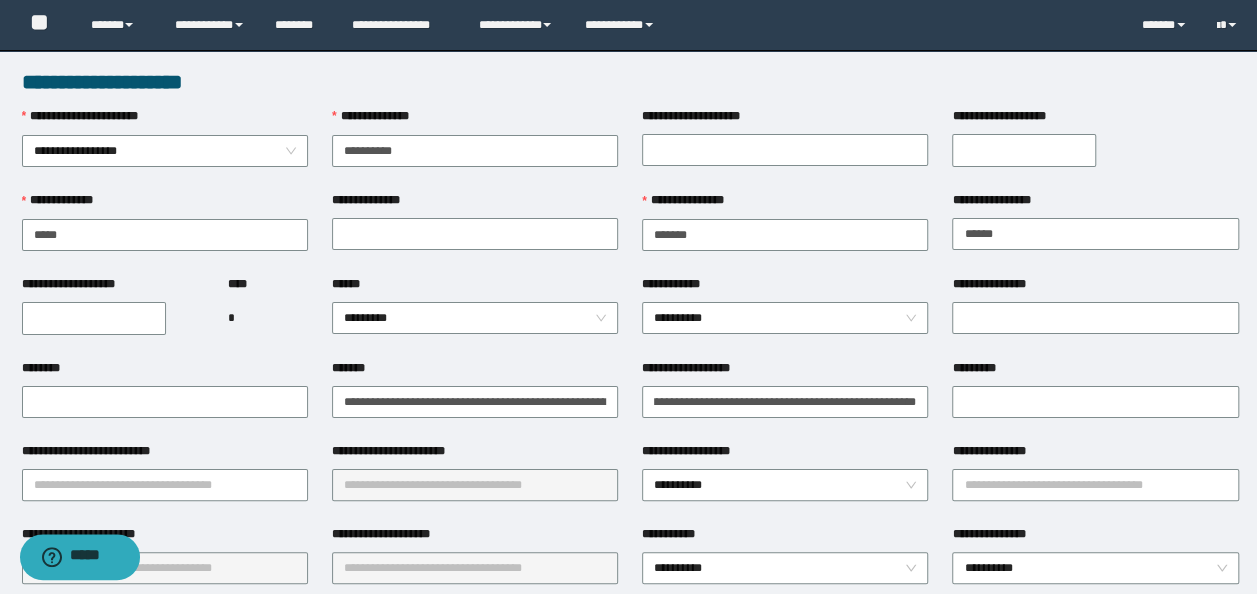scroll, scrollTop: 0, scrollLeft: 0, axis: both 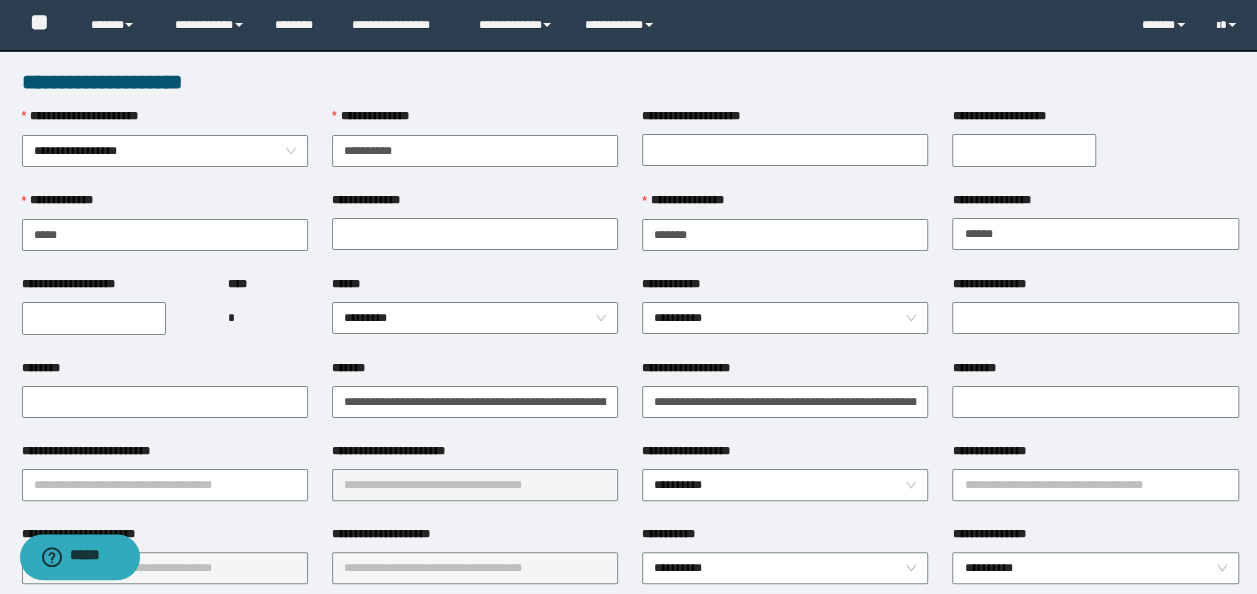 click on "**********" at bounding box center (785, 400) 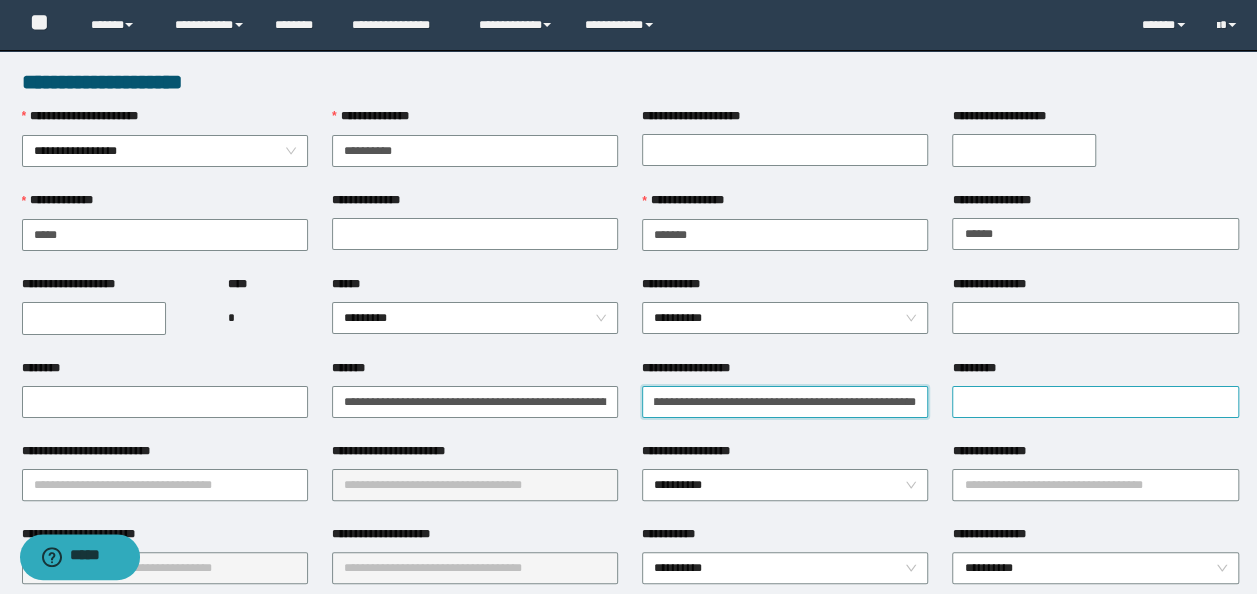 scroll, scrollTop: 0, scrollLeft: 337, axis: horizontal 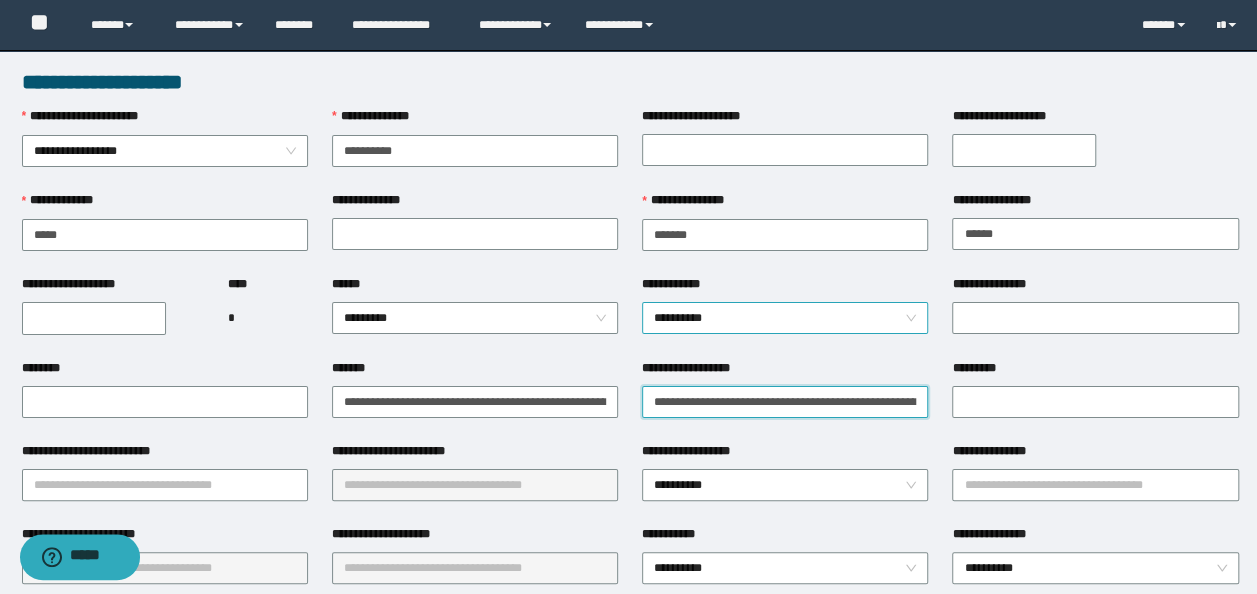 click on "**********" at bounding box center [785, 318] 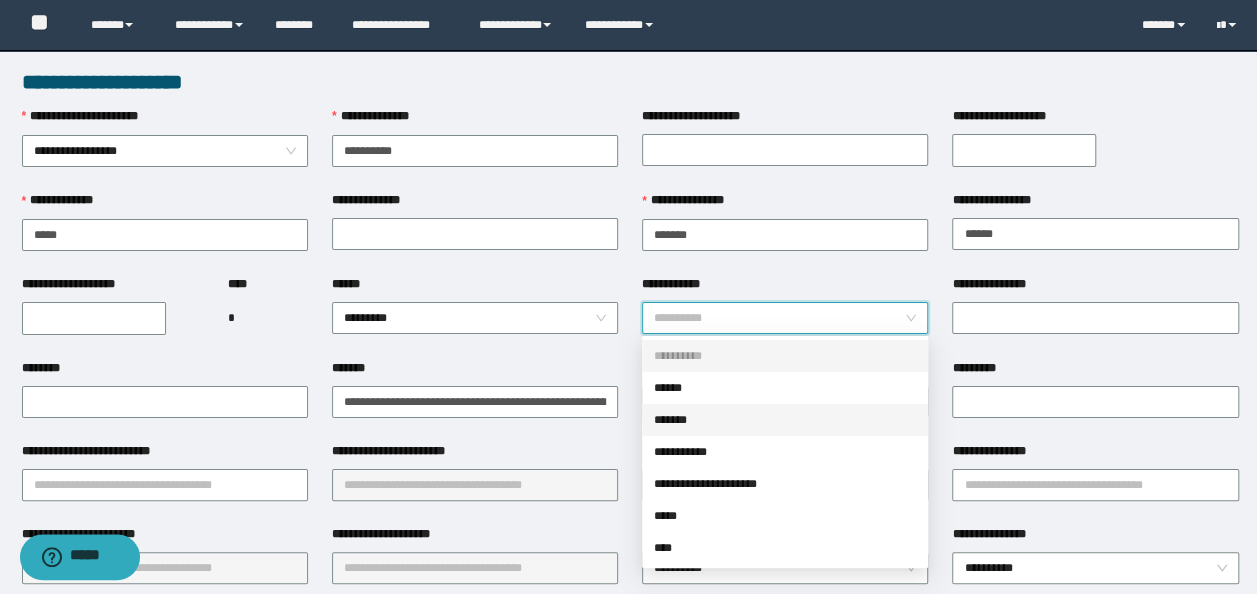 click on "*******" at bounding box center [785, 420] 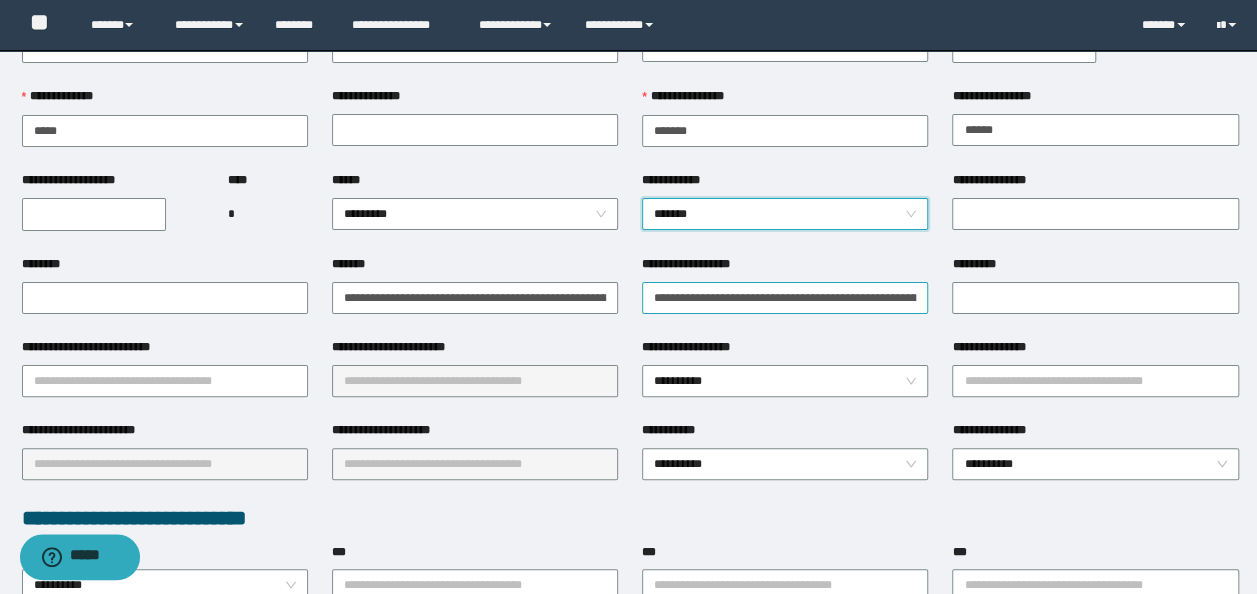 scroll, scrollTop: 200, scrollLeft: 0, axis: vertical 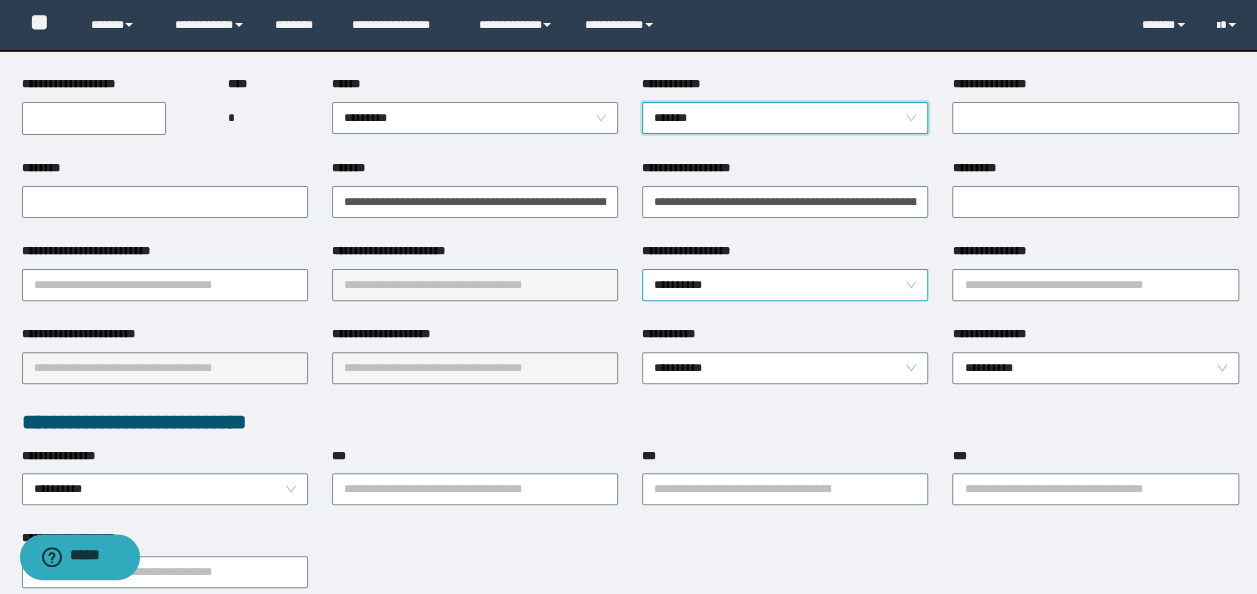 click on "**********" at bounding box center [785, 285] 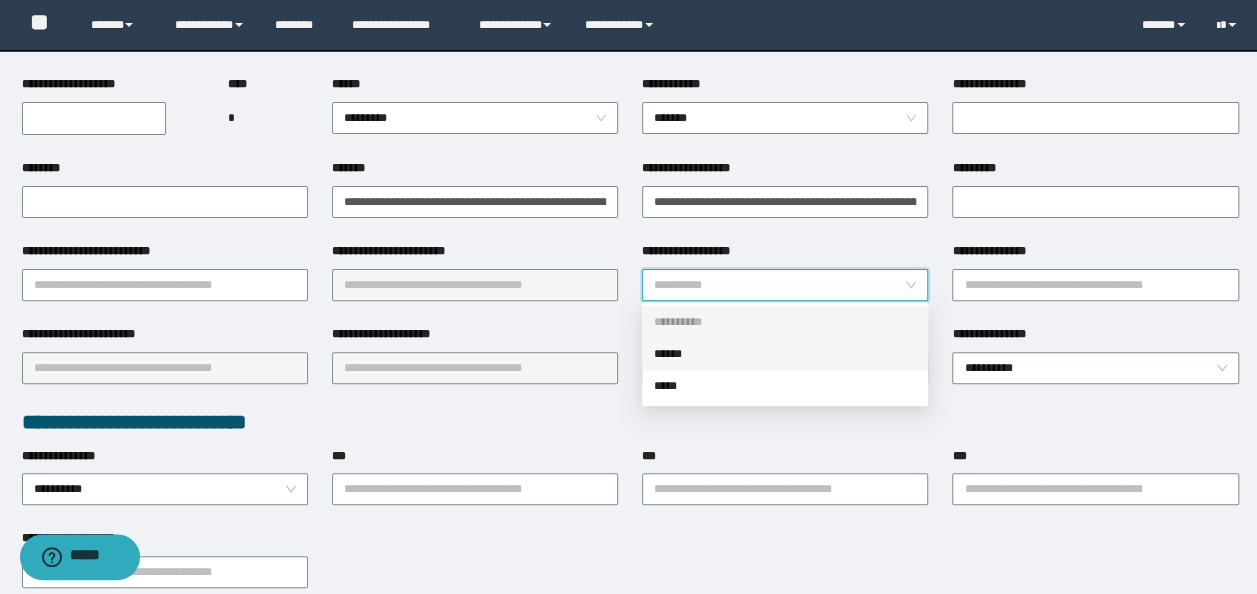 click on "******" at bounding box center (785, 354) 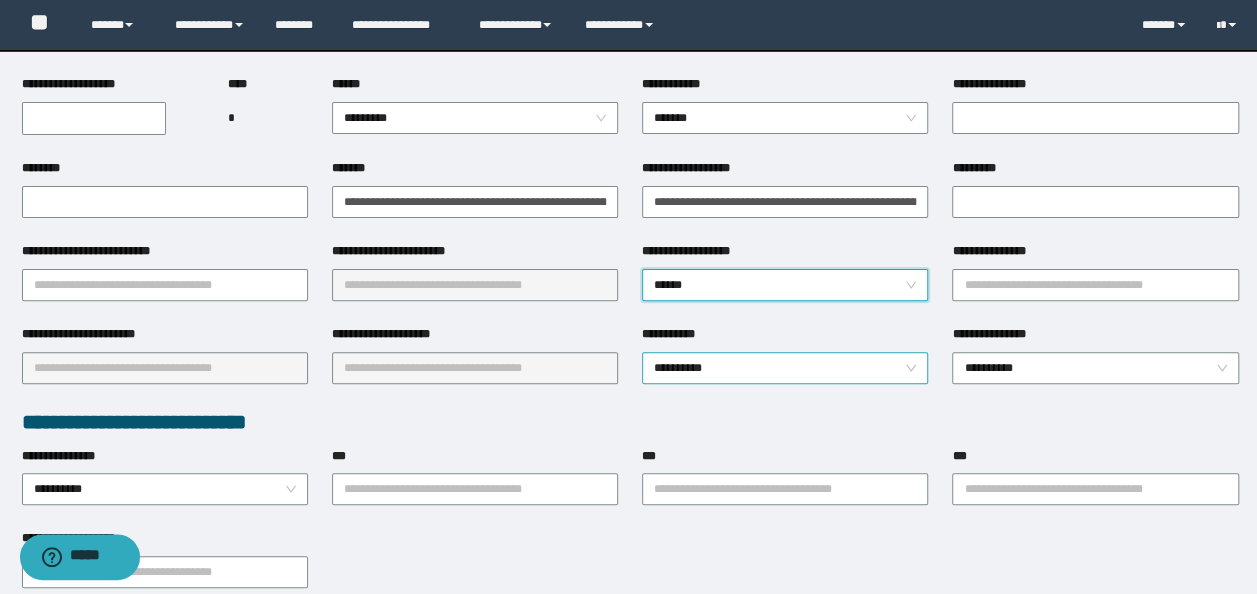 click on "**********" at bounding box center [785, 354] 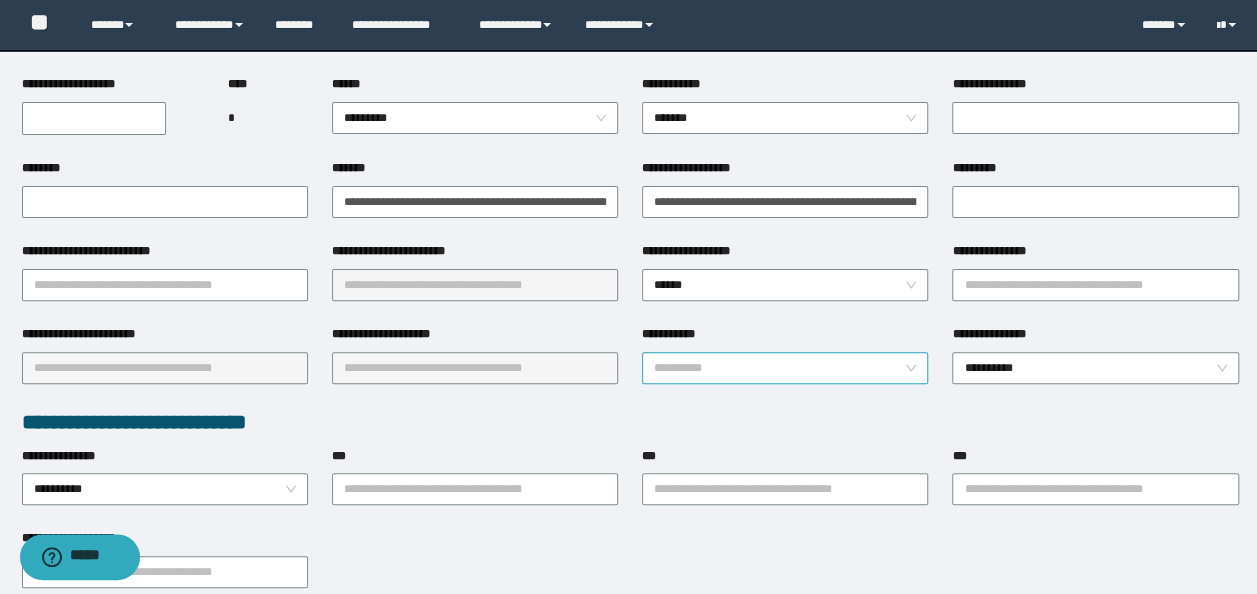 drag, startPoint x: 695, startPoint y: 354, endPoint x: 704, endPoint y: 373, distance: 21.023796 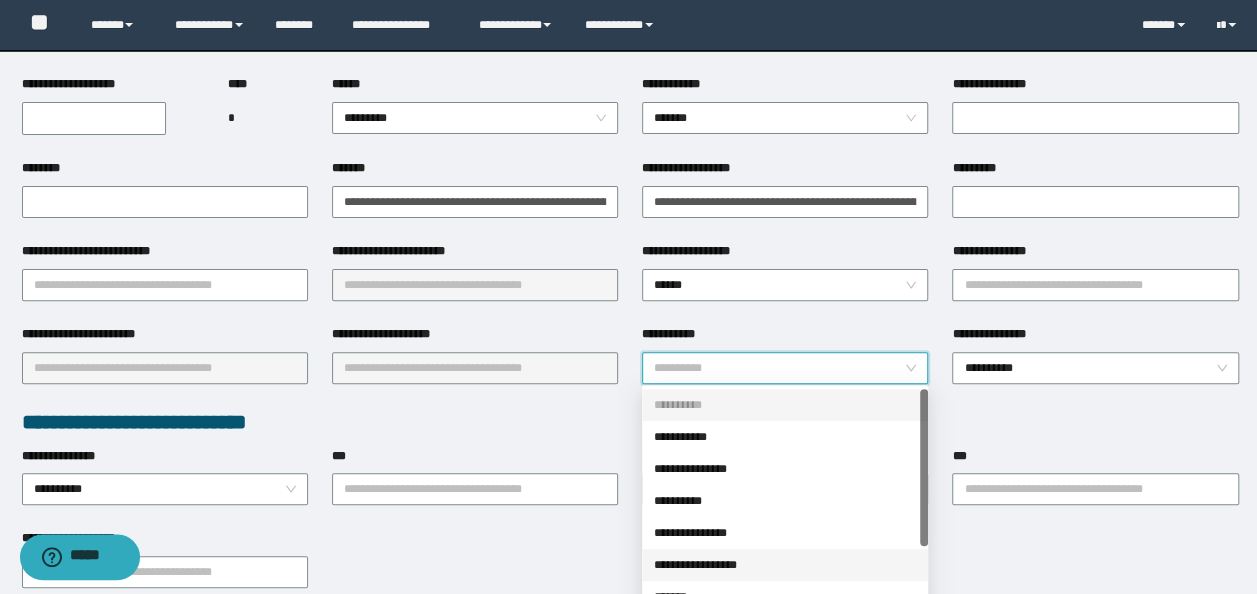 click on "**********" at bounding box center [785, 565] 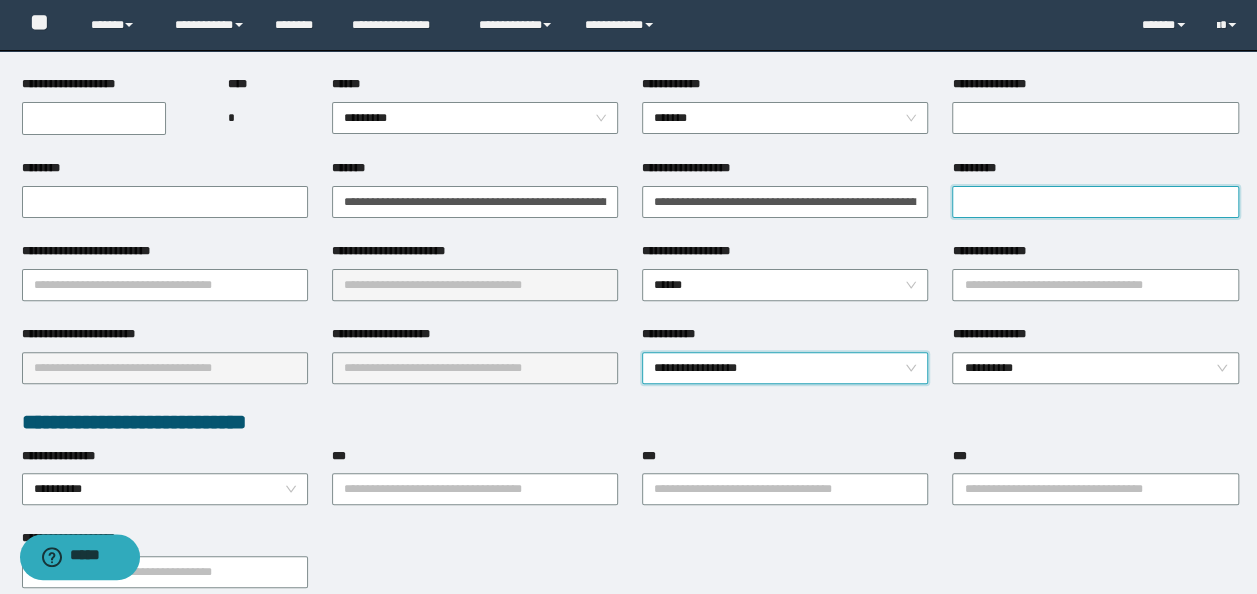click on "*********" at bounding box center (1095, 202) 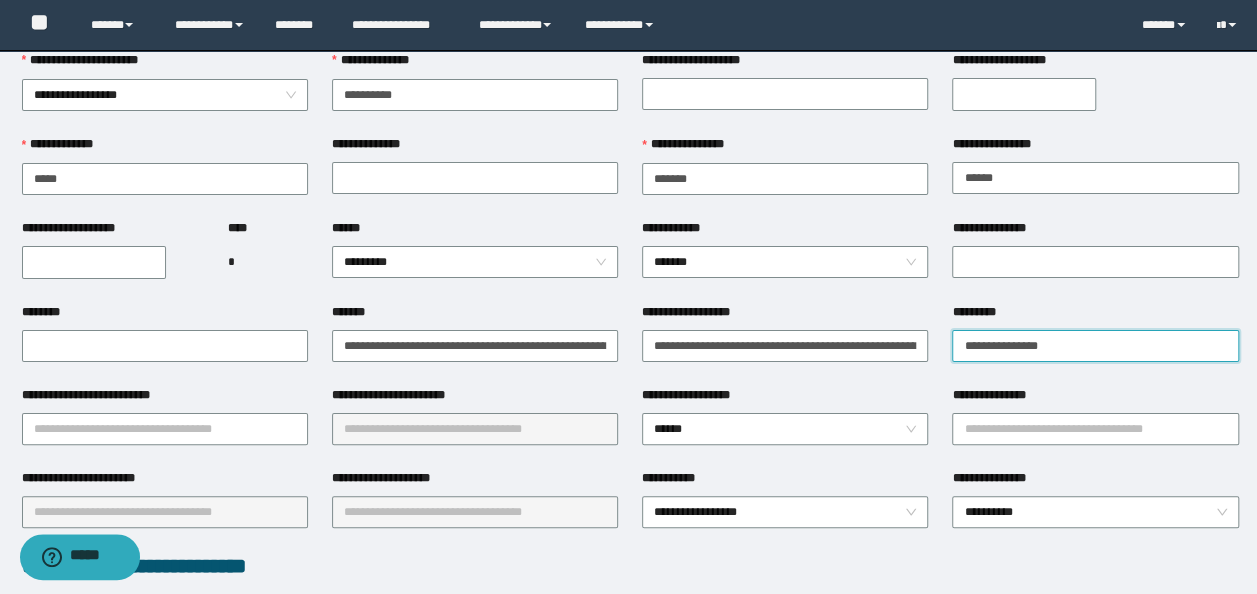 scroll, scrollTop: 0, scrollLeft: 0, axis: both 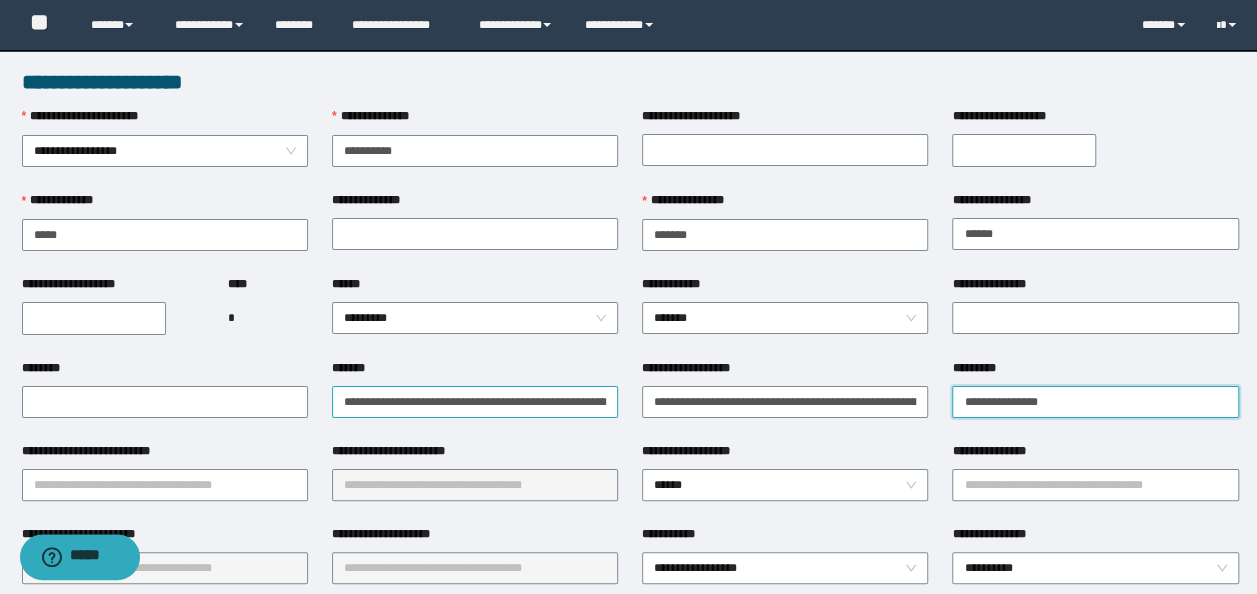 drag, startPoint x: 1083, startPoint y: 398, endPoint x: 602, endPoint y: 398, distance: 481 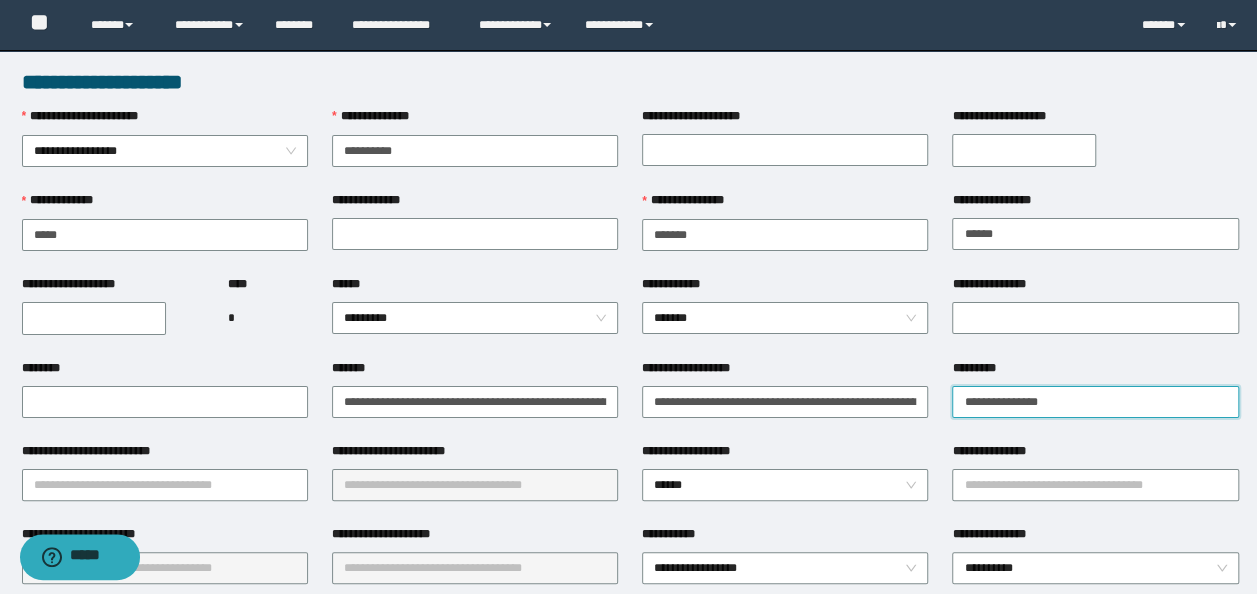 type on "**********" 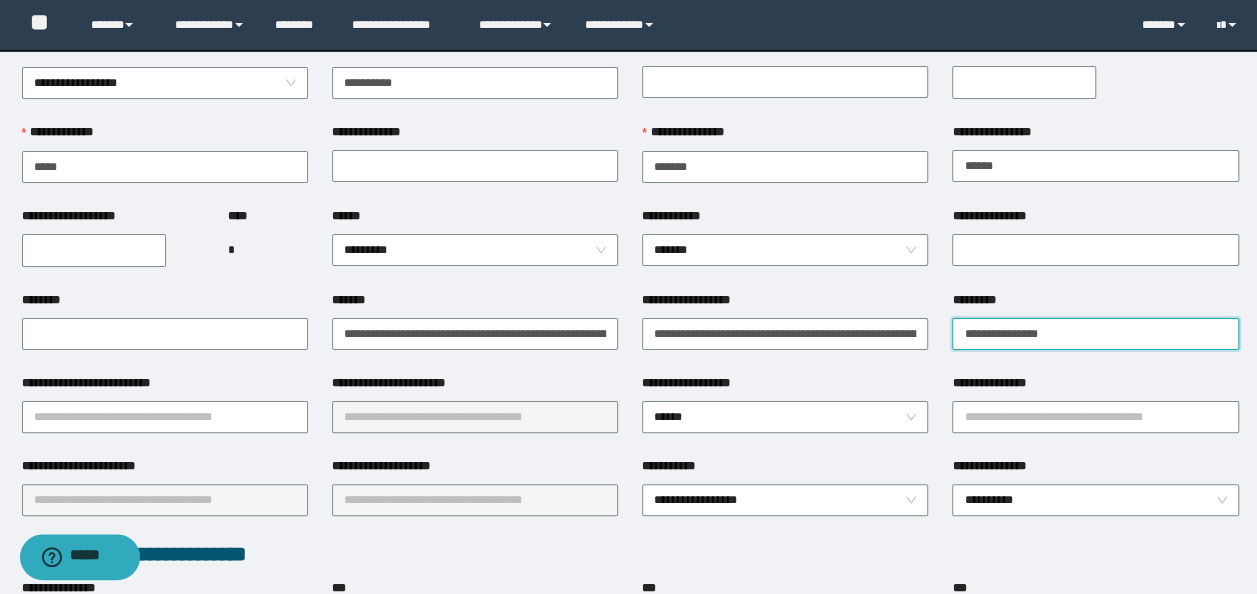 scroll, scrollTop: 100, scrollLeft: 0, axis: vertical 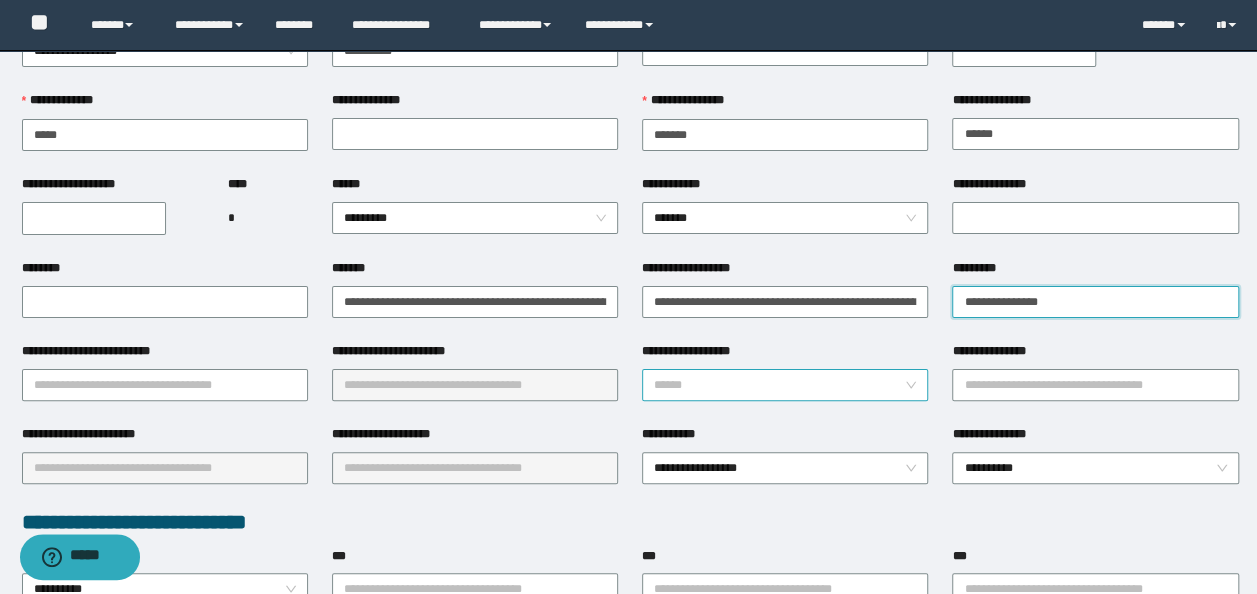 click on "******" at bounding box center [785, 385] 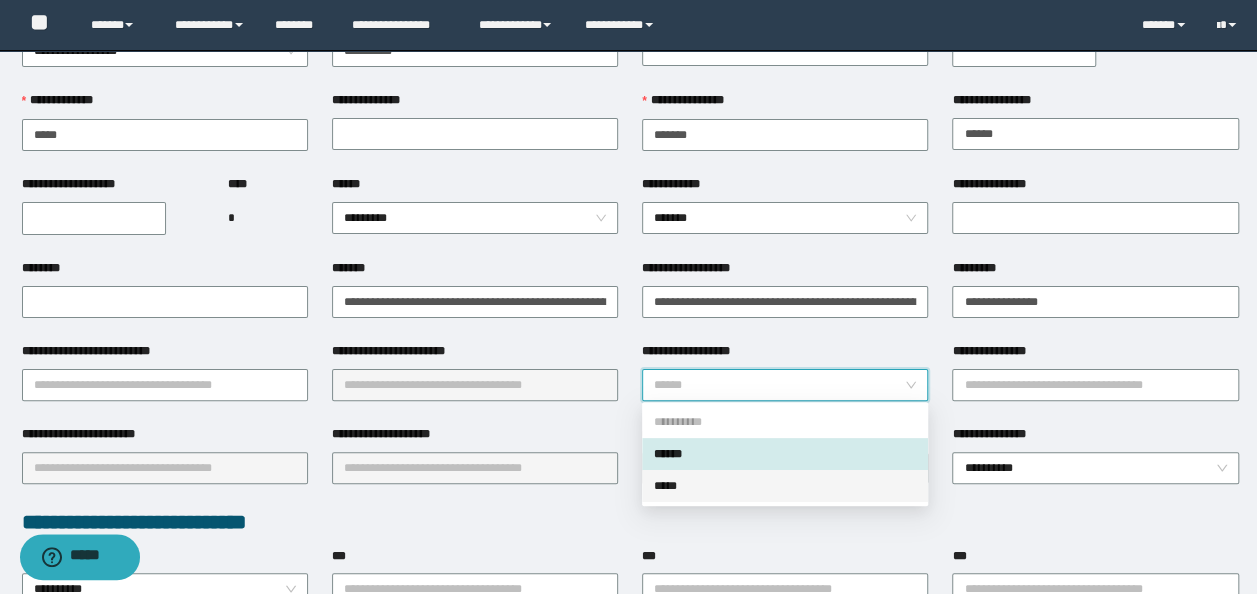 click on "*****" at bounding box center (785, 486) 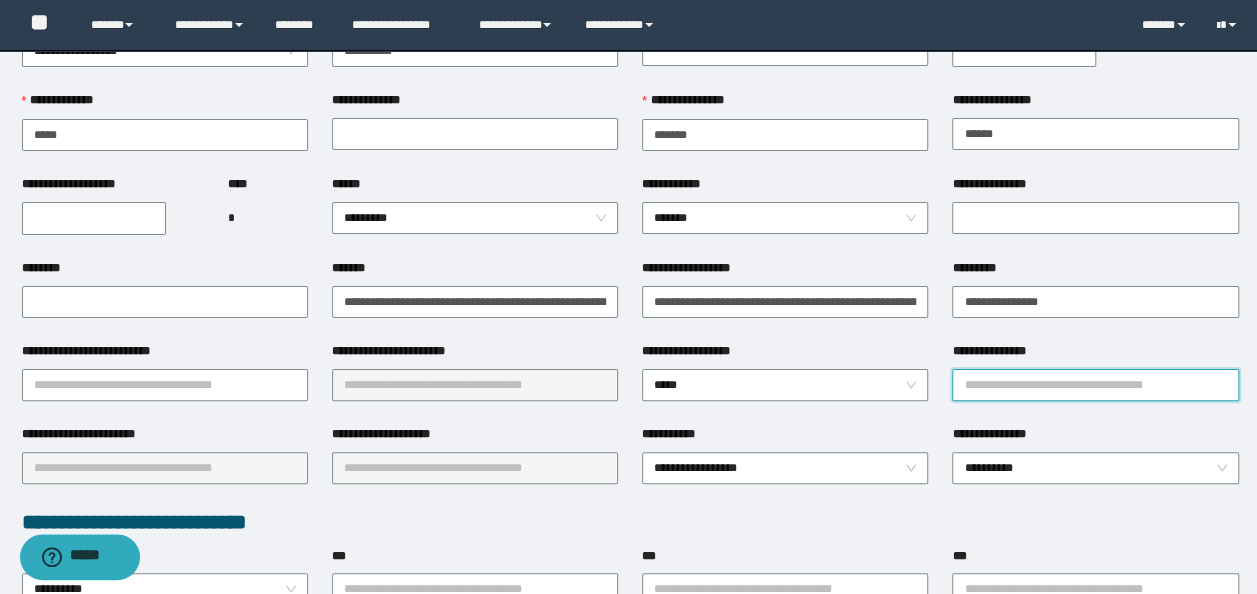 click on "**********" at bounding box center (1095, 385) 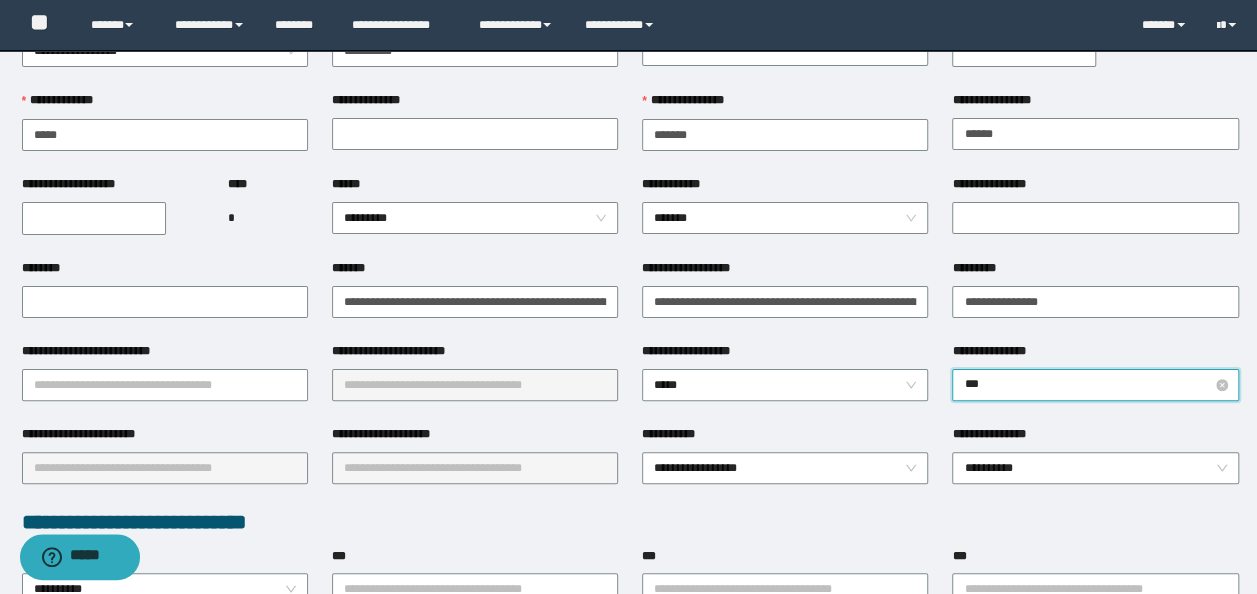 type on "****" 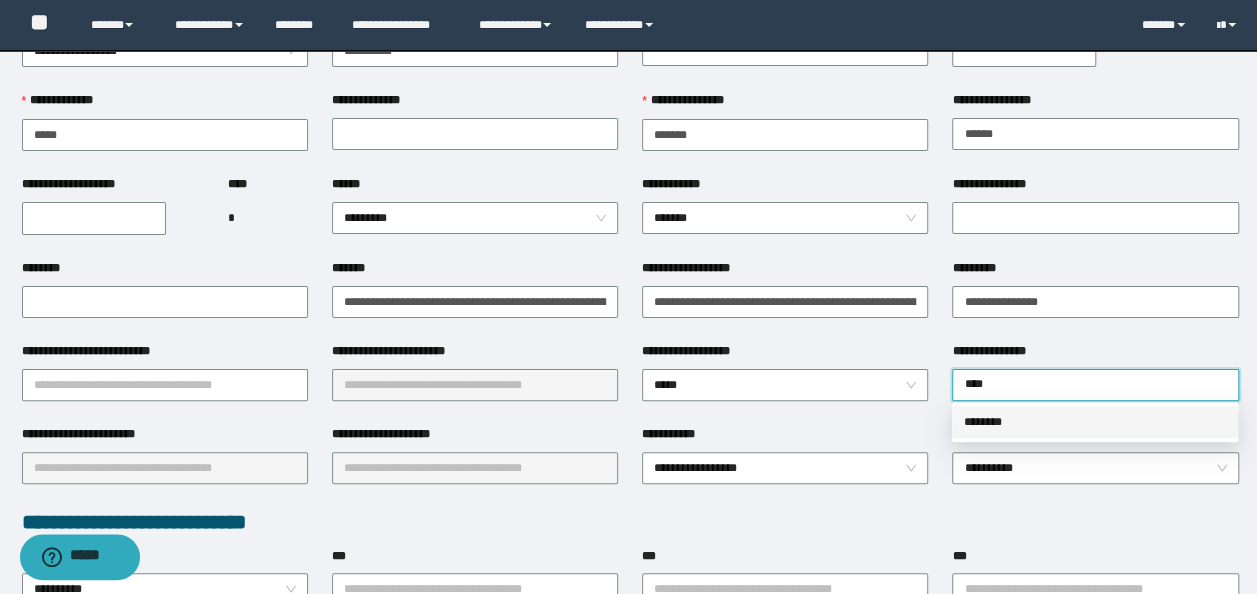 click on "********" at bounding box center [1095, 422] 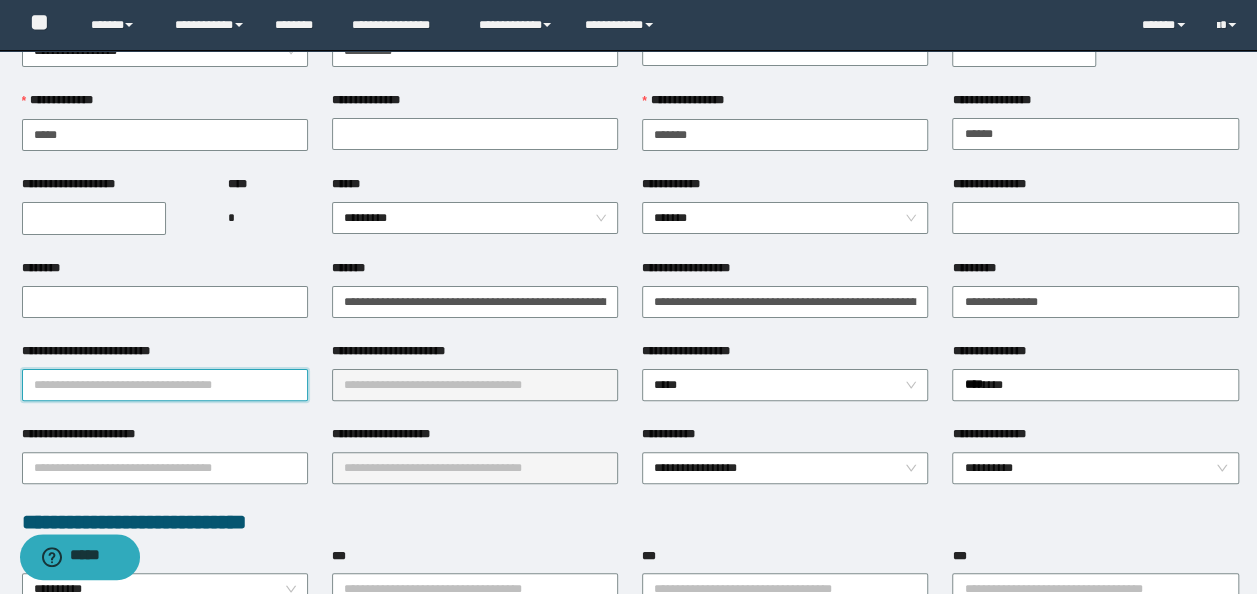 click on "**********" at bounding box center [165, 385] 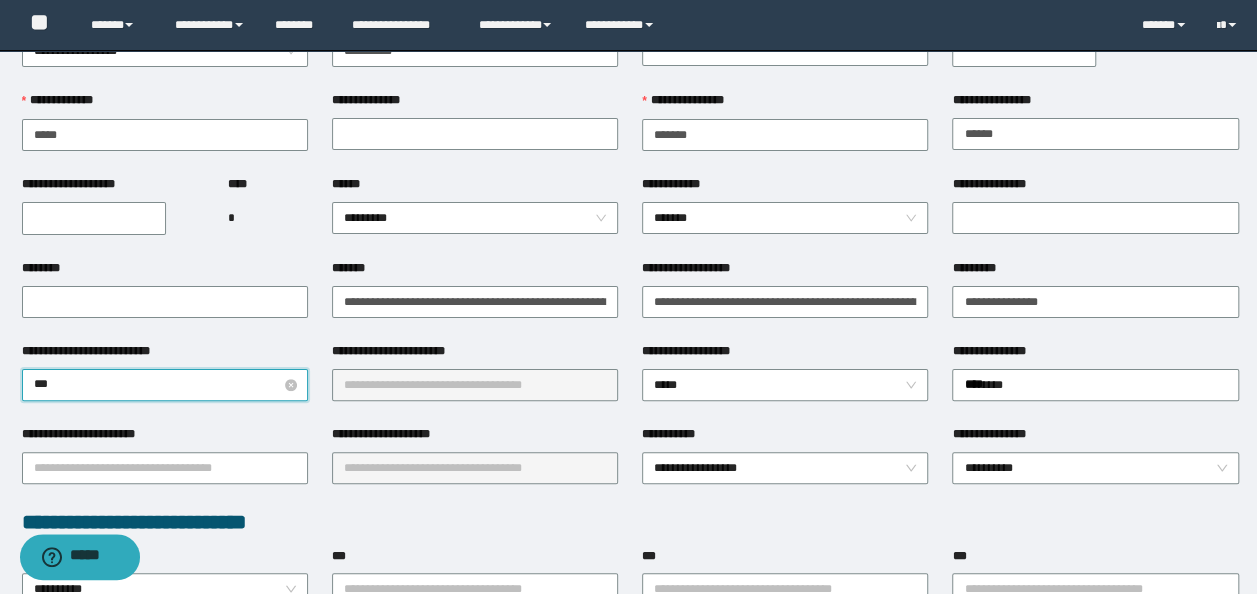 type on "****" 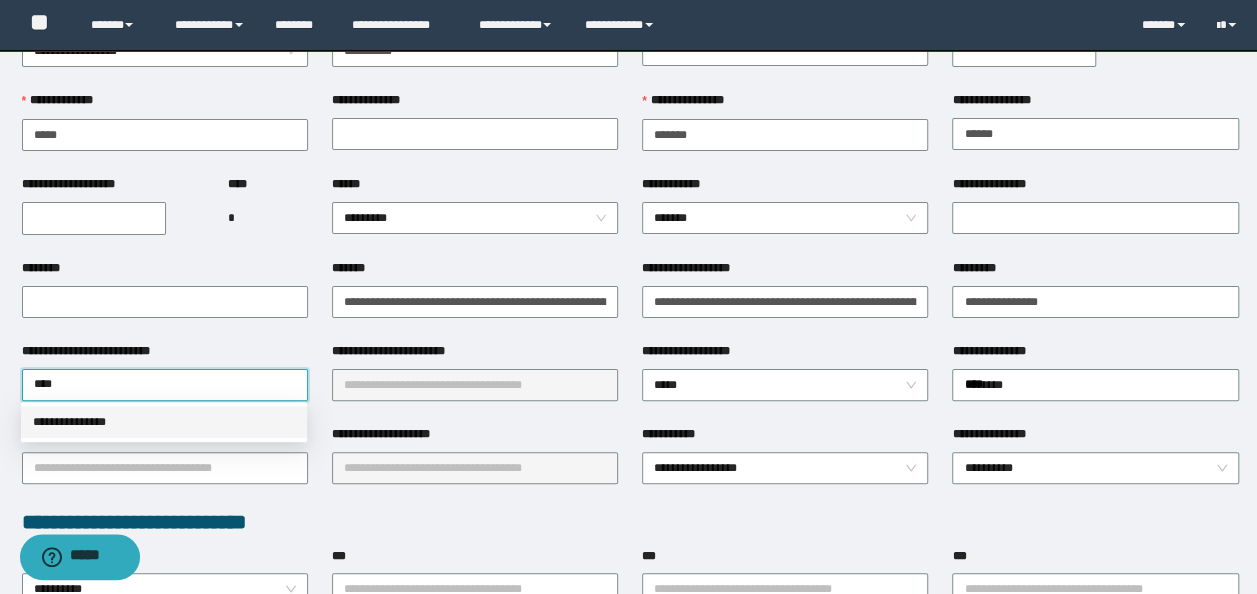 click on "**********" at bounding box center (164, 422) 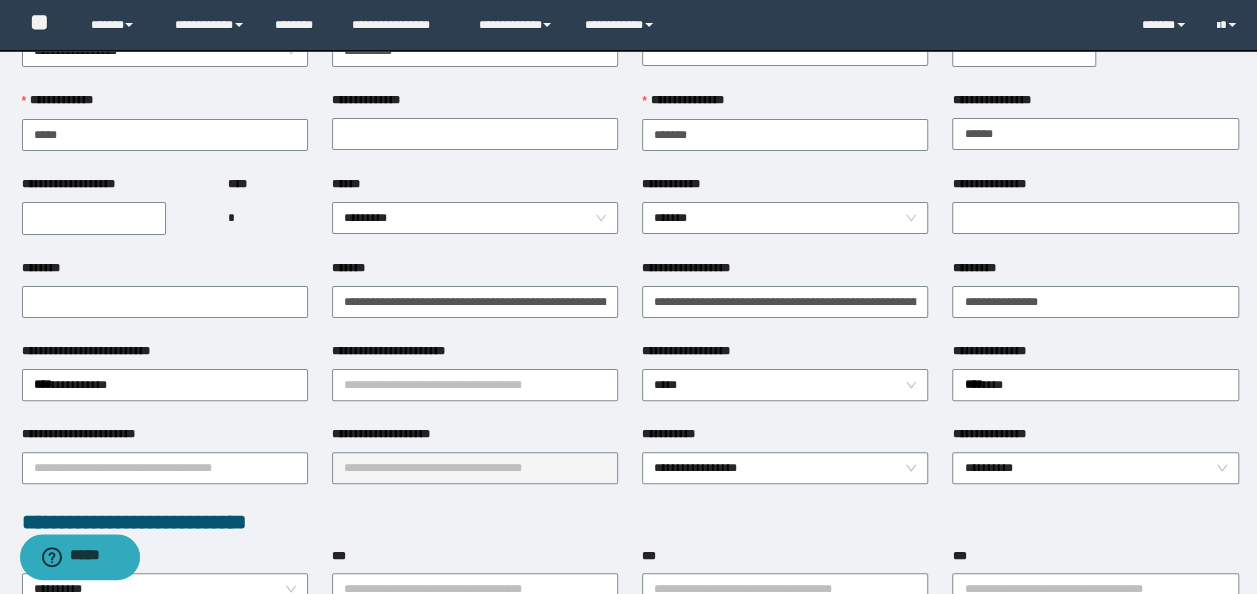 click on "**********" at bounding box center (475, 383) 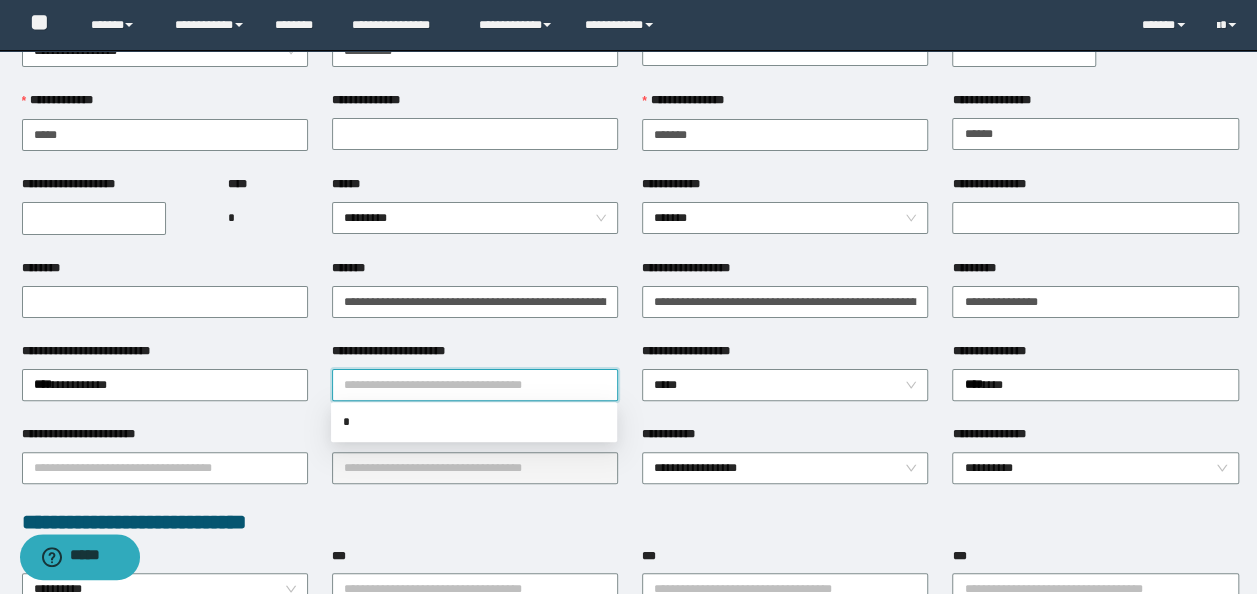 click on "**********" at bounding box center [475, 385] 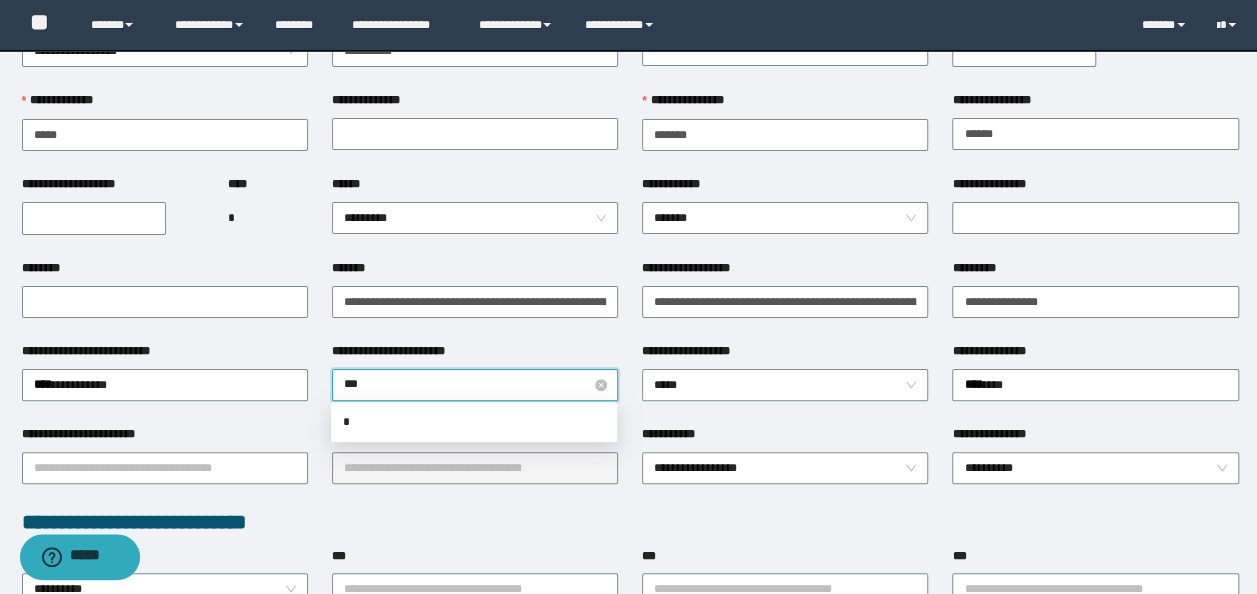 type on "****" 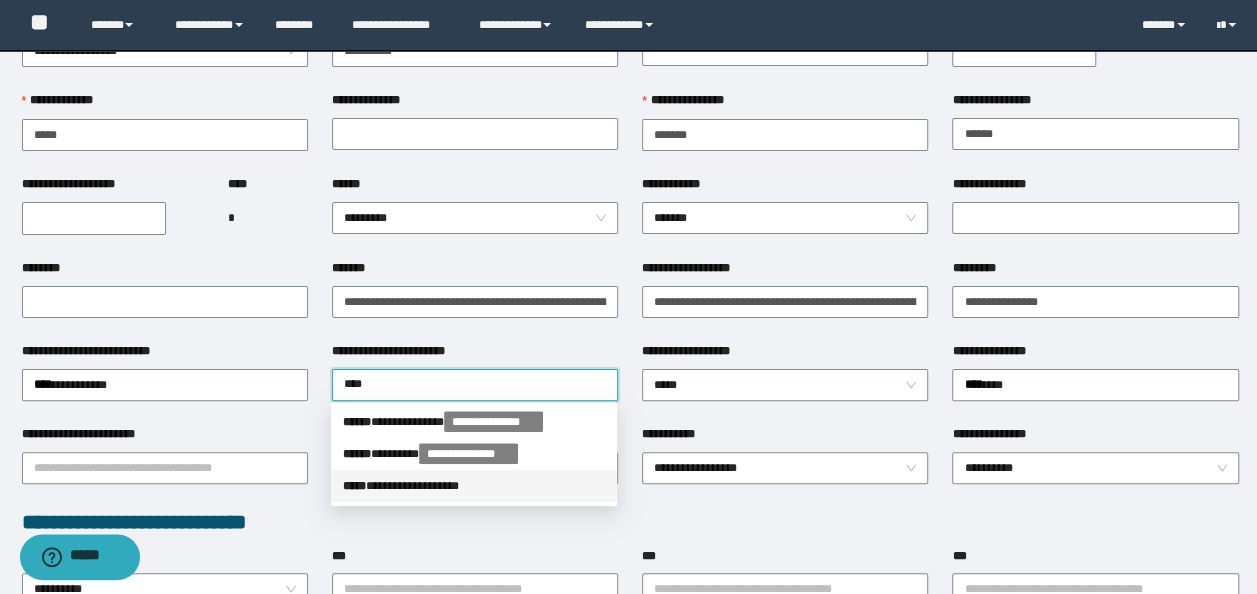 click on "**********" at bounding box center [474, 486] 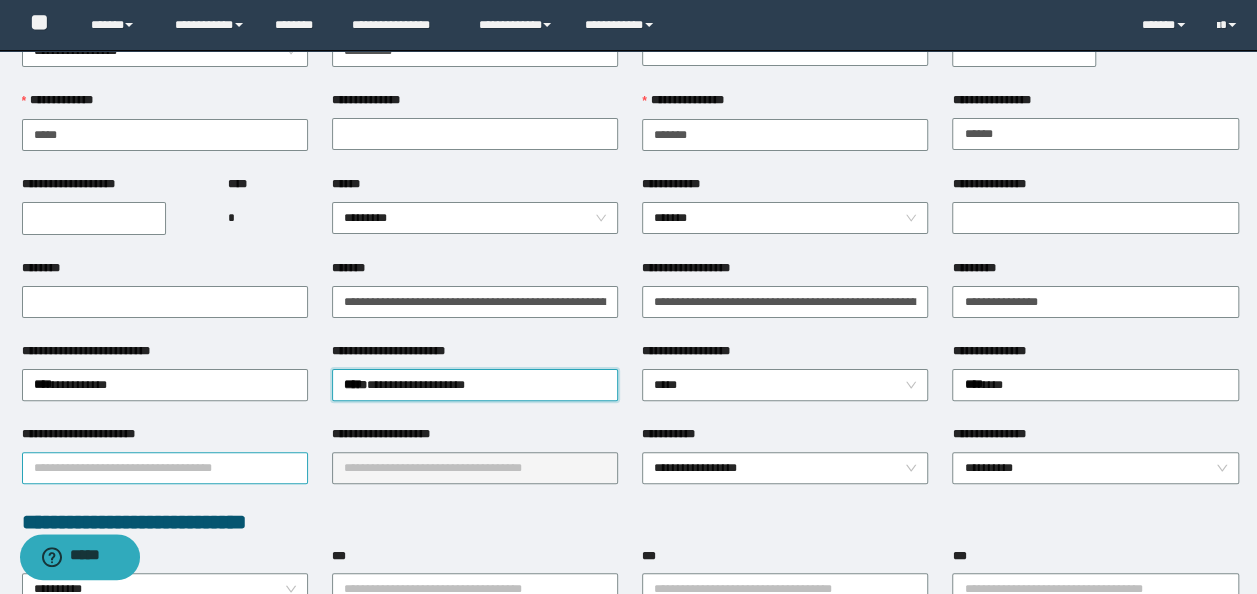 click on "**********" at bounding box center [165, 468] 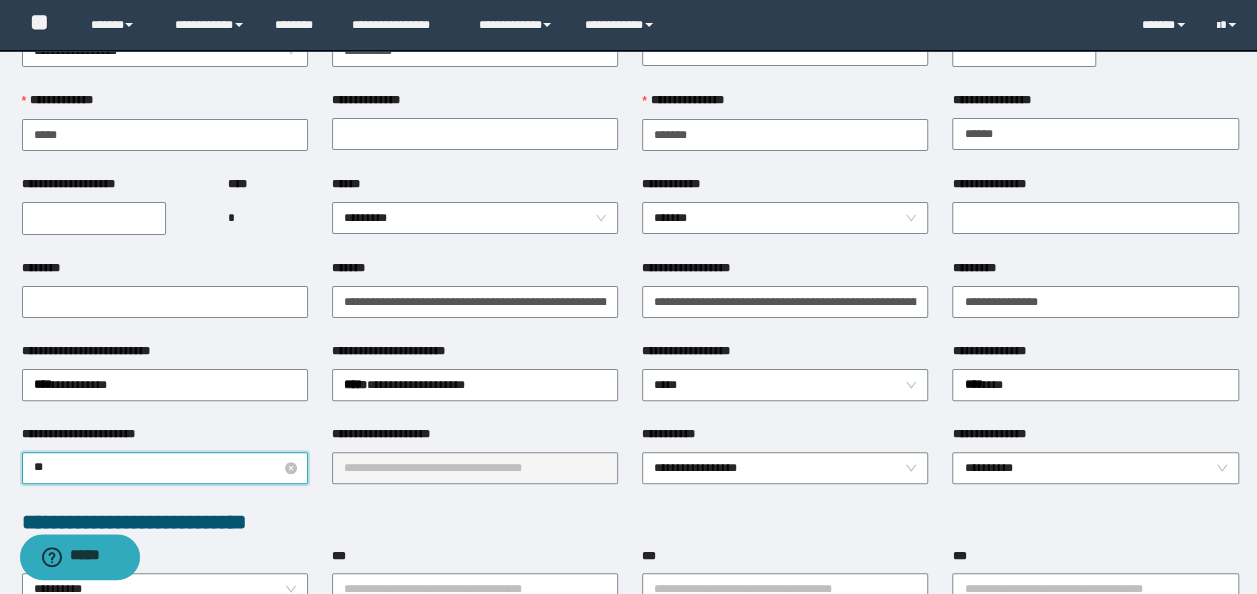 type on "***" 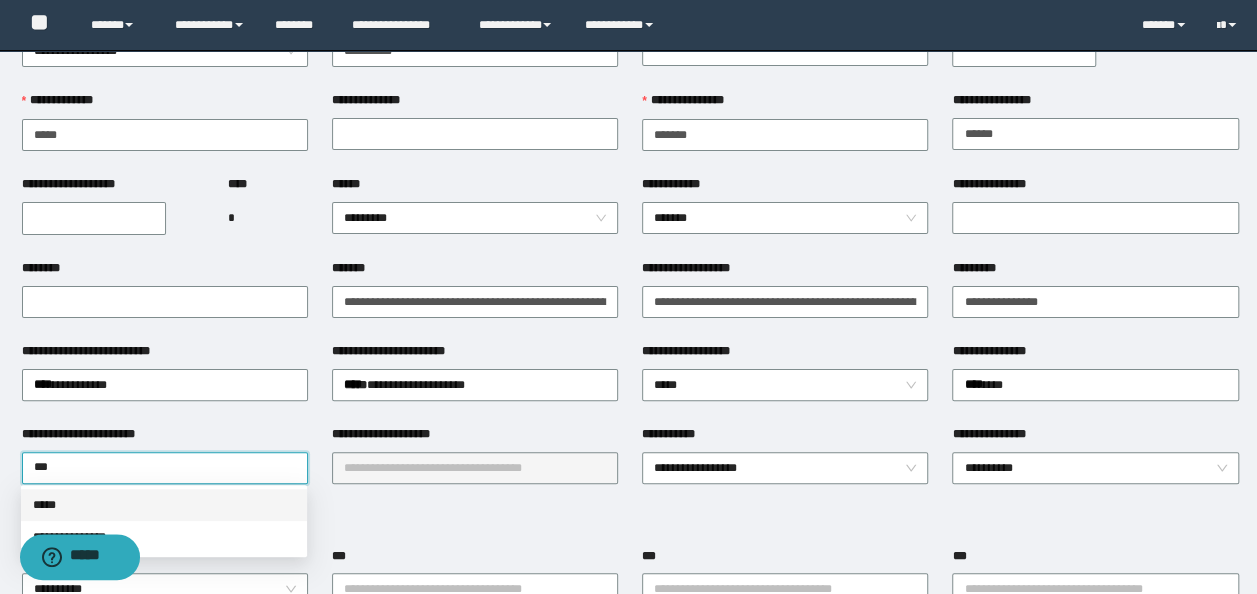 click on "*****" at bounding box center (164, 505) 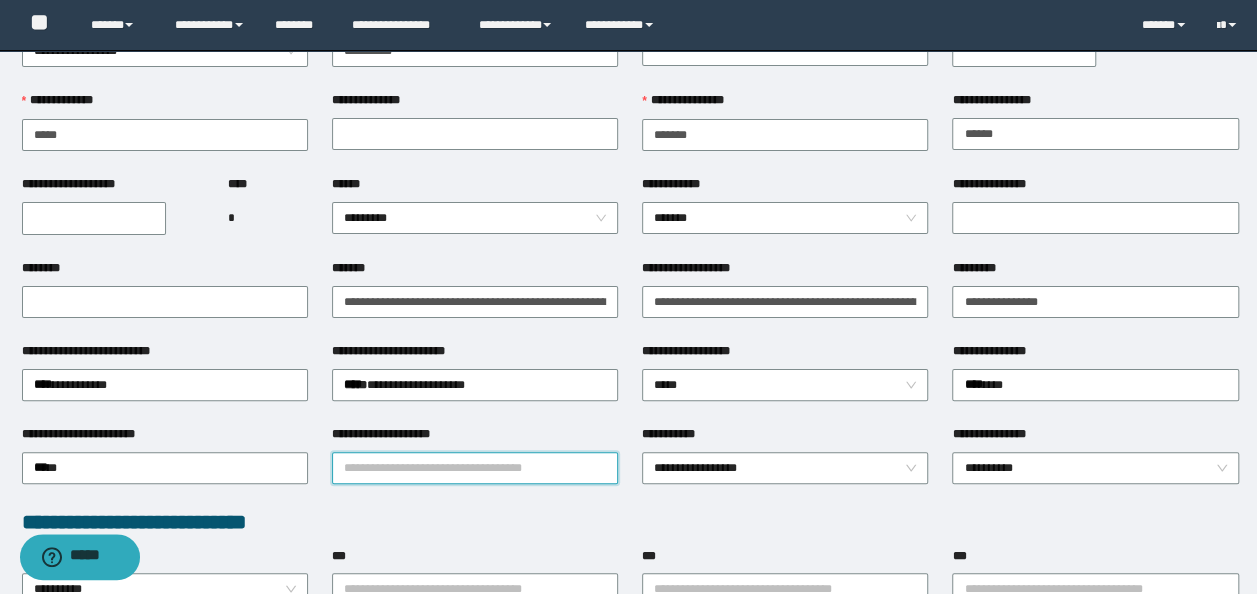 click on "**********" at bounding box center [475, 468] 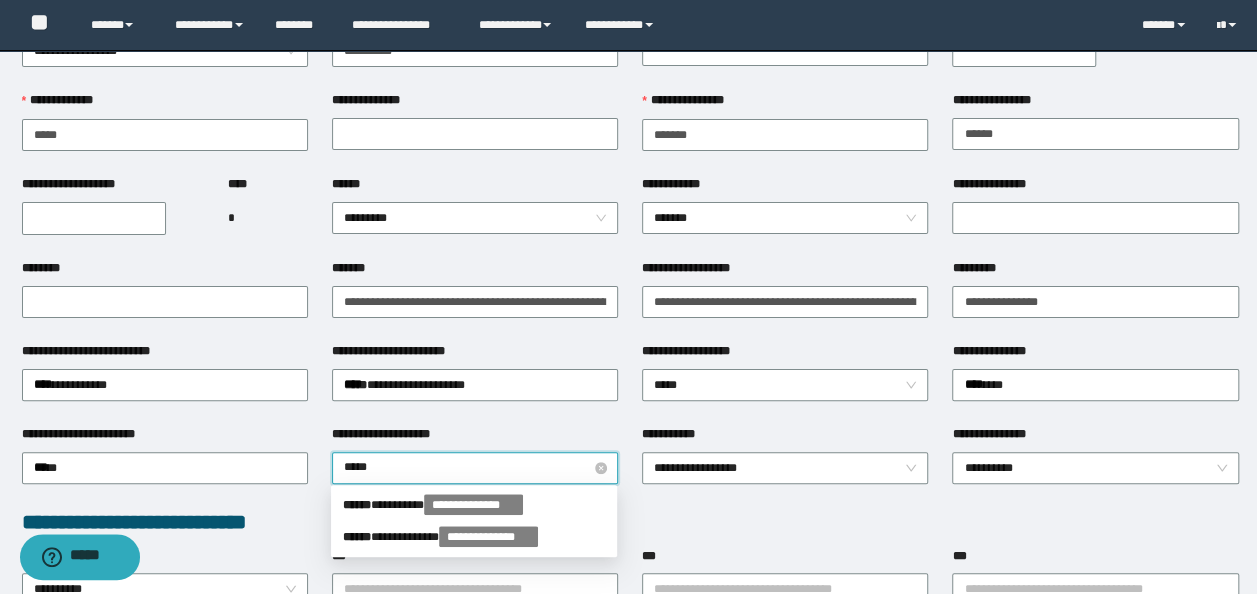 type on "******" 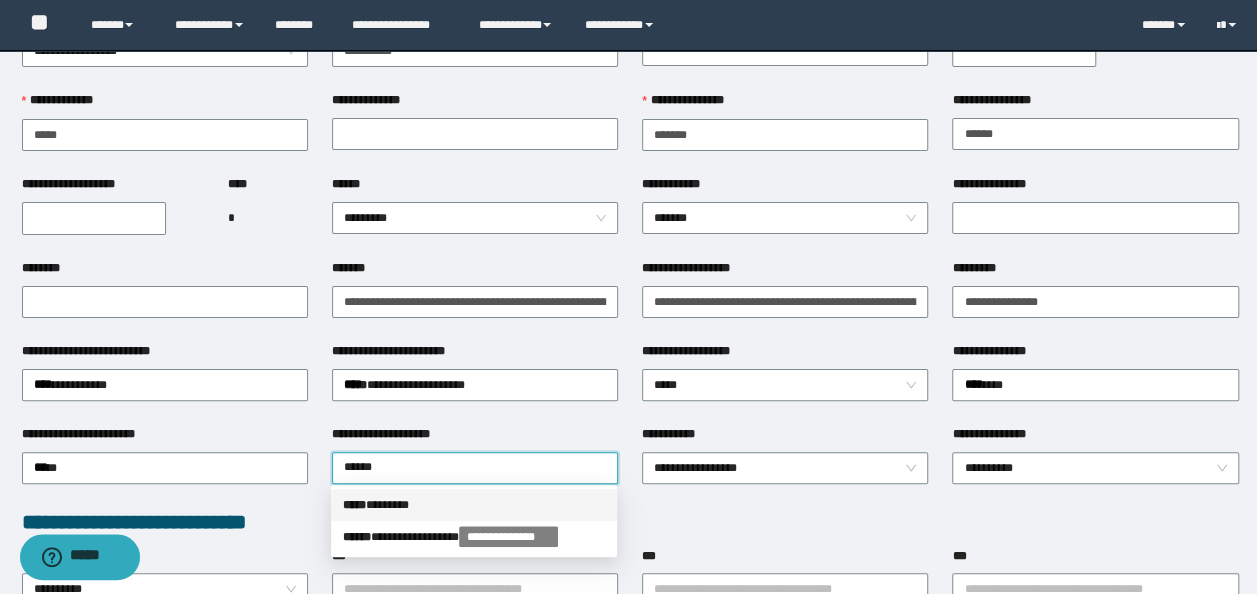 click on "***** * ******" at bounding box center [474, 505] 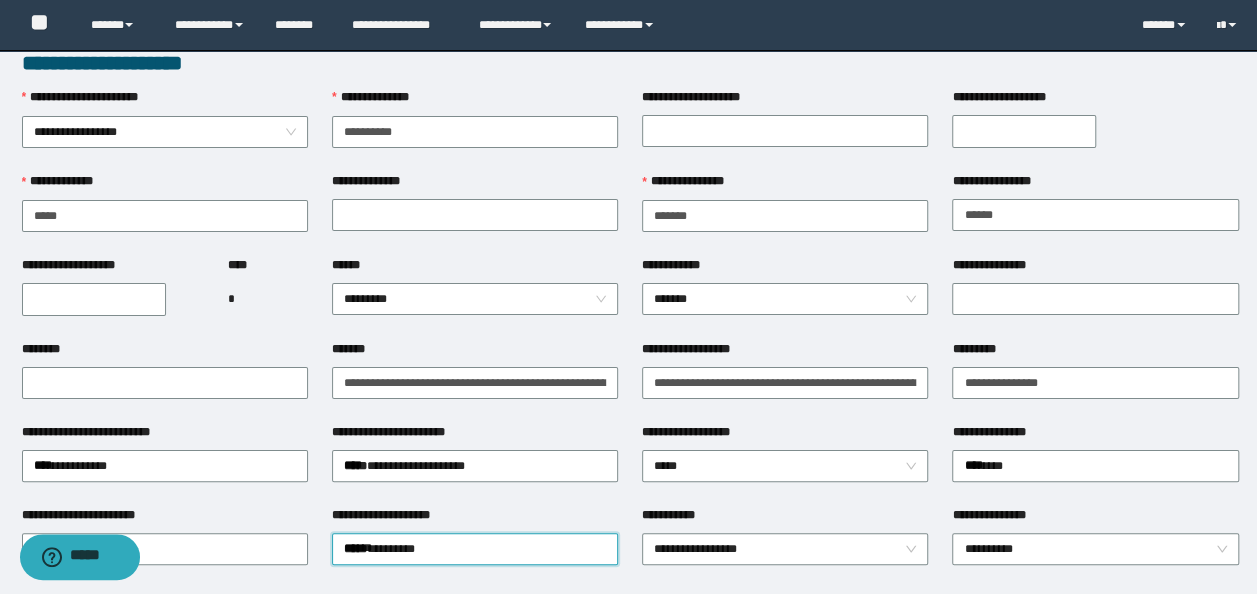 scroll, scrollTop: 0, scrollLeft: 0, axis: both 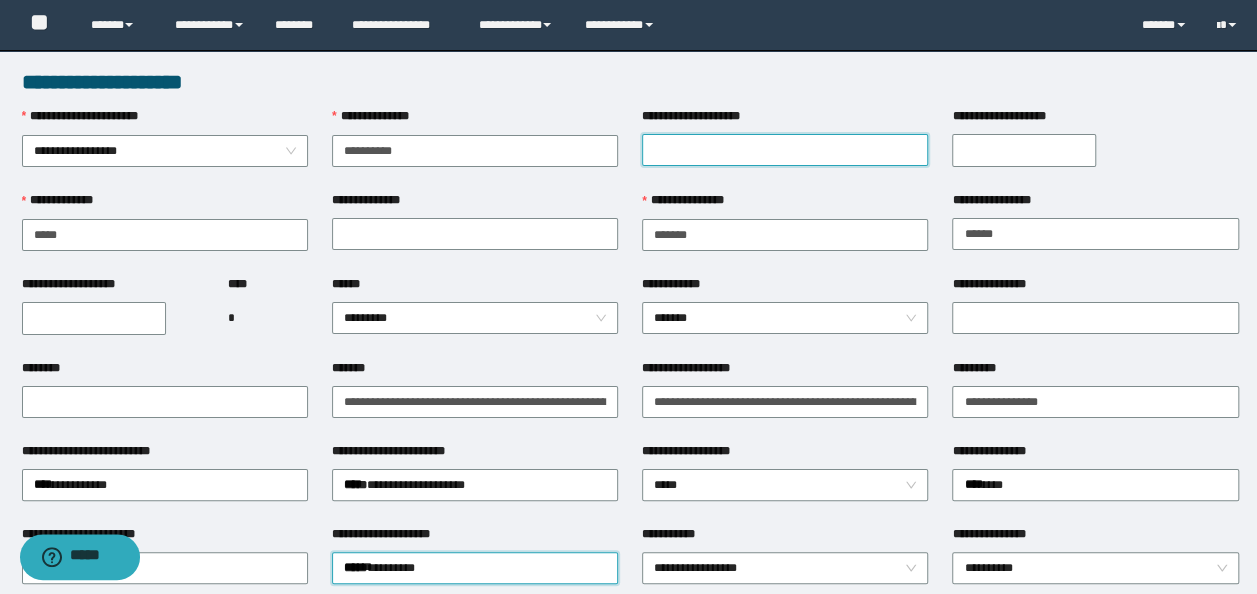 click on "**********" at bounding box center (785, 150) 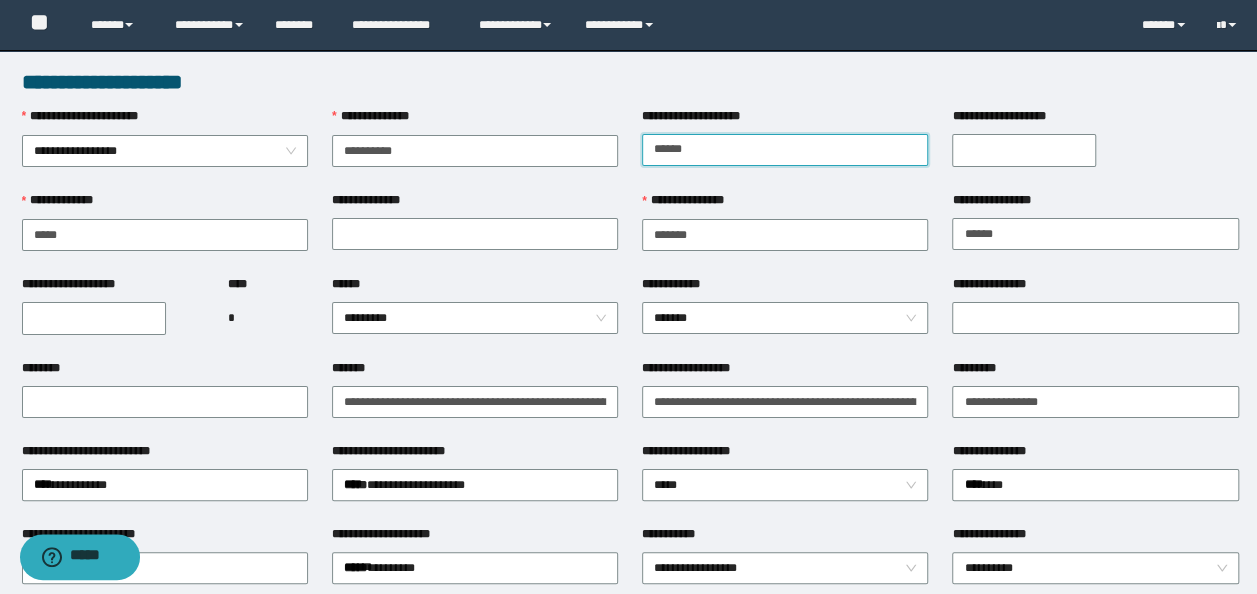 type on "******" 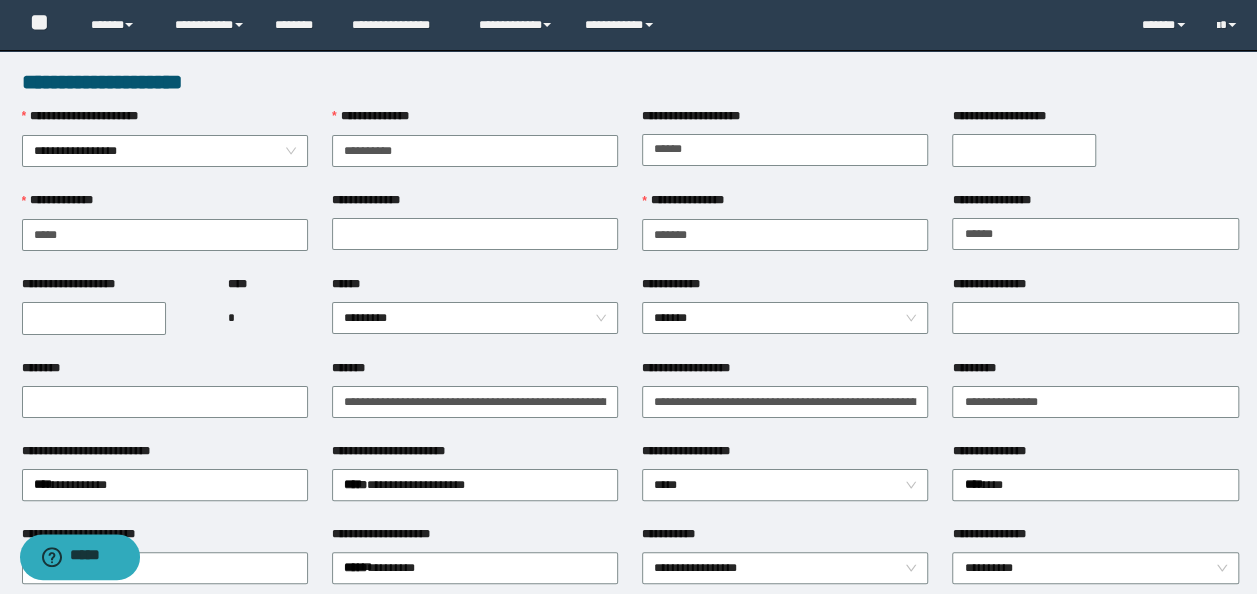 click on "**********" at bounding box center (94, 318) 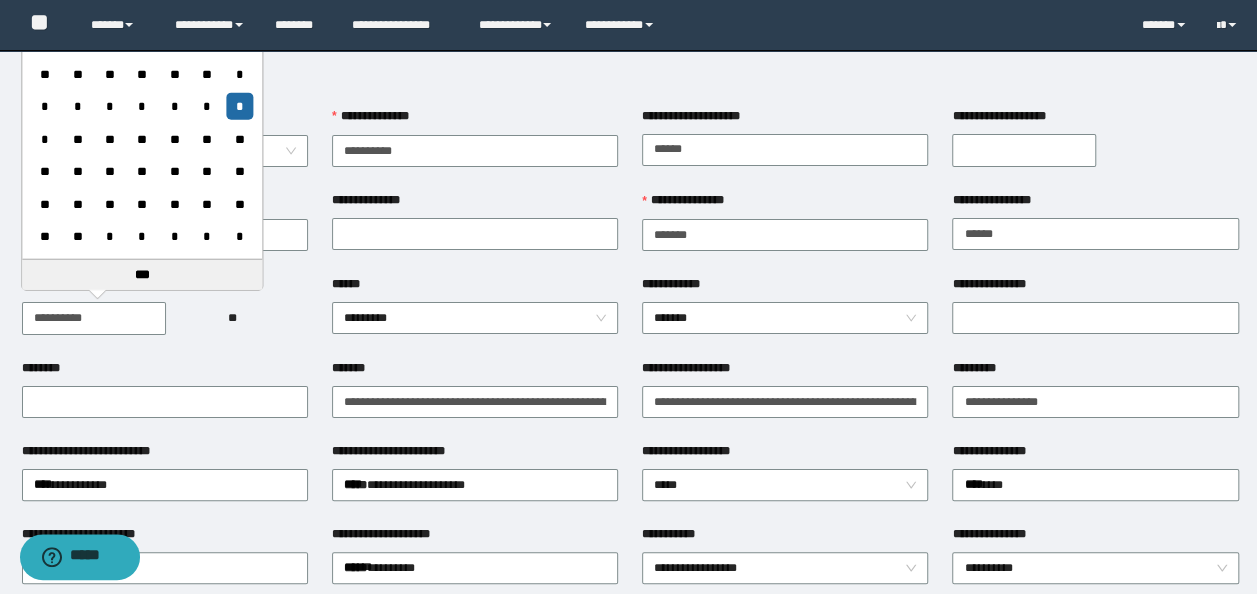 type on "**********" 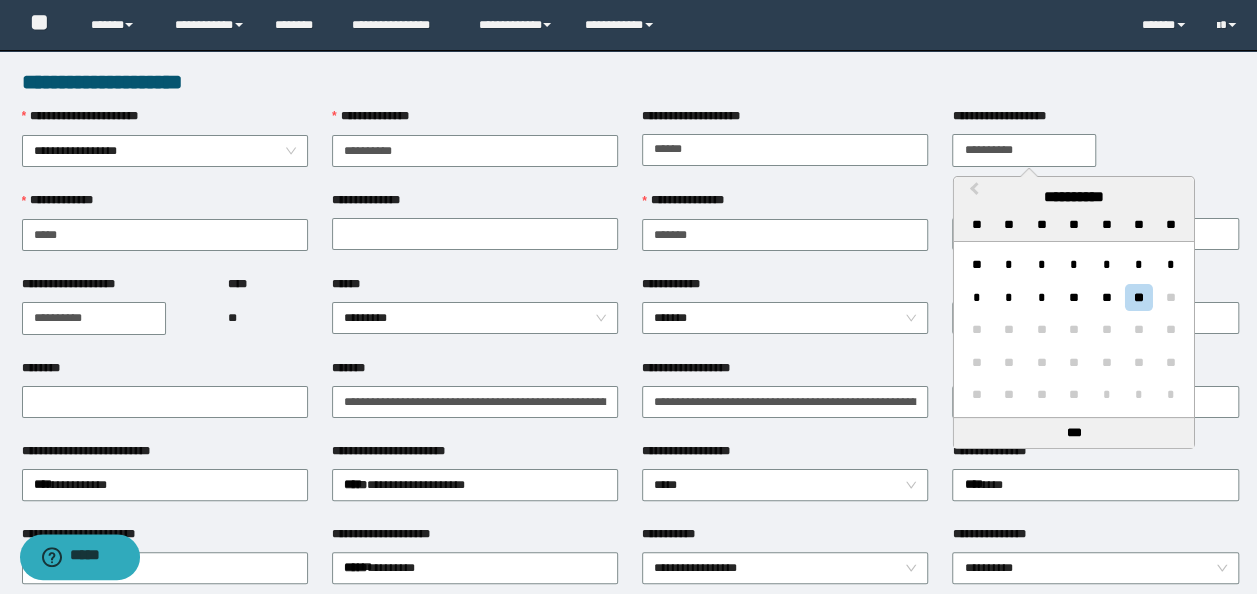 click on "**********" at bounding box center [1024, 150] 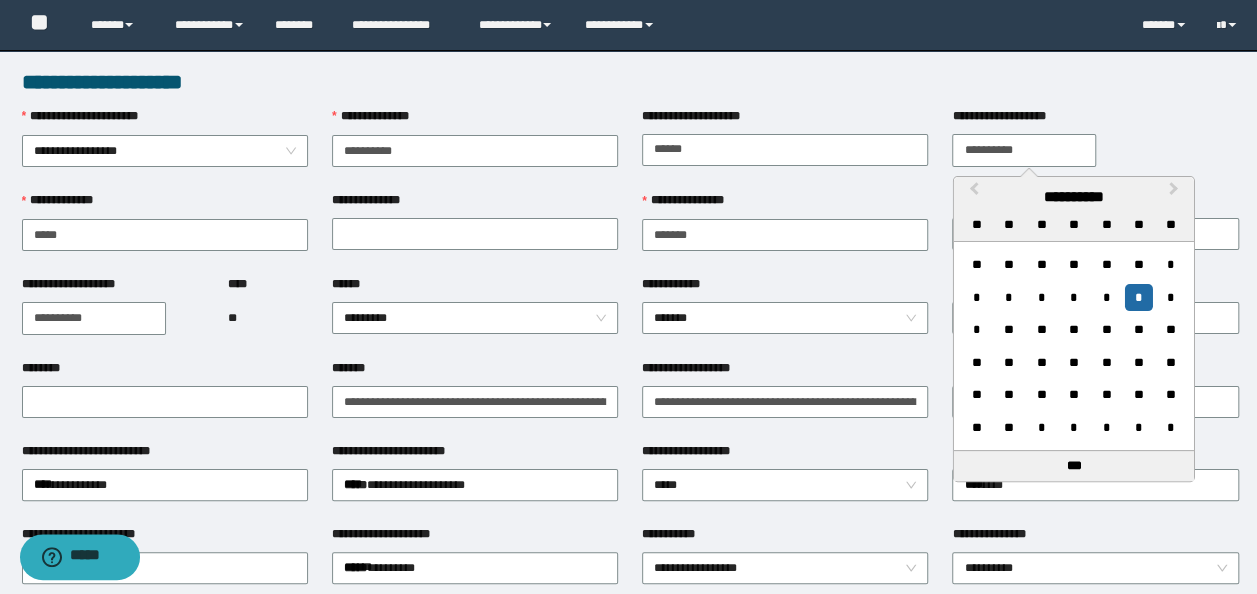 type on "**********" 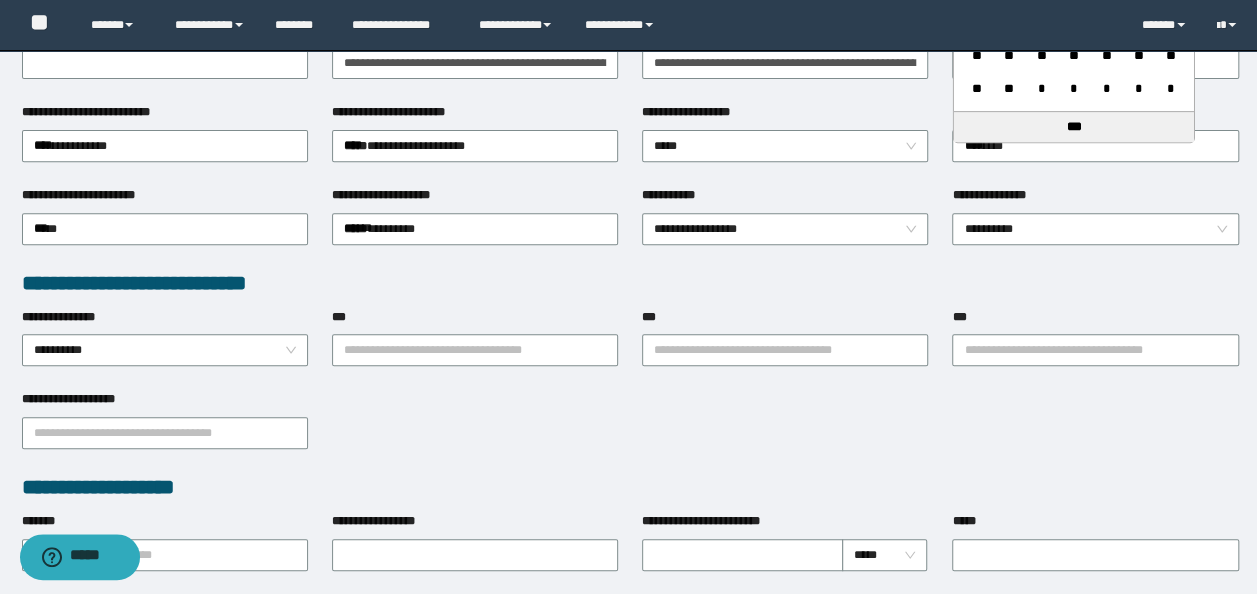 scroll, scrollTop: 400, scrollLeft: 0, axis: vertical 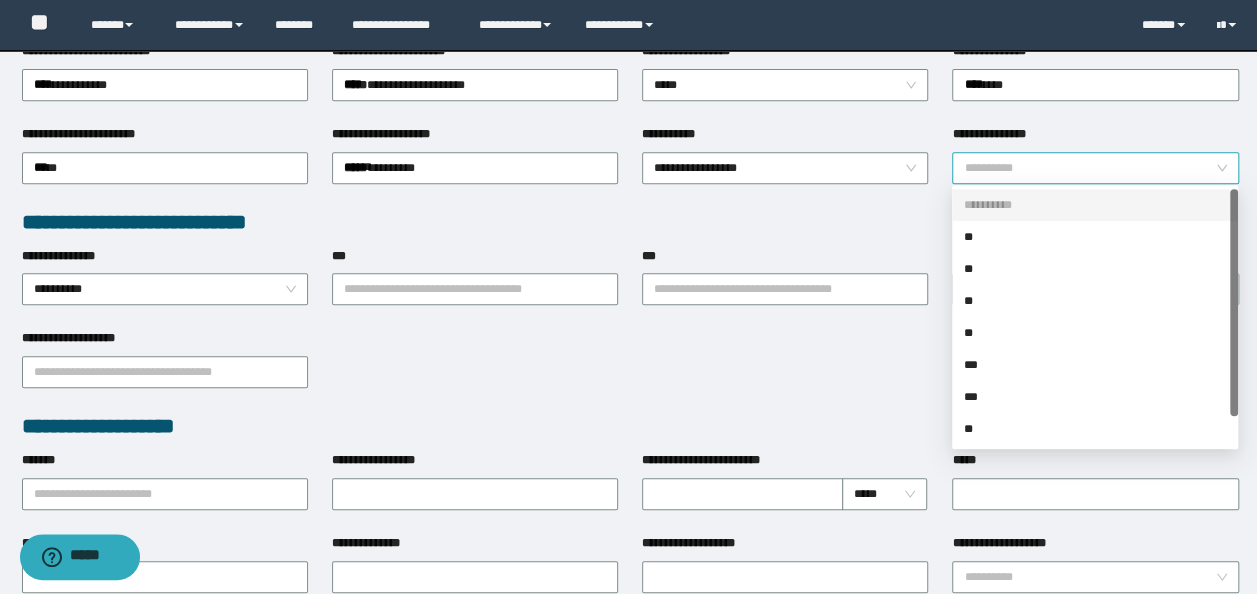 click on "**********" at bounding box center (1095, 168) 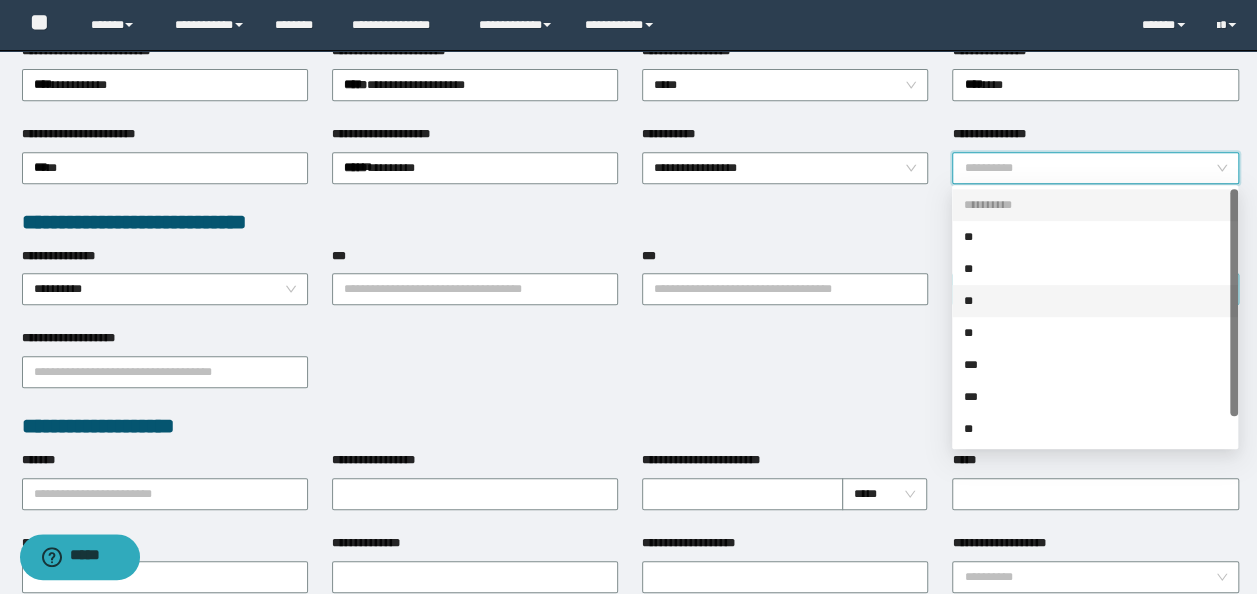click on "**" at bounding box center (1095, 301) 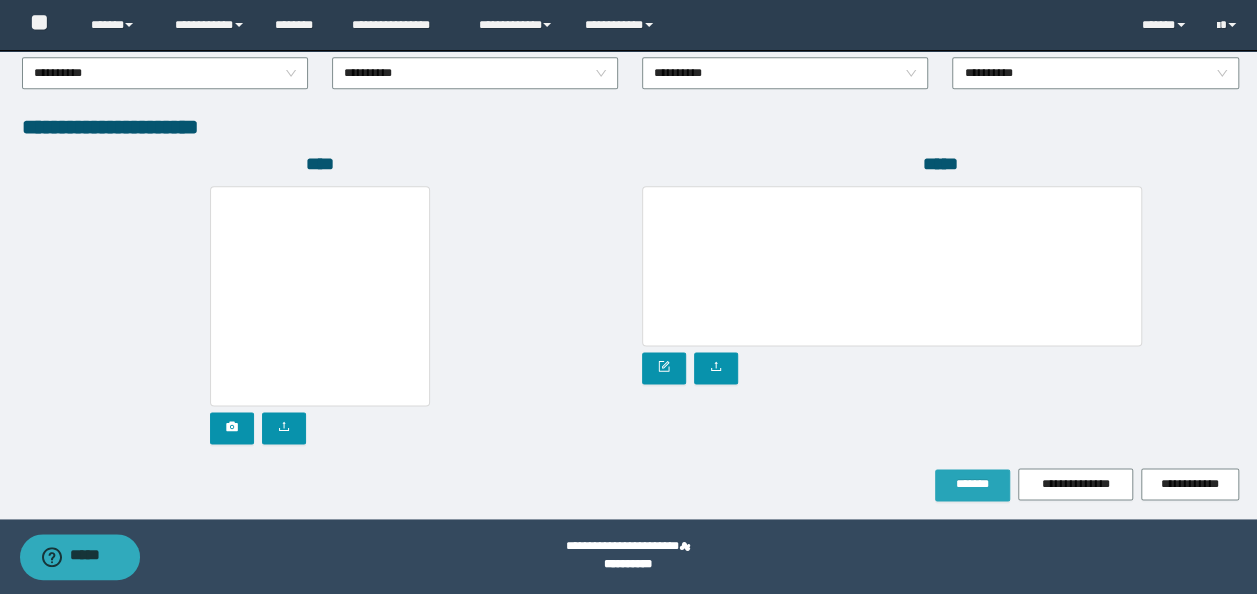 click on "*******" at bounding box center [972, 484] 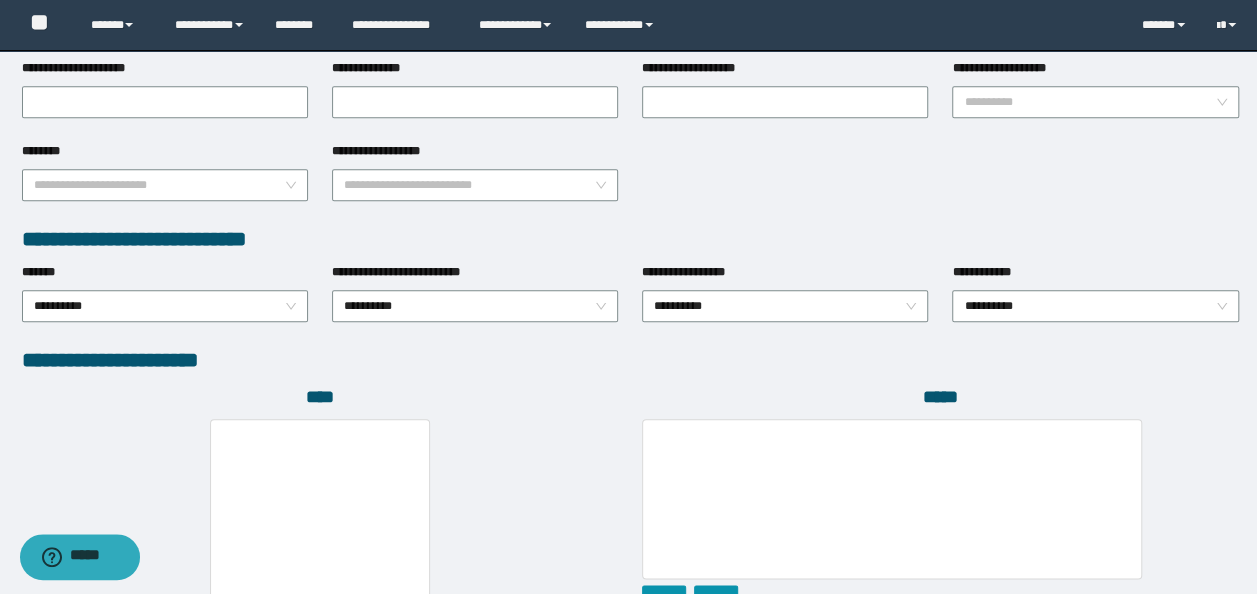 scroll, scrollTop: 960, scrollLeft: 0, axis: vertical 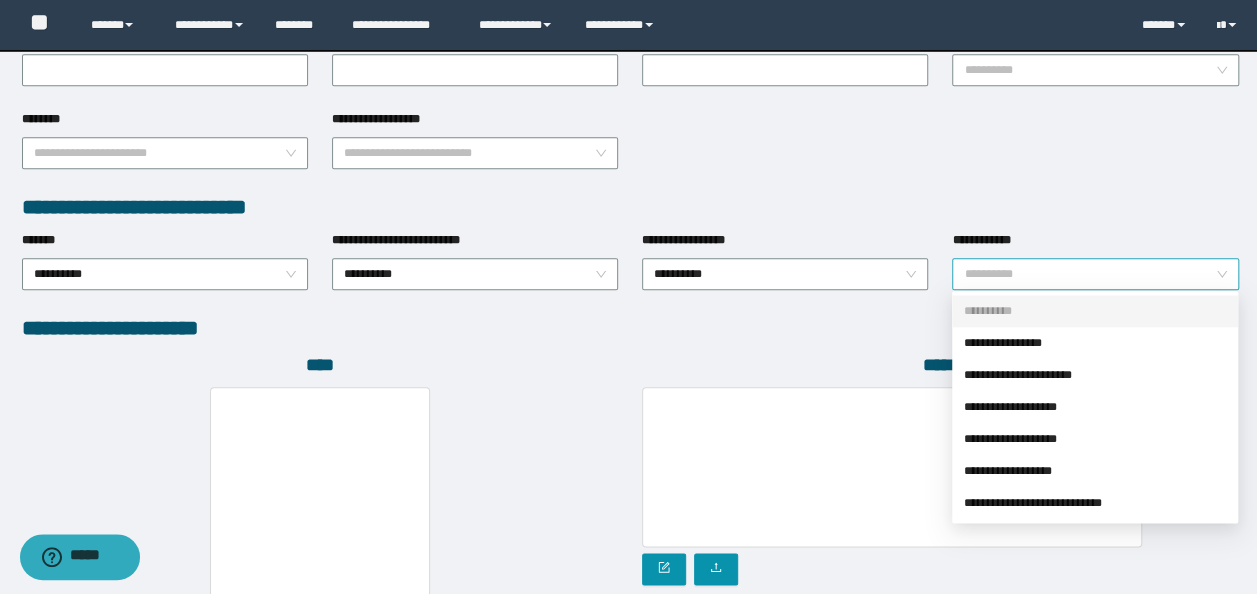 click on "**********" at bounding box center (1095, 274) 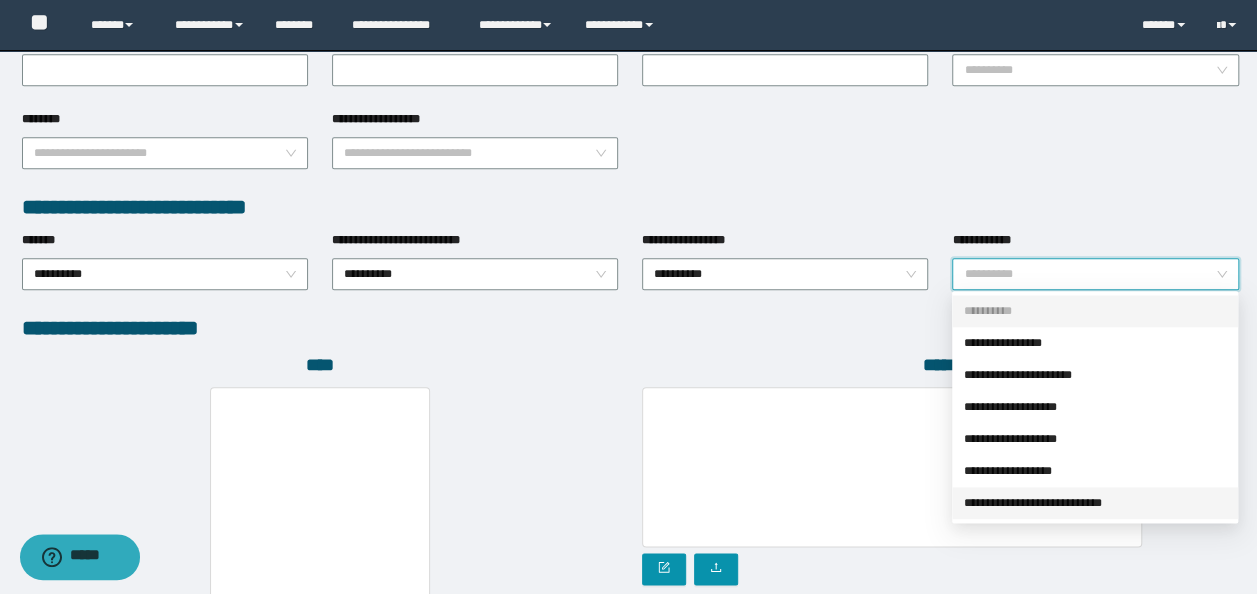 click on "**********" at bounding box center (1095, 503) 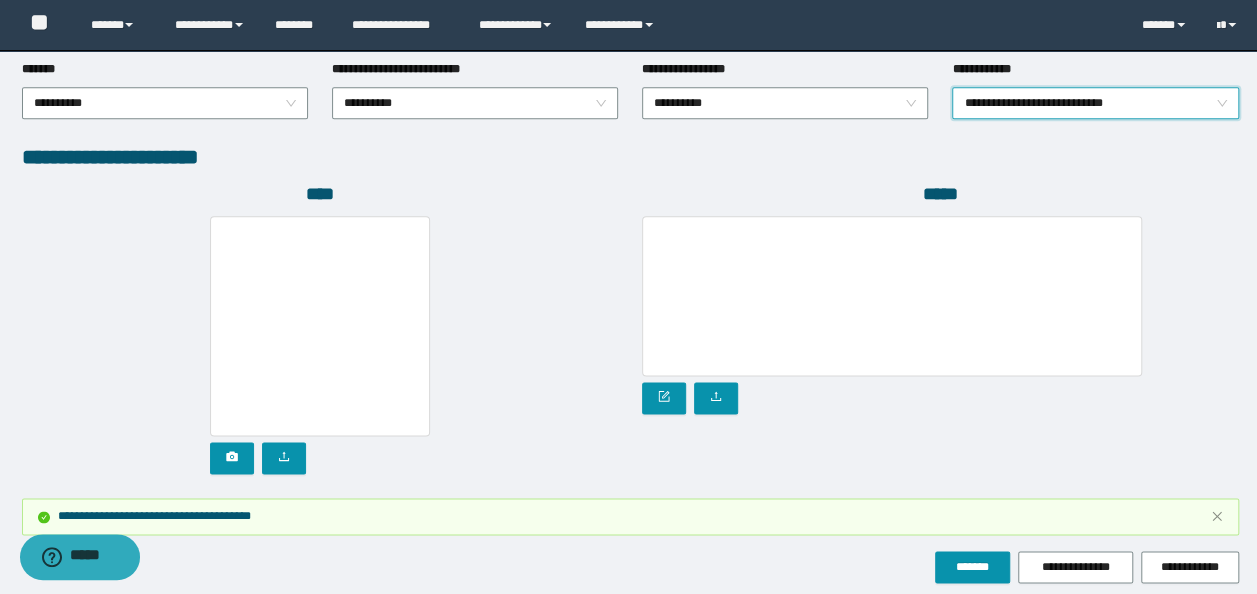 scroll, scrollTop: 1212, scrollLeft: 0, axis: vertical 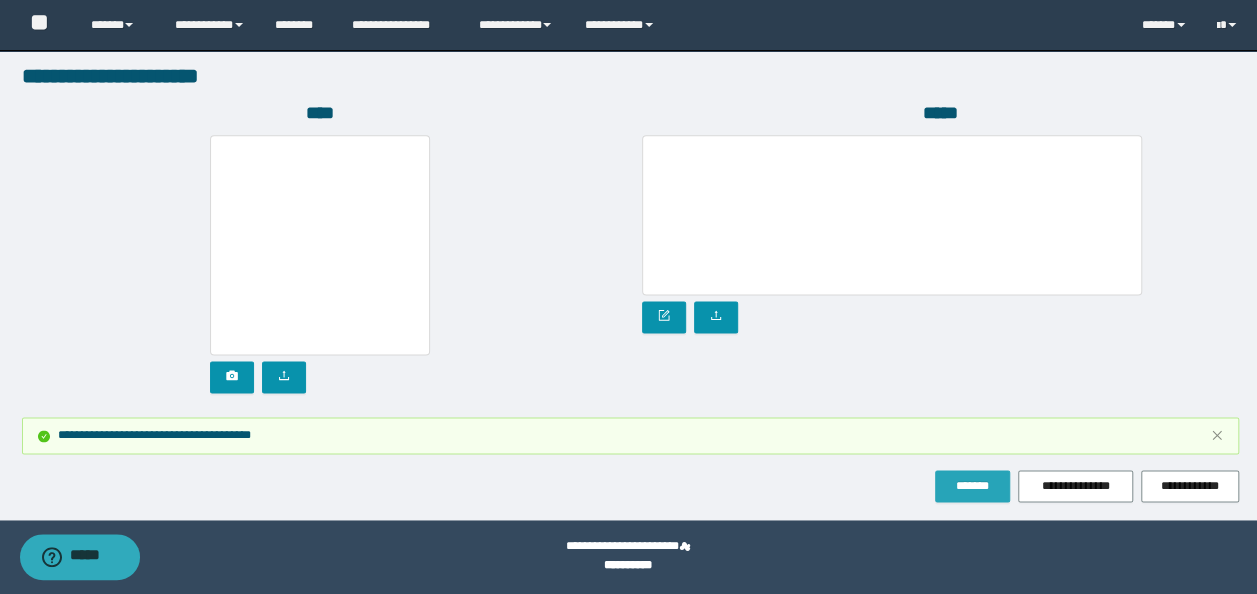 click on "*******" at bounding box center (972, 486) 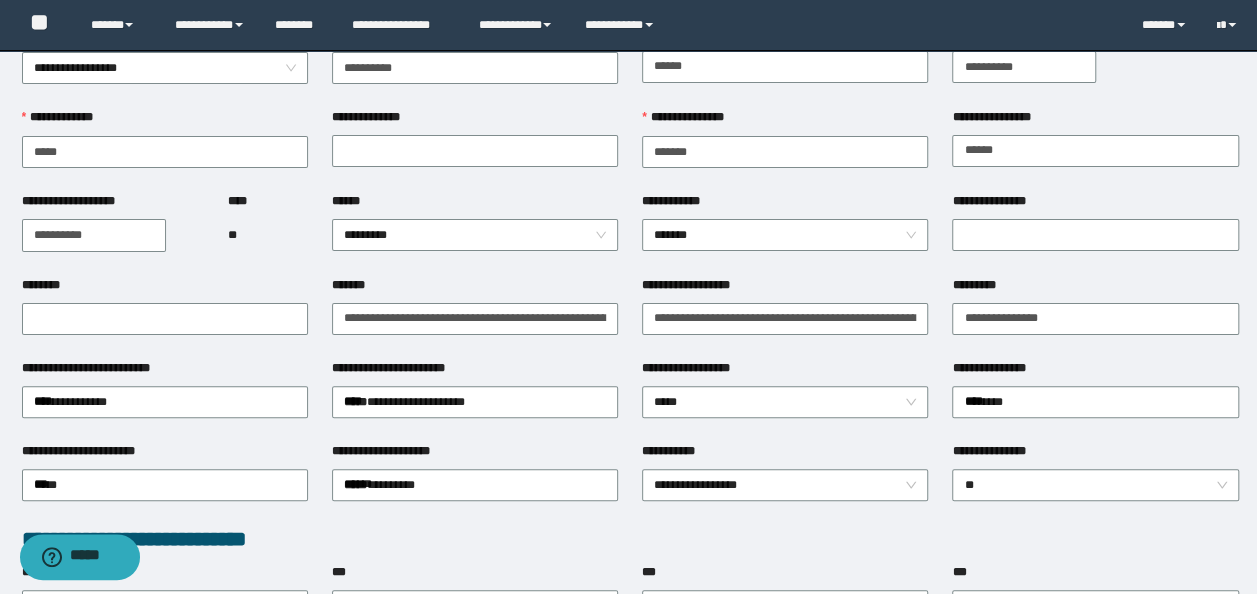 scroll, scrollTop: 12, scrollLeft: 0, axis: vertical 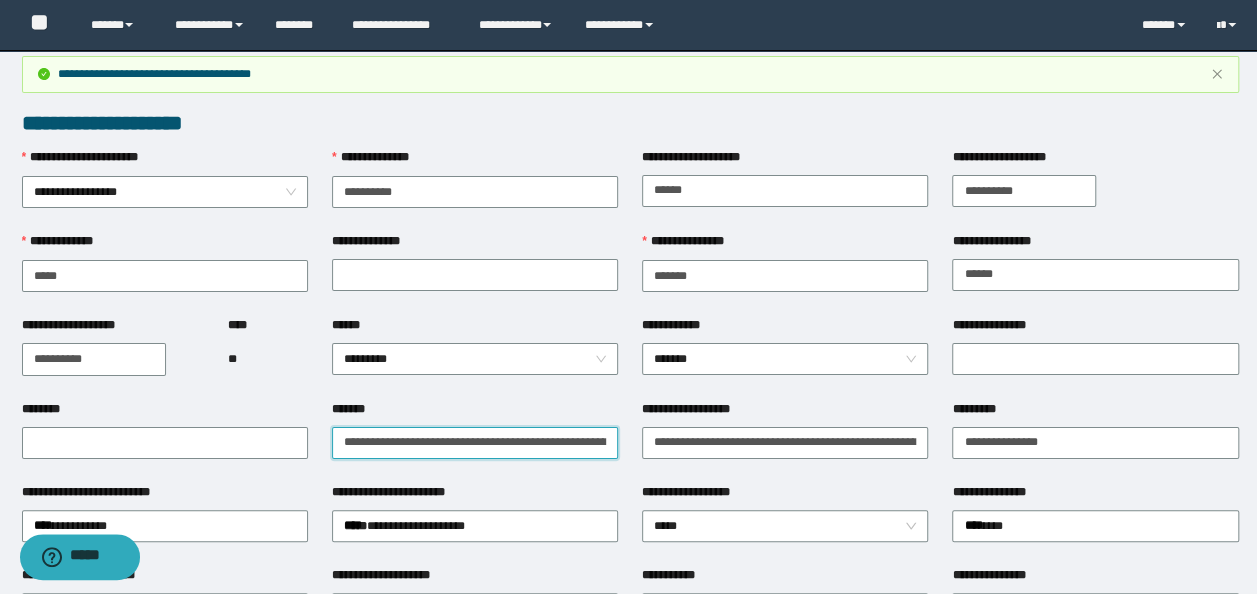 click on "**********" at bounding box center (475, 442) 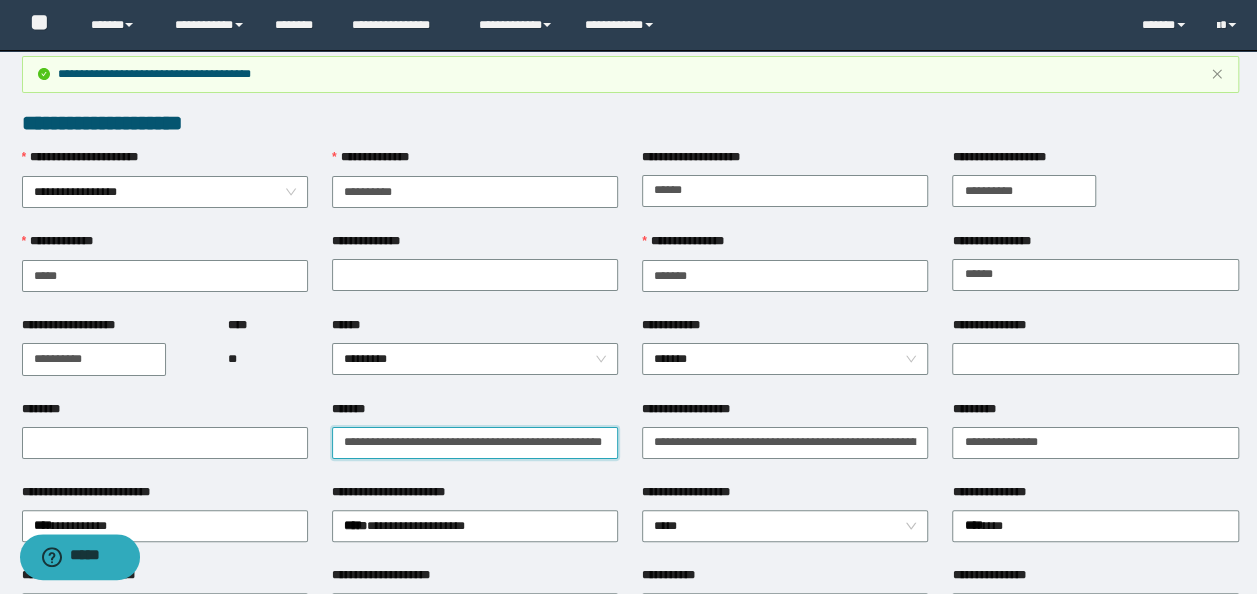 click on "**********" at bounding box center (475, 442) 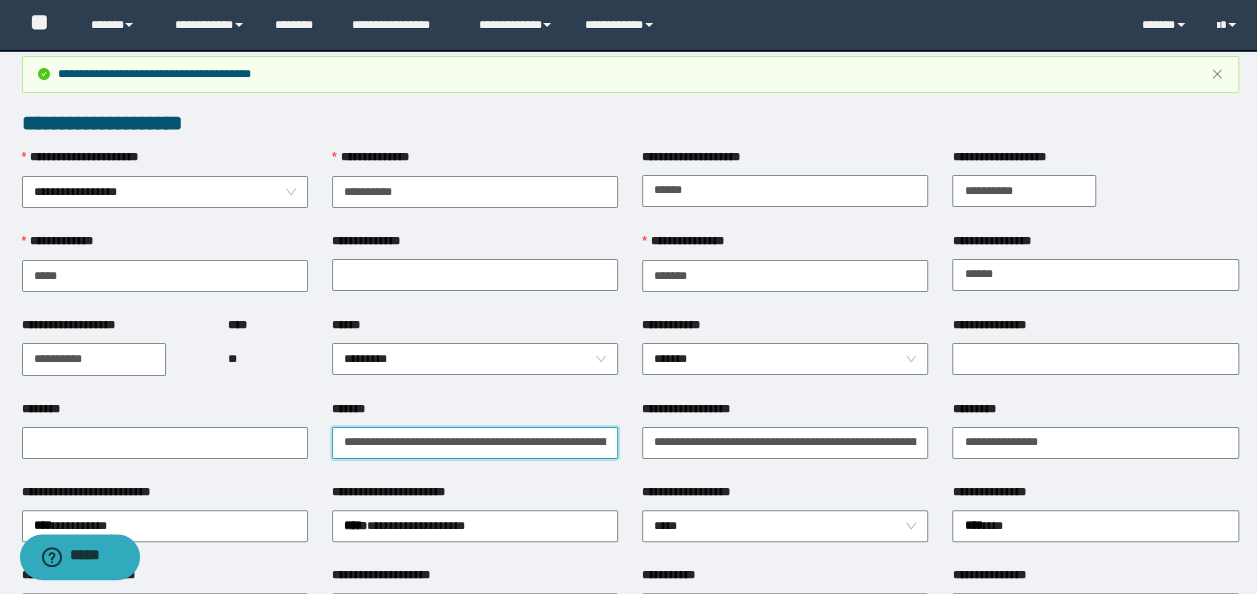 type on "**********" 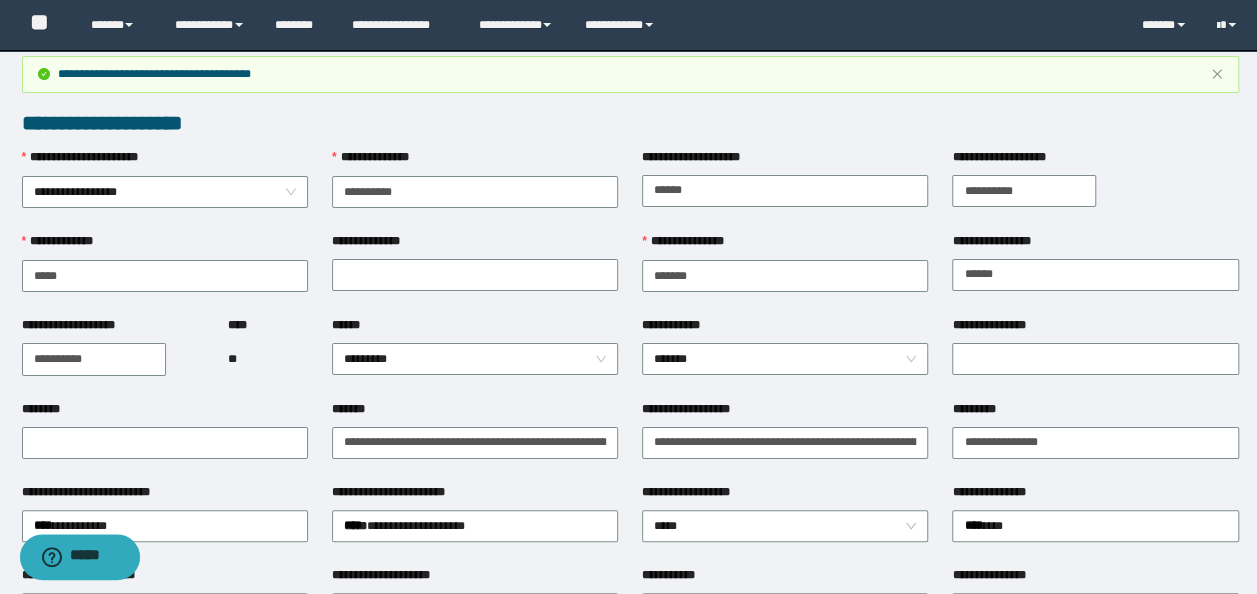 click on "**********" at bounding box center (475, 496) 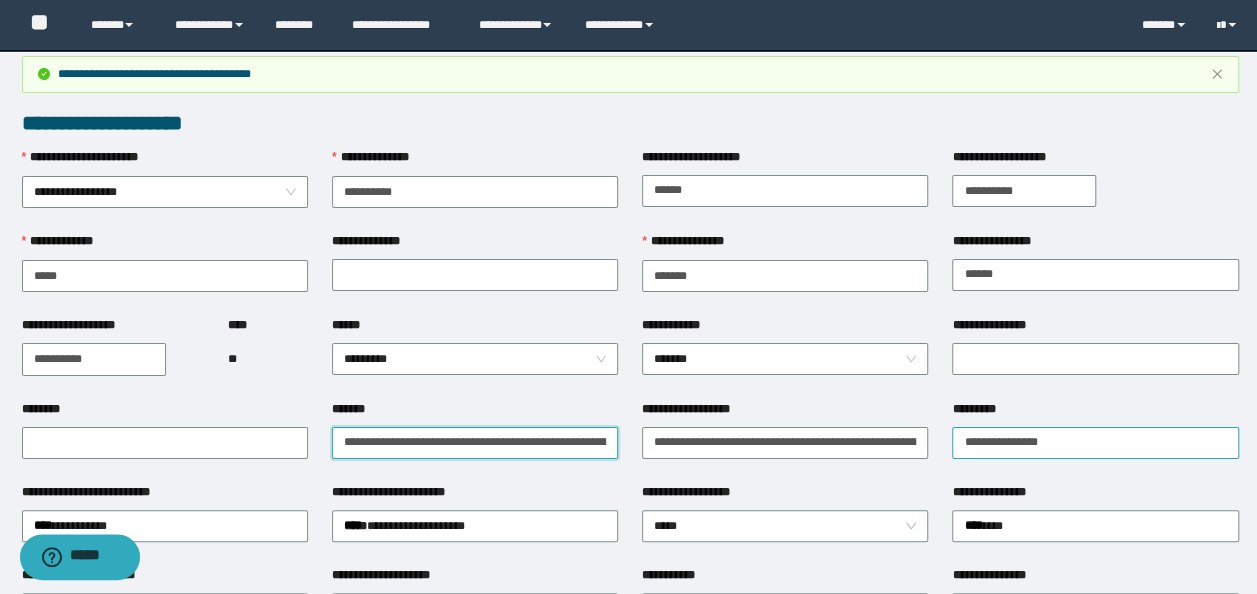 scroll, scrollTop: 0, scrollLeft: 117, axis: horizontal 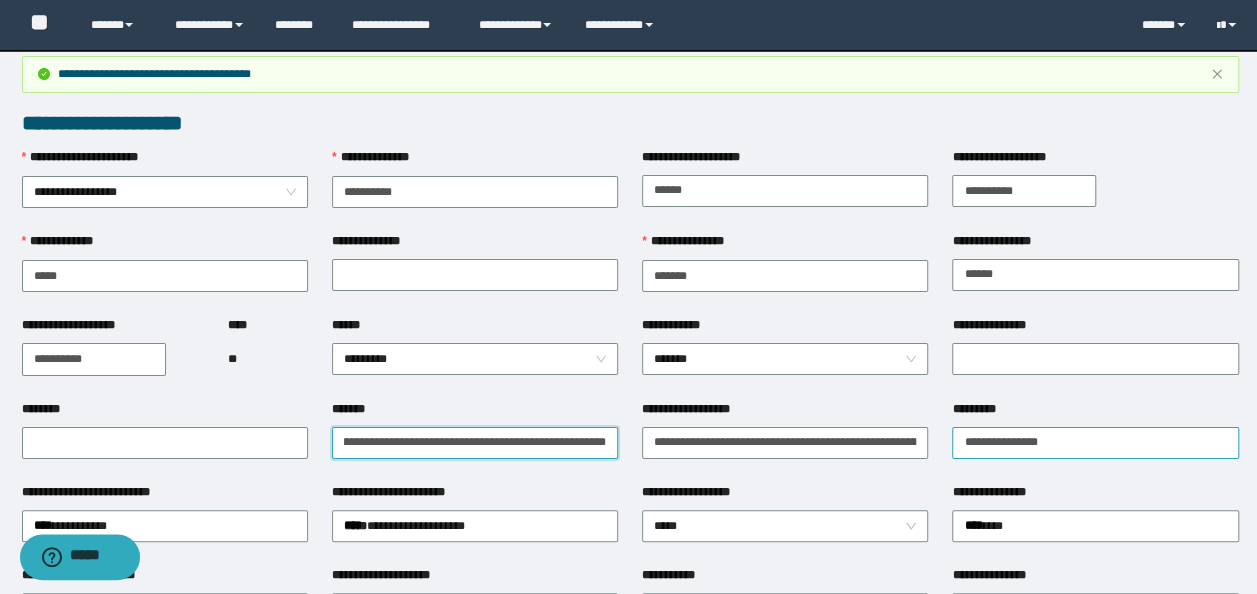 drag, startPoint x: 332, startPoint y: 440, endPoint x: 1014, endPoint y: 432, distance: 682.04694 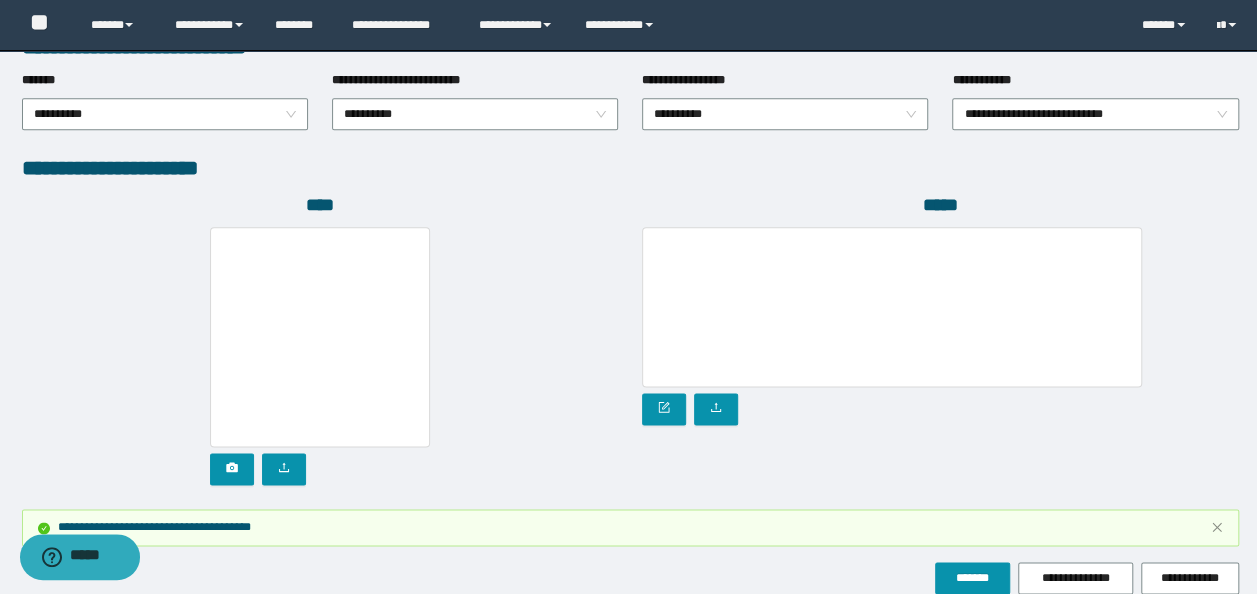 scroll, scrollTop: 1212, scrollLeft: 0, axis: vertical 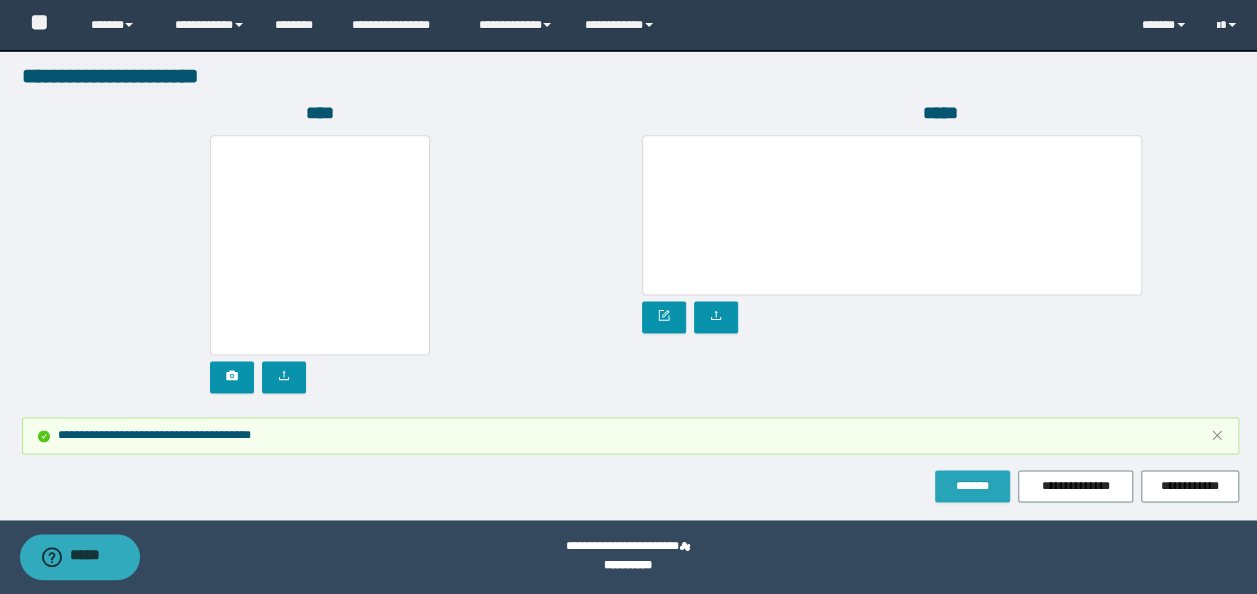 click on "*******" at bounding box center (972, 486) 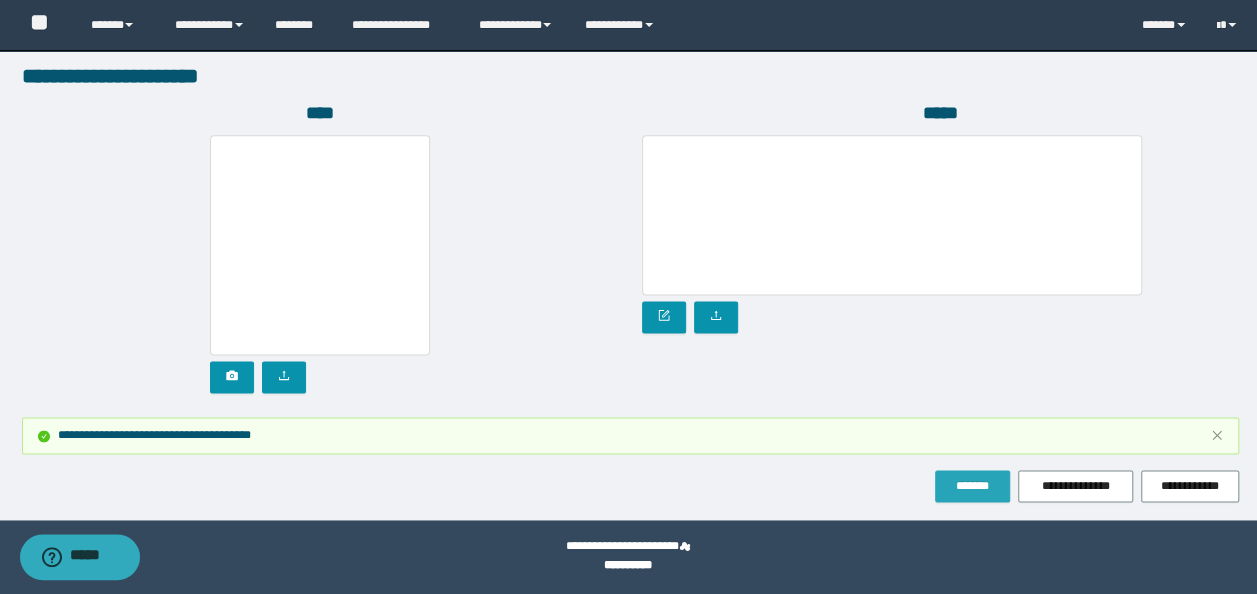 type 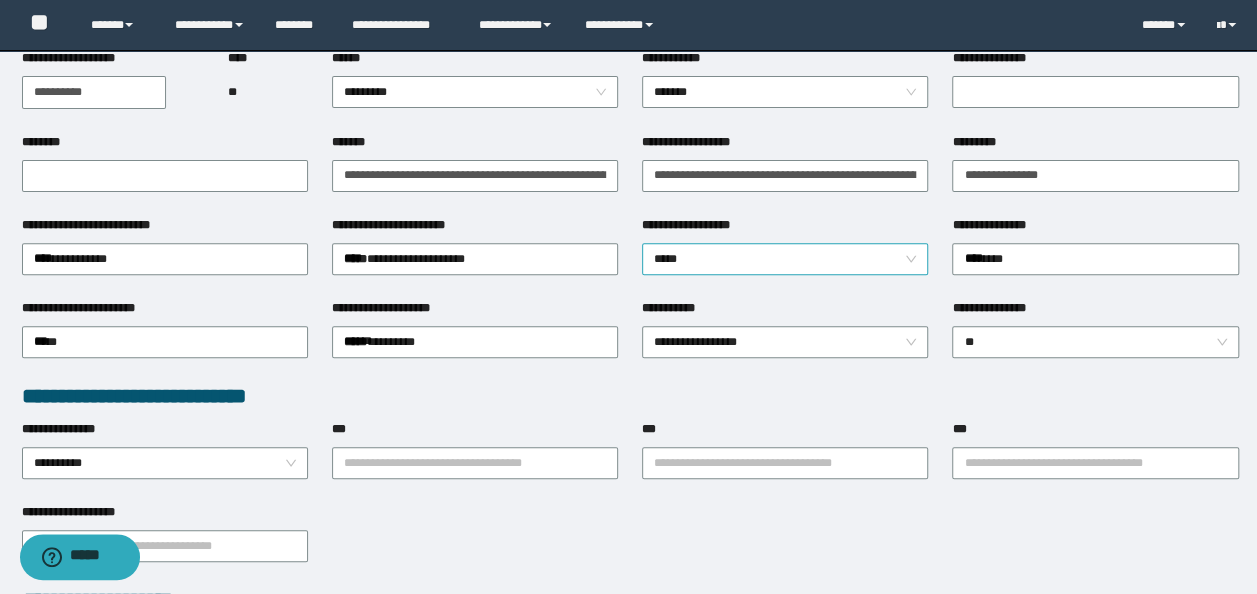 scroll, scrollTop: 212, scrollLeft: 0, axis: vertical 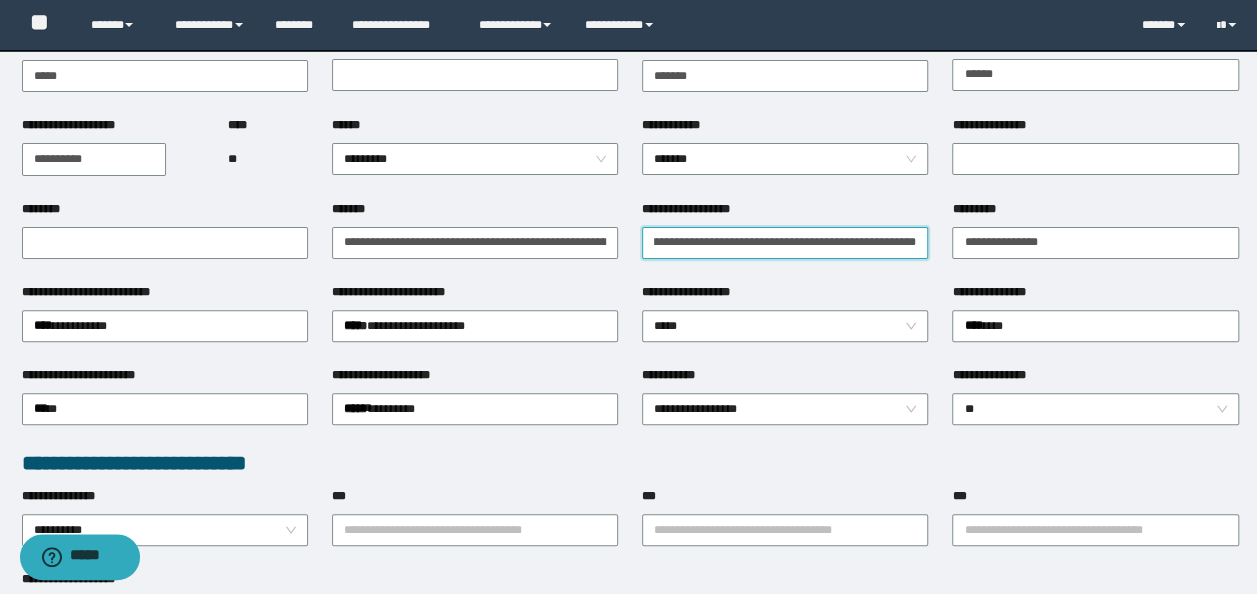 drag, startPoint x: 648, startPoint y: 241, endPoint x: 1133, endPoint y: 216, distance: 485.6439 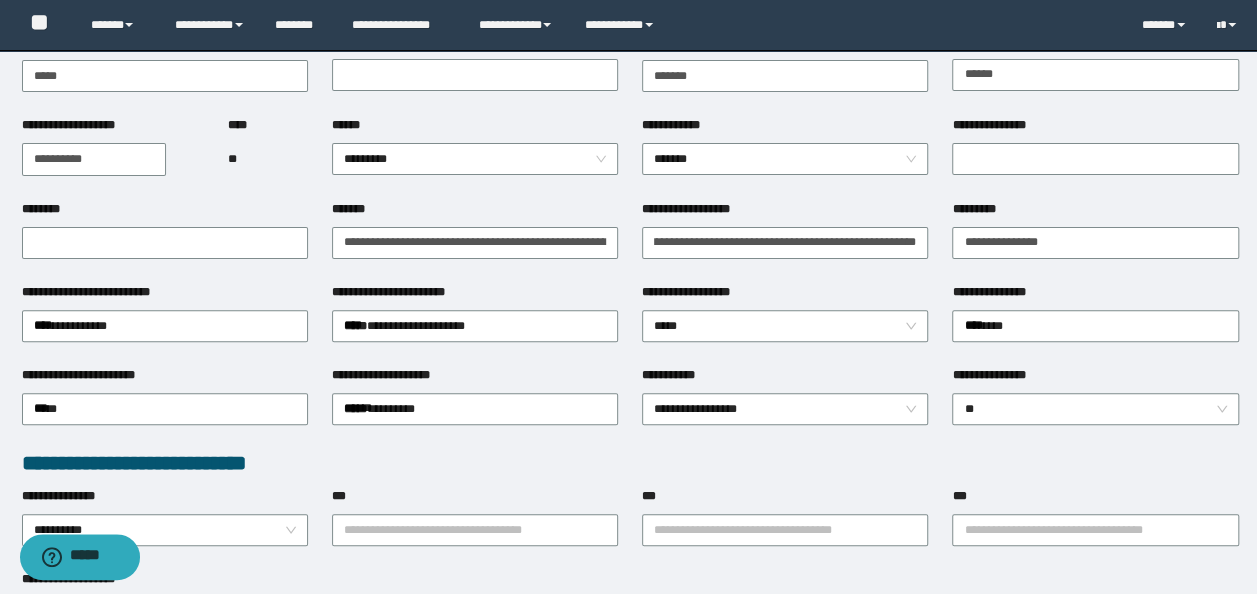 scroll, scrollTop: 0, scrollLeft: 0, axis: both 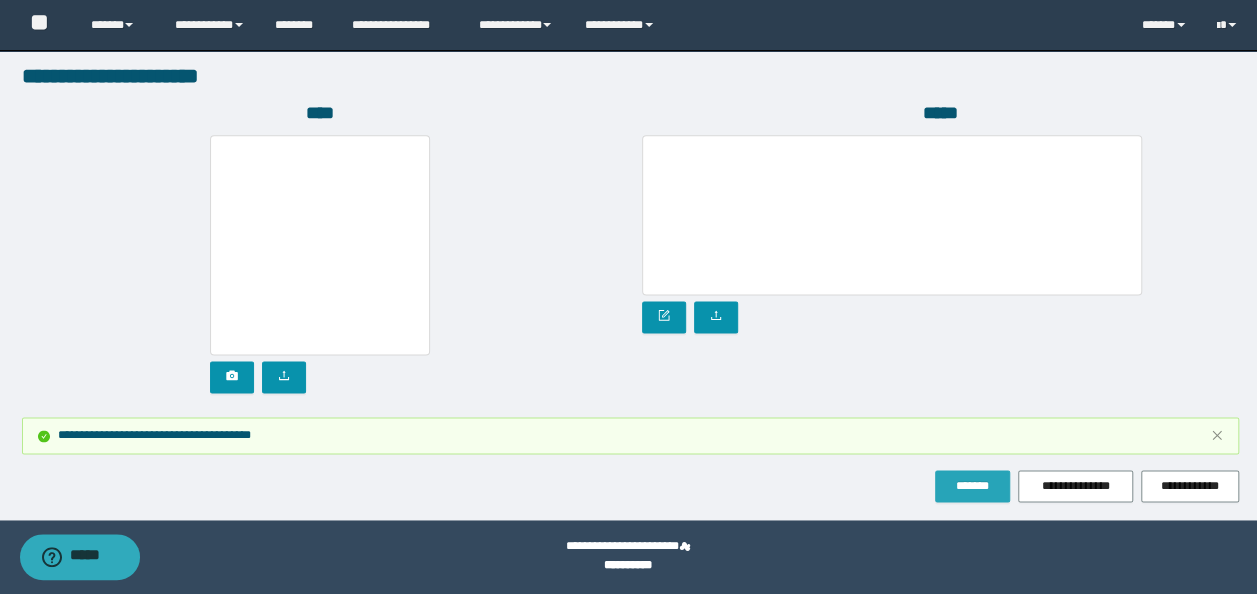 click on "*******" at bounding box center (972, 486) 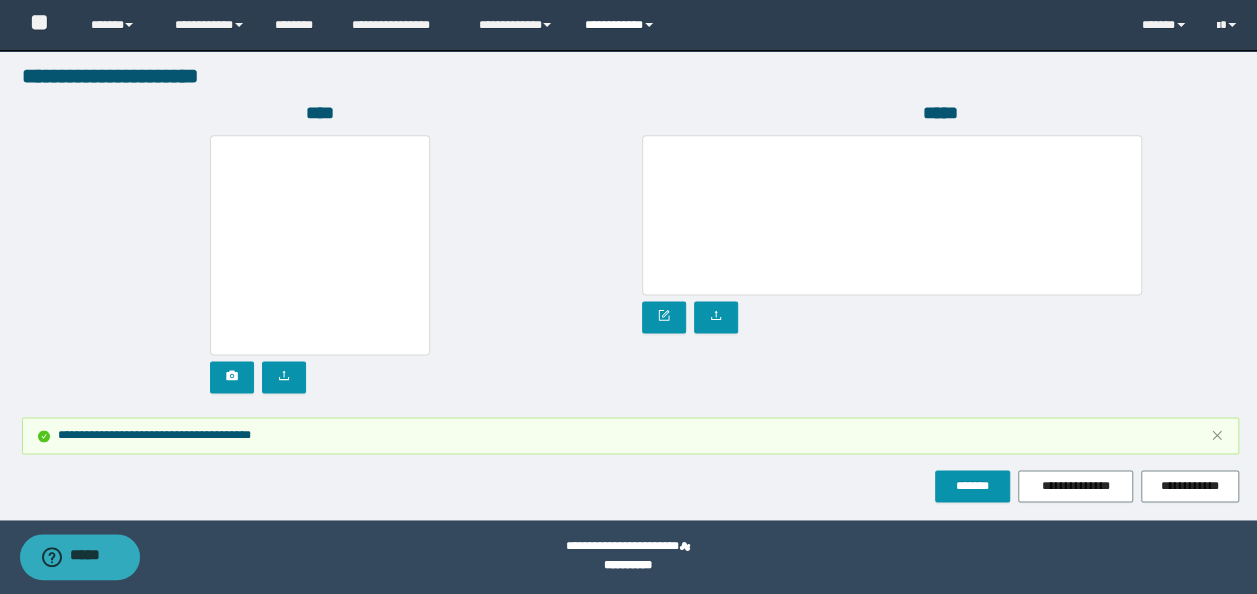click on "**********" at bounding box center [622, 25] 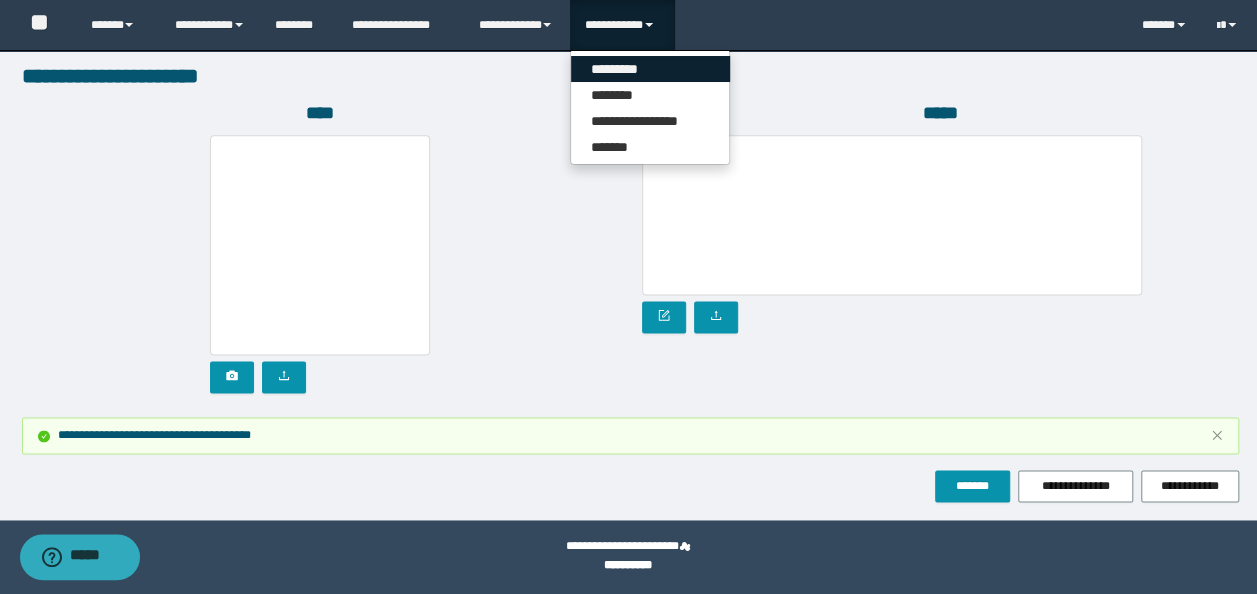 click on "*********" at bounding box center [650, 69] 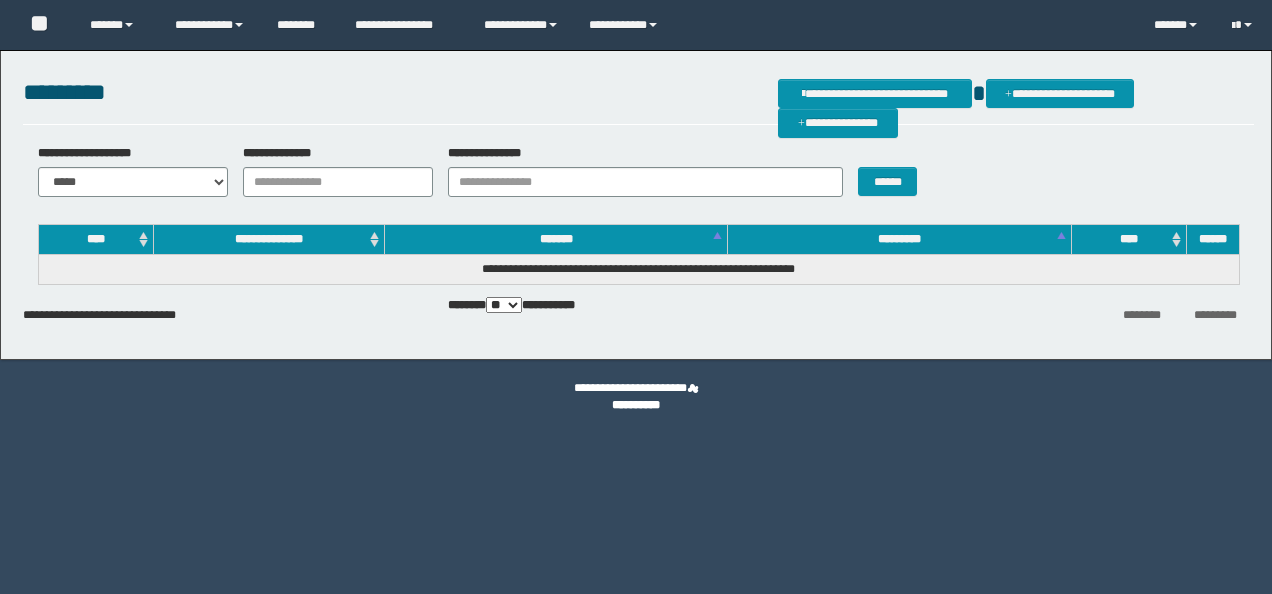 scroll, scrollTop: 0, scrollLeft: 0, axis: both 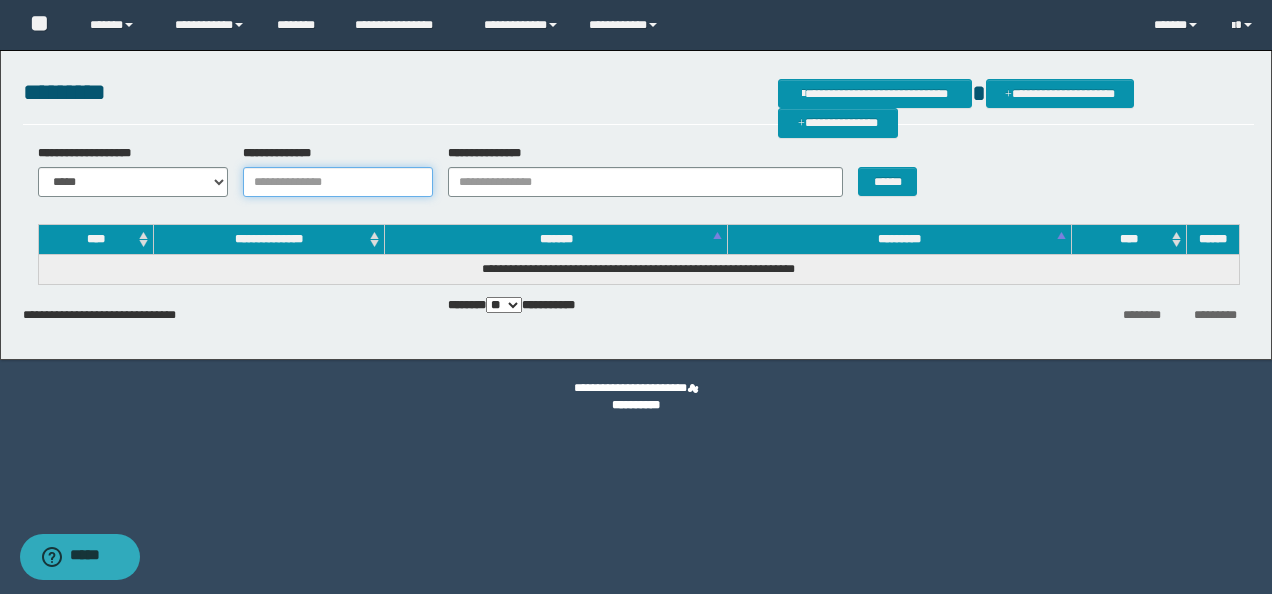 click on "**********" at bounding box center (338, 182) 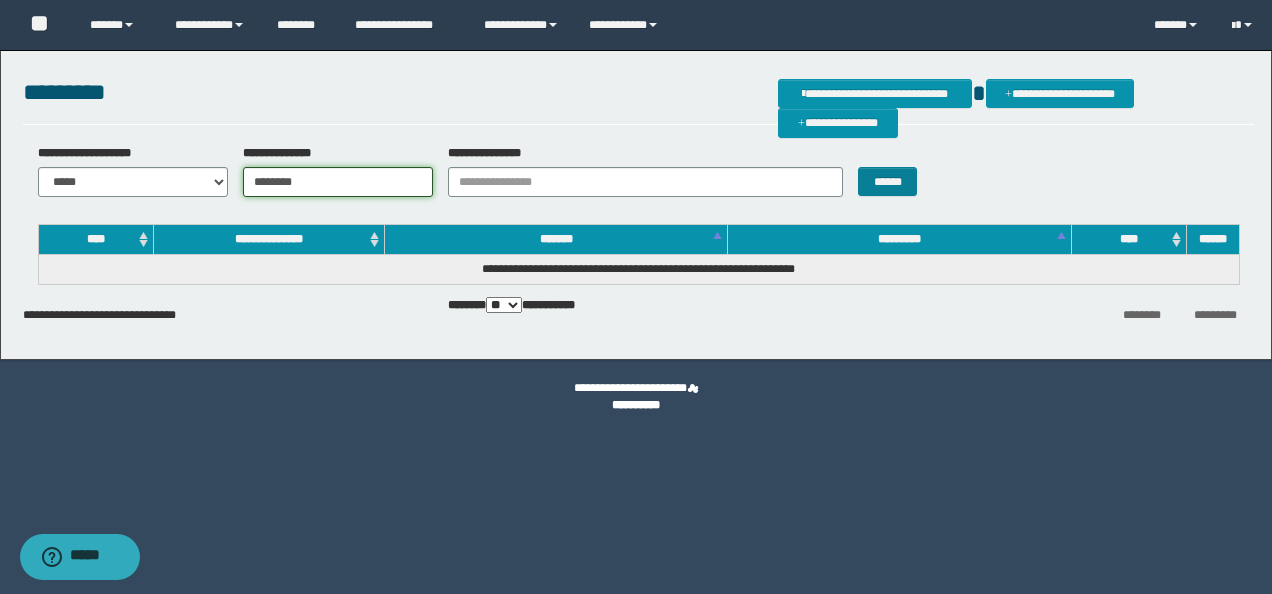 type on "********" 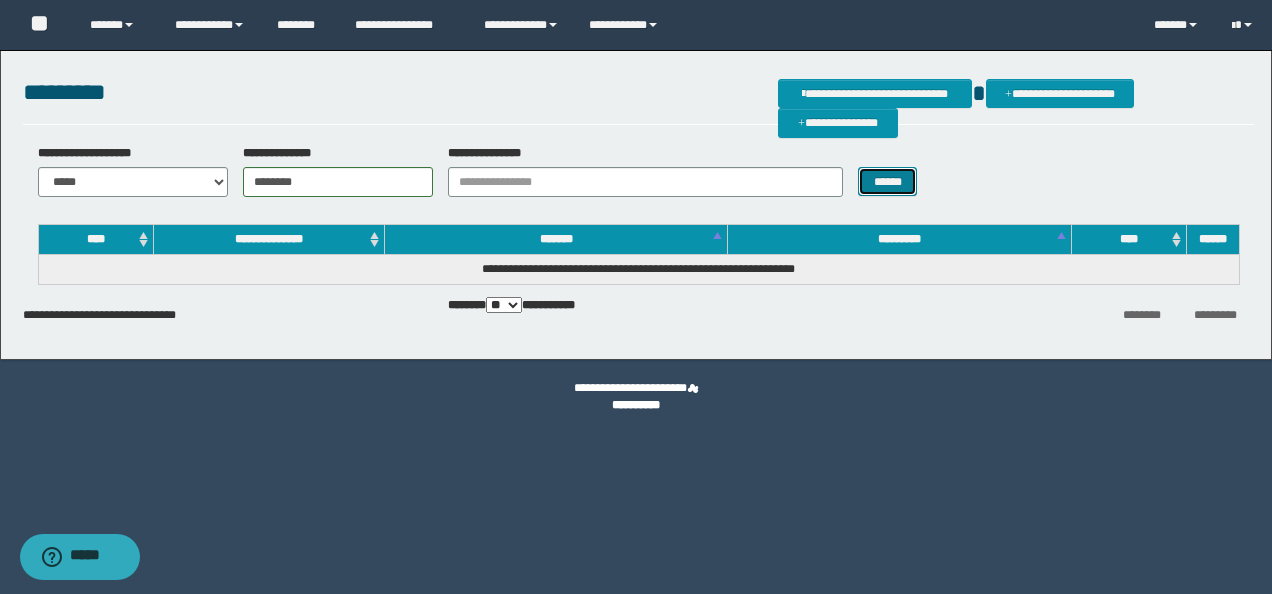 click on "******" at bounding box center (887, 181) 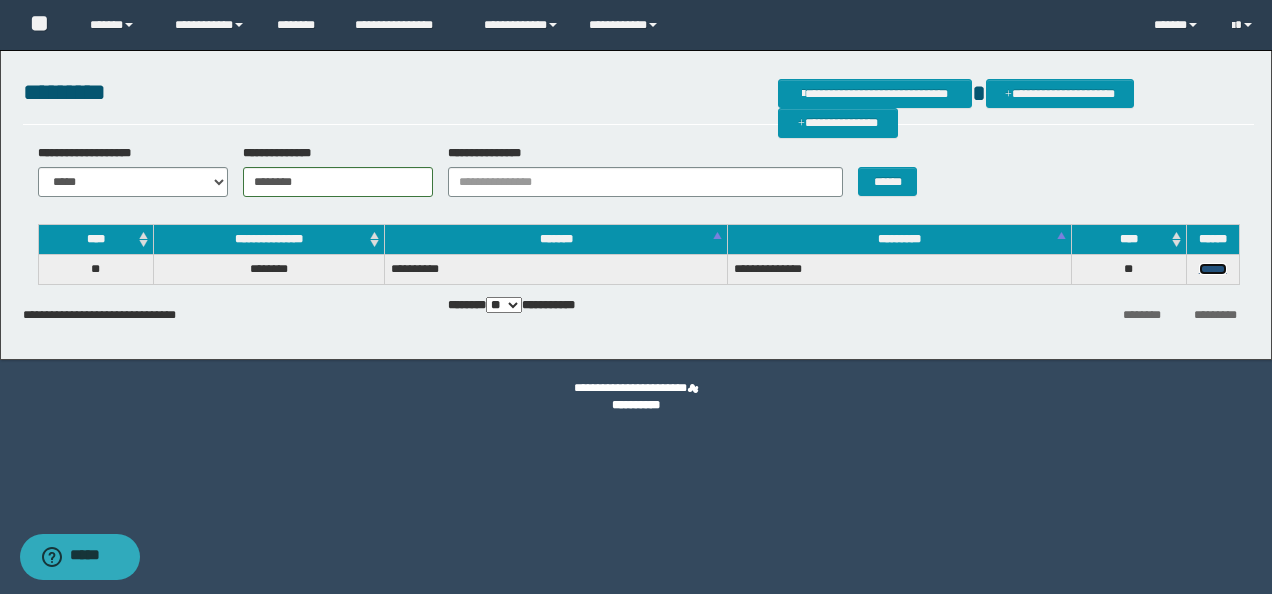 click on "******" at bounding box center [1213, 269] 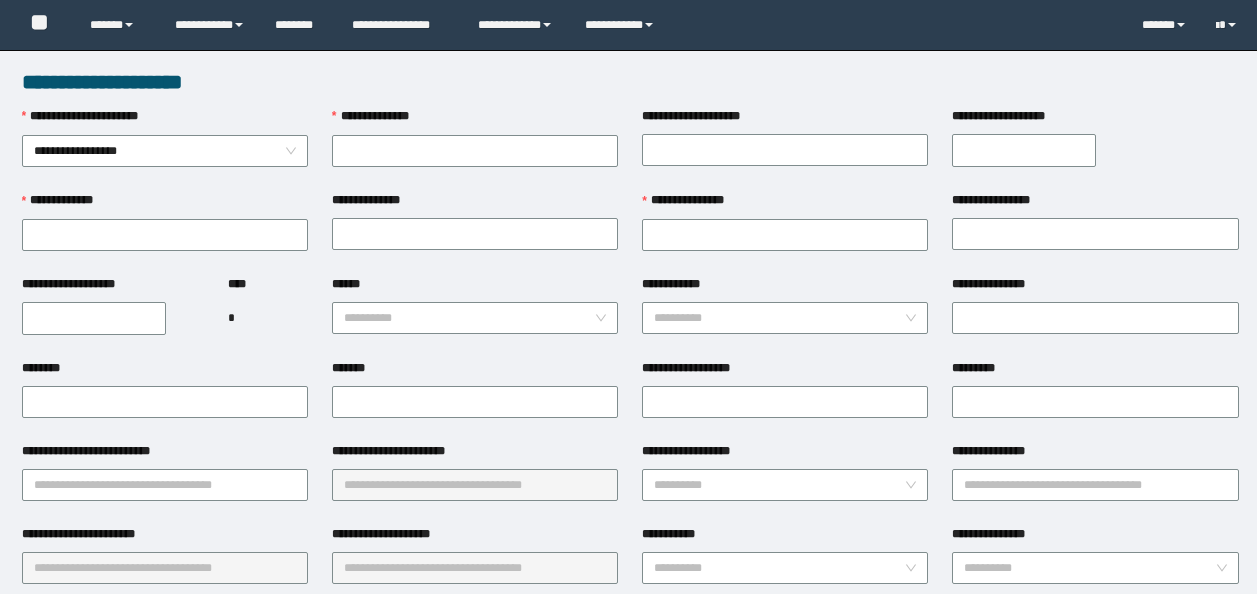 scroll, scrollTop: 0, scrollLeft: 0, axis: both 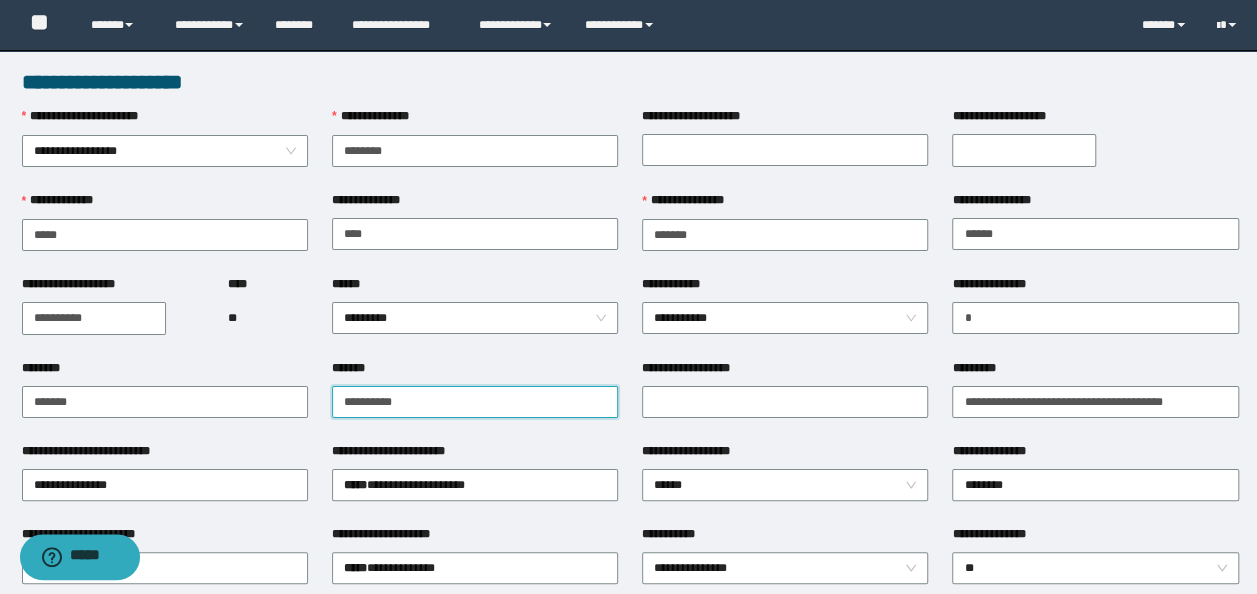drag, startPoint x: 361, startPoint y: 406, endPoint x: 432, endPoint y: 431, distance: 75.272835 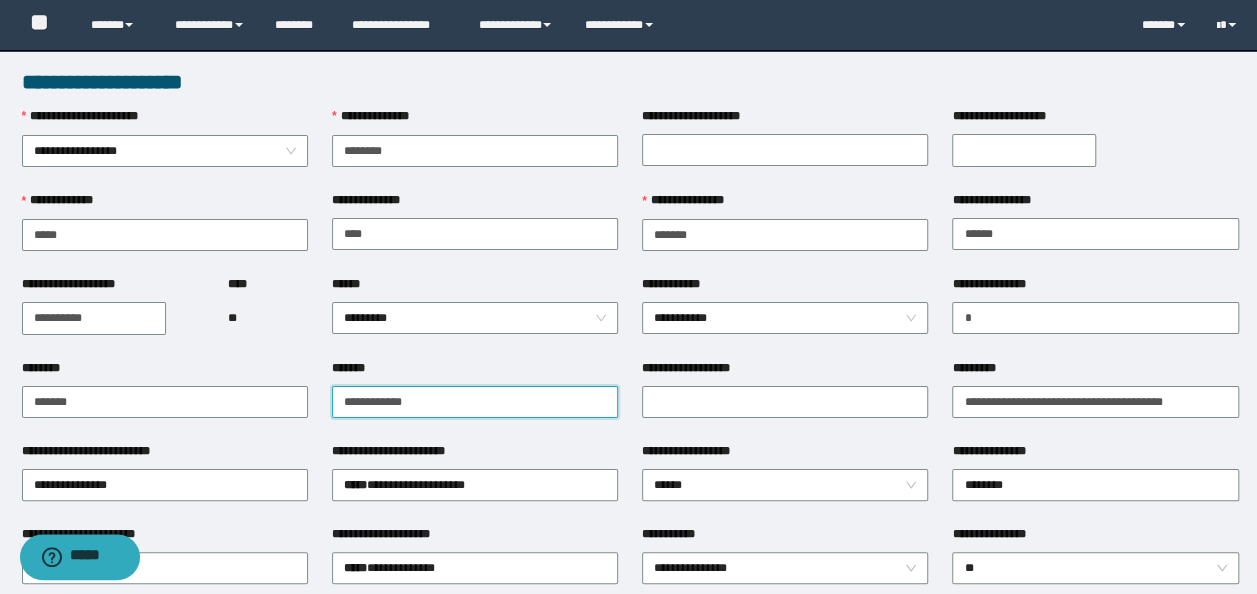 type on "**********" 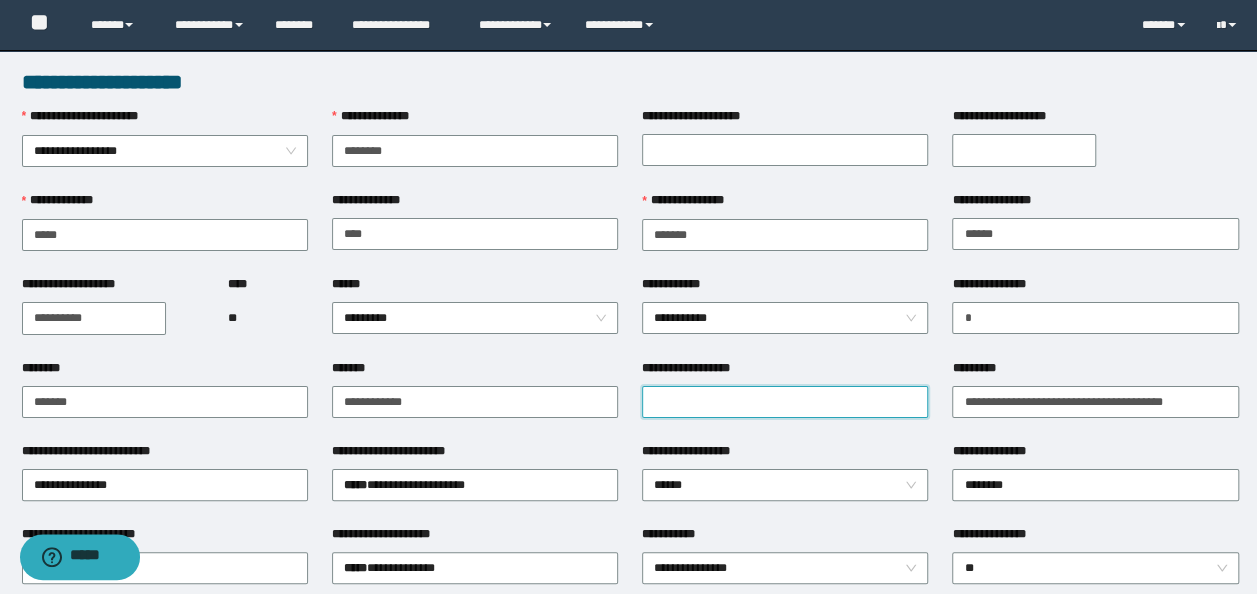 click on "**********" at bounding box center (785, 402) 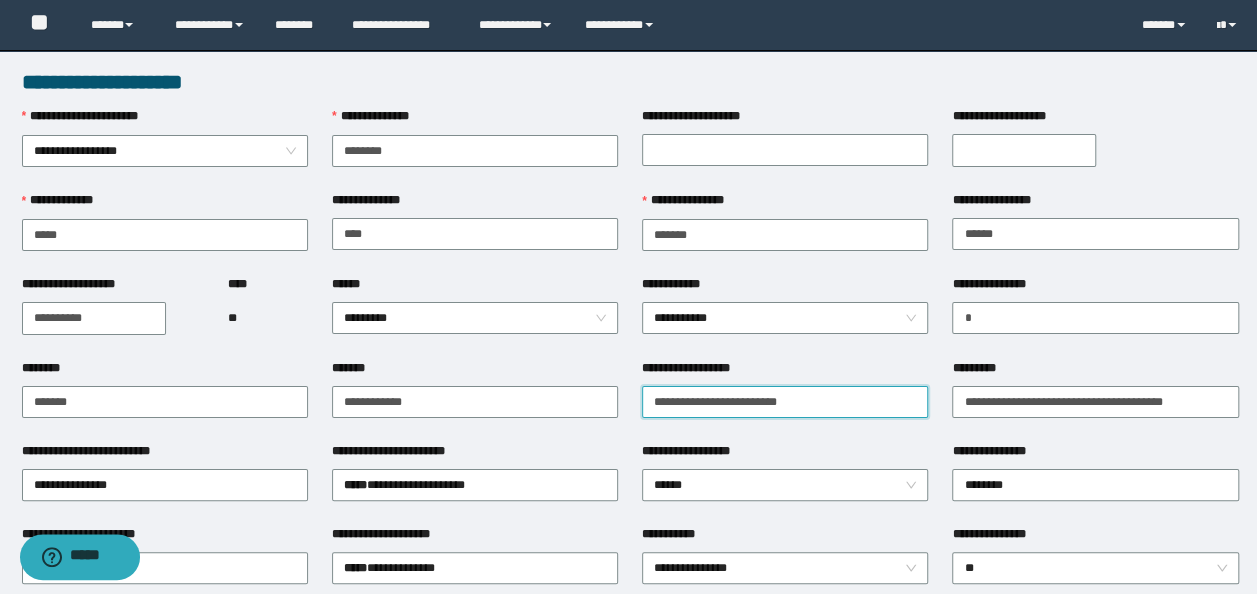 type on "**********" 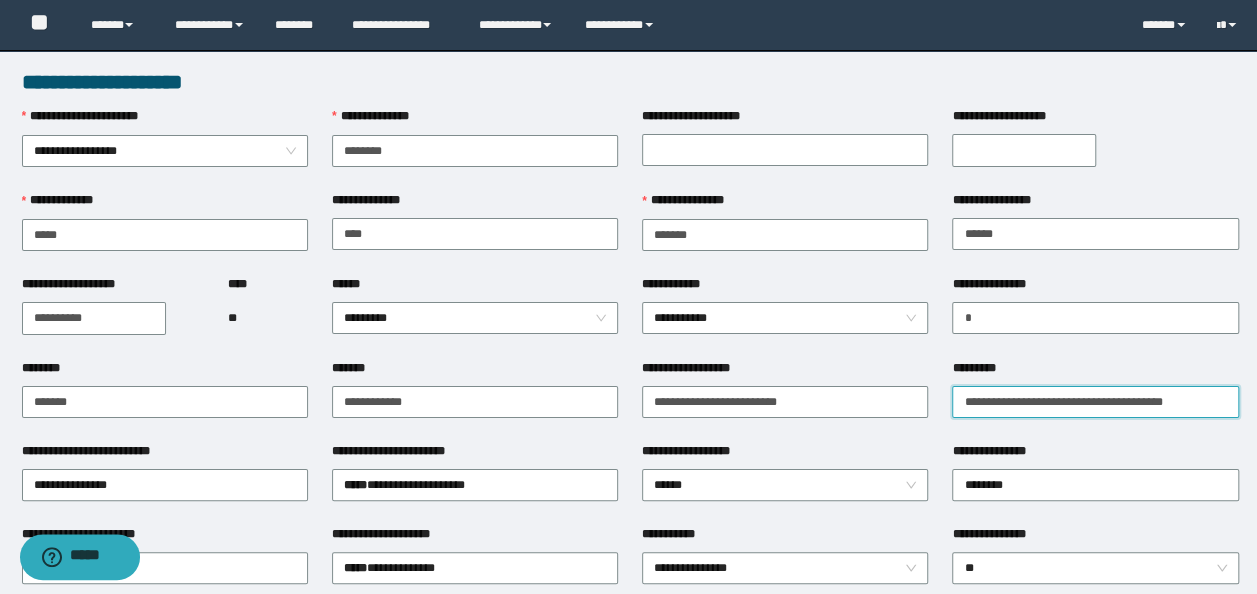 drag, startPoint x: 958, startPoint y: 404, endPoint x: 1275, endPoint y: 384, distance: 317.63028 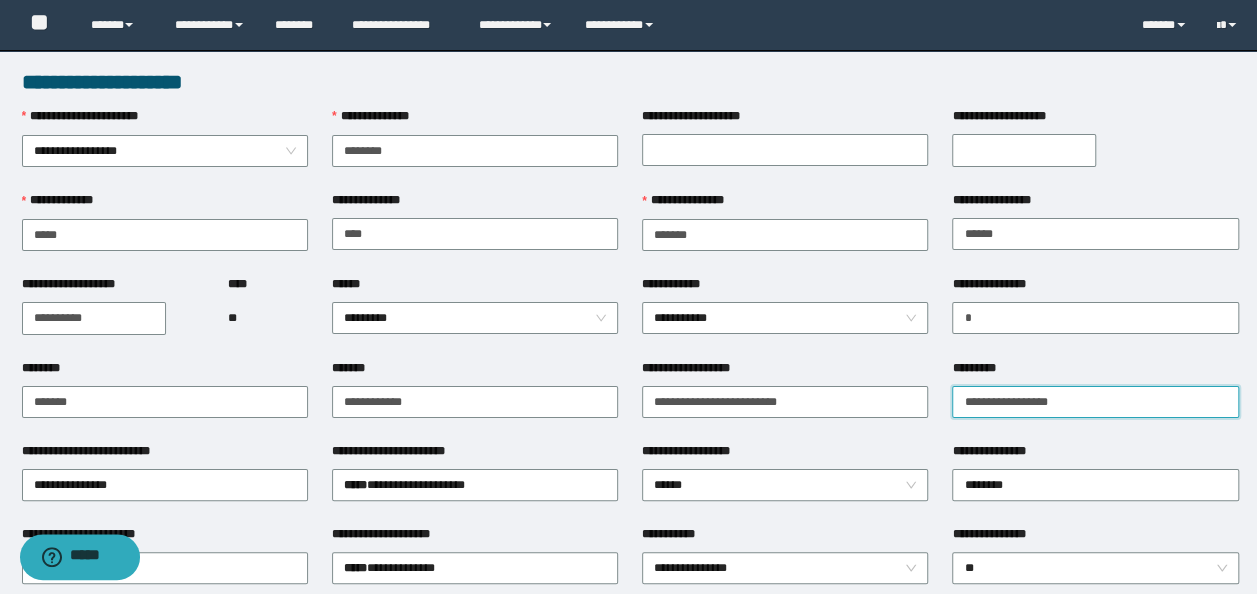 click on "**********" at bounding box center [1095, 402] 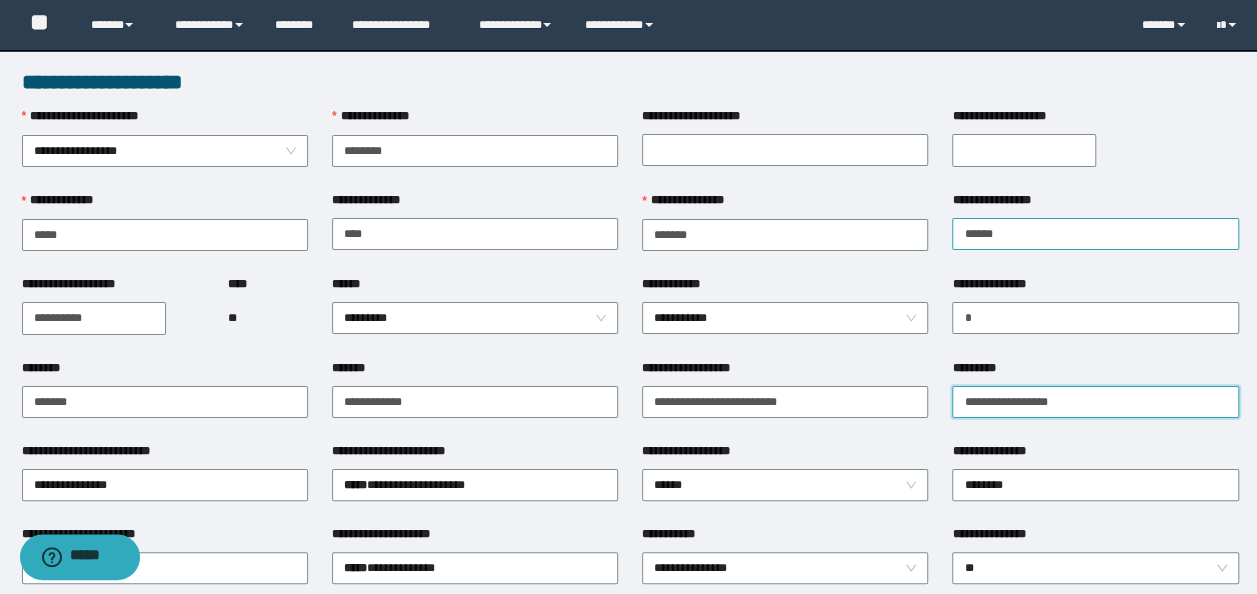 type on "**********" 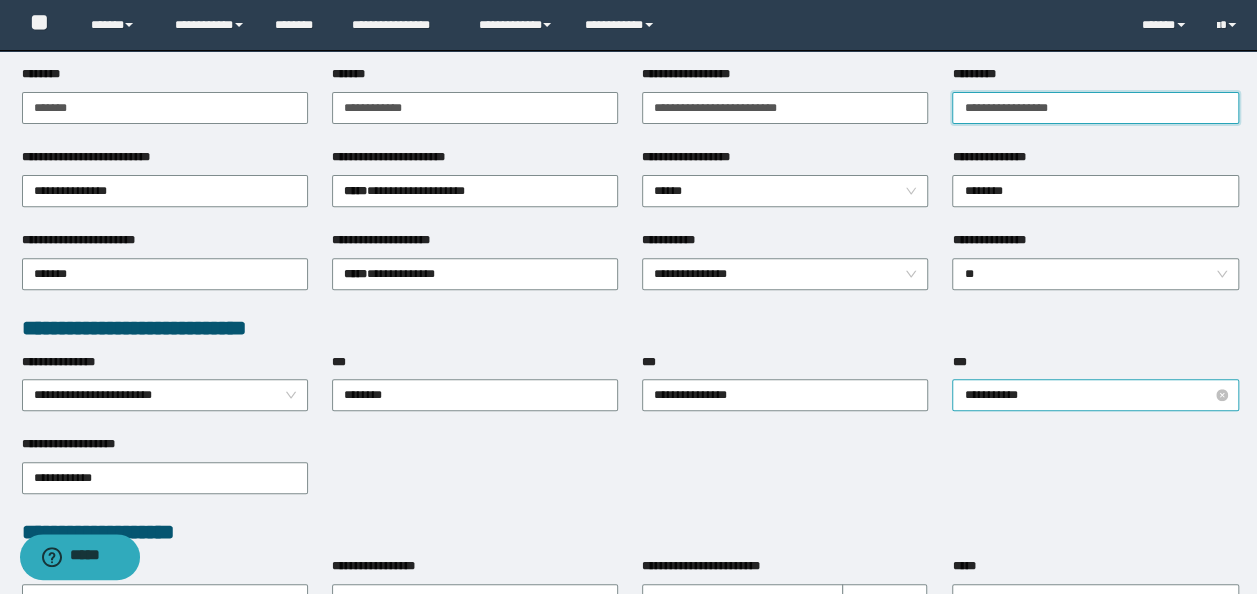 scroll, scrollTop: 300, scrollLeft: 0, axis: vertical 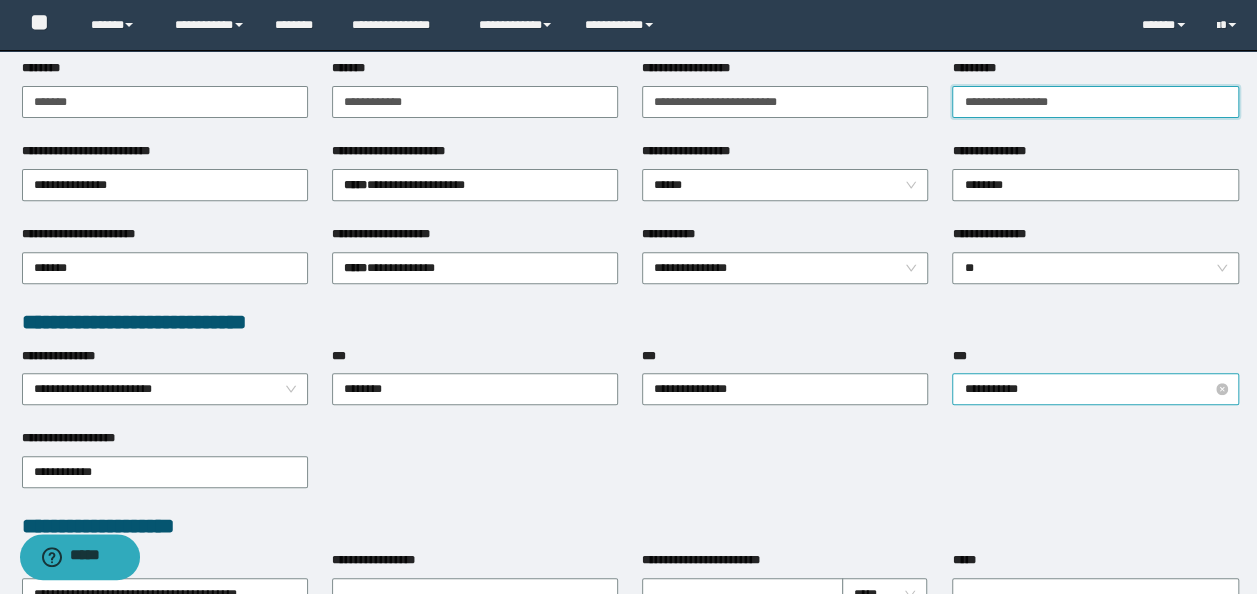 click on "**********" at bounding box center [1095, 389] 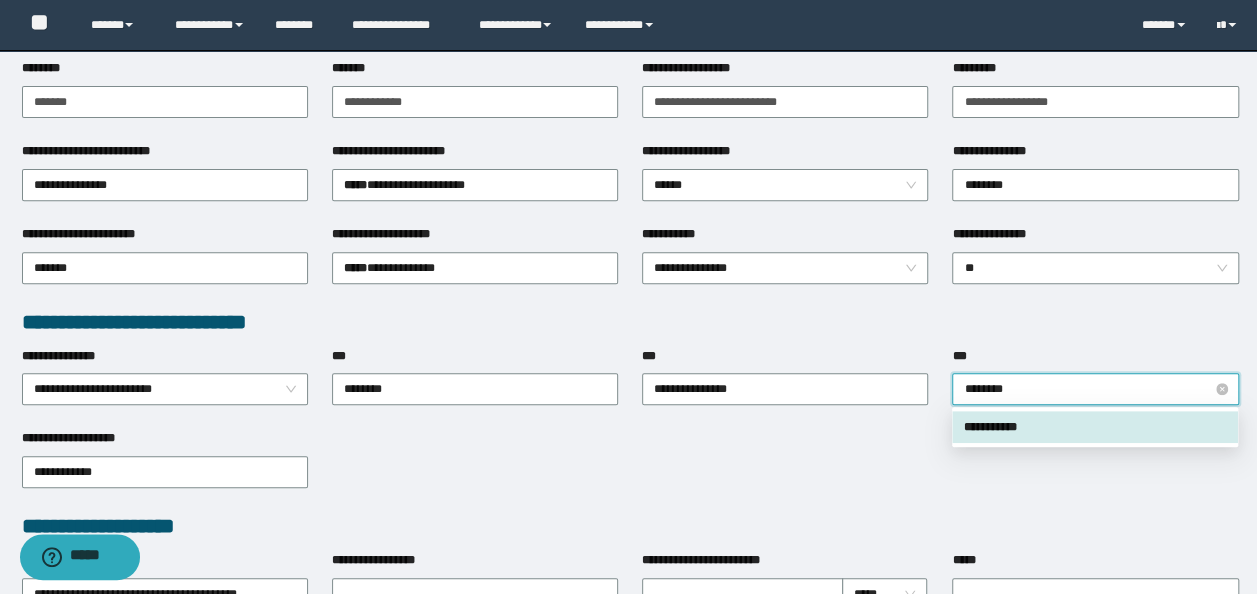 type on "*********" 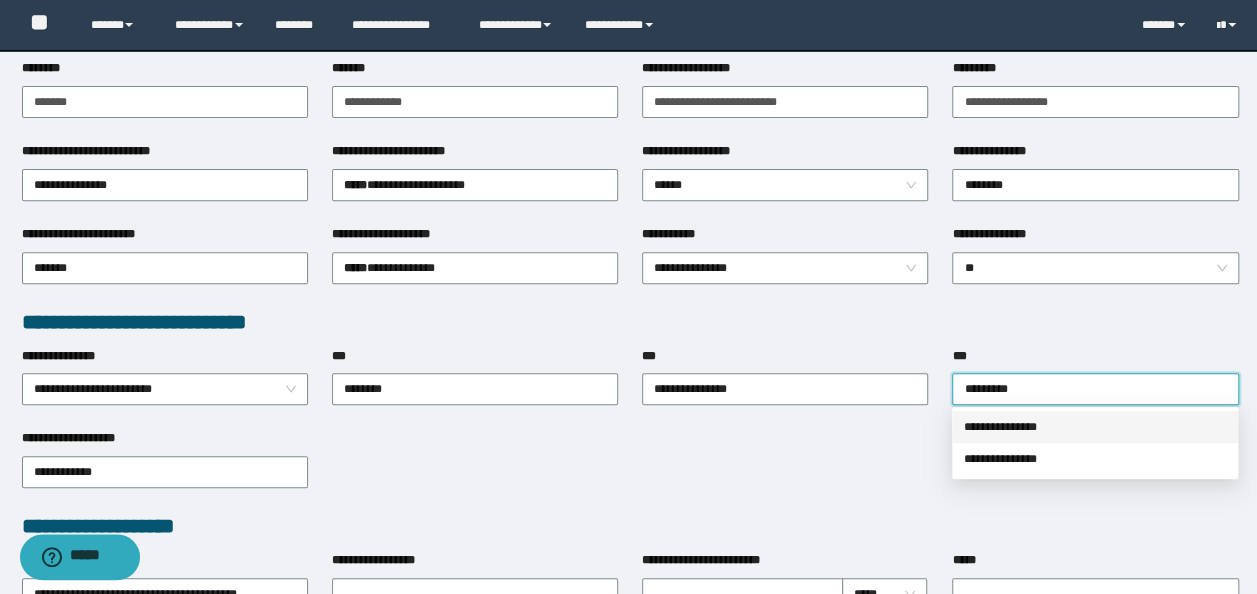 click on "**********" at bounding box center (1095, 427) 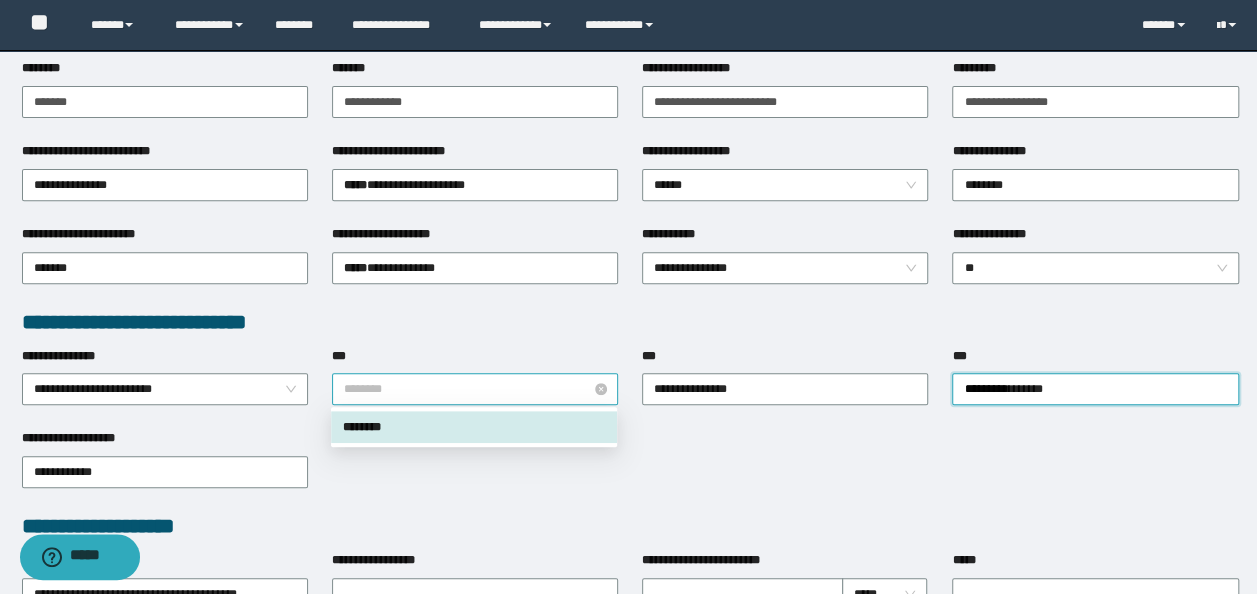 click on "********" at bounding box center (475, 389) 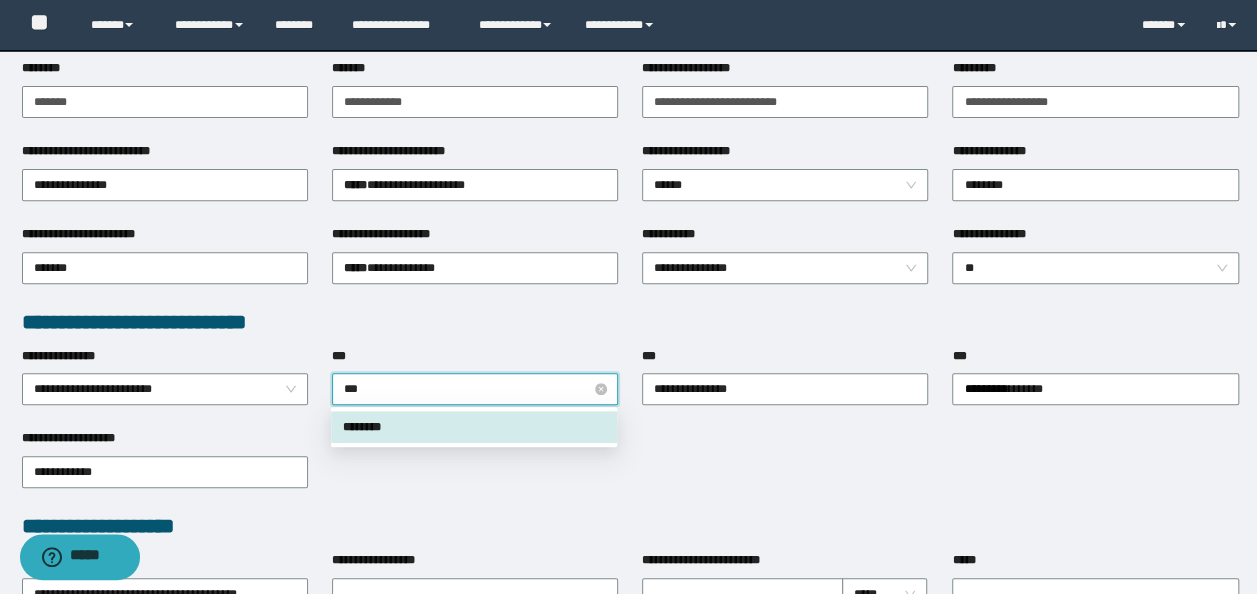 type on "****" 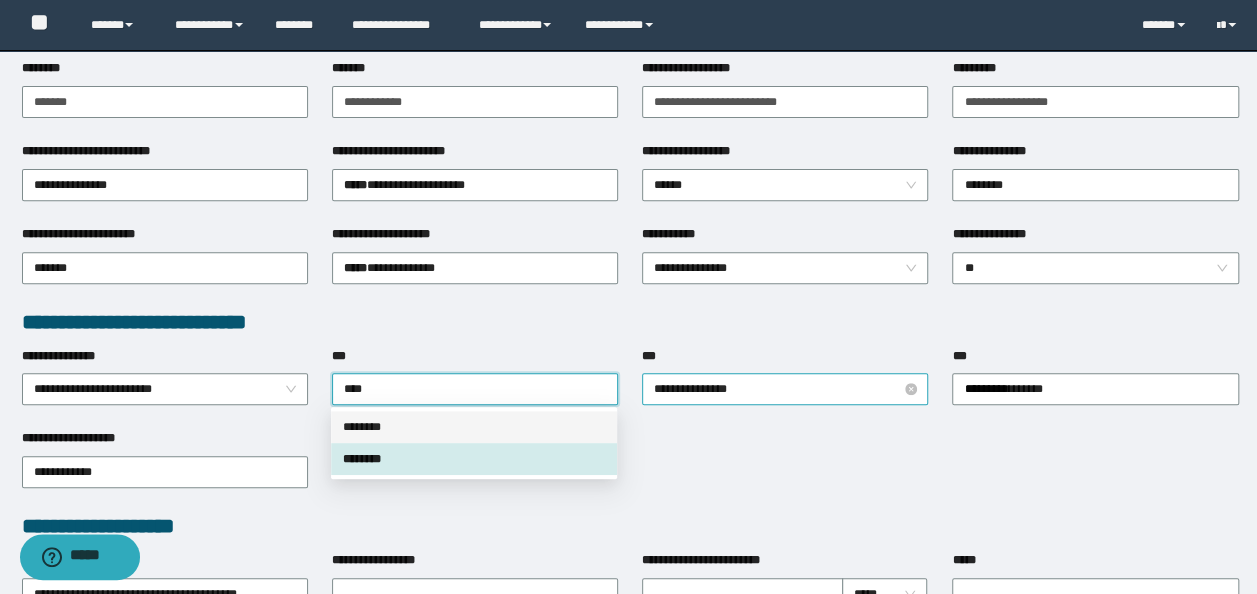 drag, startPoint x: 409, startPoint y: 416, endPoint x: 779, endPoint y: 378, distance: 371.94623 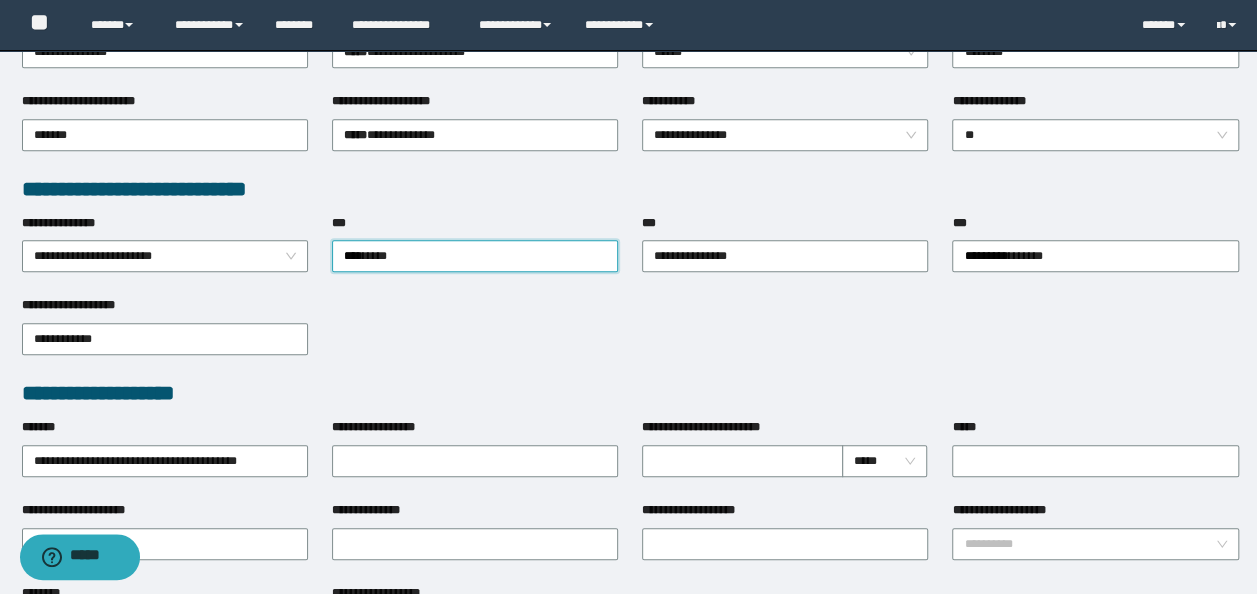 scroll, scrollTop: 500, scrollLeft: 0, axis: vertical 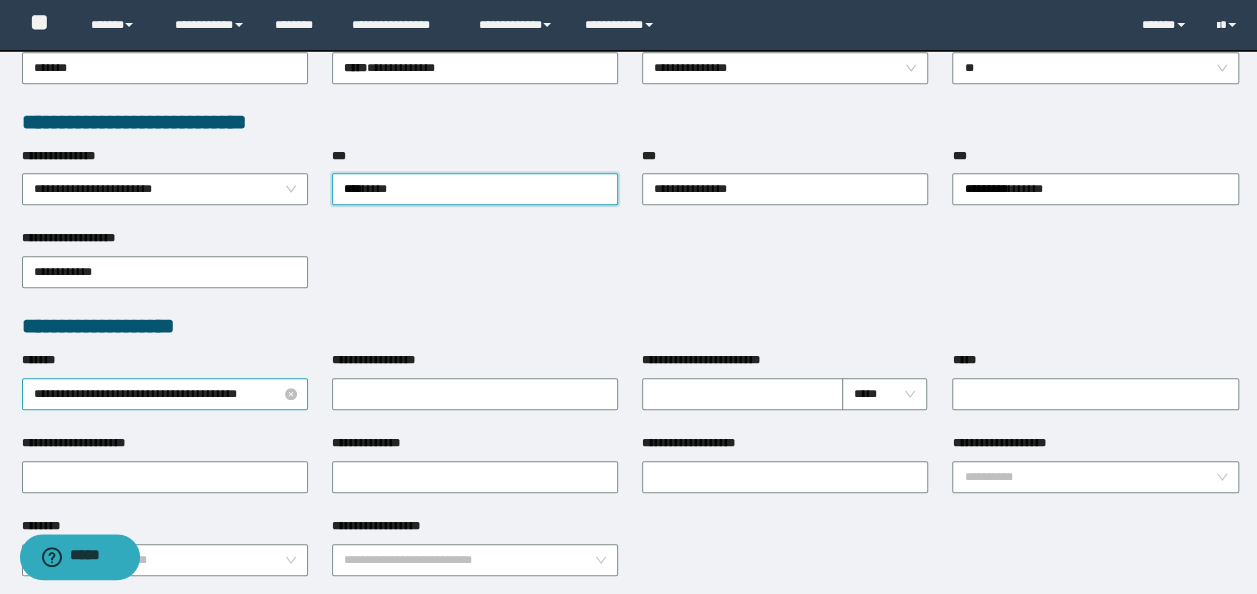 click on "**********" at bounding box center (165, 394) 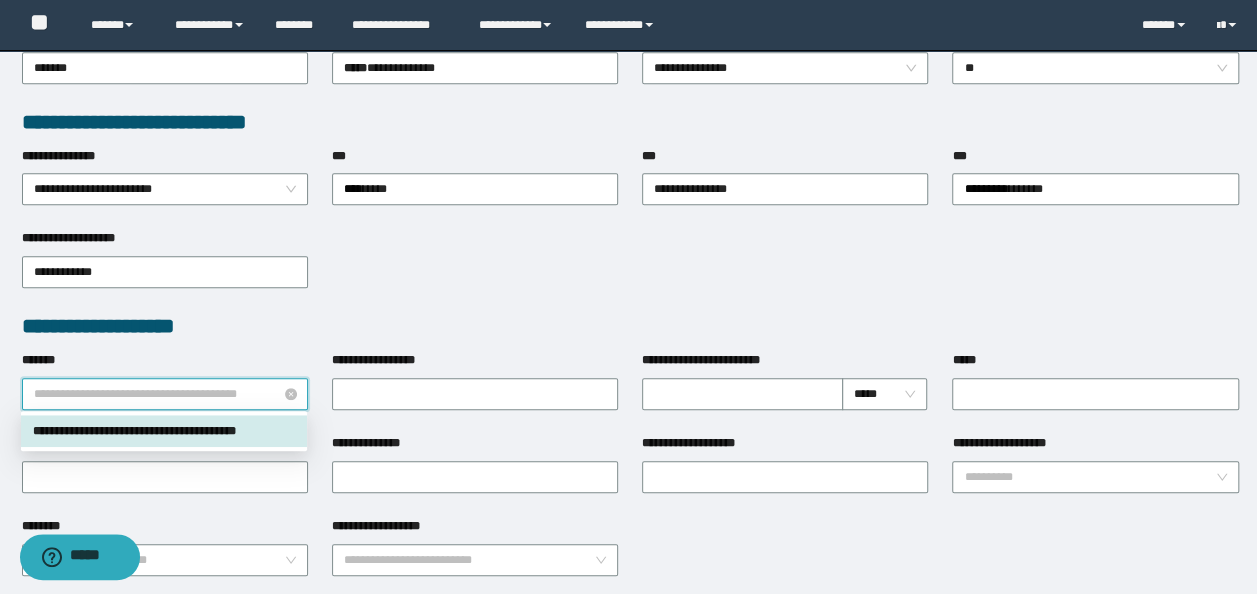 paste on "**********" 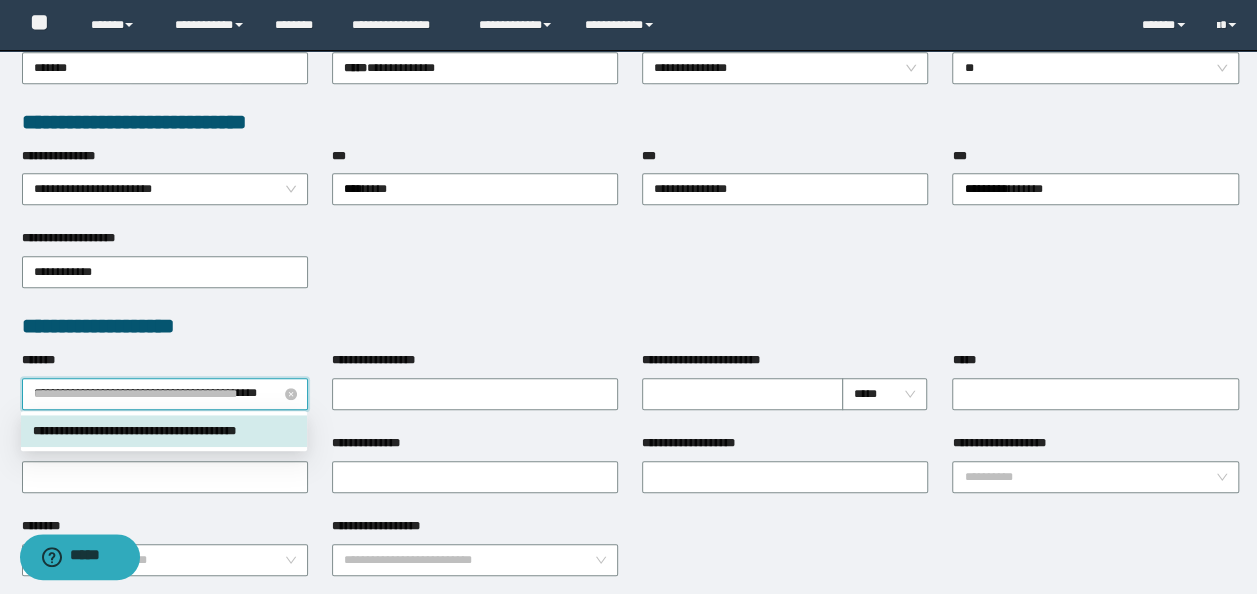 scroll, scrollTop: 0, scrollLeft: 52, axis: horizontal 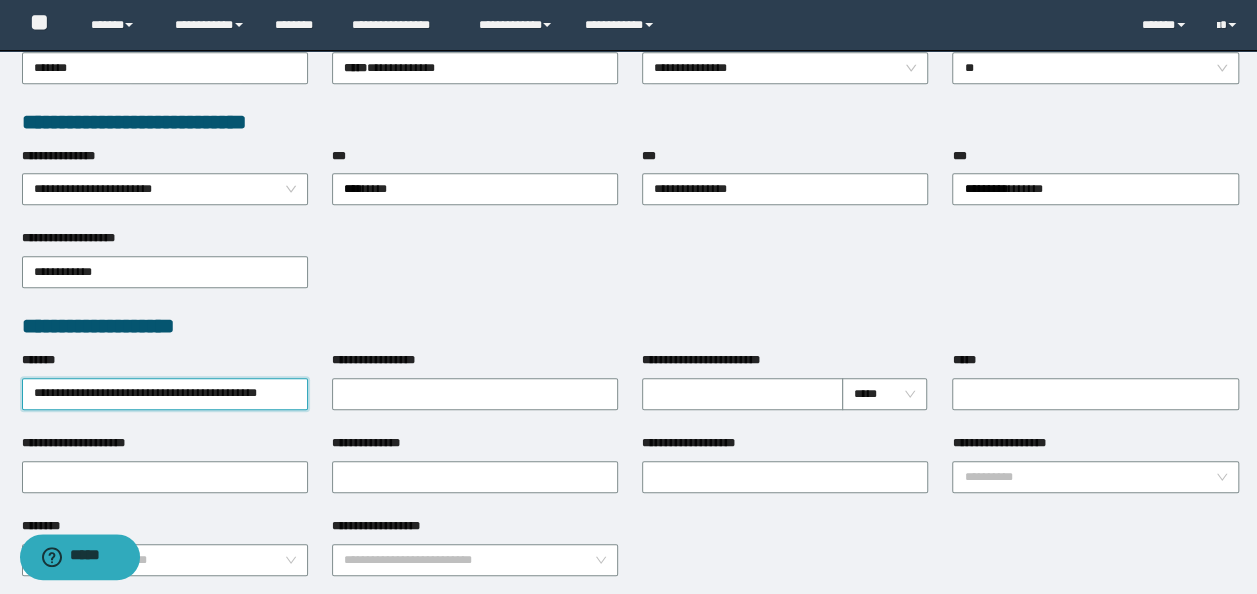 type on "**********" 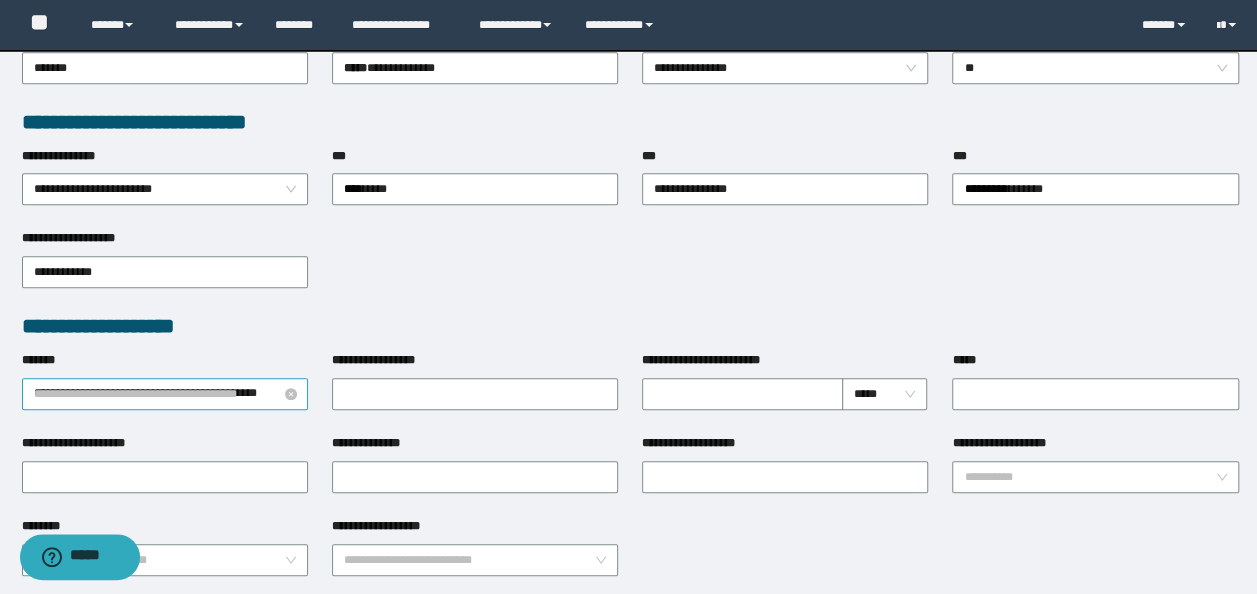 click on "**********" at bounding box center [165, 394] 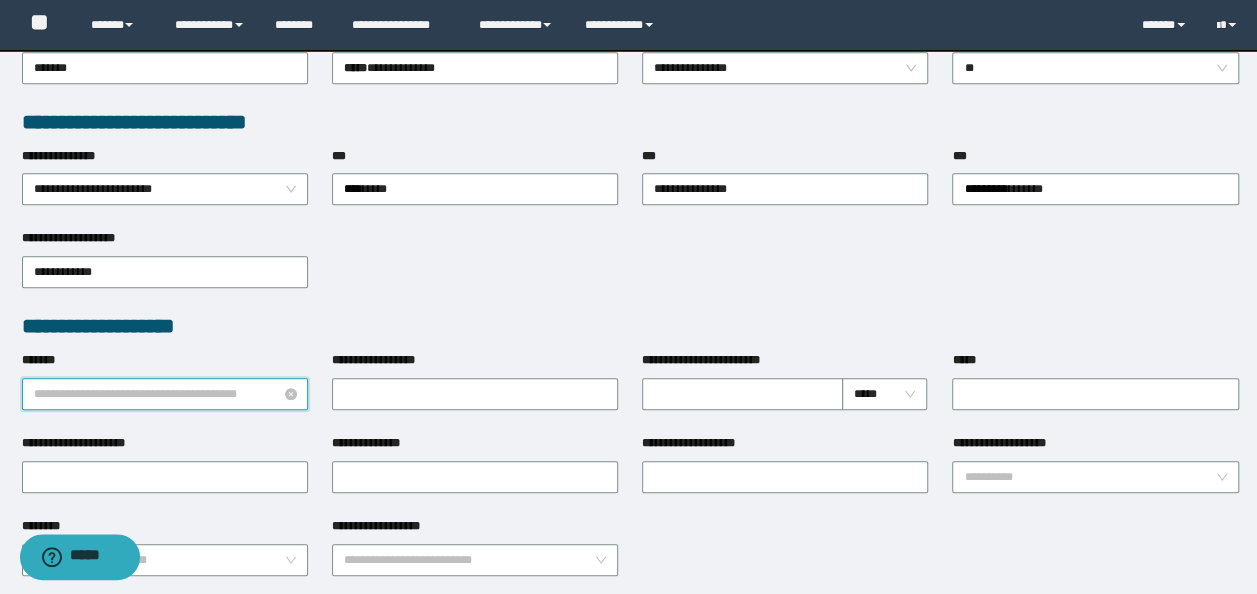 paste on "**********" 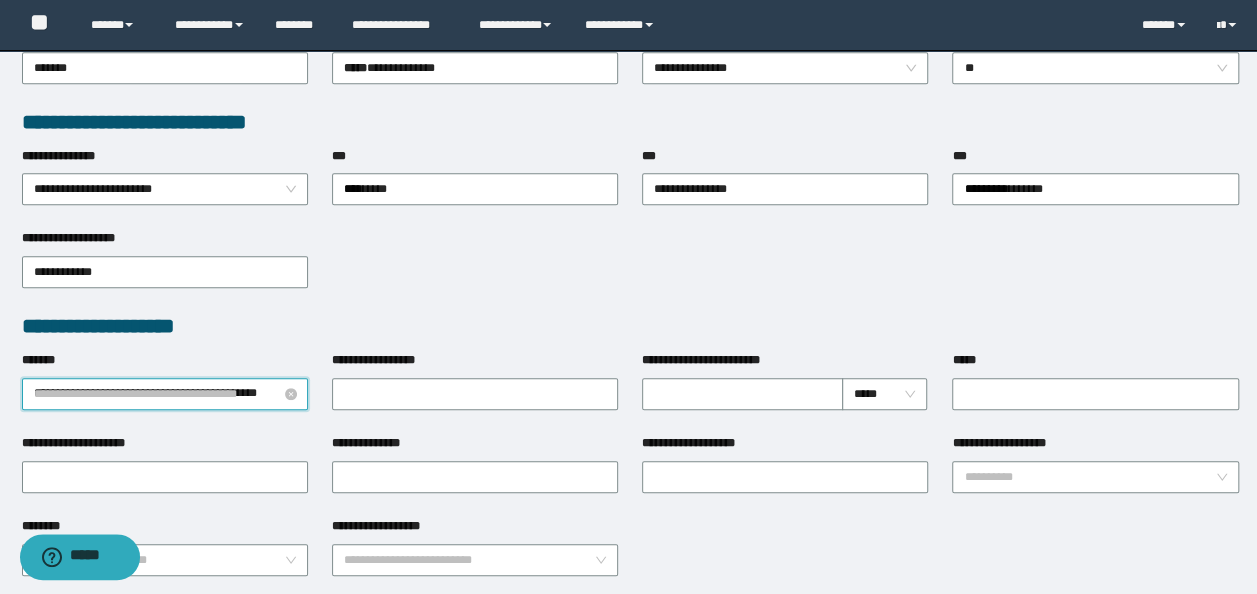 scroll, scrollTop: 0, scrollLeft: 52, axis: horizontal 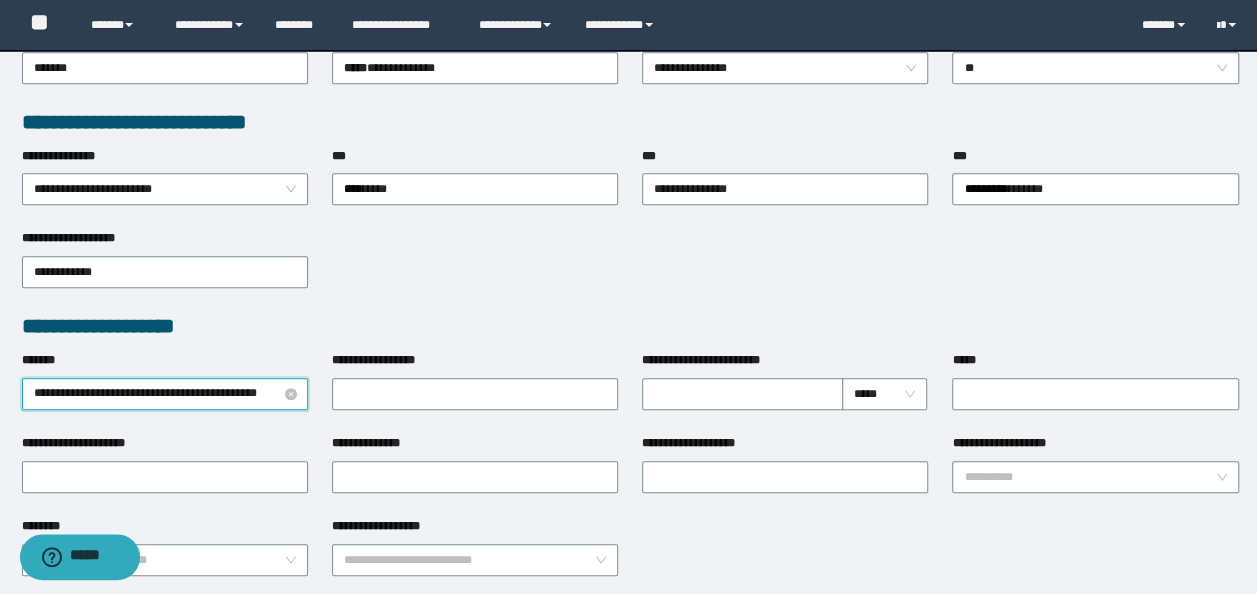 click on "**********" at bounding box center (165, 394) 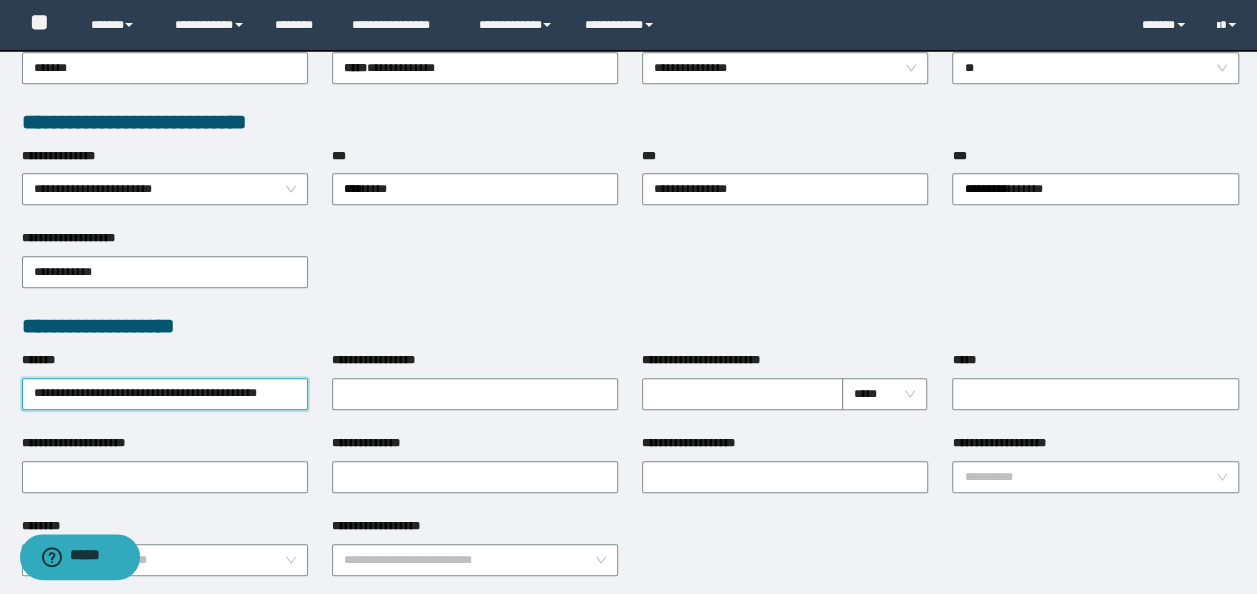 type on "**********" 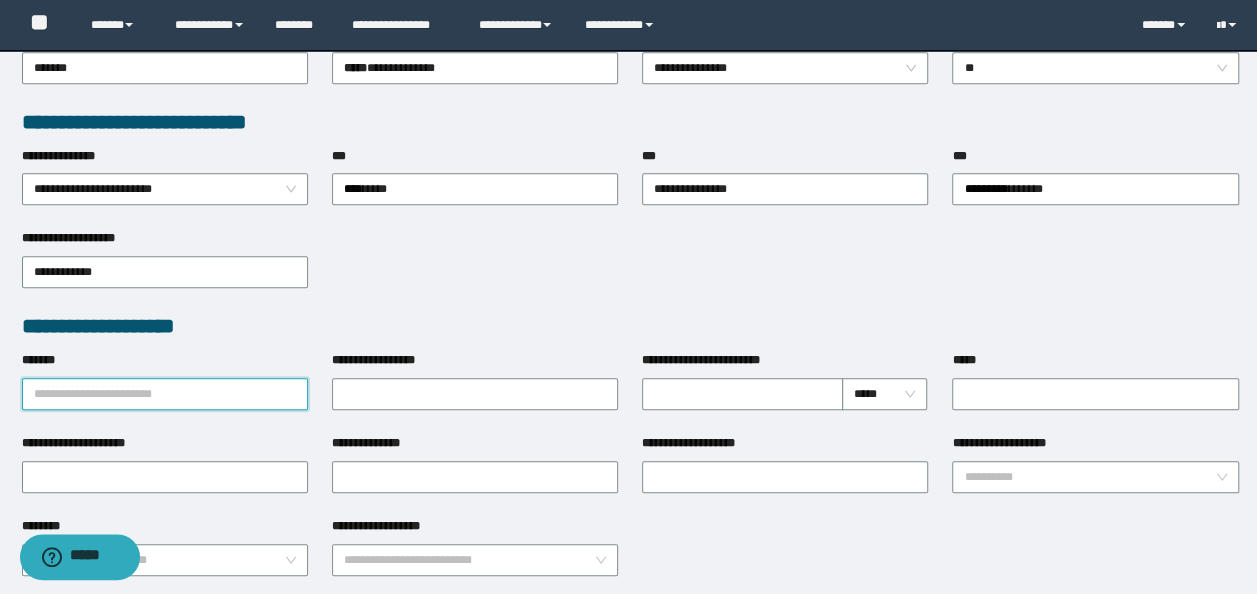 paste on "**********" 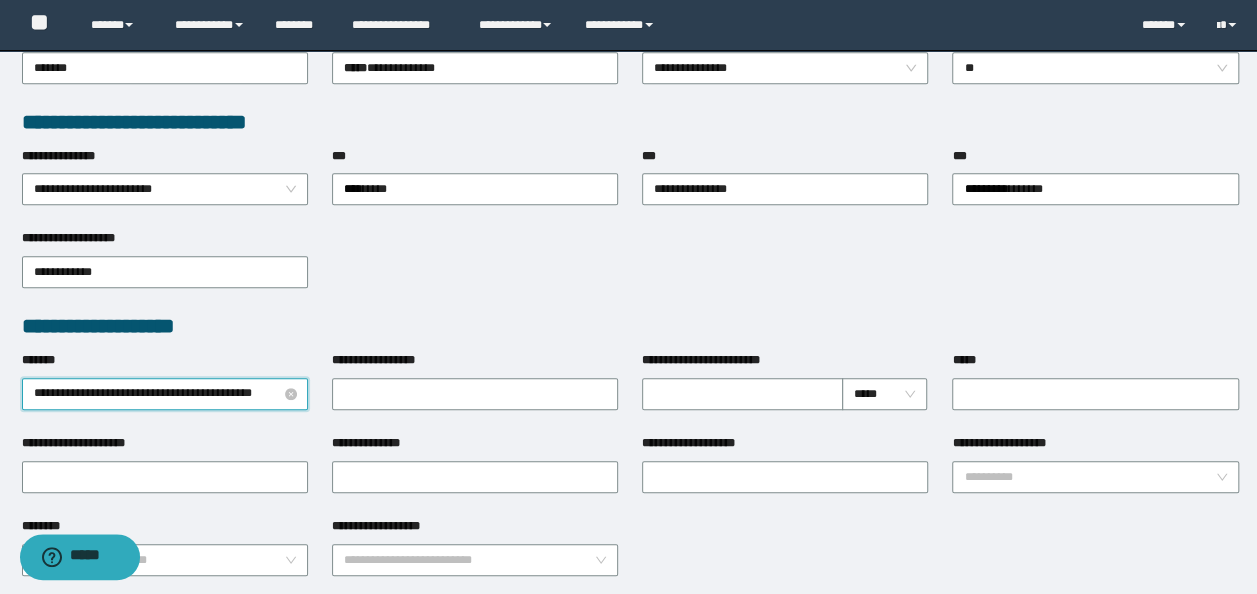 scroll, scrollTop: 0, scrollLeft: 26, axis: horizontal 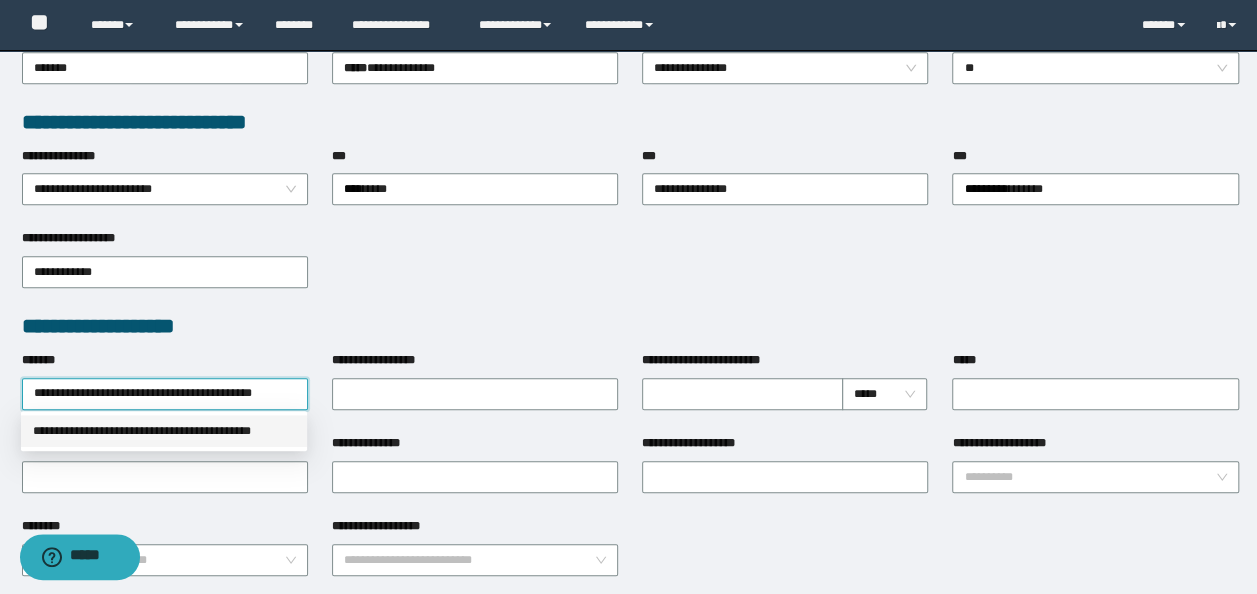click on "**********" at bounding box center (164, 431) 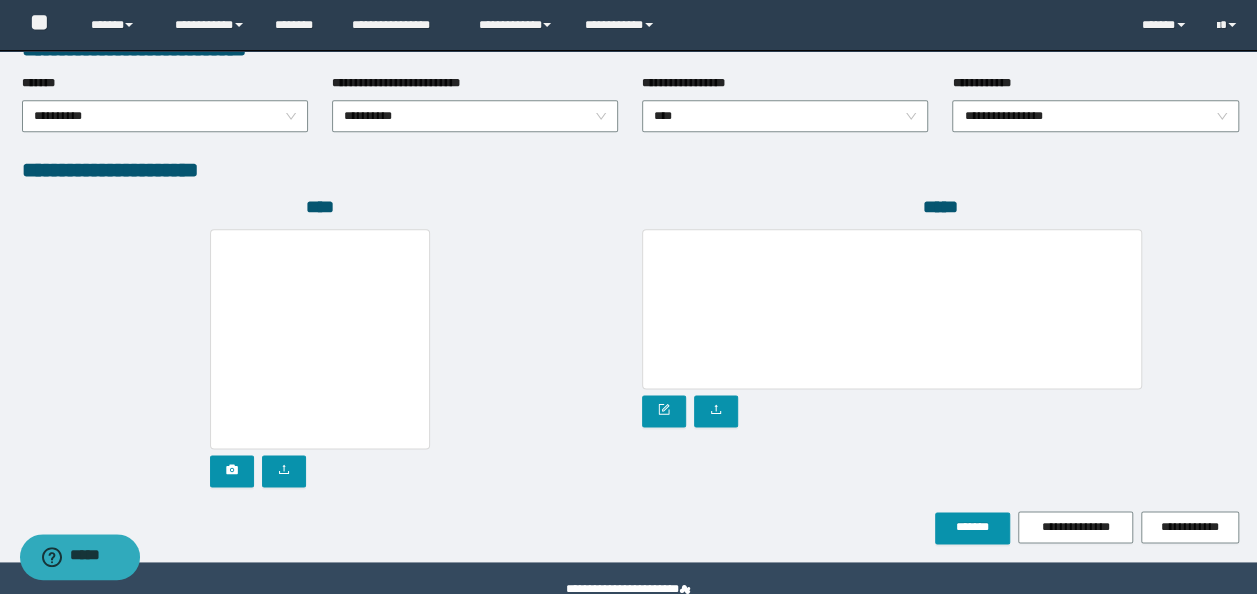 scroll, scrollTop: 1108, scrollLeft: 0, axis: vertical 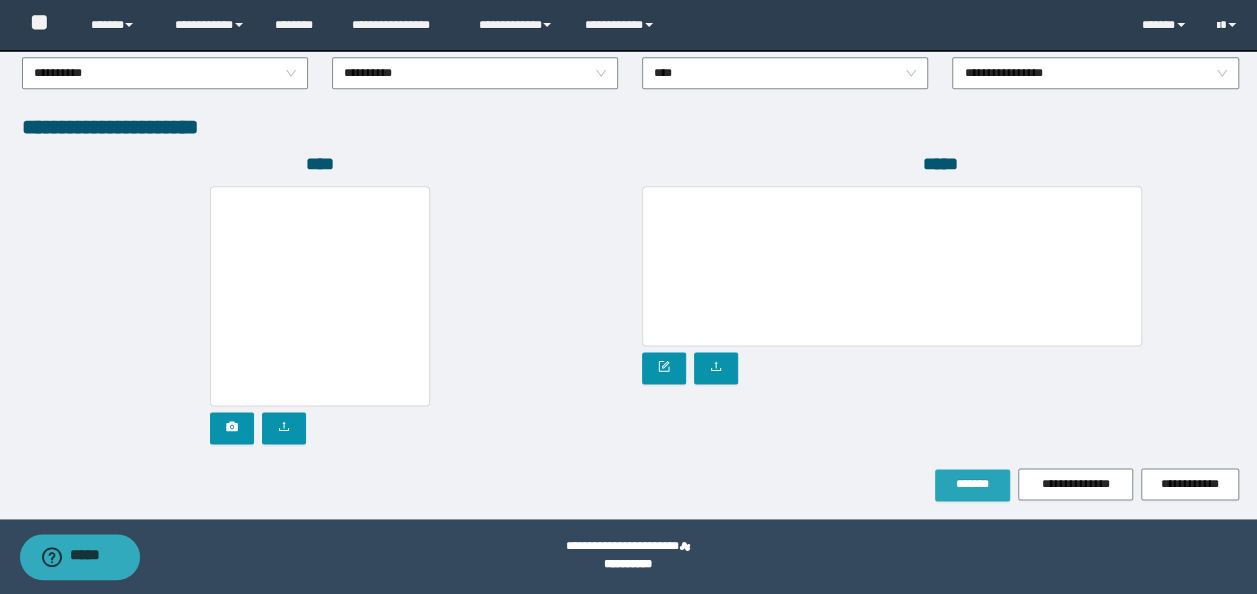 click on "*******" at bounding box center (972, 484) 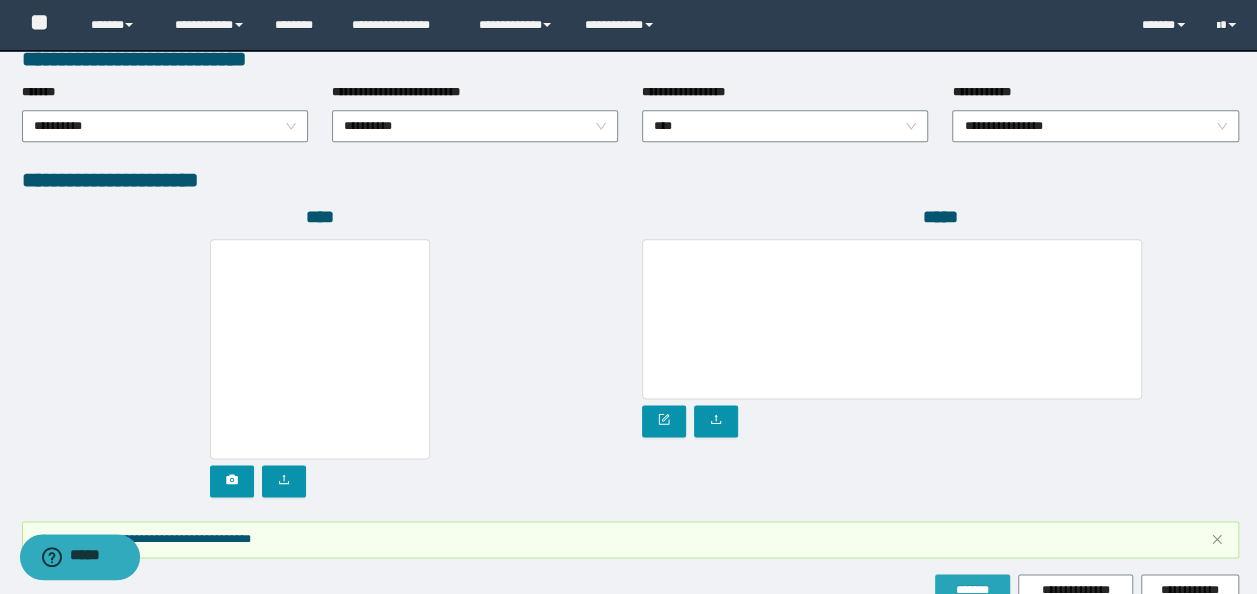 scroll, scrollTop: 1160, scrollLeft: 0, axis: vertical 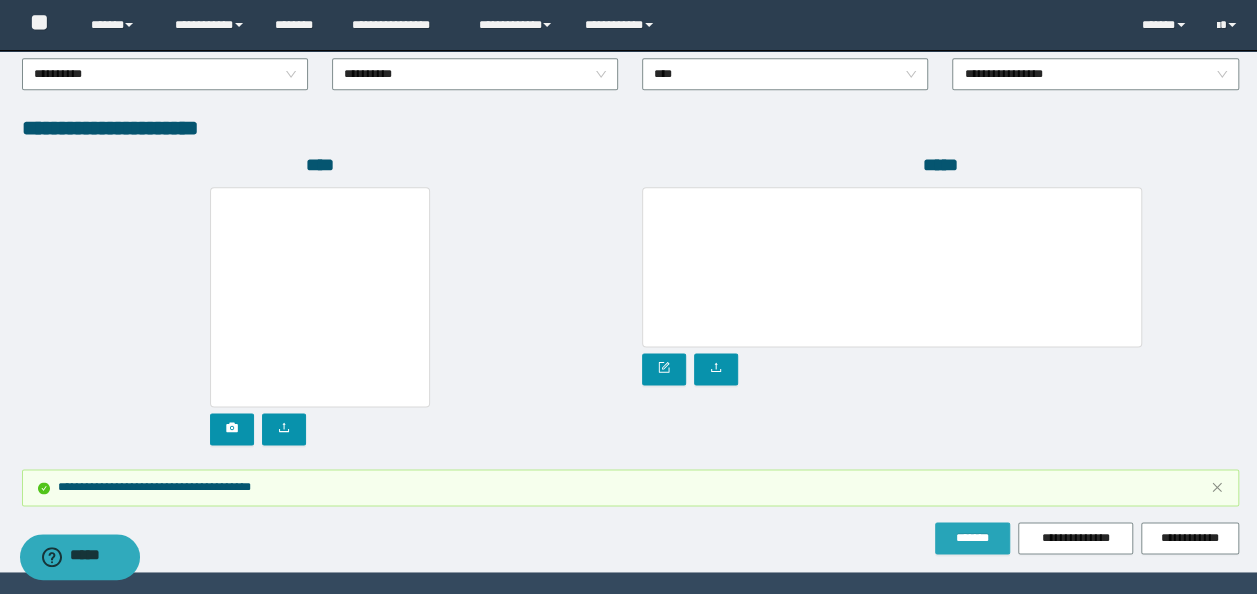 type 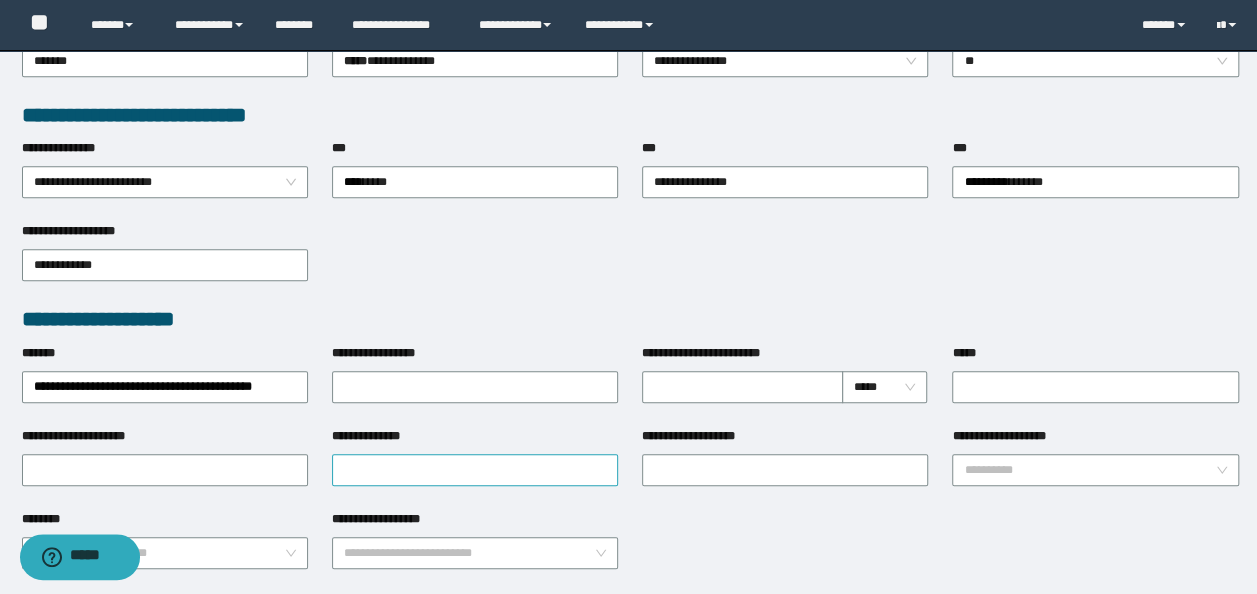 scroll, scrollTop: 0, scrollLeft: 0, axis: both 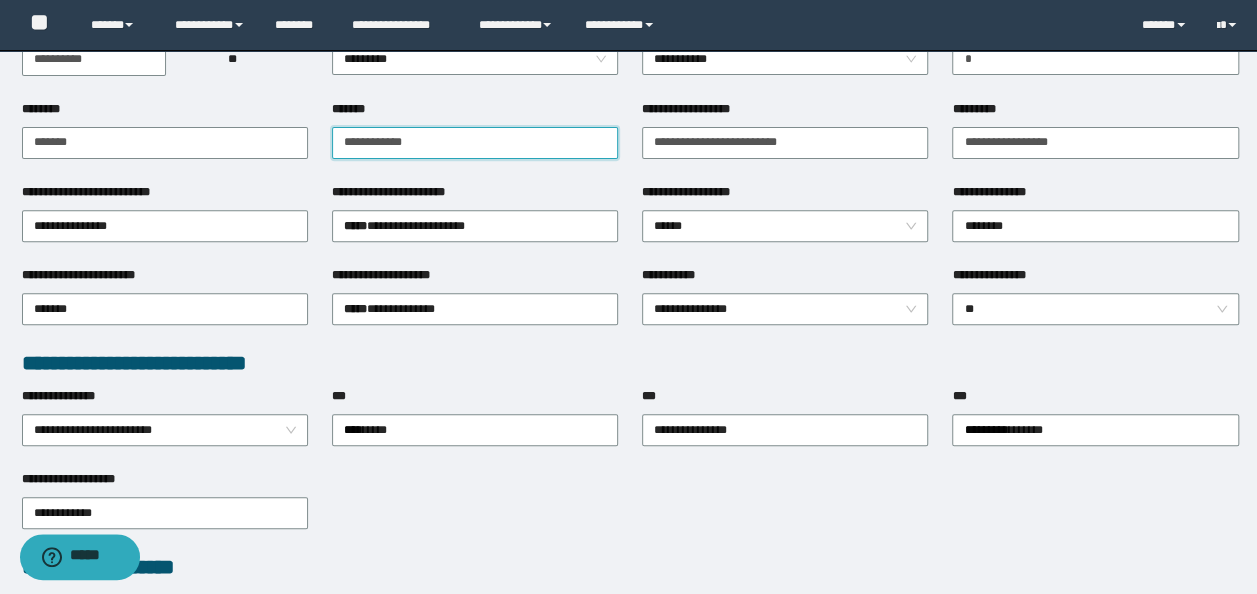 click on "**********" at bounding box center [475, 143] 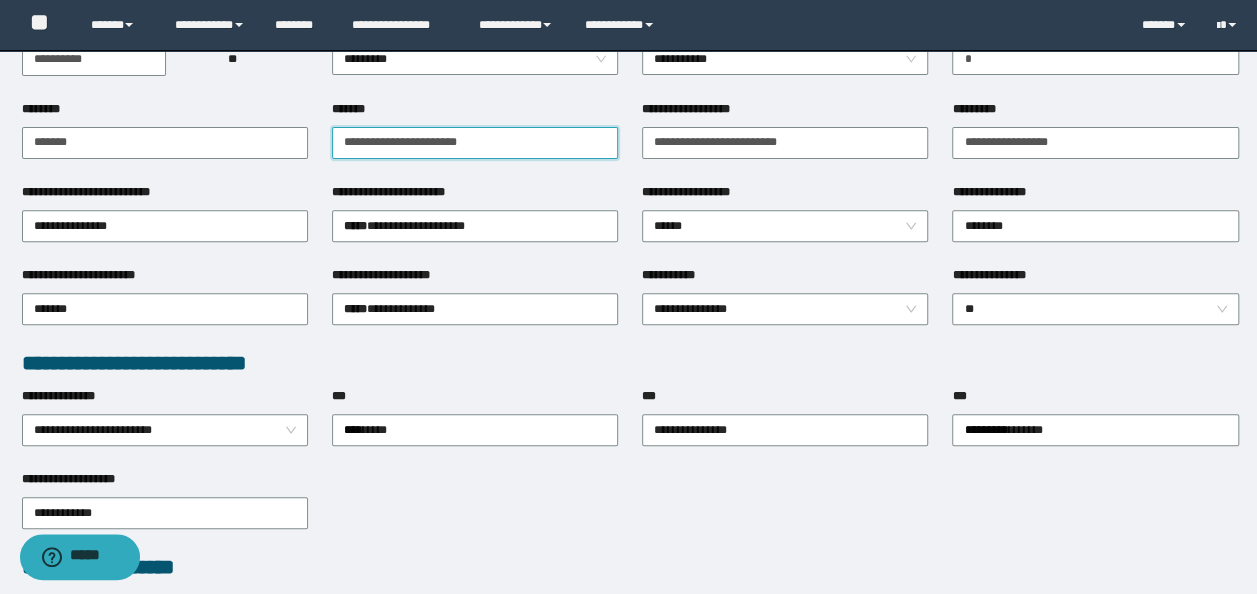 drag, startPoint x: 515, startPoint y: 137, endPoint x: -4, endPoint y: 34, distance: 529.1219 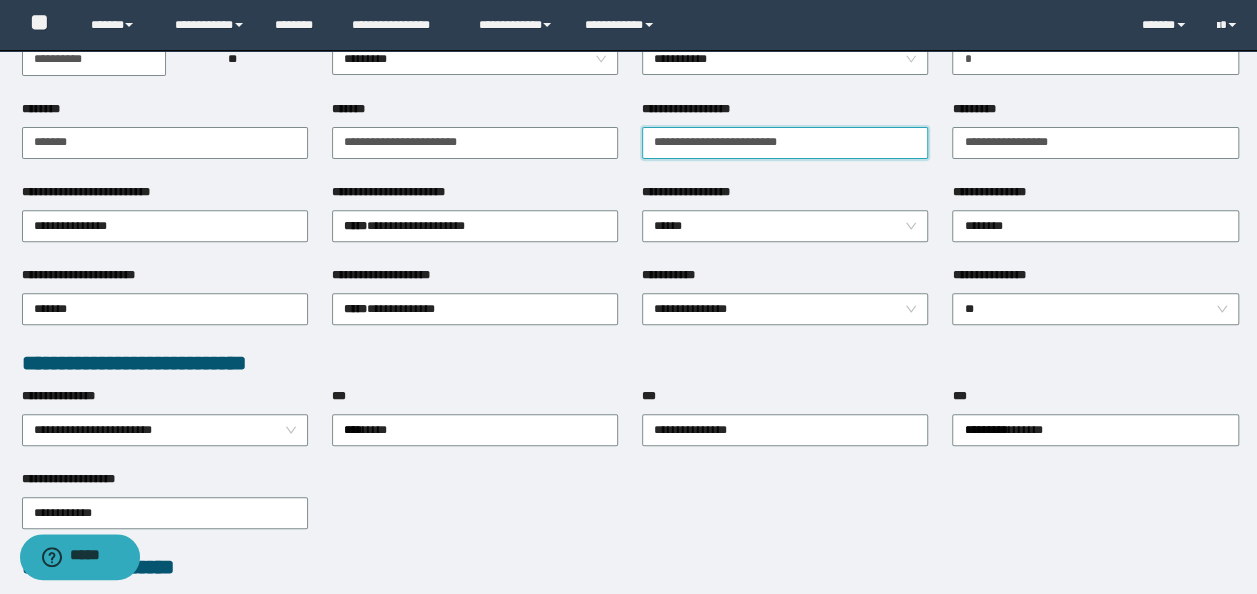 drag, startPoint x: 816, startPoint y: 142, endPoint x: 22, endPoint y: 108, distance: 794.7276 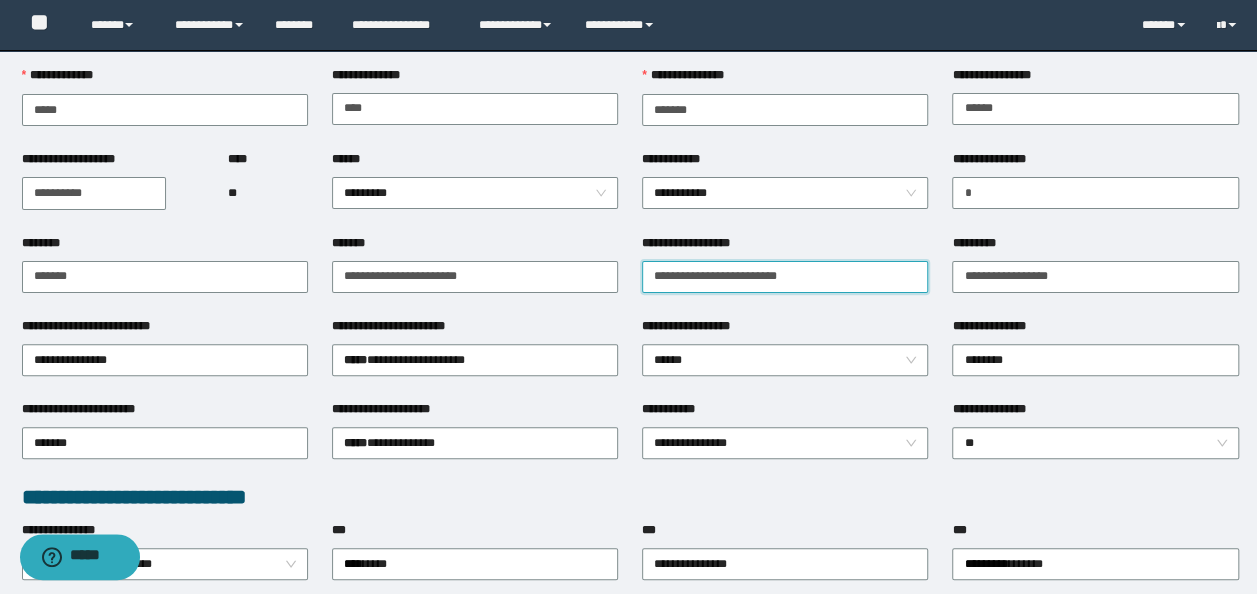 scroll, scrollTop: 112, scrollLeft: 0, axis: vertical 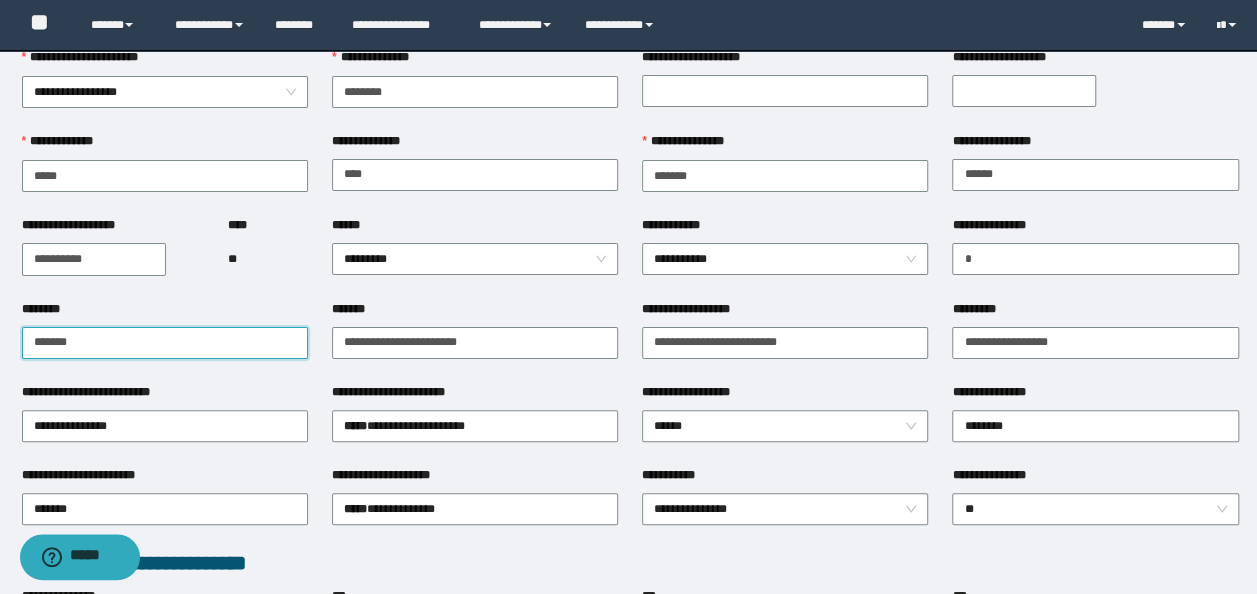 drag, startPoint x: 120, startPoint y: 338, endPoint x: 0, endPoint y: 330, distance: 120.26637 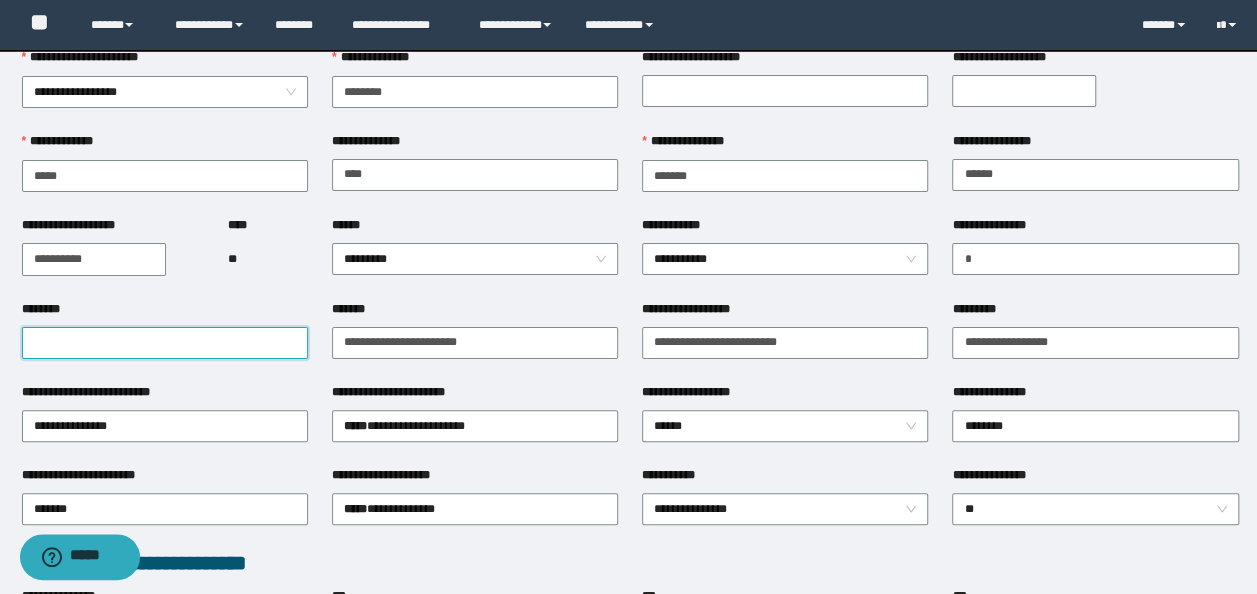 type 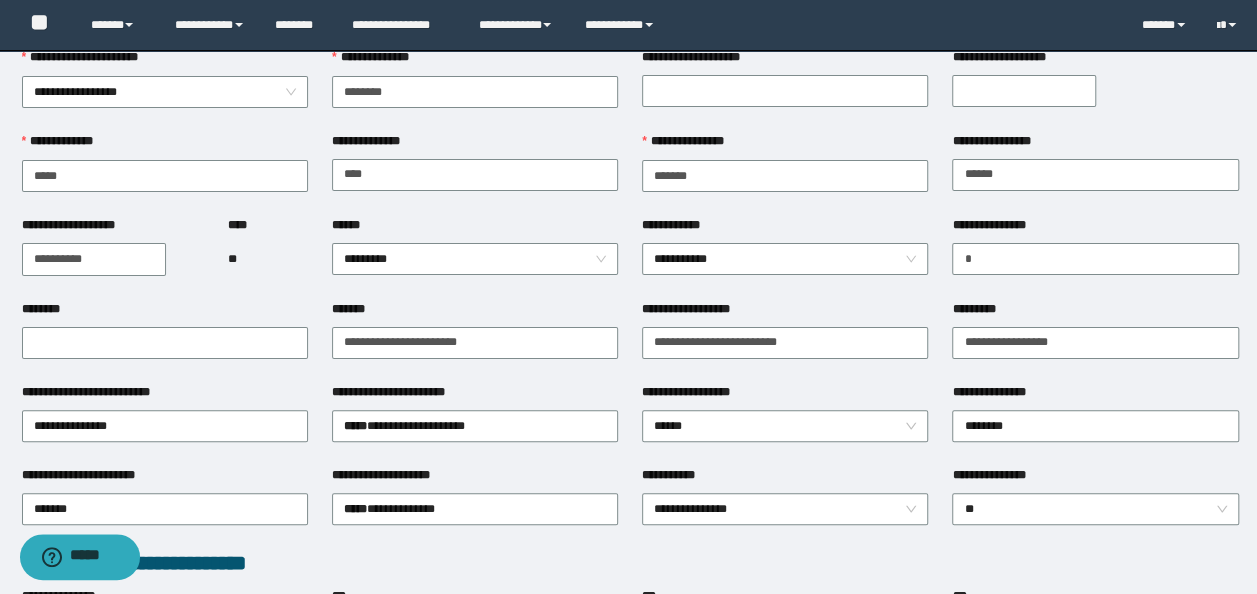 click on "**********" at bounding box center (475, 341) 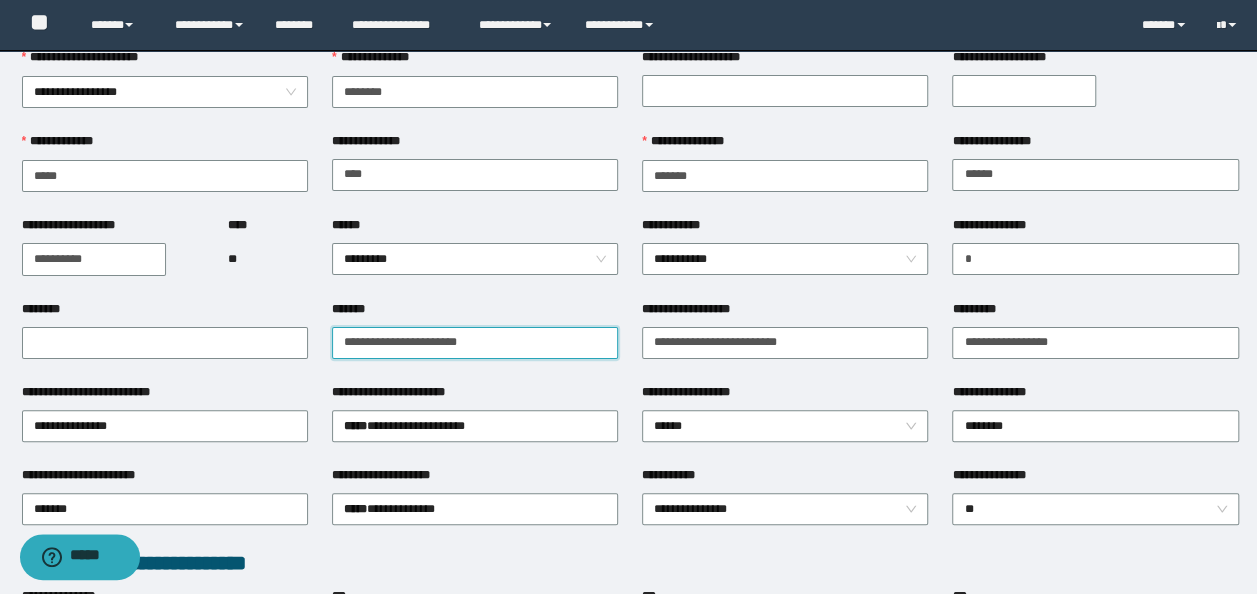 click on "**********" at bounding box center [475, 343] 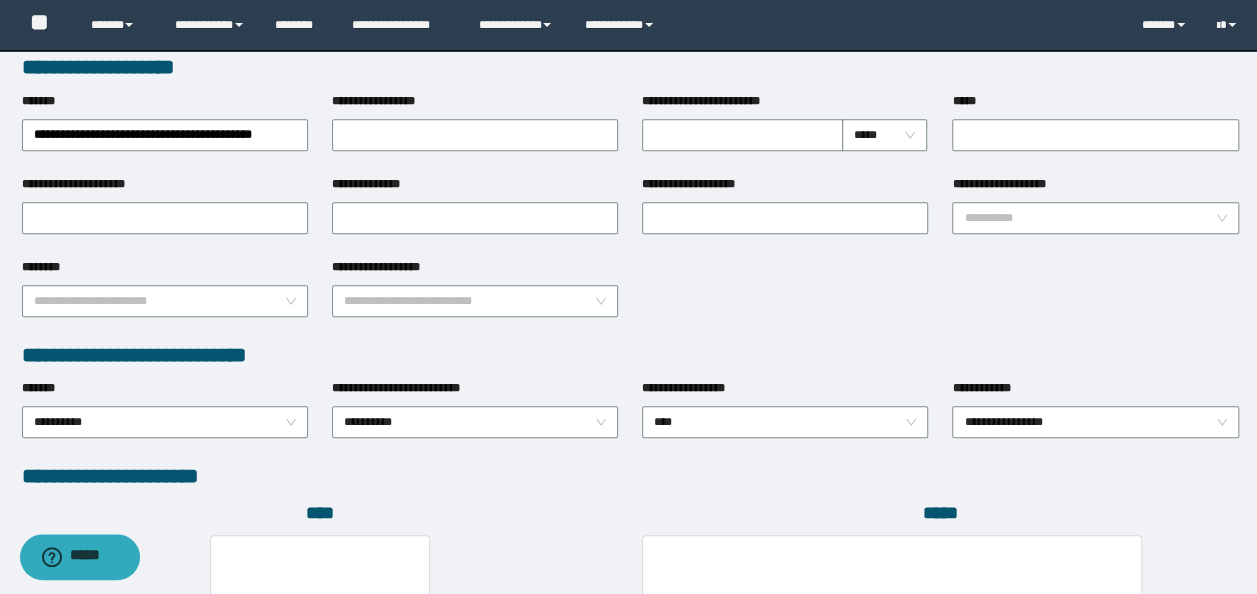 scroll, scrollTop: 1112, scrollLeft: 0, axis: vertical 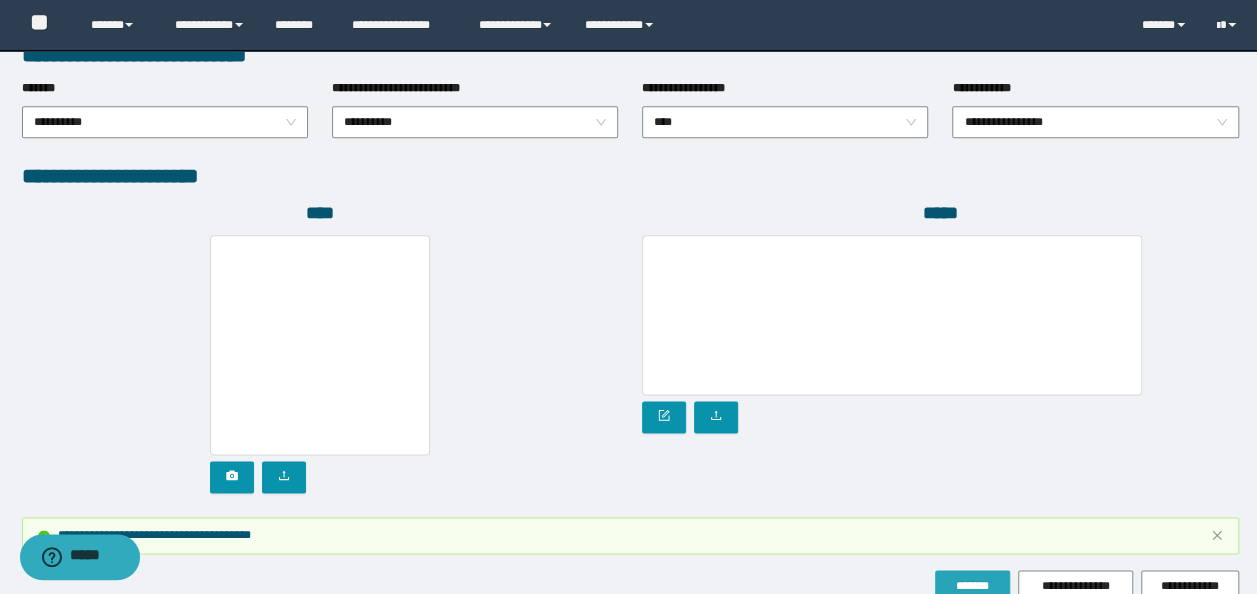 click on "*******" at bounding box center [972, 586] 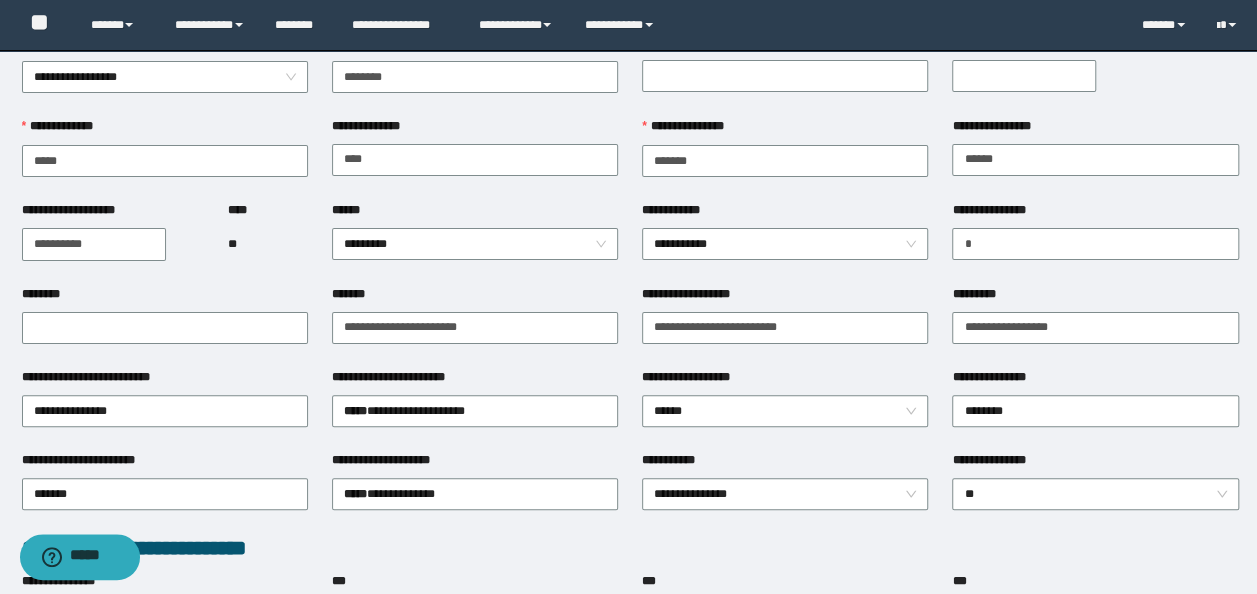scroll, scrollTop: 112, scrollLeft: 0, axis: vertical 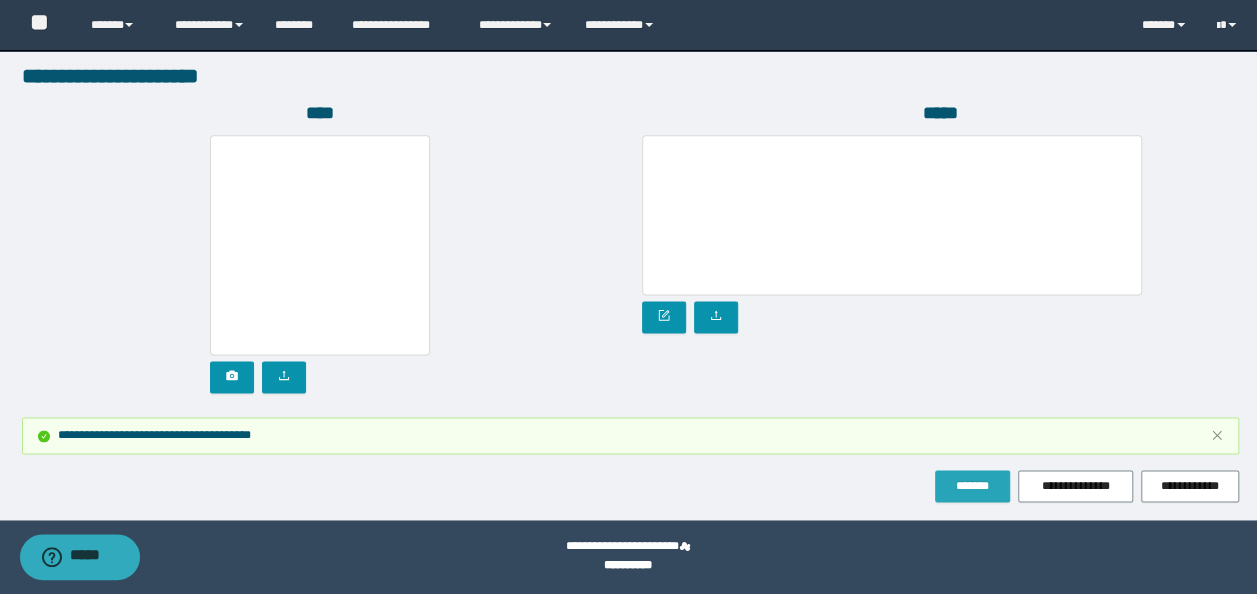 drag, startPoint x: 1007, startPoint y: 484, endPoint x: 984, endPoint y: 434, distance: 55.03635 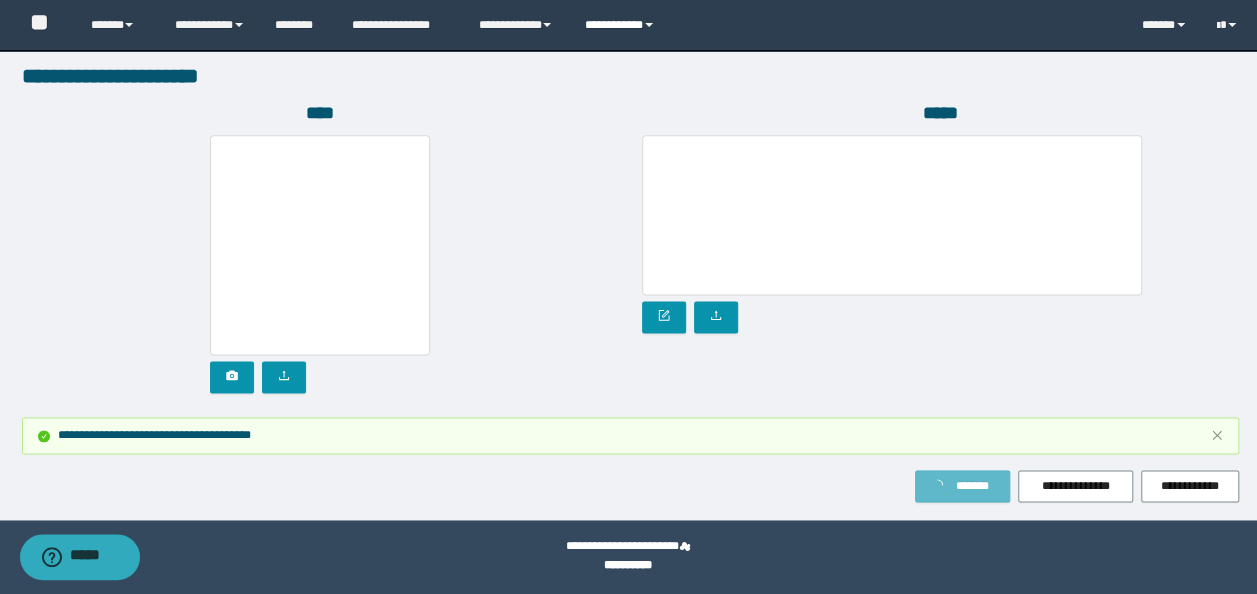 click on "**********" at bounding box center (622, 25) 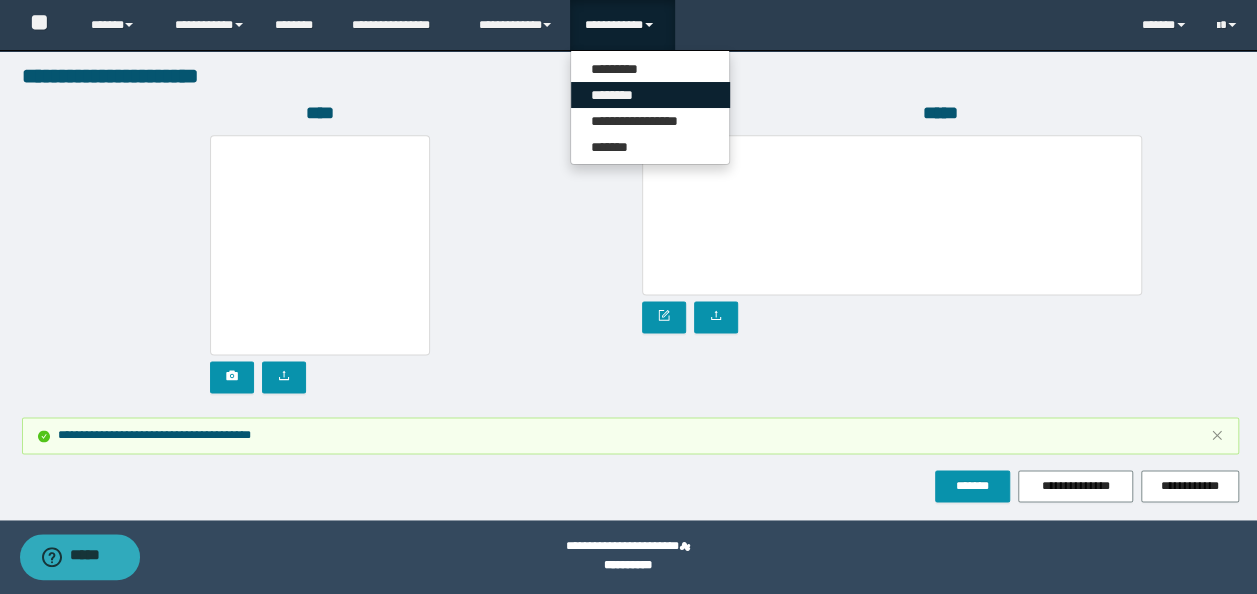 click on "********" at bounding box center [650, 95] 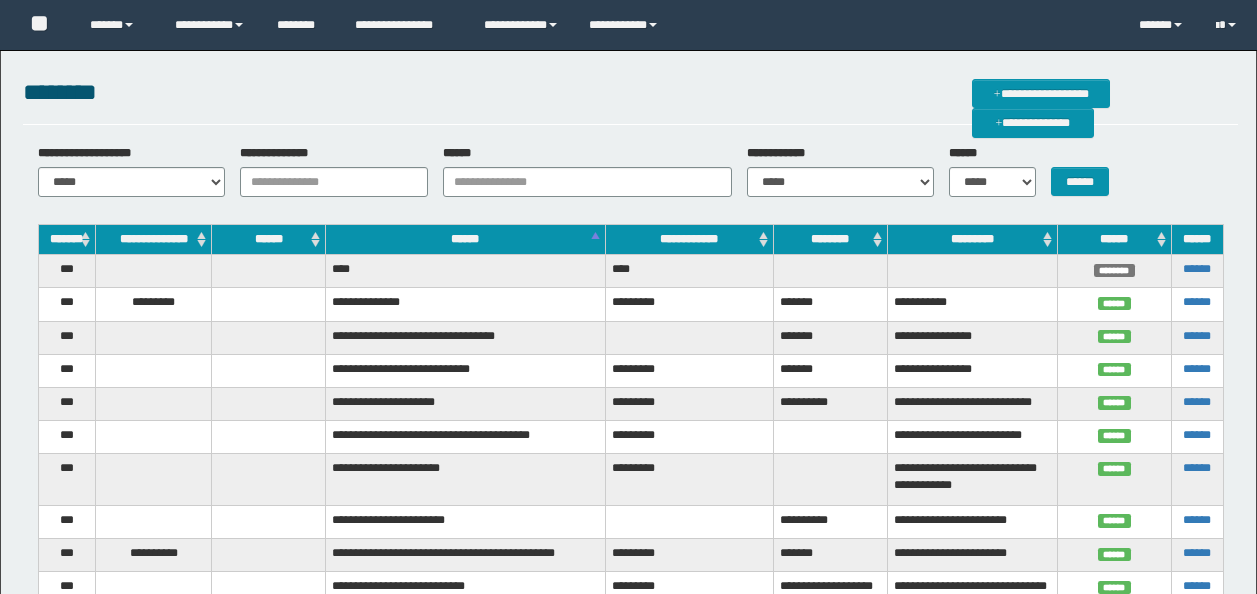 scroll, scrollTop: 0, scrollLeft: 0, axis: both 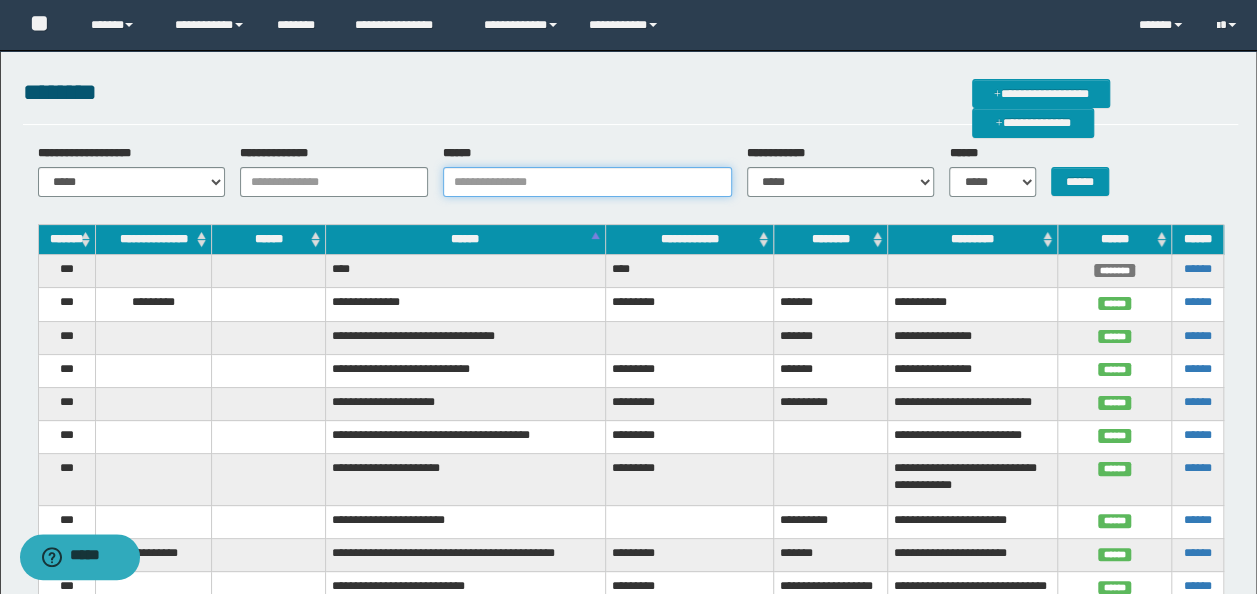click on "******" at bounding box center (587, 182) 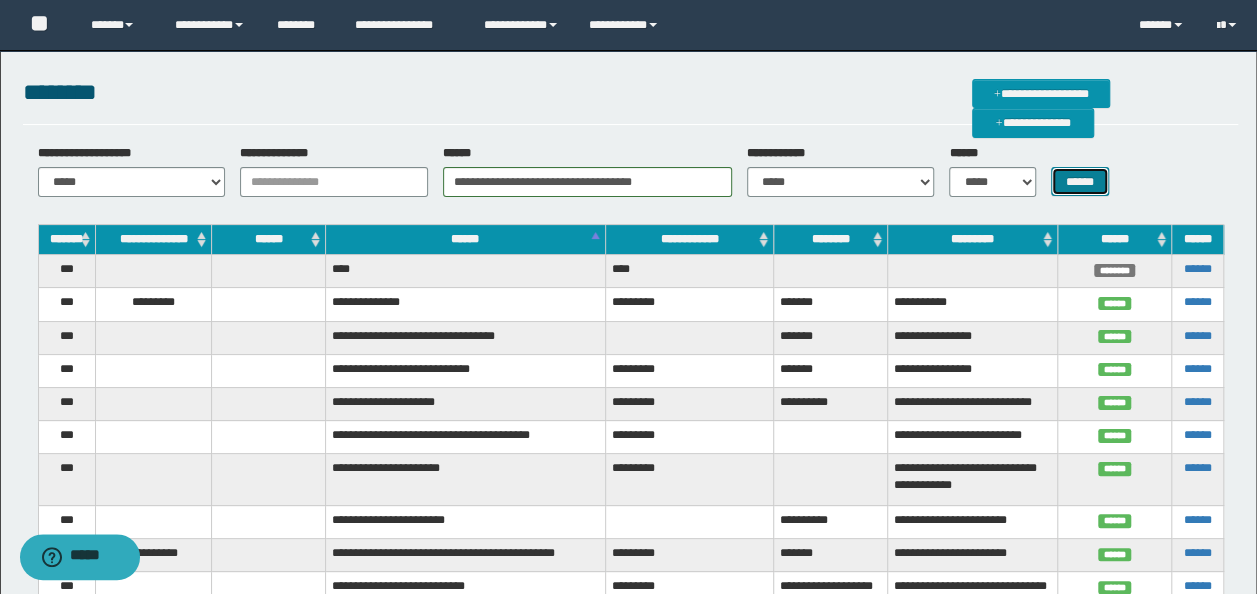 click on "******" at bounding box center (1080, 181) 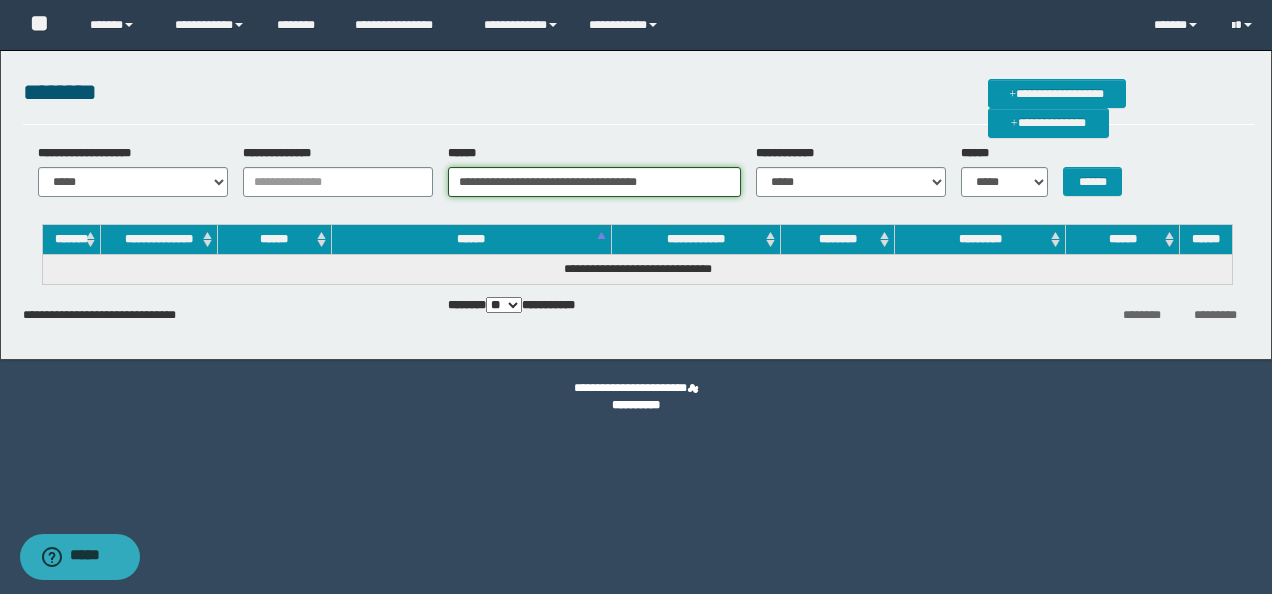 drag, startPoint x: 592, startPoint y: 183, endPoint x: 564, endPoint y: 183, distance: 28 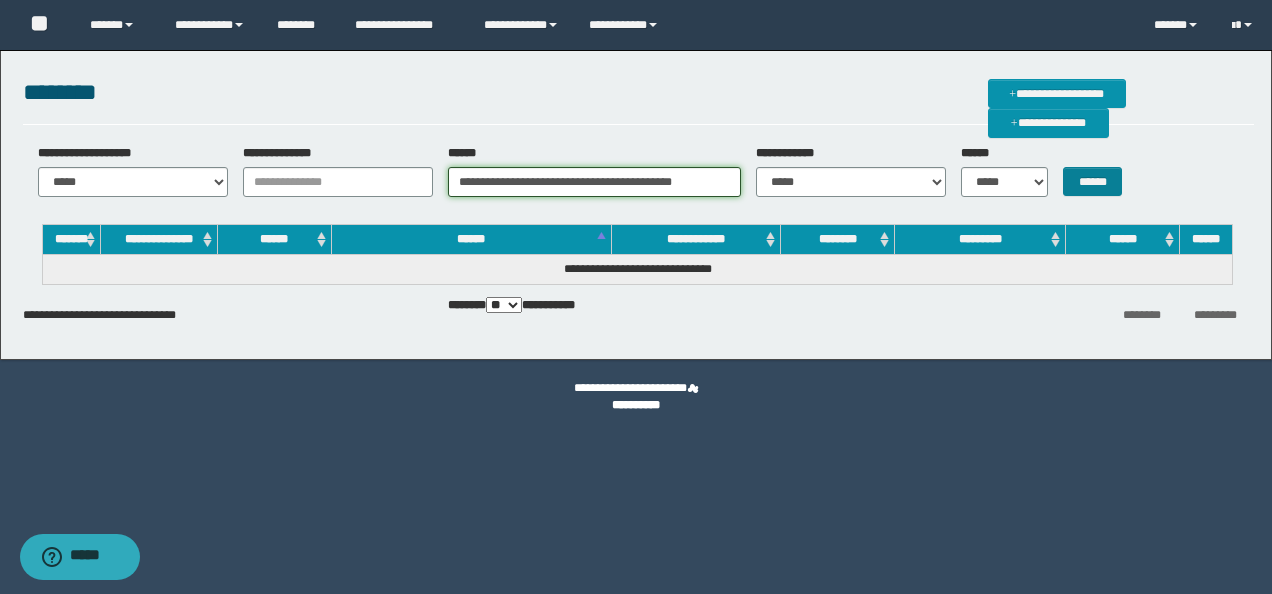 type on "**********" 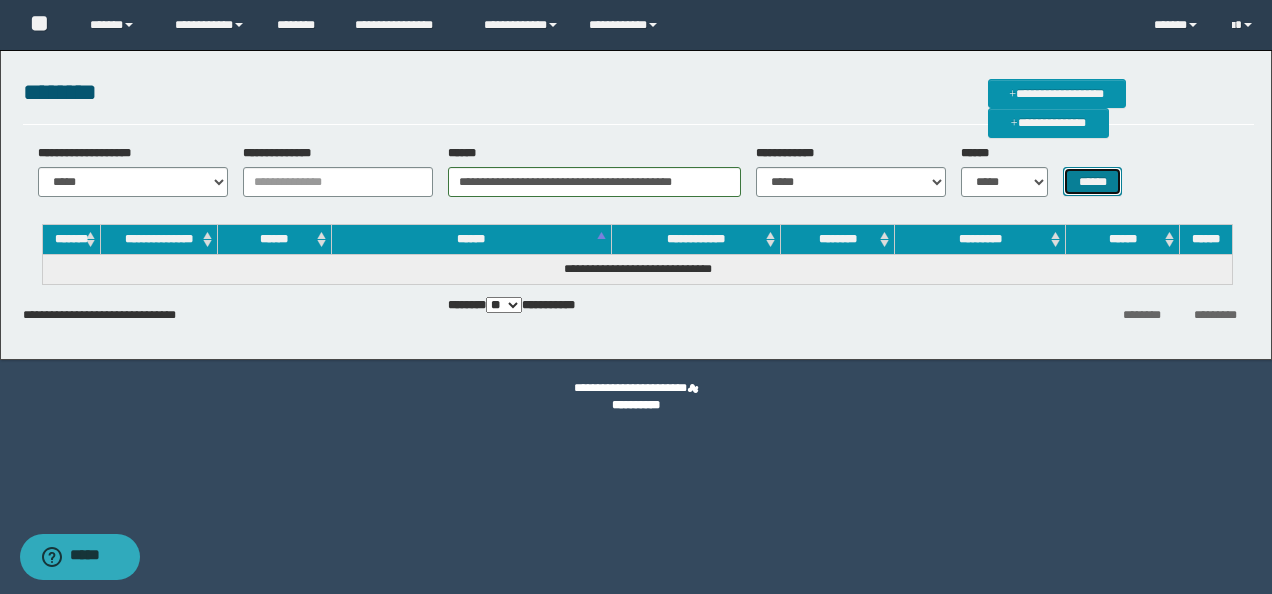 click on "******" at bounding box center (1092, 181) 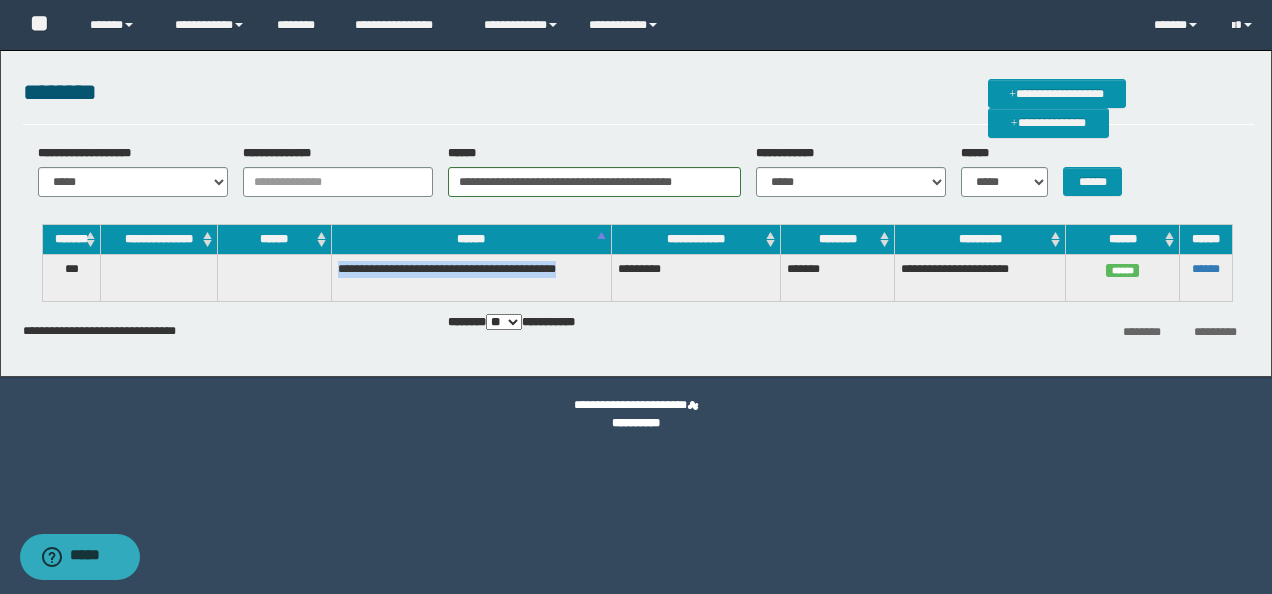 drag, startPoint x: 440, startPoint y: 286, endPoint x: 321, endPoint y: 266, distance: 120.66897 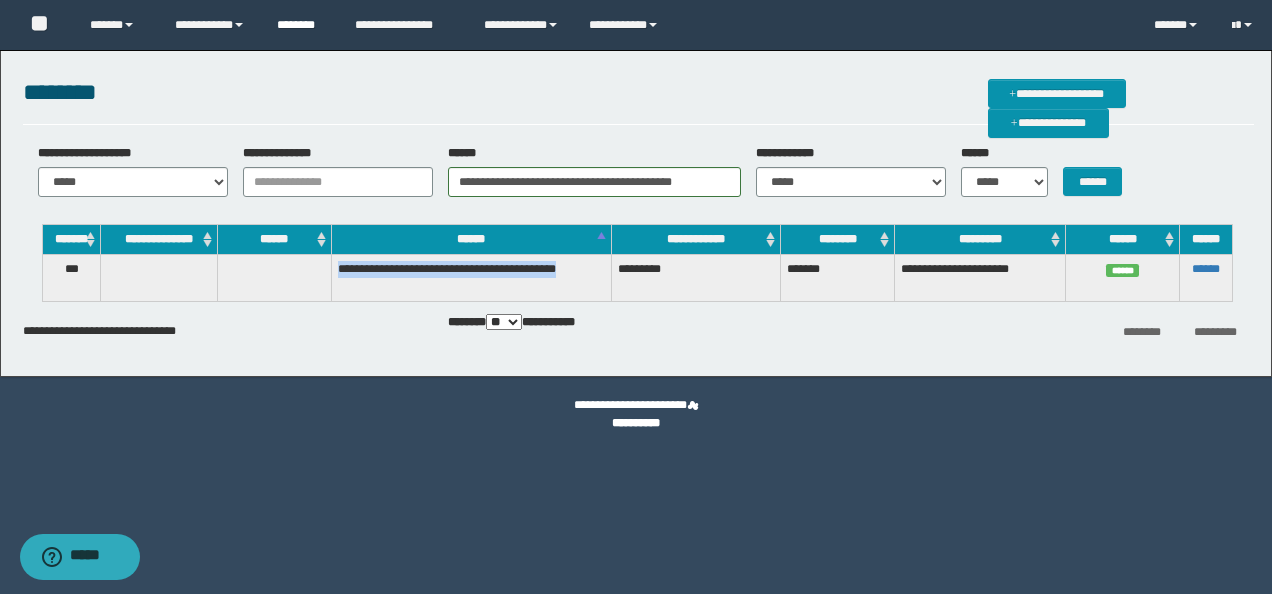 copy on "**********" 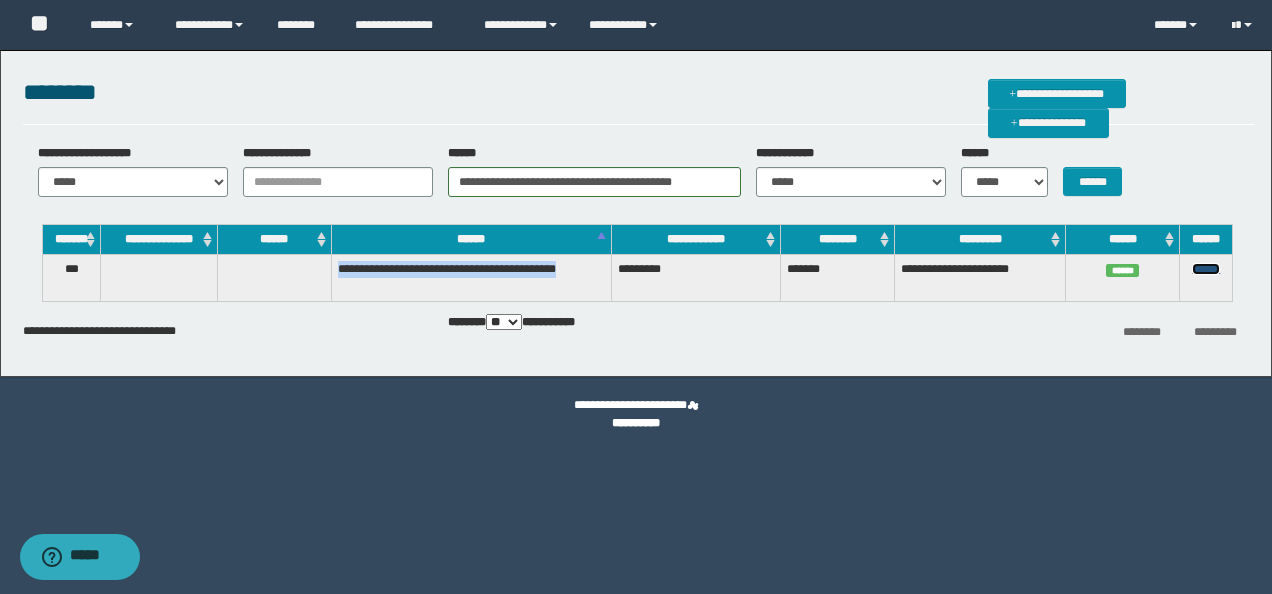 click on "******" at bounding box center (1206, 269) 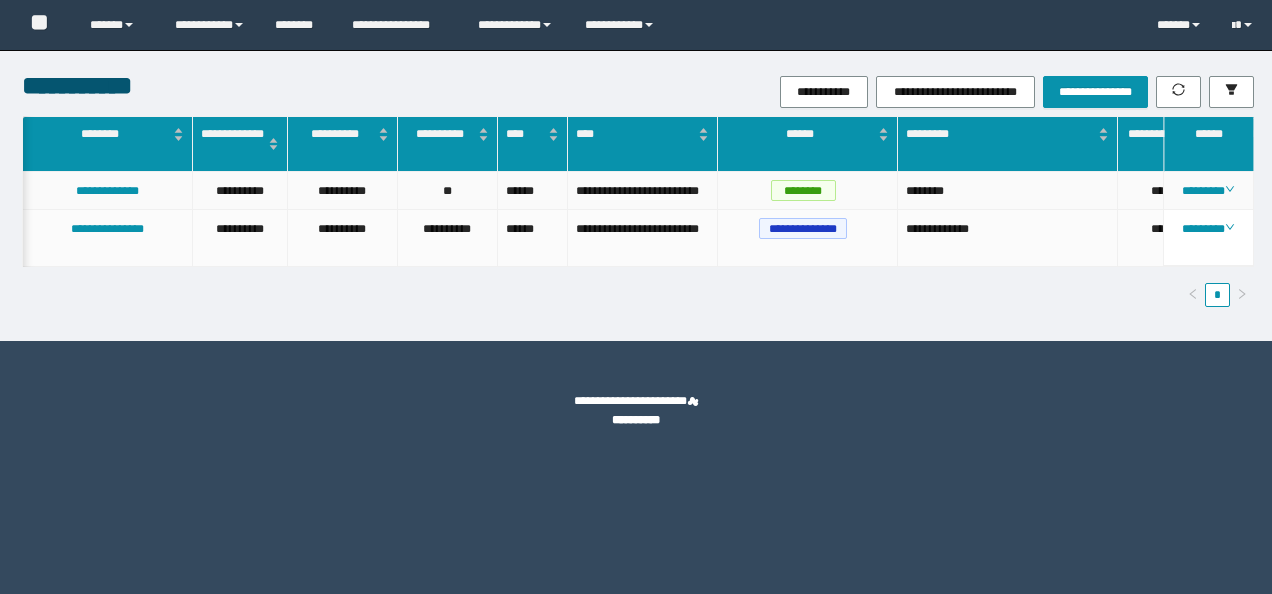 scroll, scrollTop: 0, scrollLeft: 0, axis: both 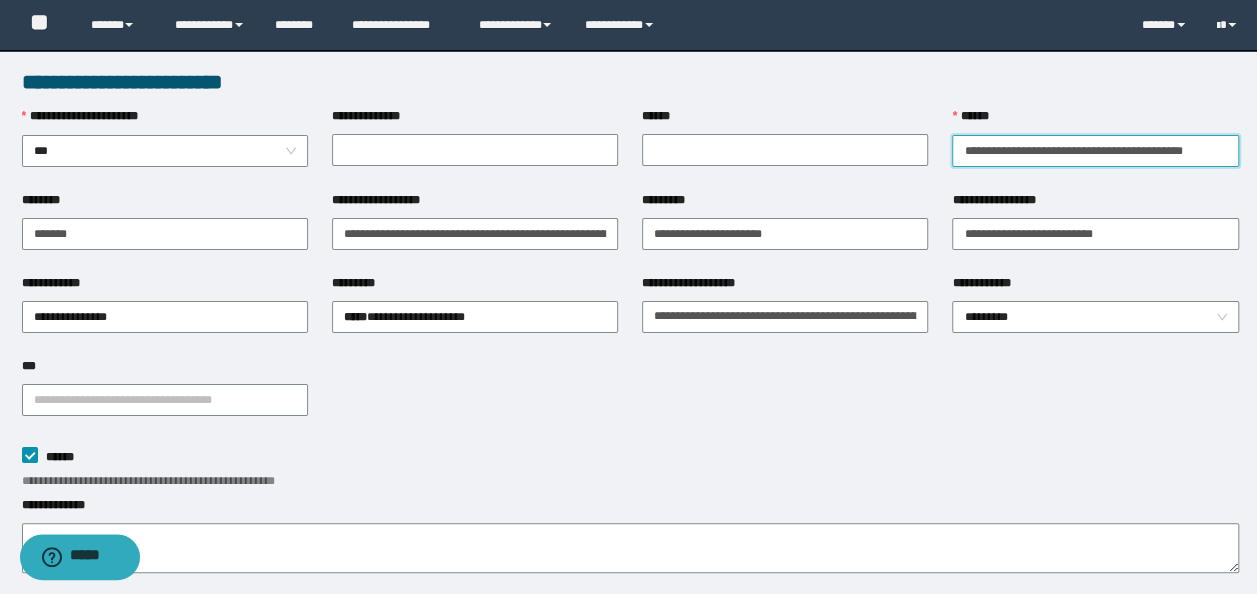 drag, startPoint x: 958, startPoint y: 155, endPoint x: 1275, endPoint y: 127, distance: 318.2342 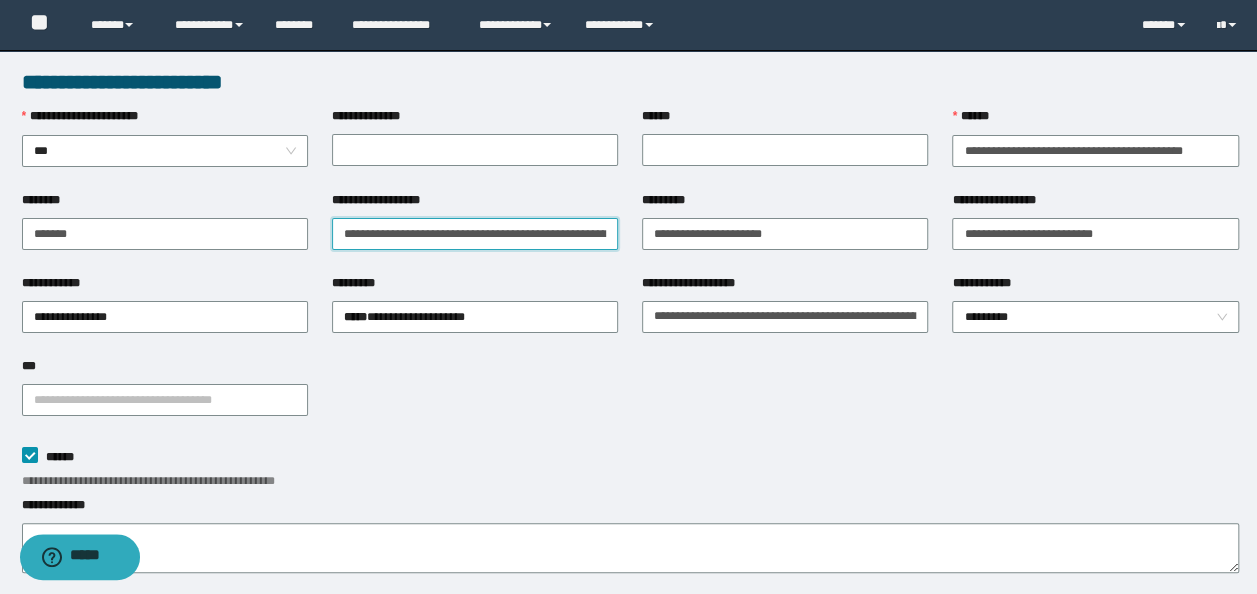 scroll, scrollTop: 0, scrollLeft: 147, axis: horizontal 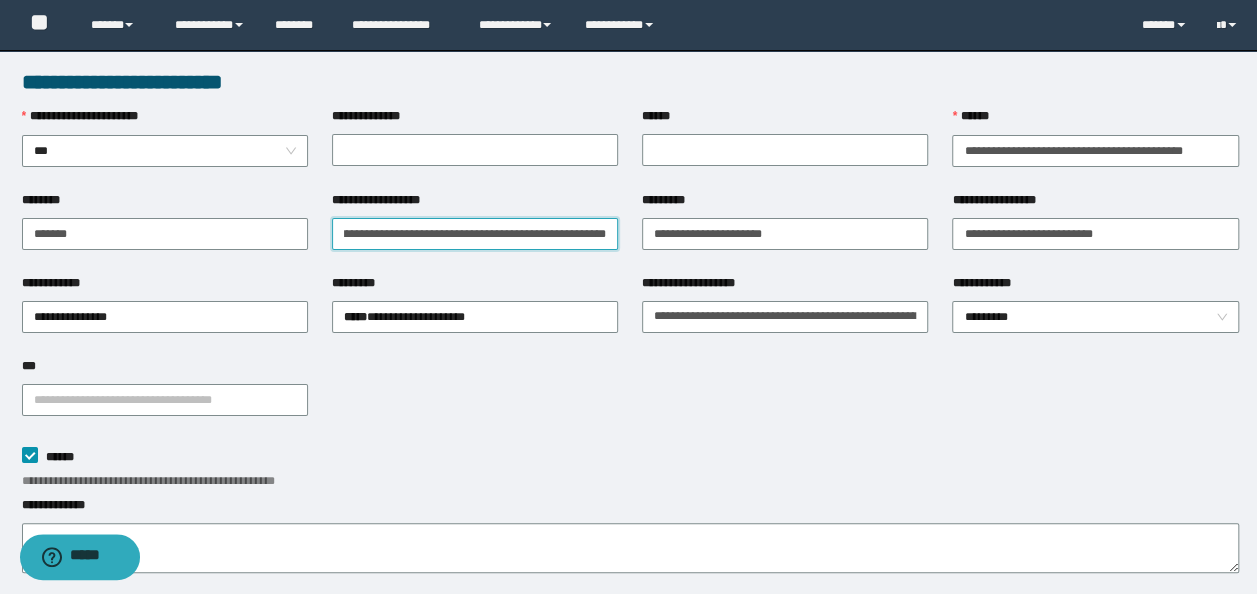 drag, startPoint x: 344, startPoint y: 236, endPoint x: 1137, endPoint y: 250, distance: 793.1236 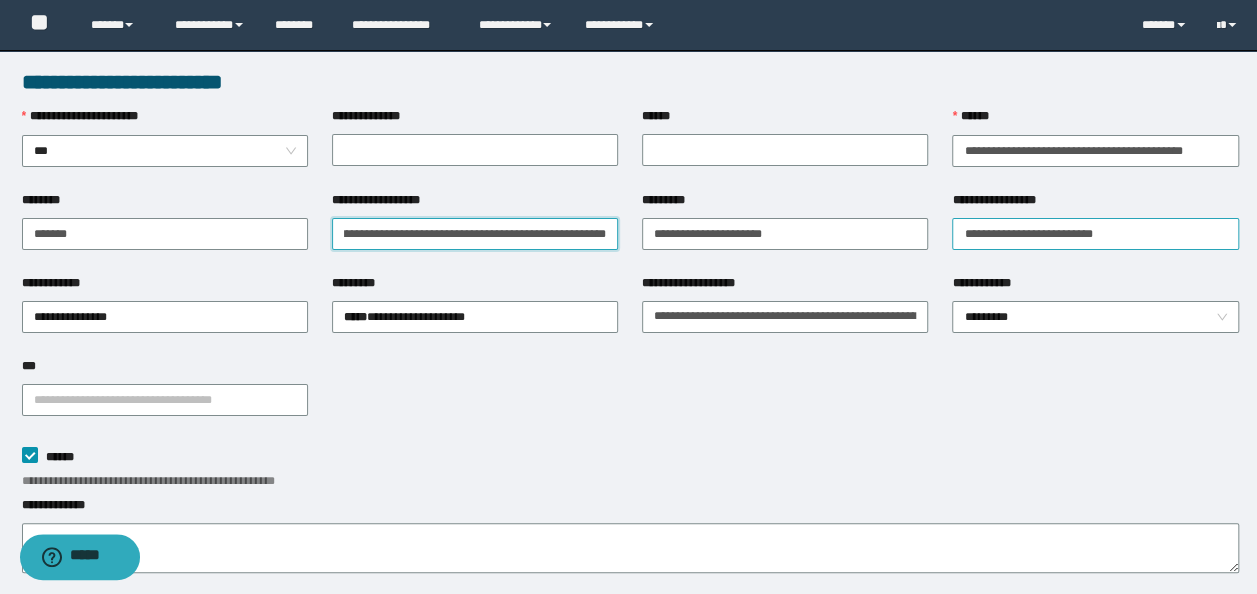 scroll, scrollTop: 0, scrollLeft: 0, axis: both 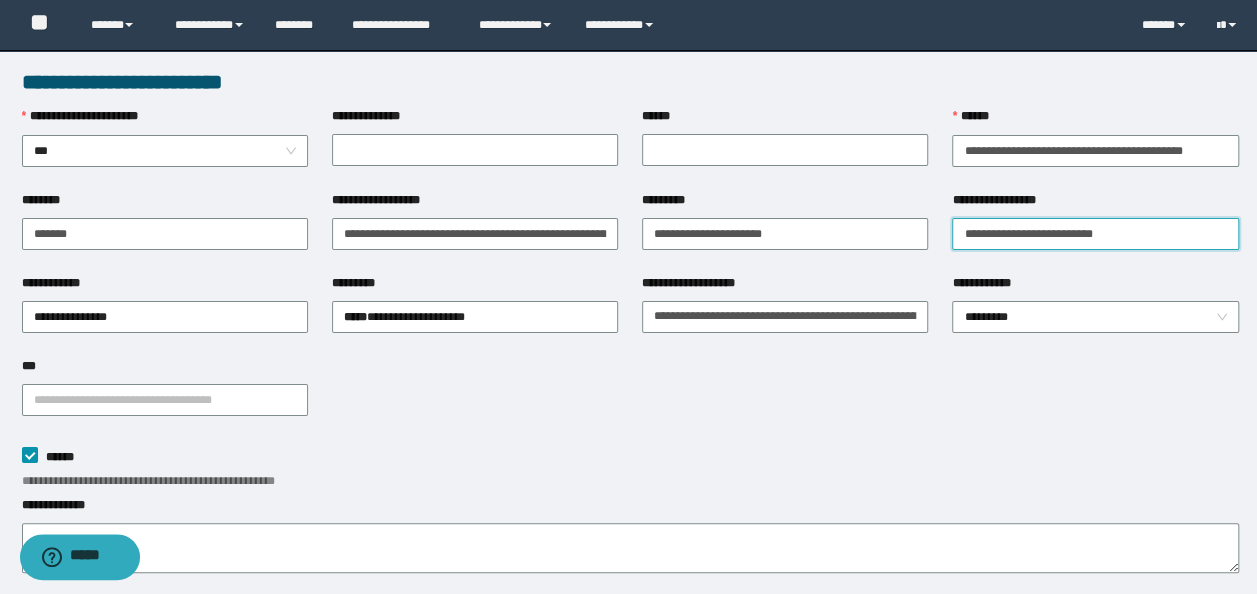 drag, startPoint x: 1124, startPoint y: 228, endPoint x: 200, endPoint y: 208, distance: 924.21643 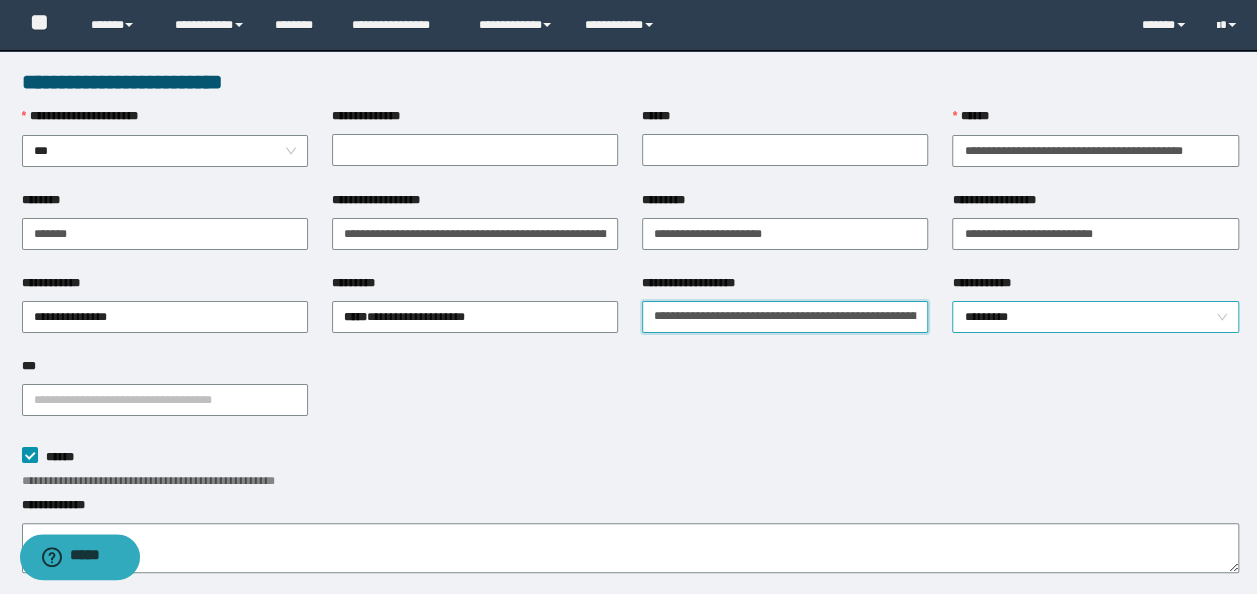 scroll, scrollTop: 0, scrollLeft: 90, axis: horizontal 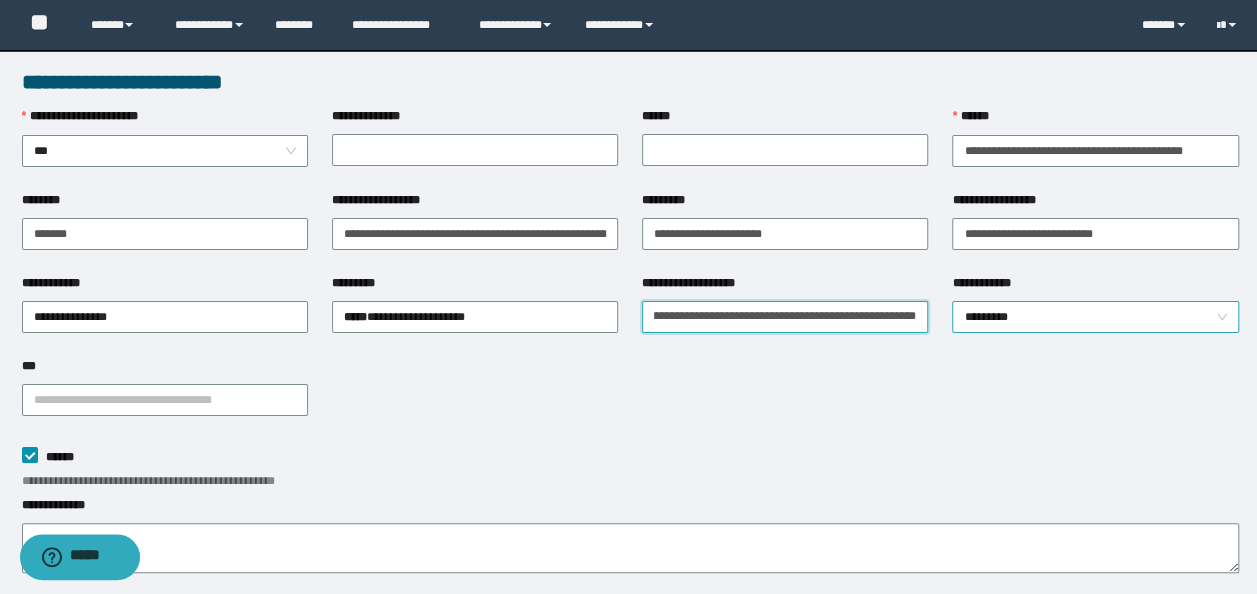 drag, startPoint x: 648, startPoint y: 318, endPoint x: 1148, endPoint y: 314, distance: 500.016 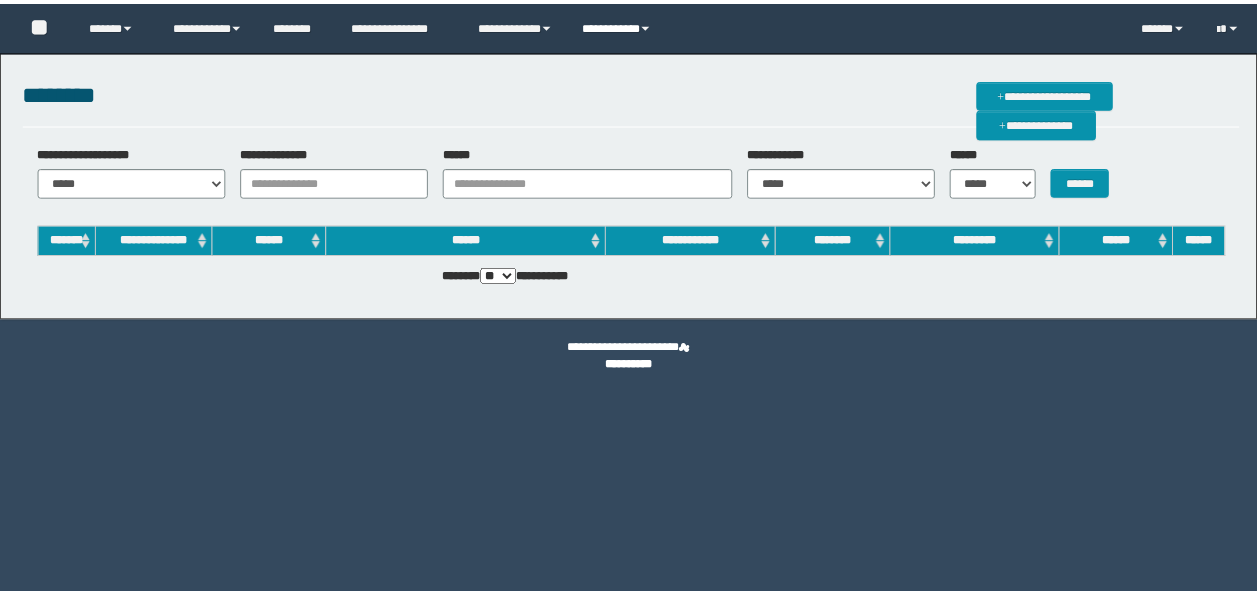 scroll, scrollTop: 0, scrollLeft: 0, axis: both 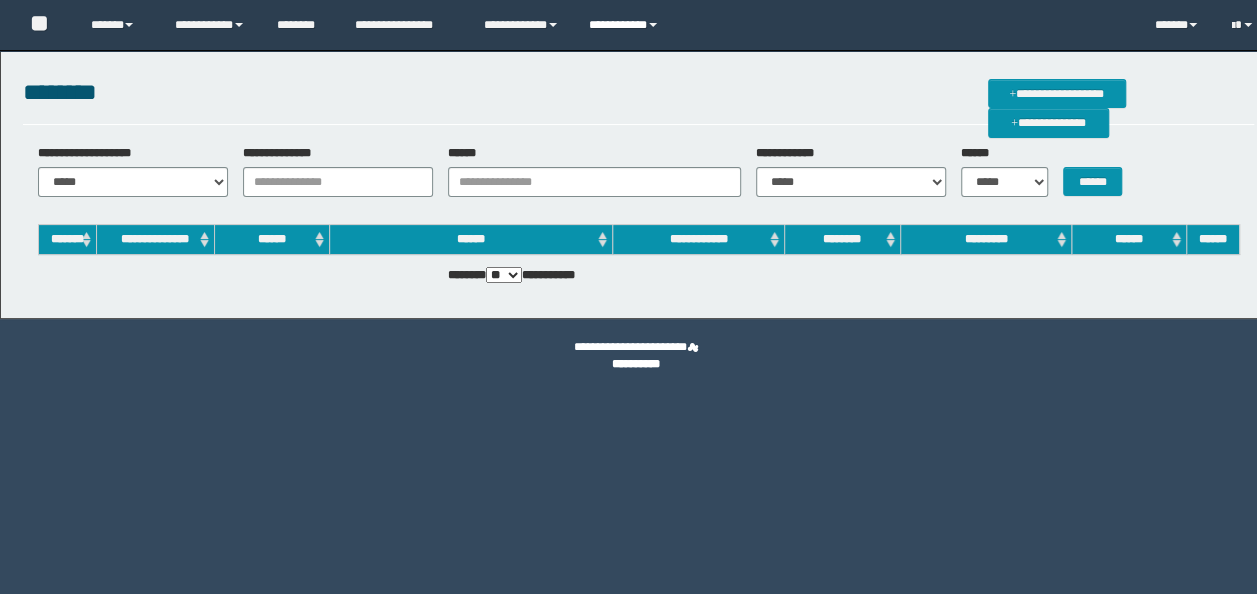 click on "**********" at bounding box center [626, 25] 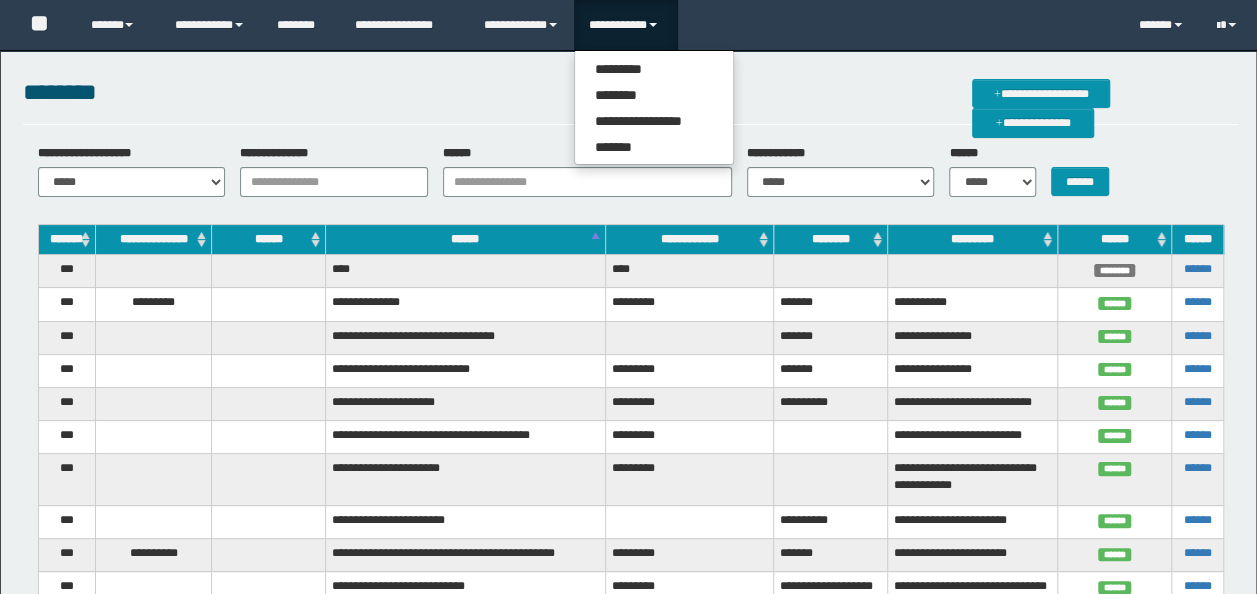 scroll, scrollTop: 0, scrollLeft: 0, axis: both 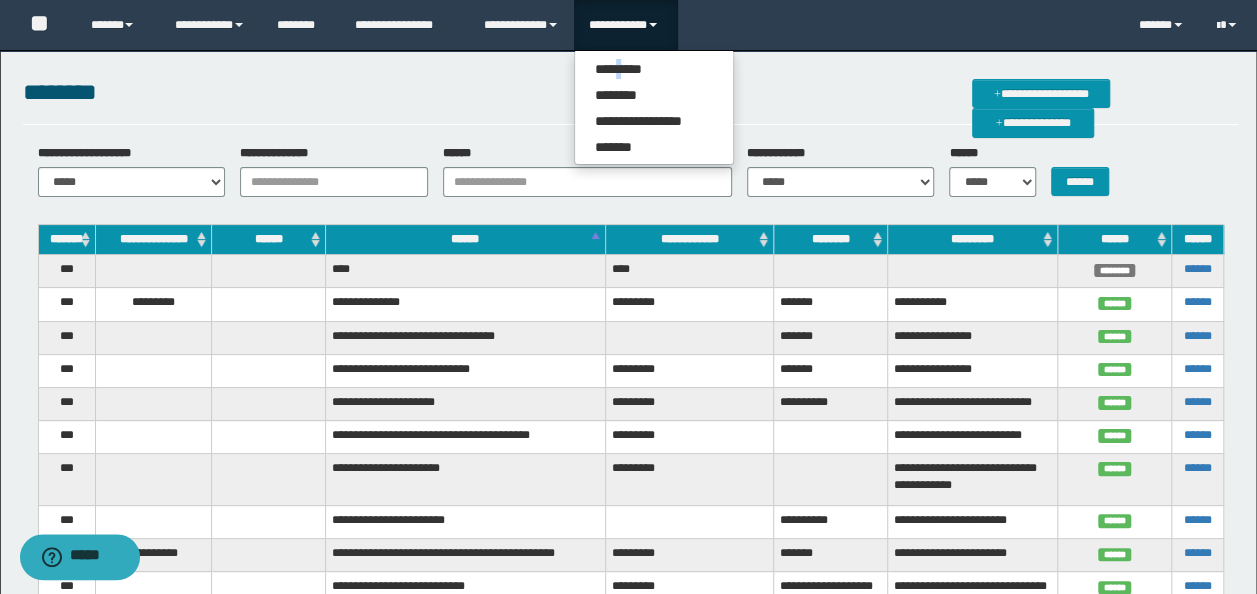 click on "**********" at bounding box center (654, 107) 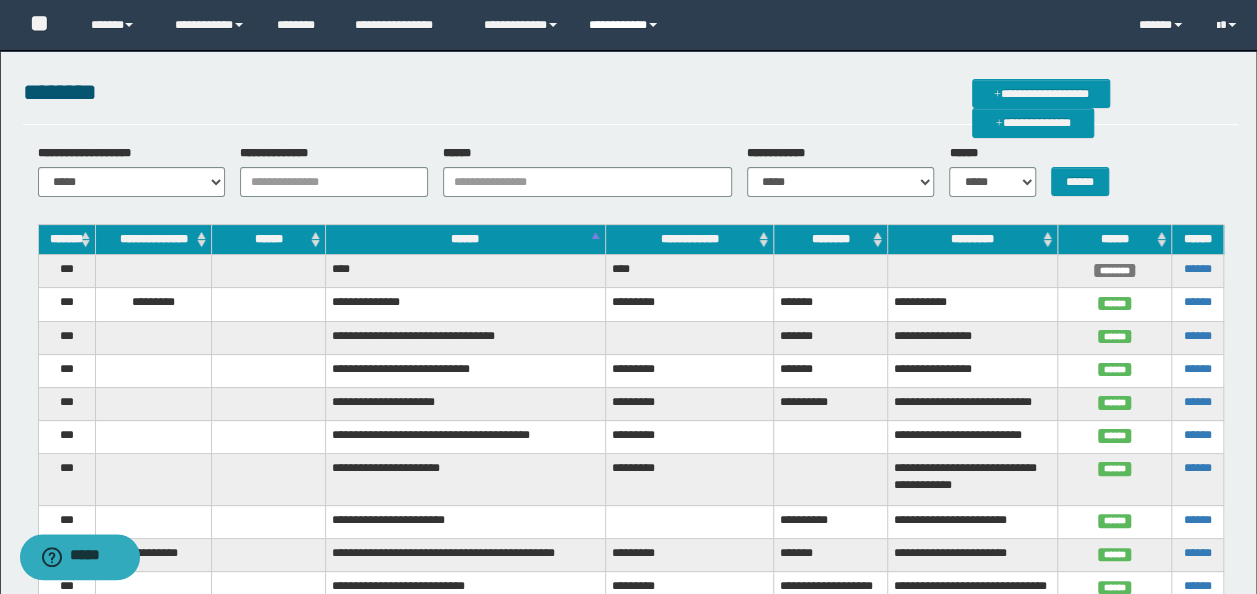 click on "**********" at bounding box center (626, 25) 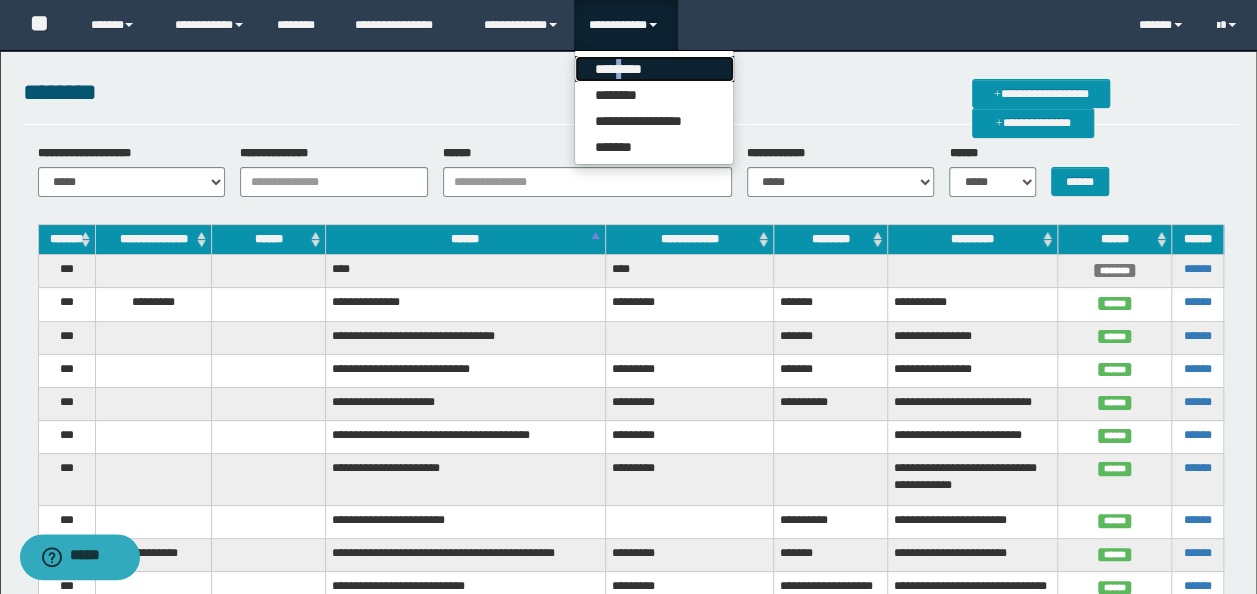 click on "*********" at bounding box center [654, 69] 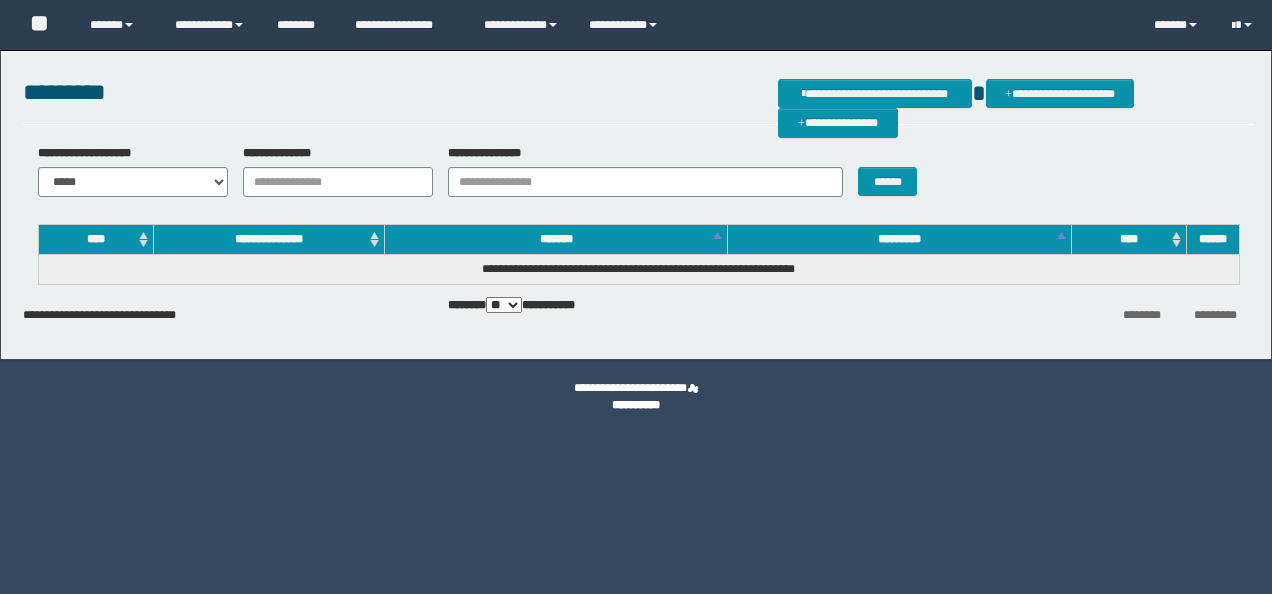 scroll, scrollTop: 0, scrollLeft: 0, axis: both 